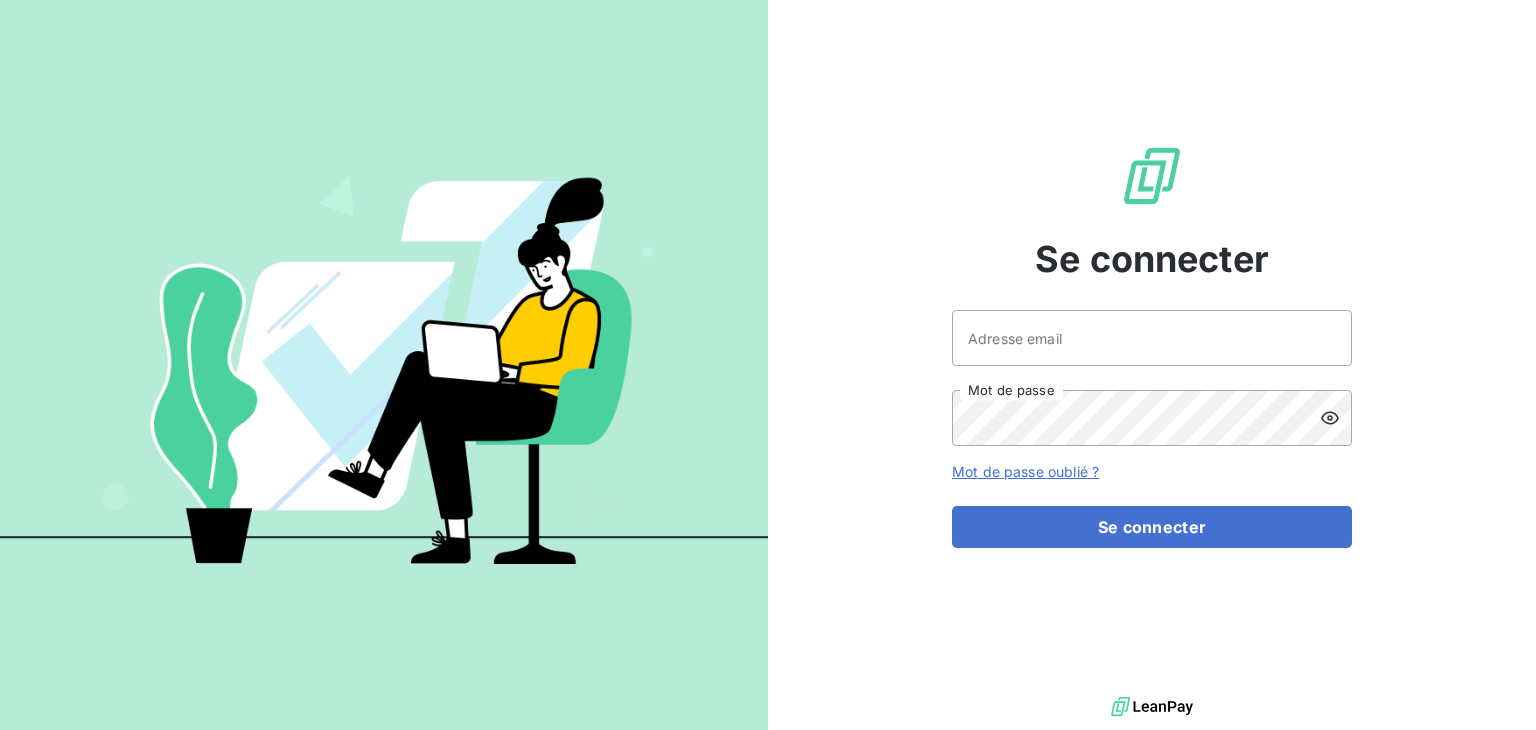 scroll, scrollTop: 0, scrollLeft: 0, axis: both 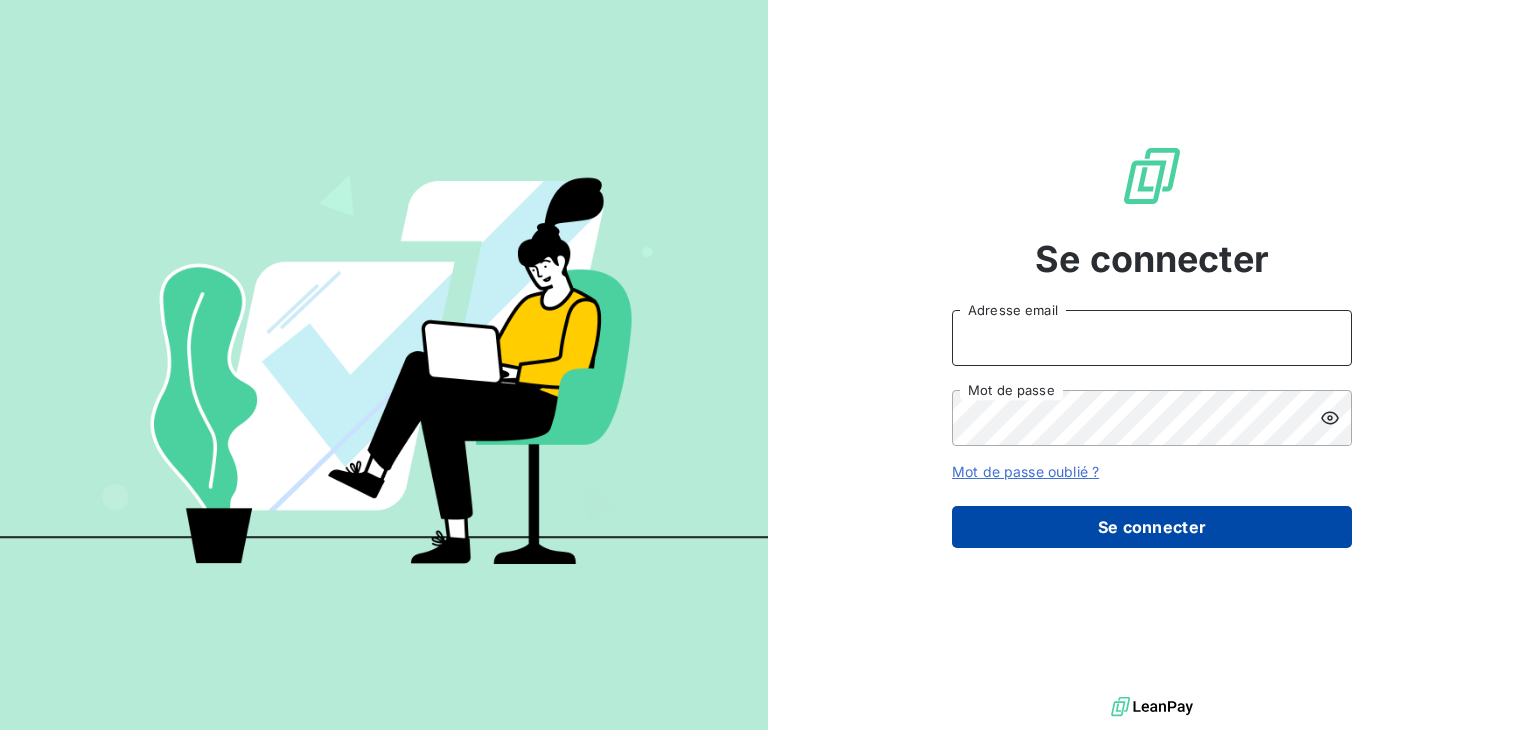 type on "s.bruchard@salviadeveloppement.com" 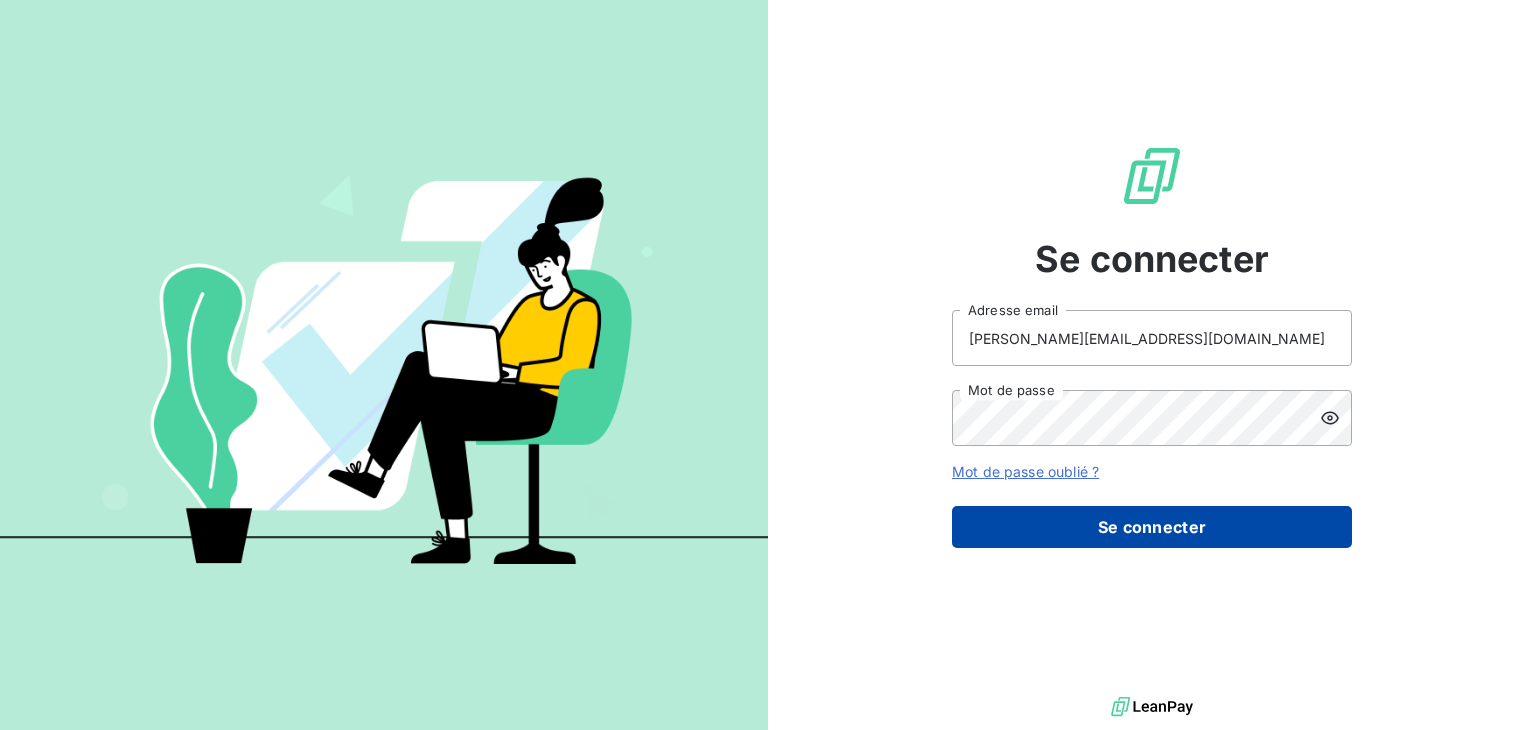 click on "Se connecter" at bounding box center (1152, 527) 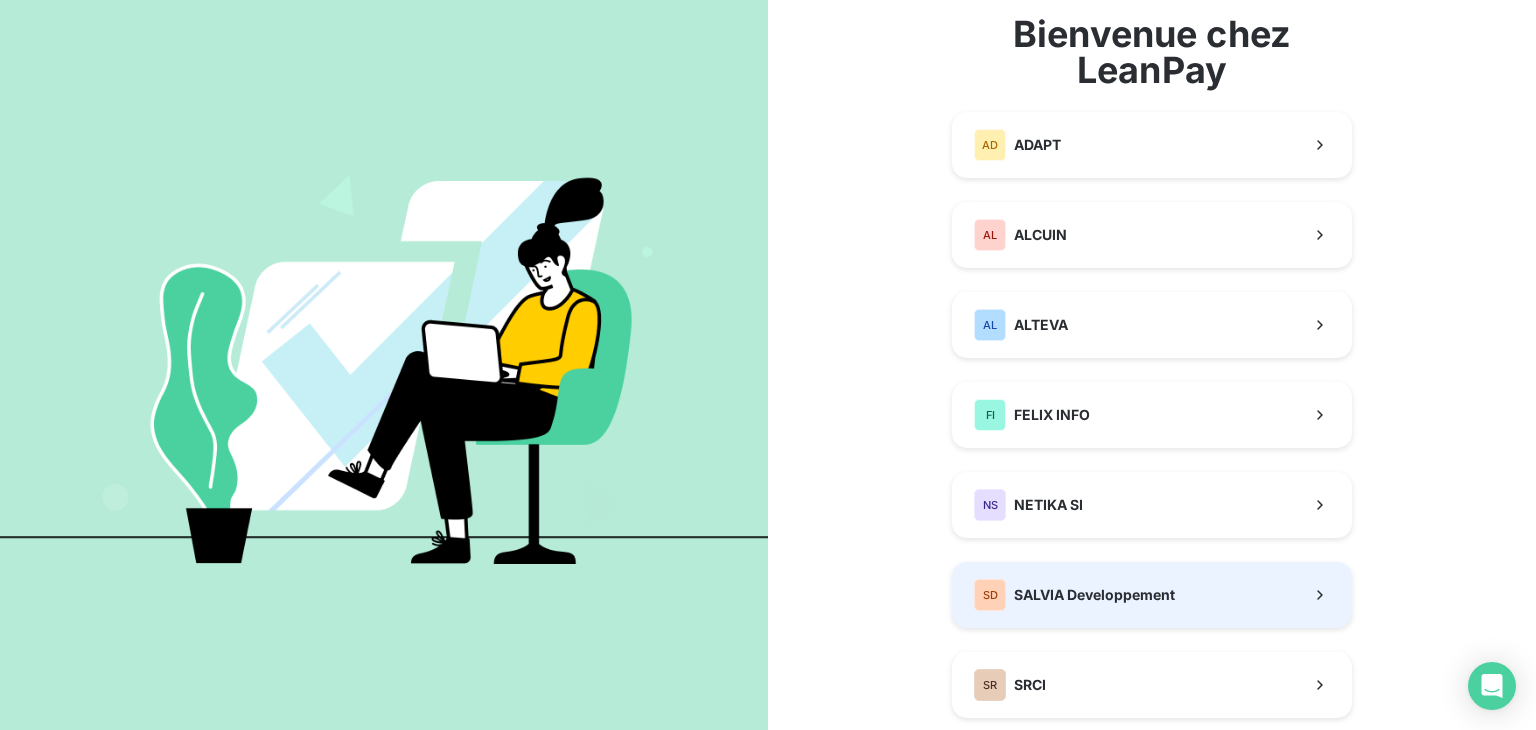 scroll, scrollTop: 200, scrollLeft: 0, axis: vertical 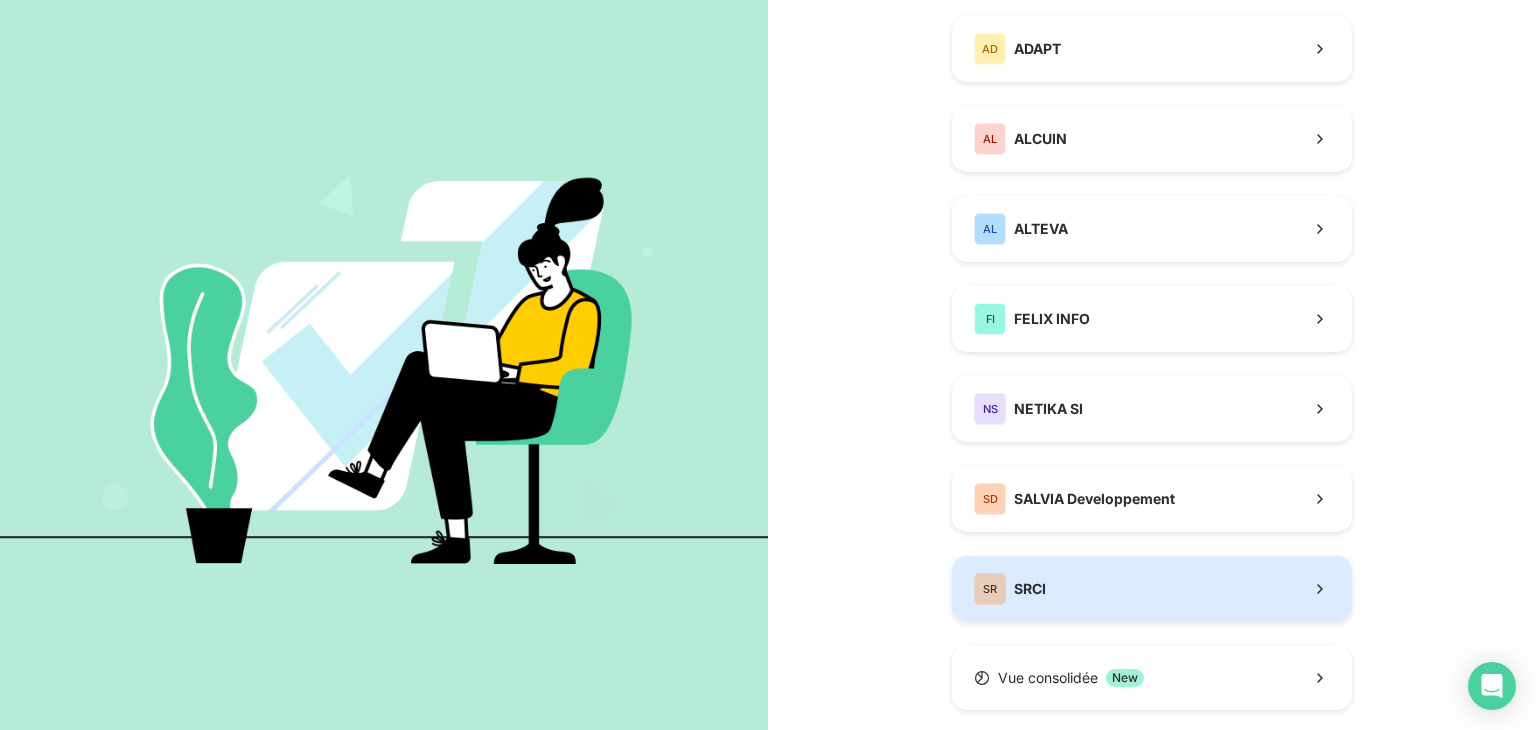 click on "SRCI" at bounding box center (1030, 589) 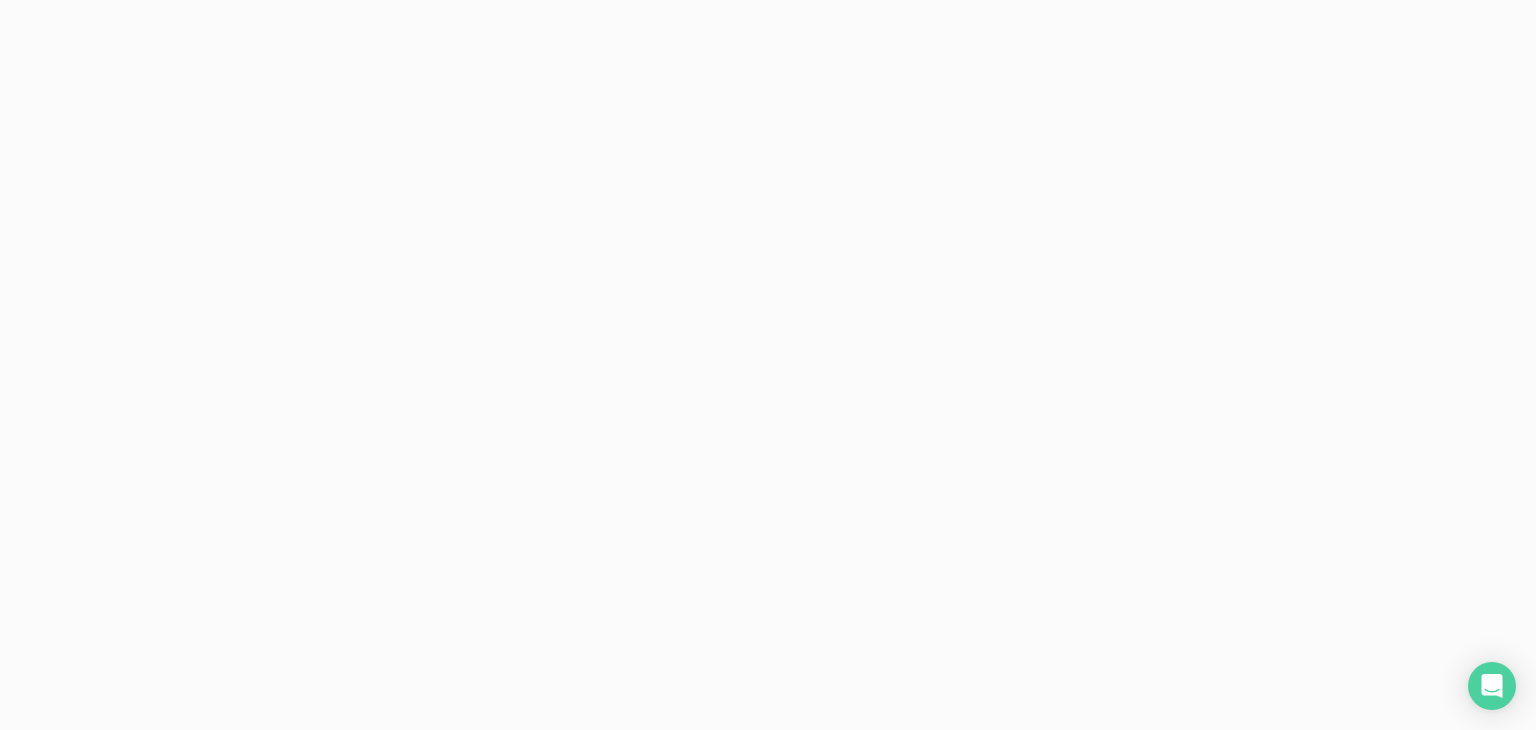 scroll, scrollTop: 0, scrollLeft: 0, axis: both 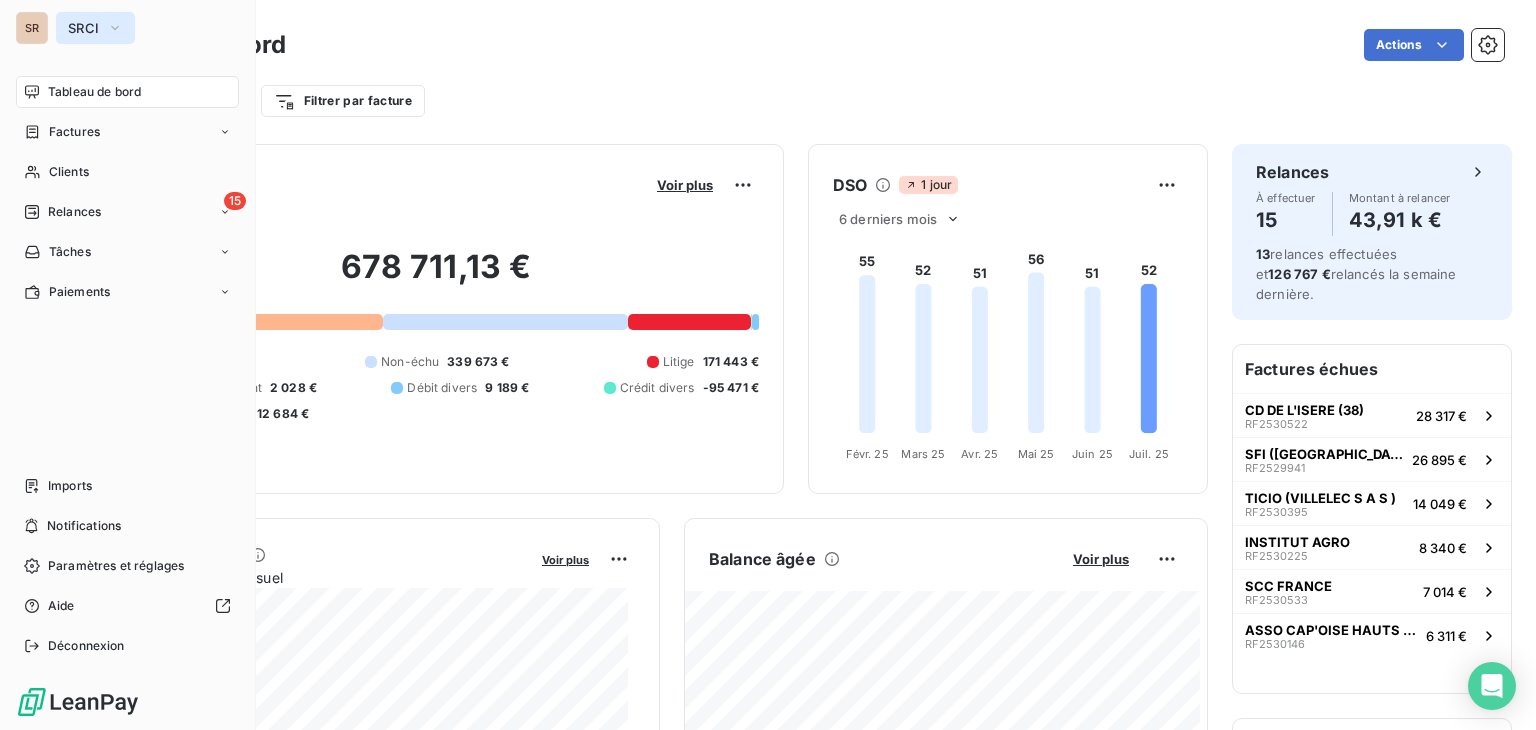 click 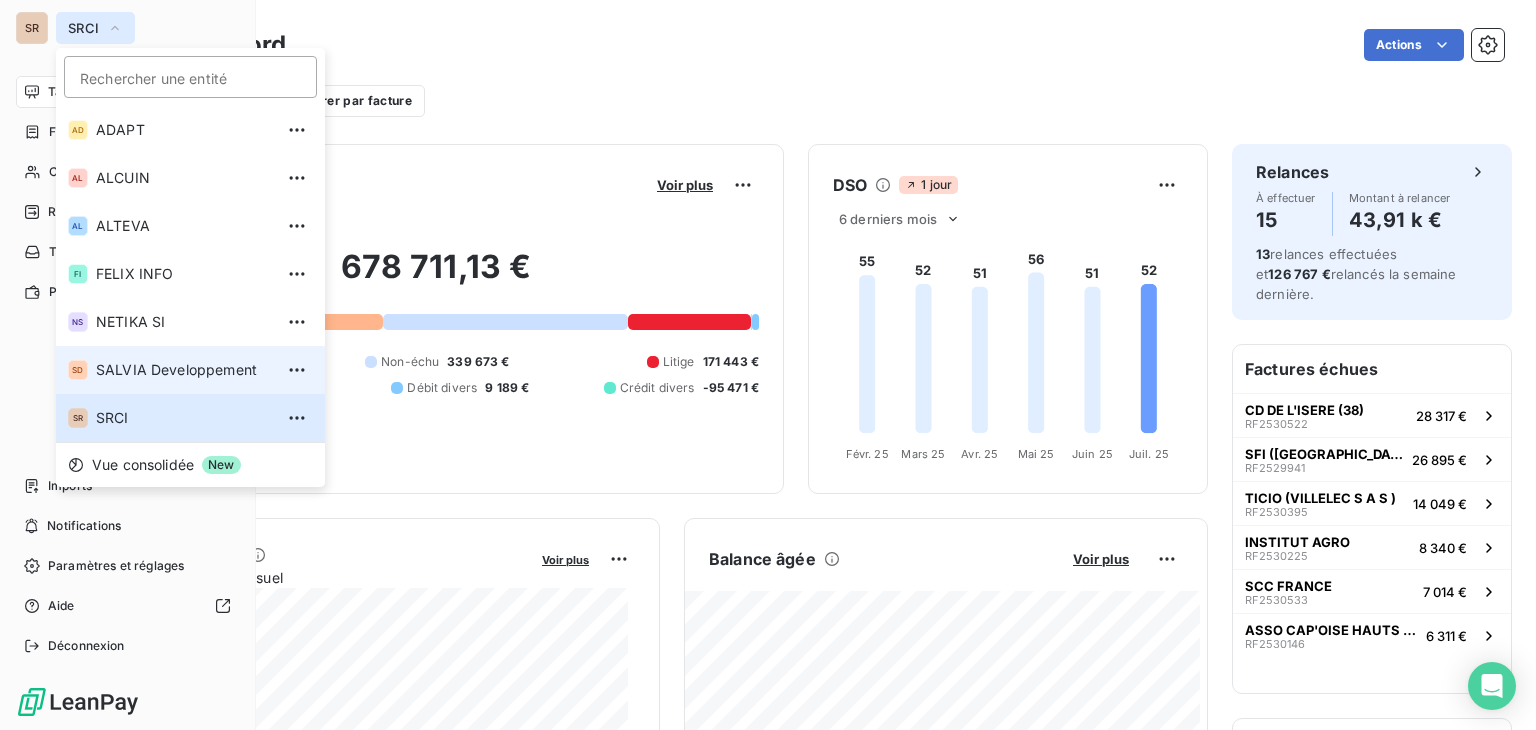 click on "SALVIA Developpement" at bounding box center (184, 370) 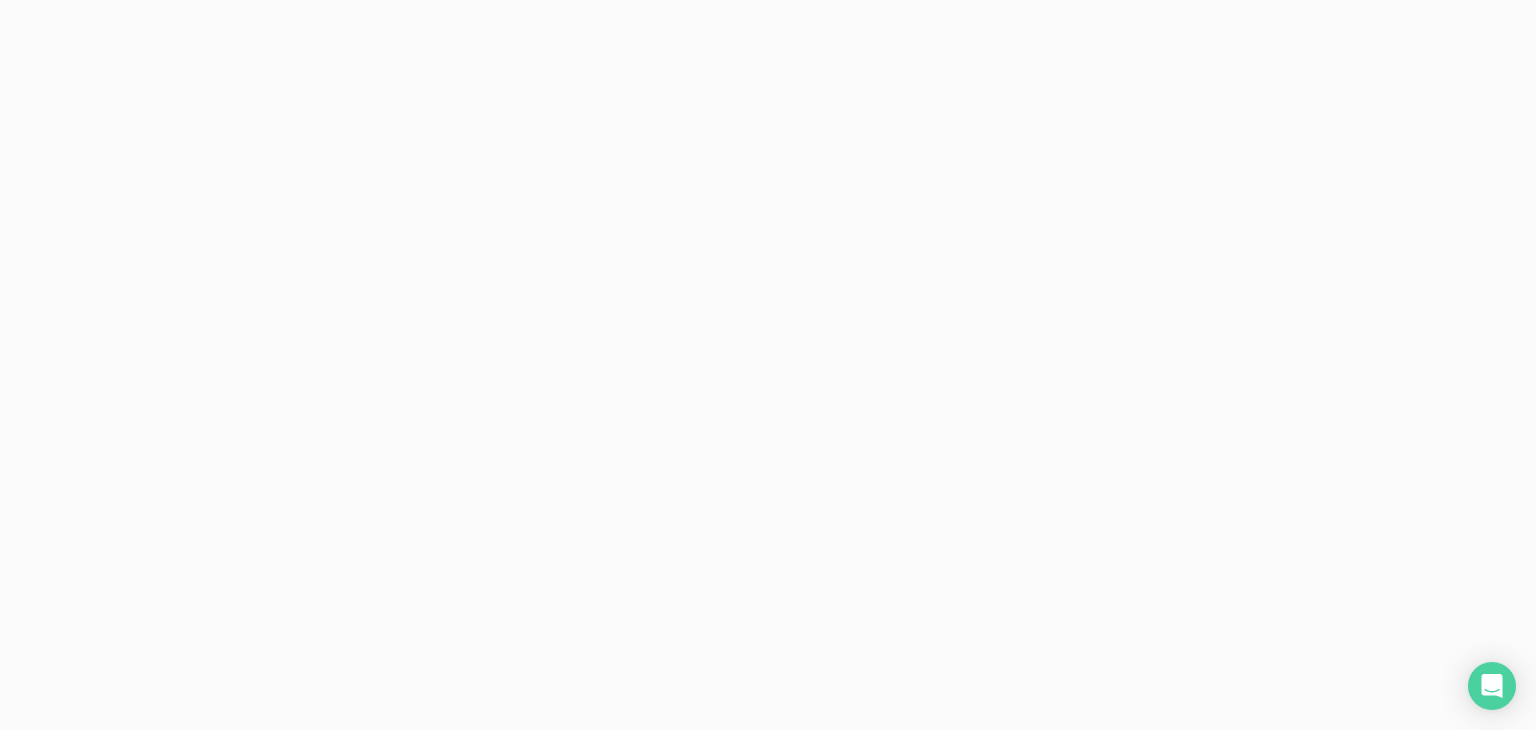 scroll, scrollTop: 0, scrollLeft: 0, axis: both 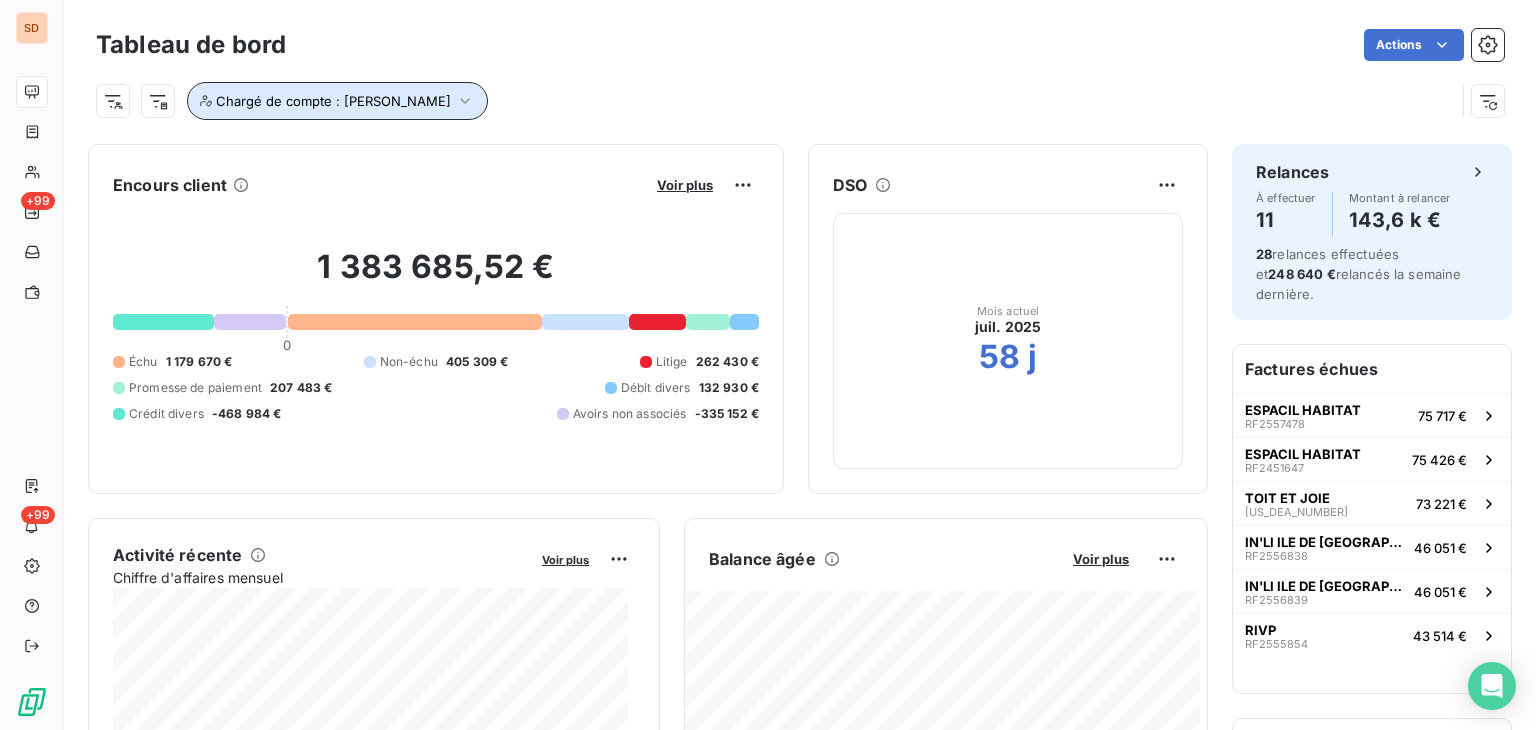click 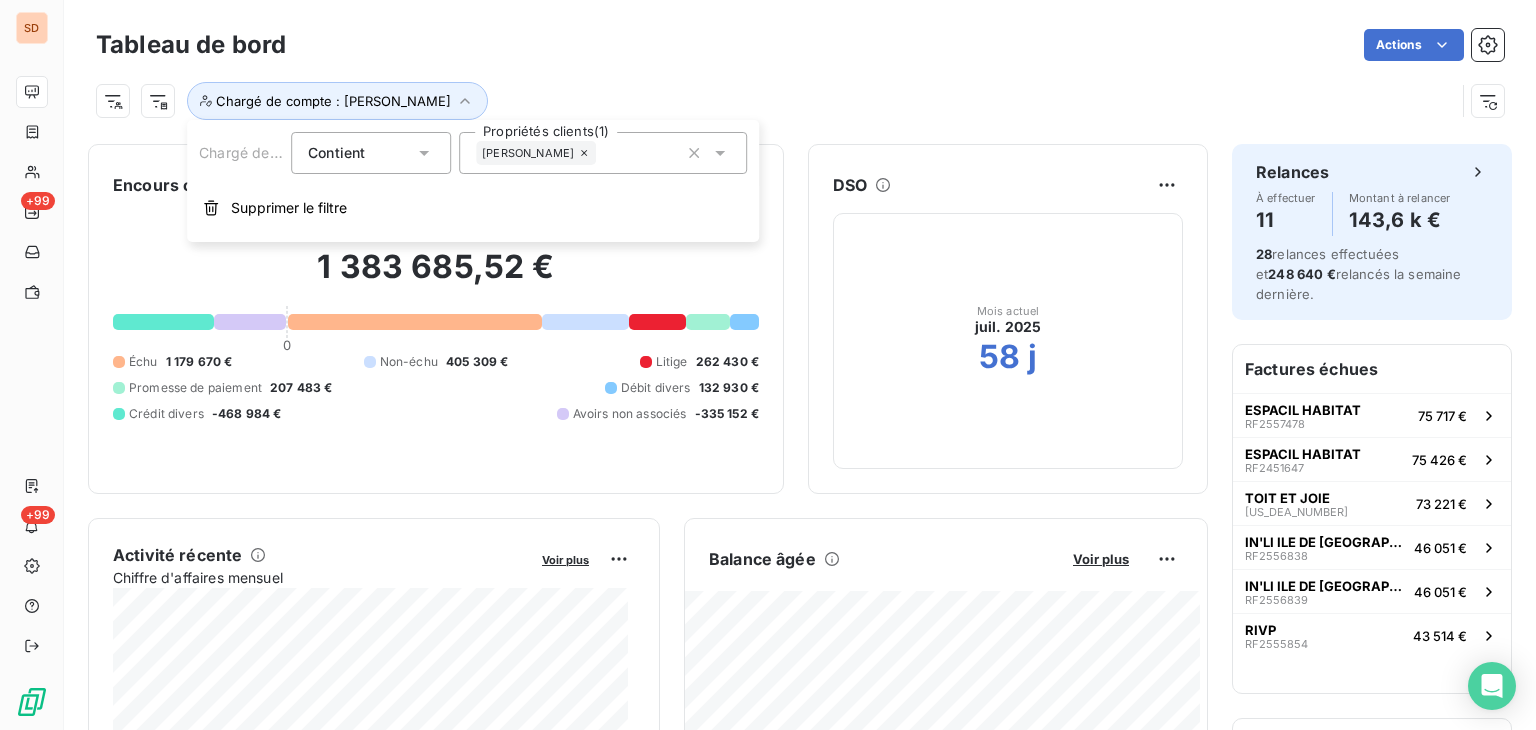 click 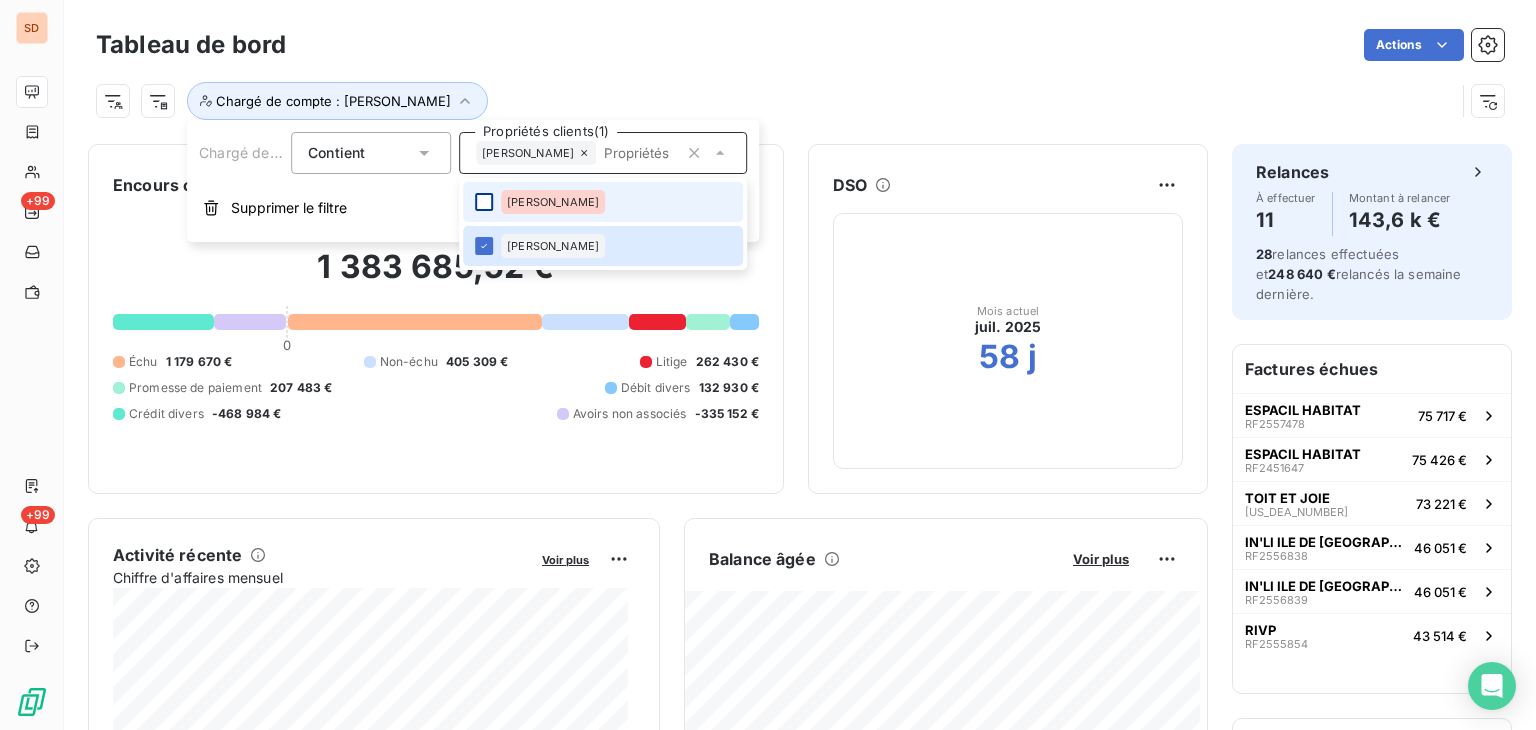 click at bounding box center [484, 202] 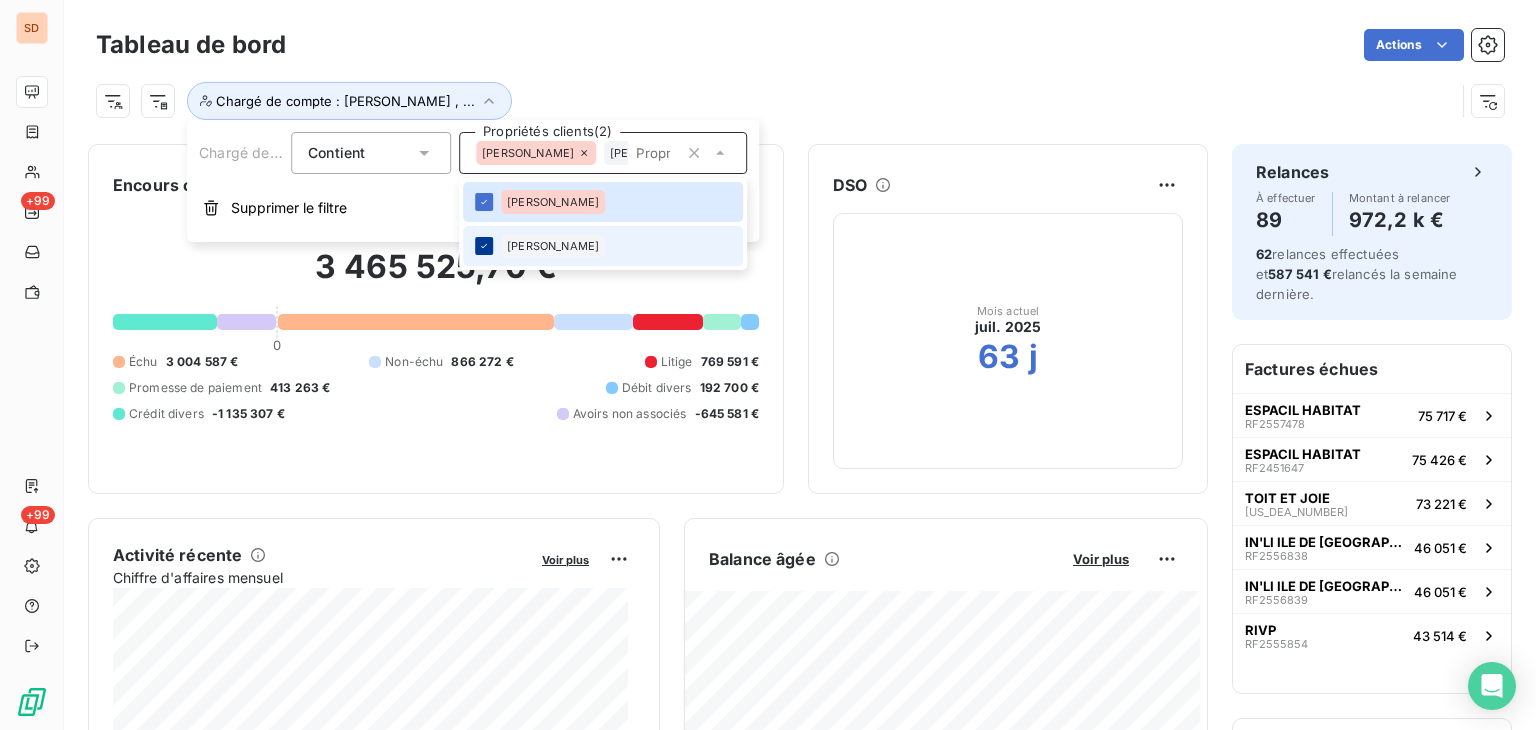 click 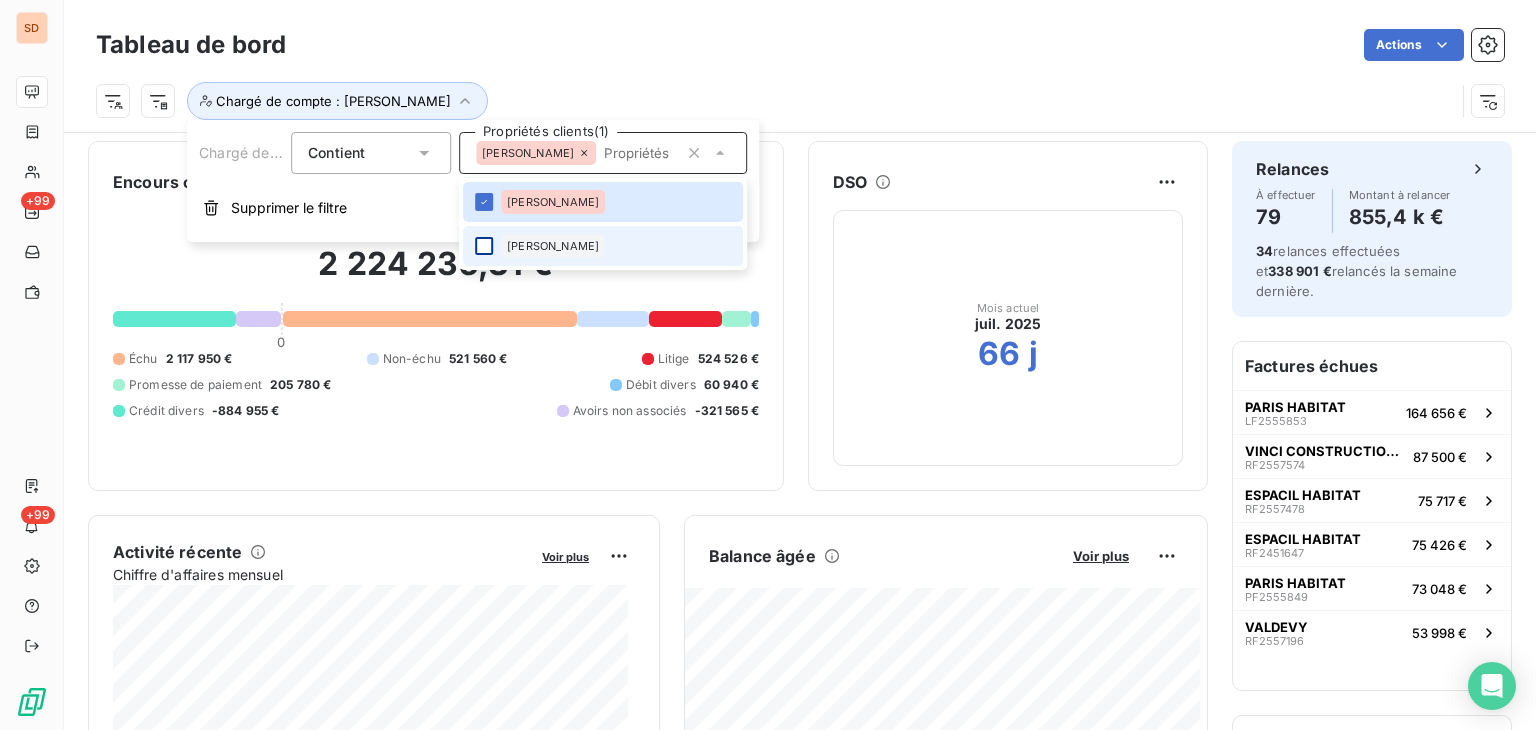 scroll, scrollTop: 0, scrollLeft: 0, axis: both 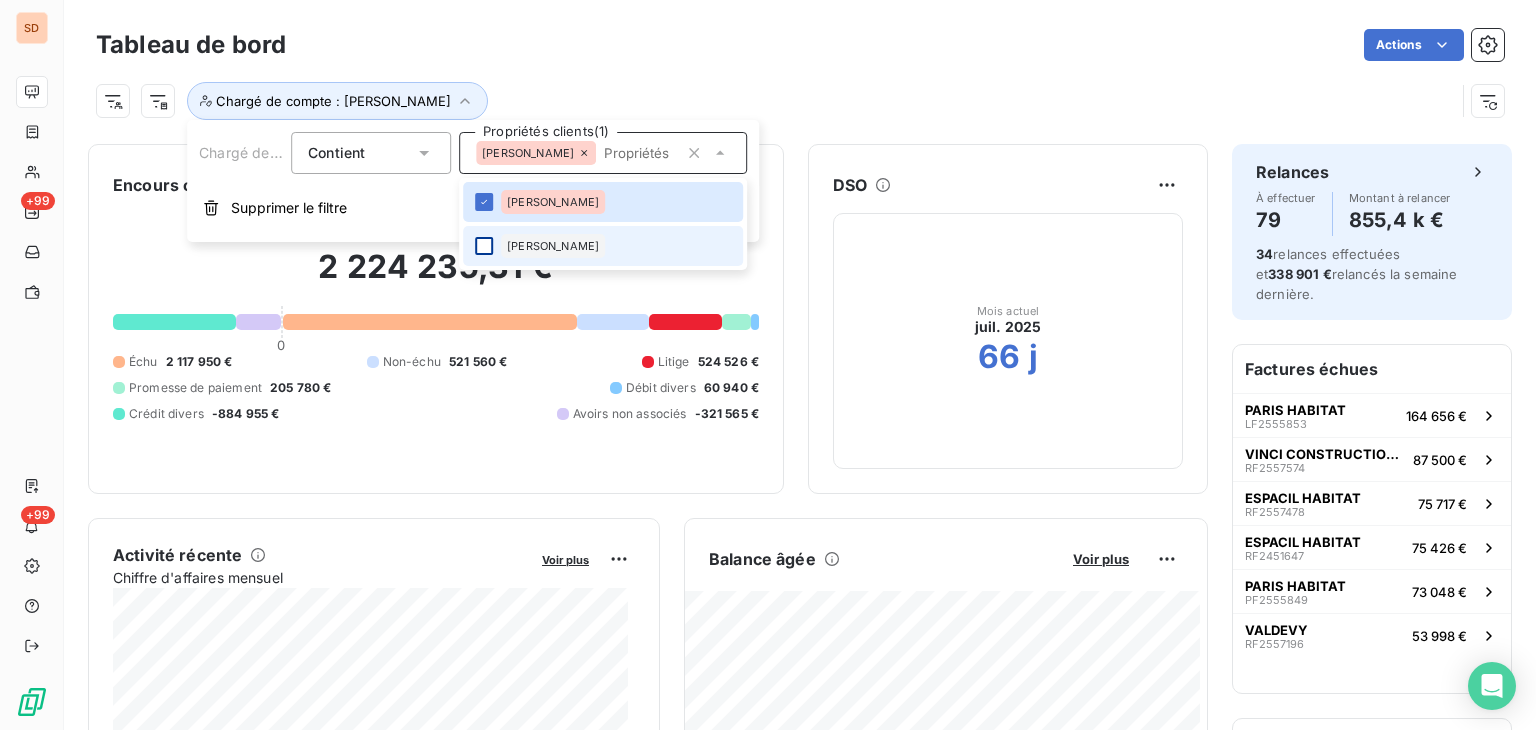 click at bounding box center [484, 246] 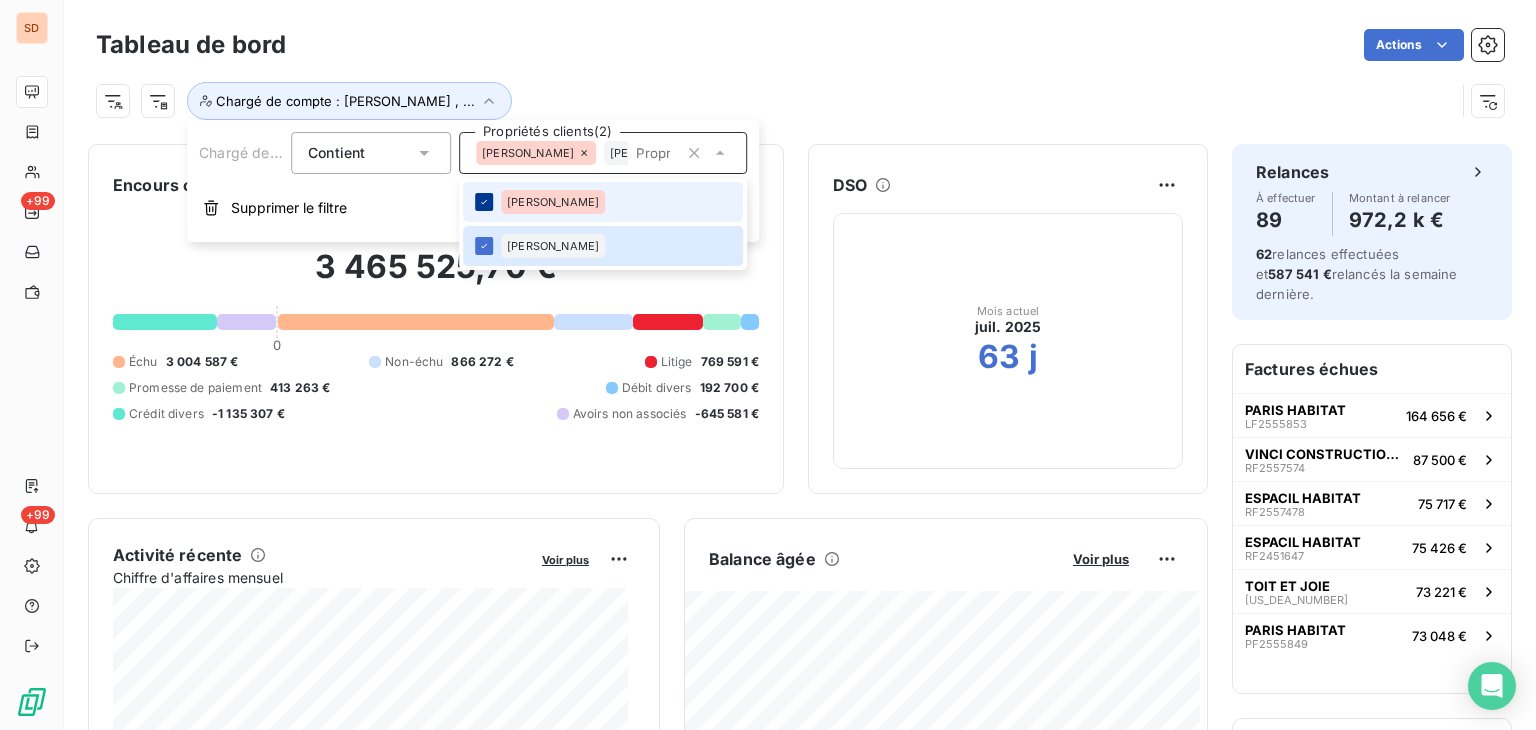 click 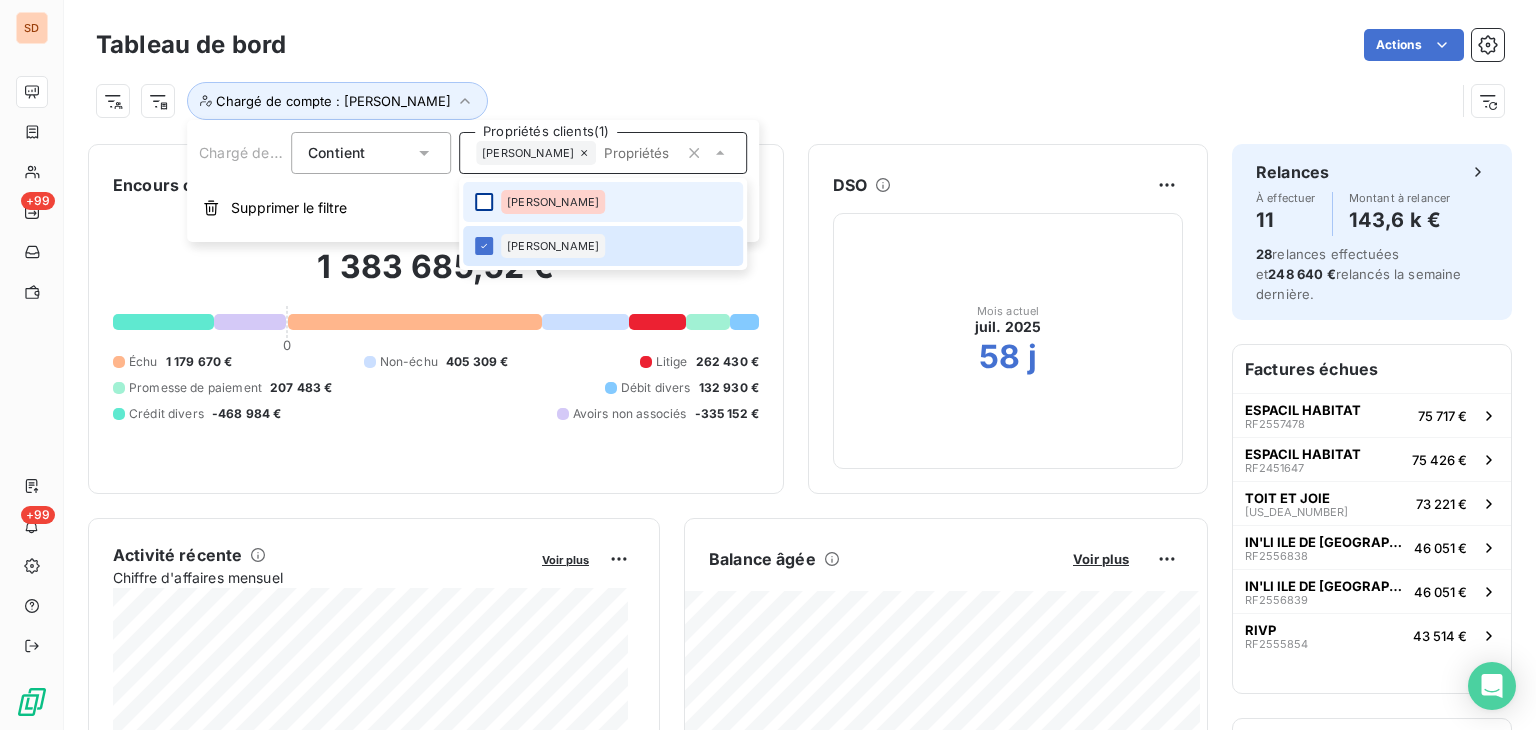 click on "Chargé de compte  : Sylvie" at bounding box center (775, 101) 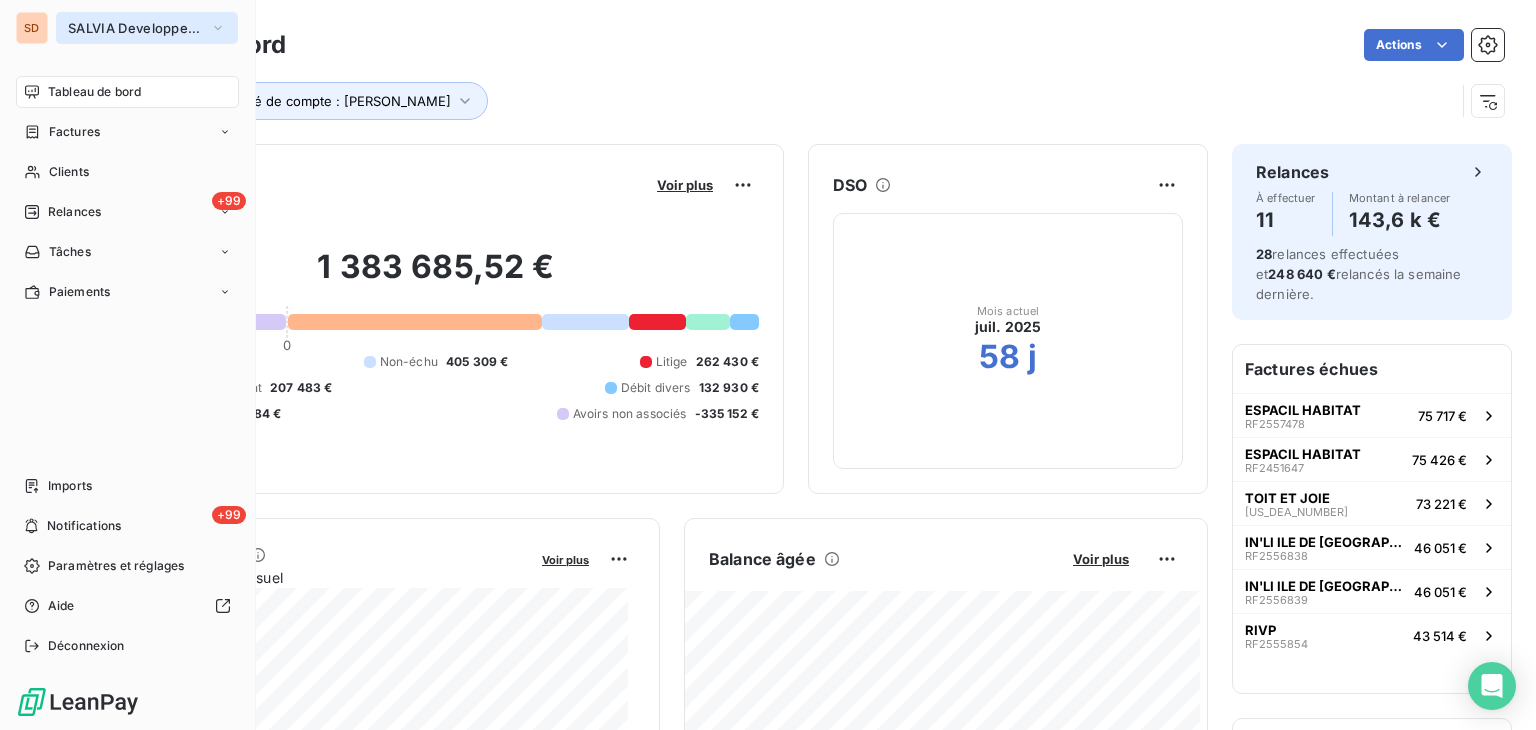 click 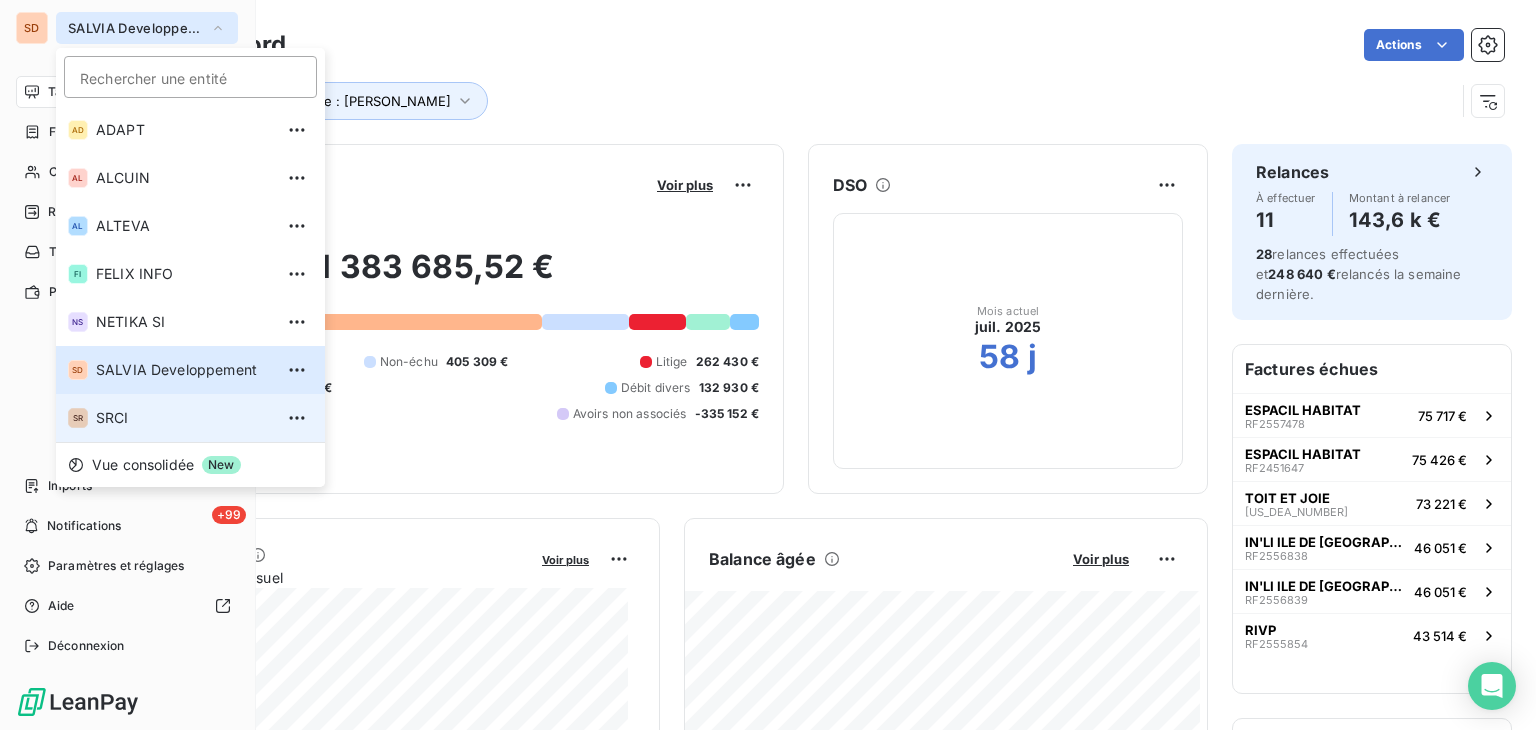 click on "SRCI" at bounding box center (184, 418) 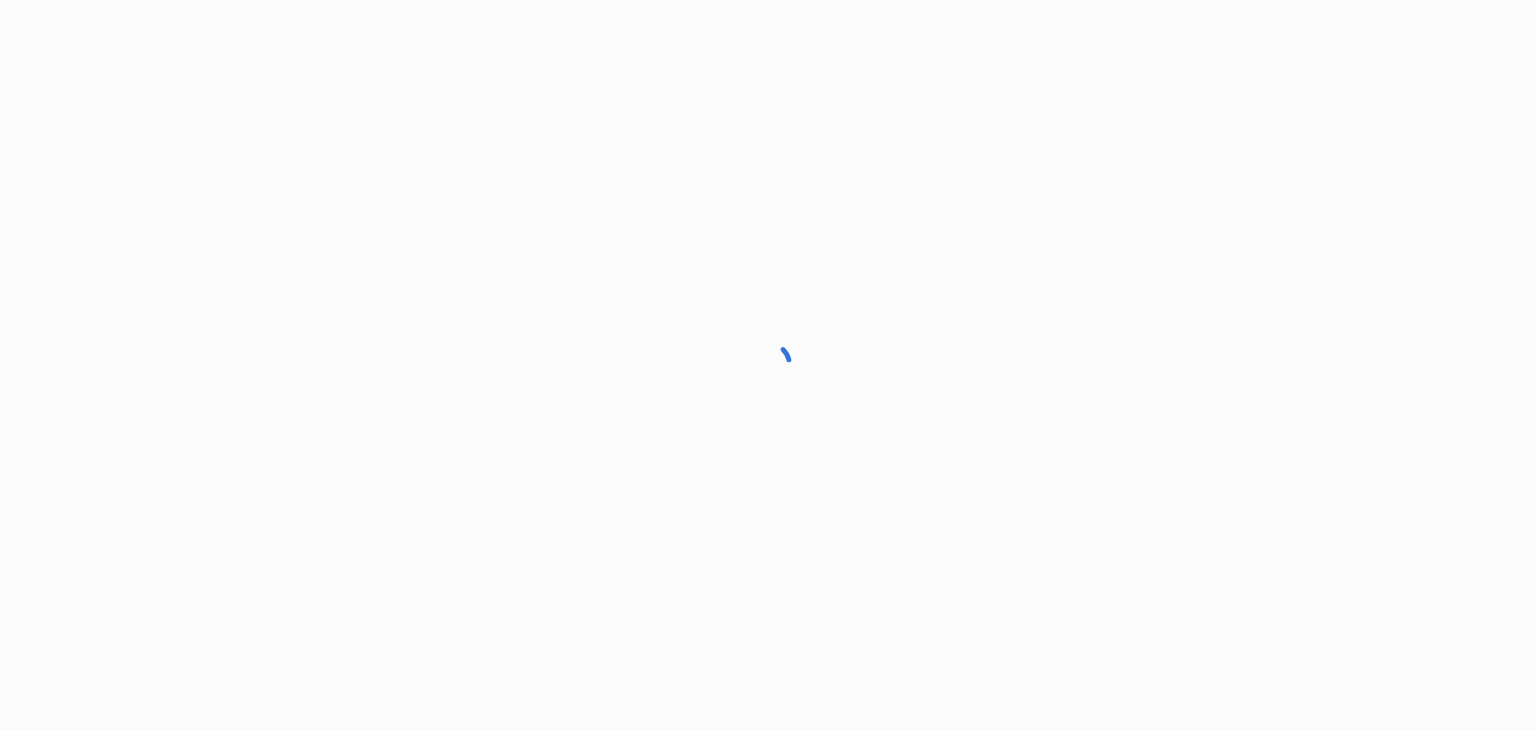 scroll, scrollTop: 0, scrollLeft: 0, axis: both 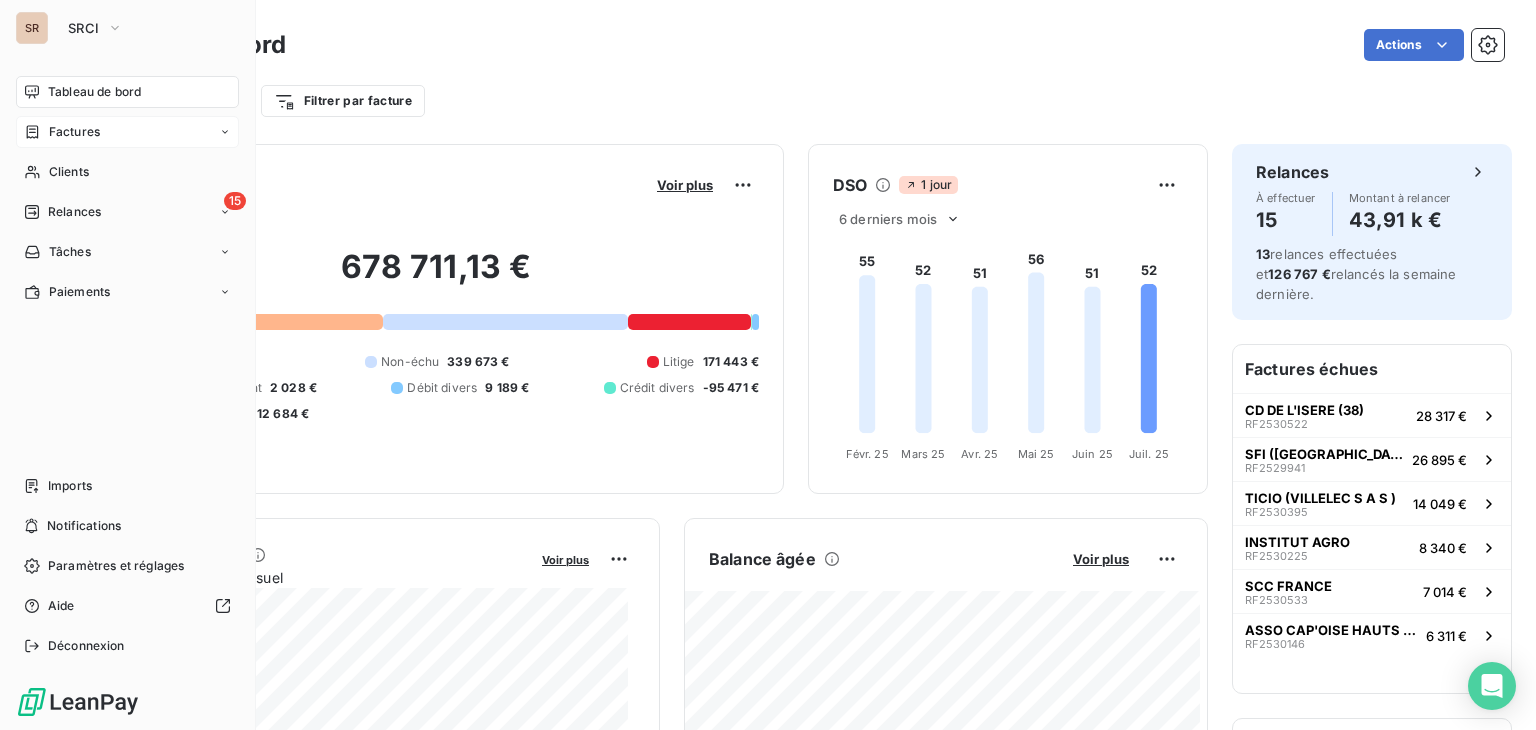 click on "Factures" at bounding box center (74, 132) 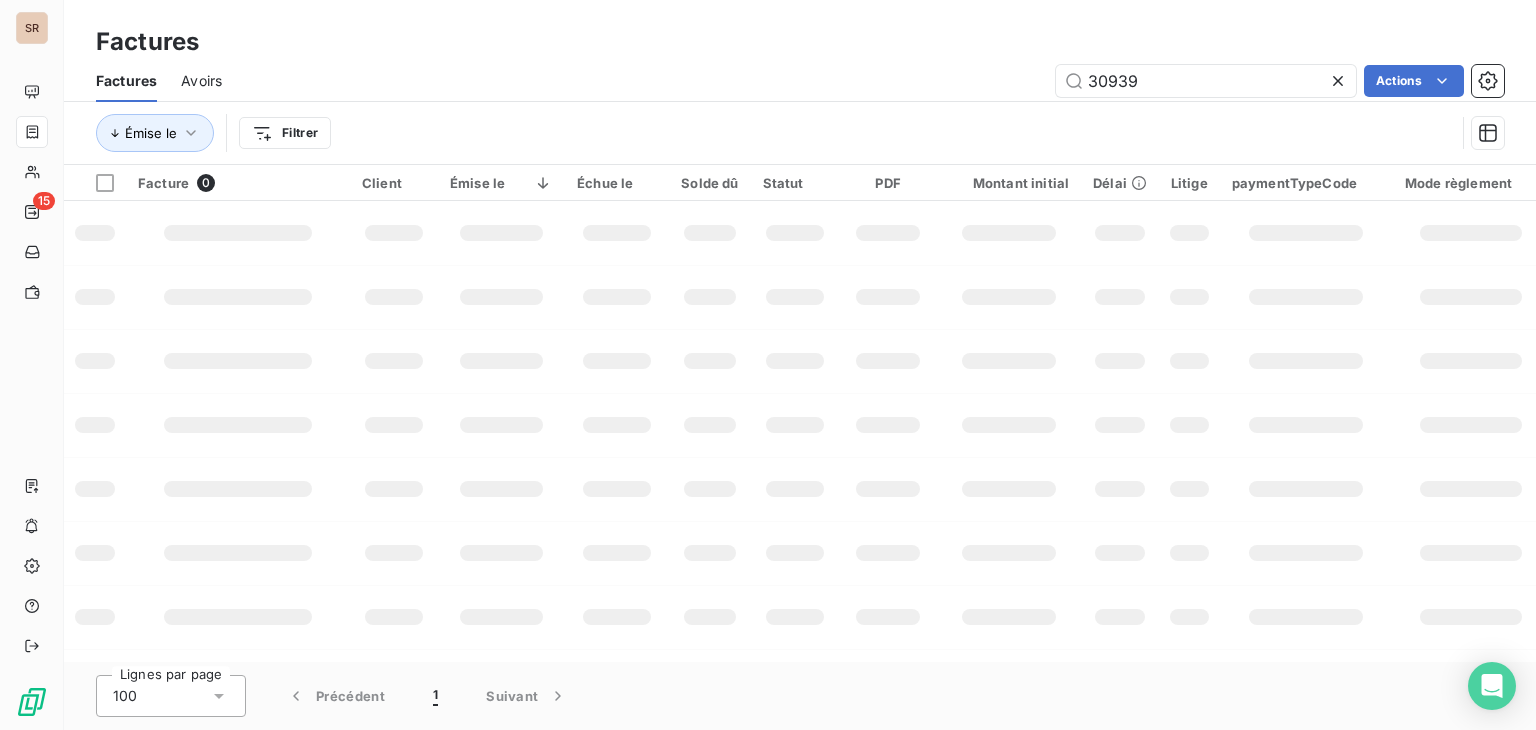 drag, startPoint x: 1138, startPoint y: 79, endPoint x: 1003, endPoint y: 84, distance: 135.09256 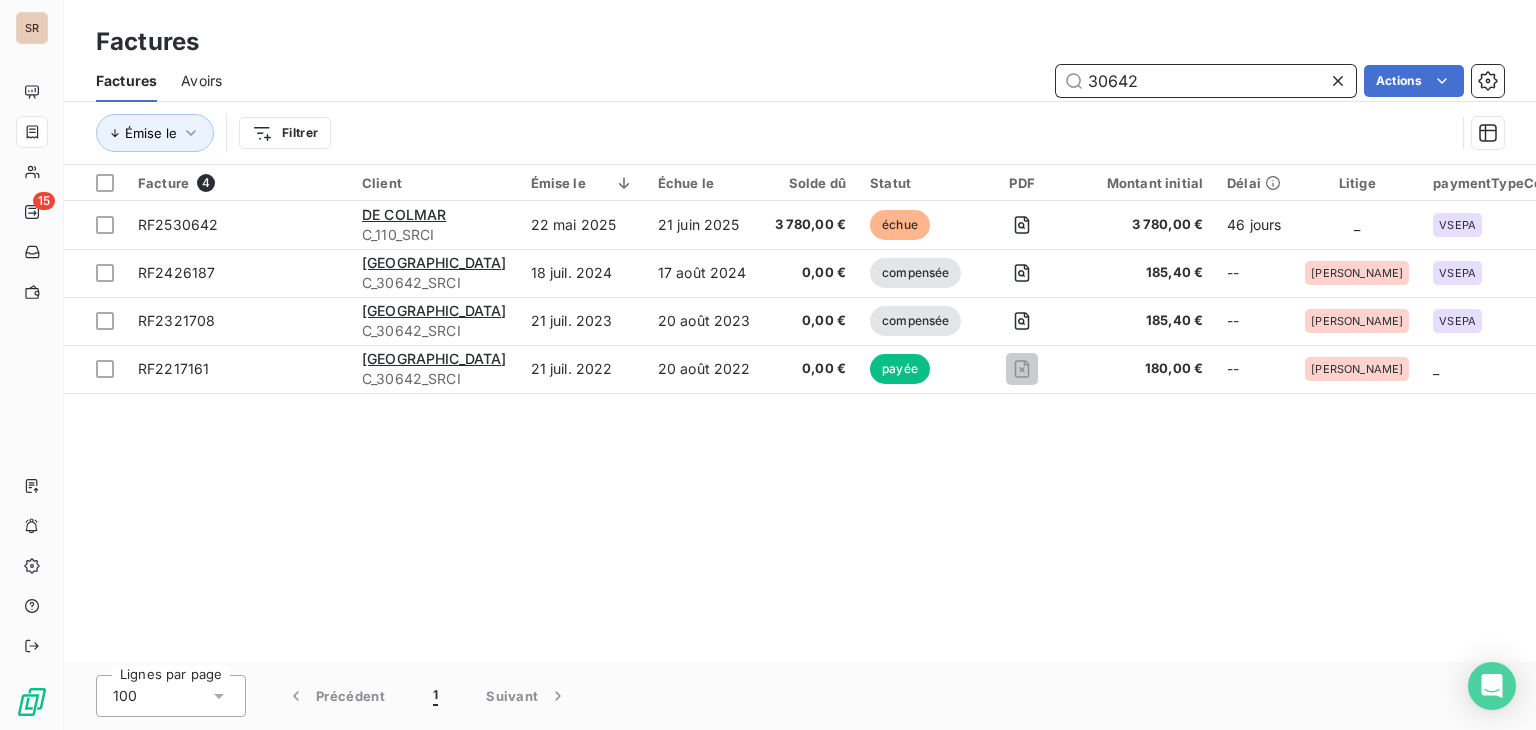 drag, startPoint x: 1146, startPoint y: 81, endPoint x: 1052, endPoint y: 75, distance: 94.19129 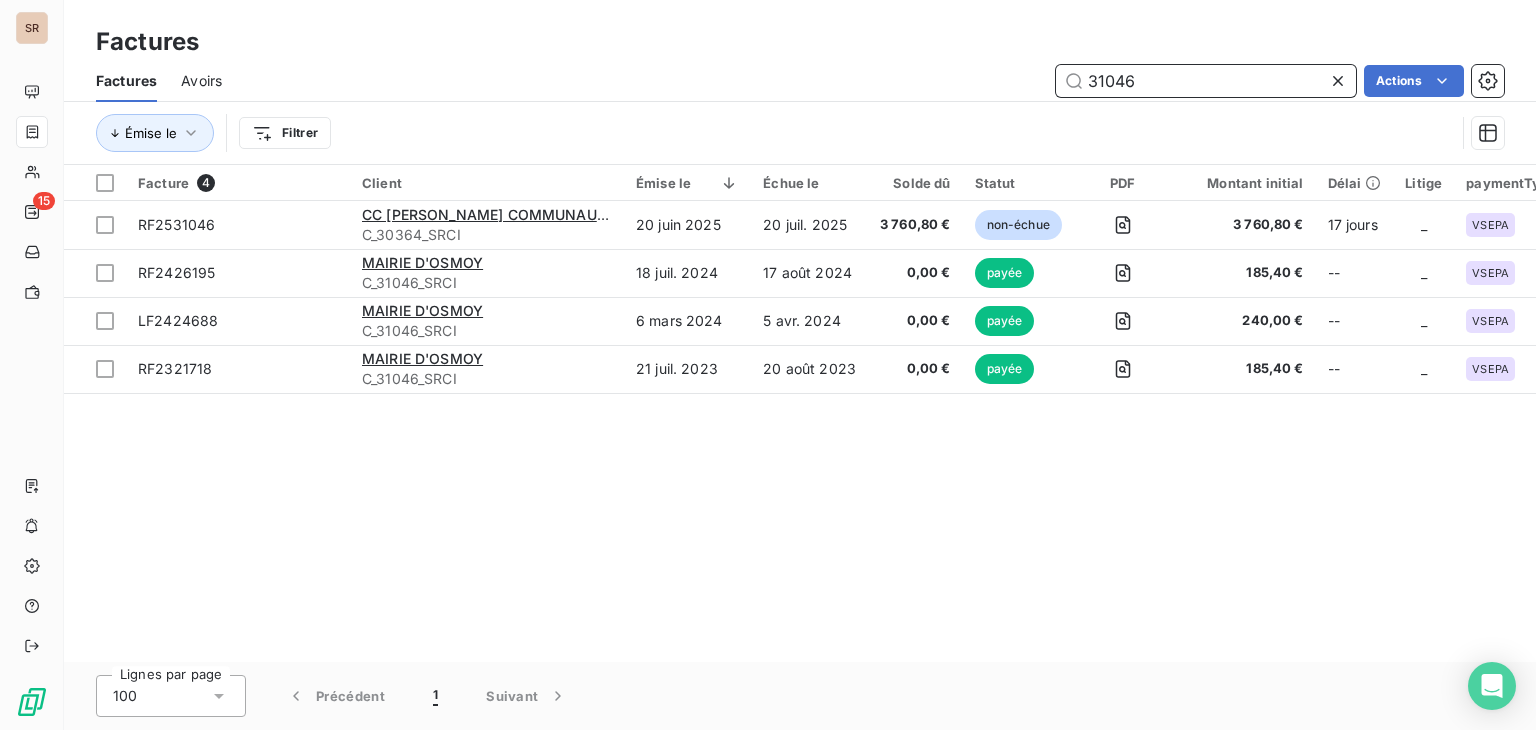 drag, startPoint x: 1139, startPoint y: 73, endPoint x: 1140, endPoint y: 61, distance: 12.0415945 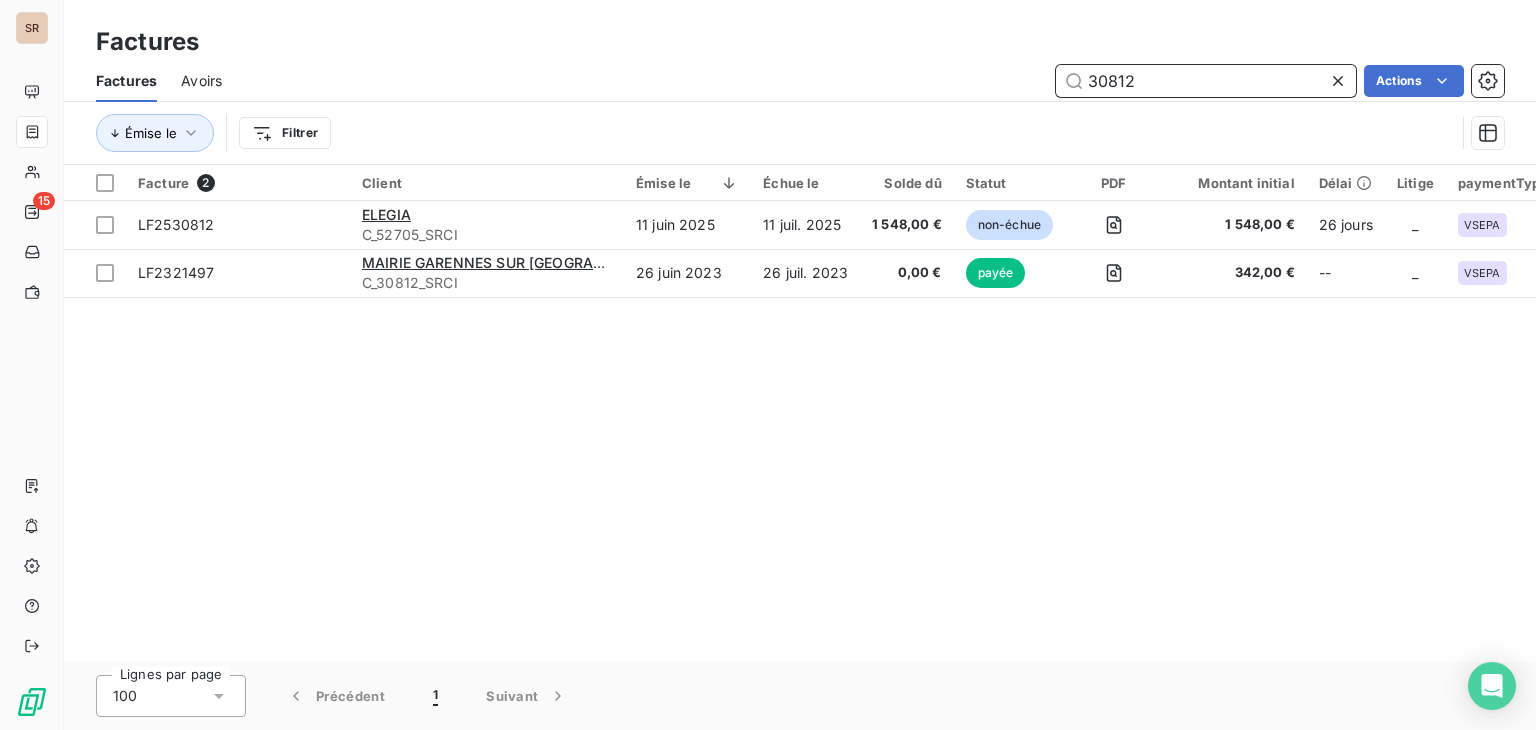 click on "30812" at bounding box center (1206, 81) 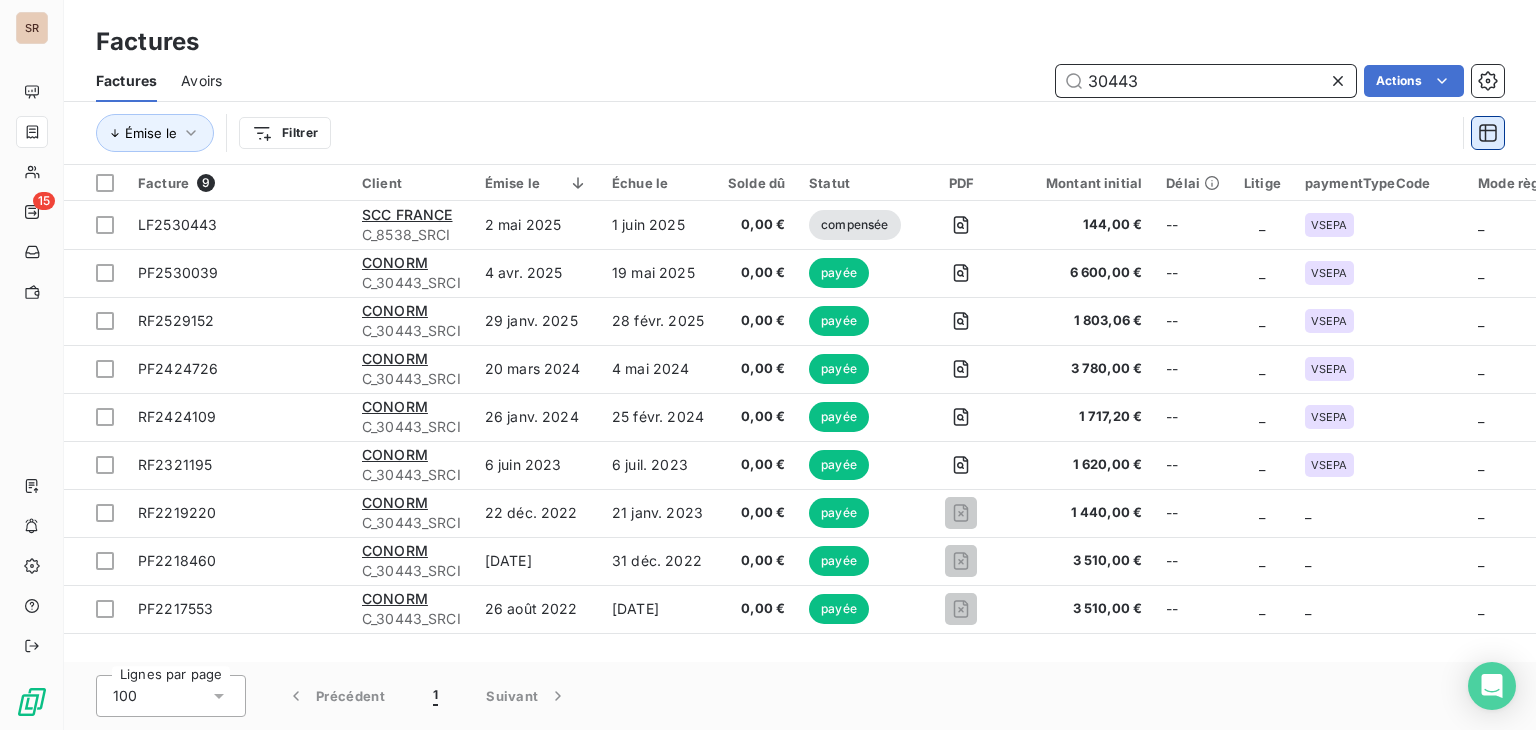 type on "30443" 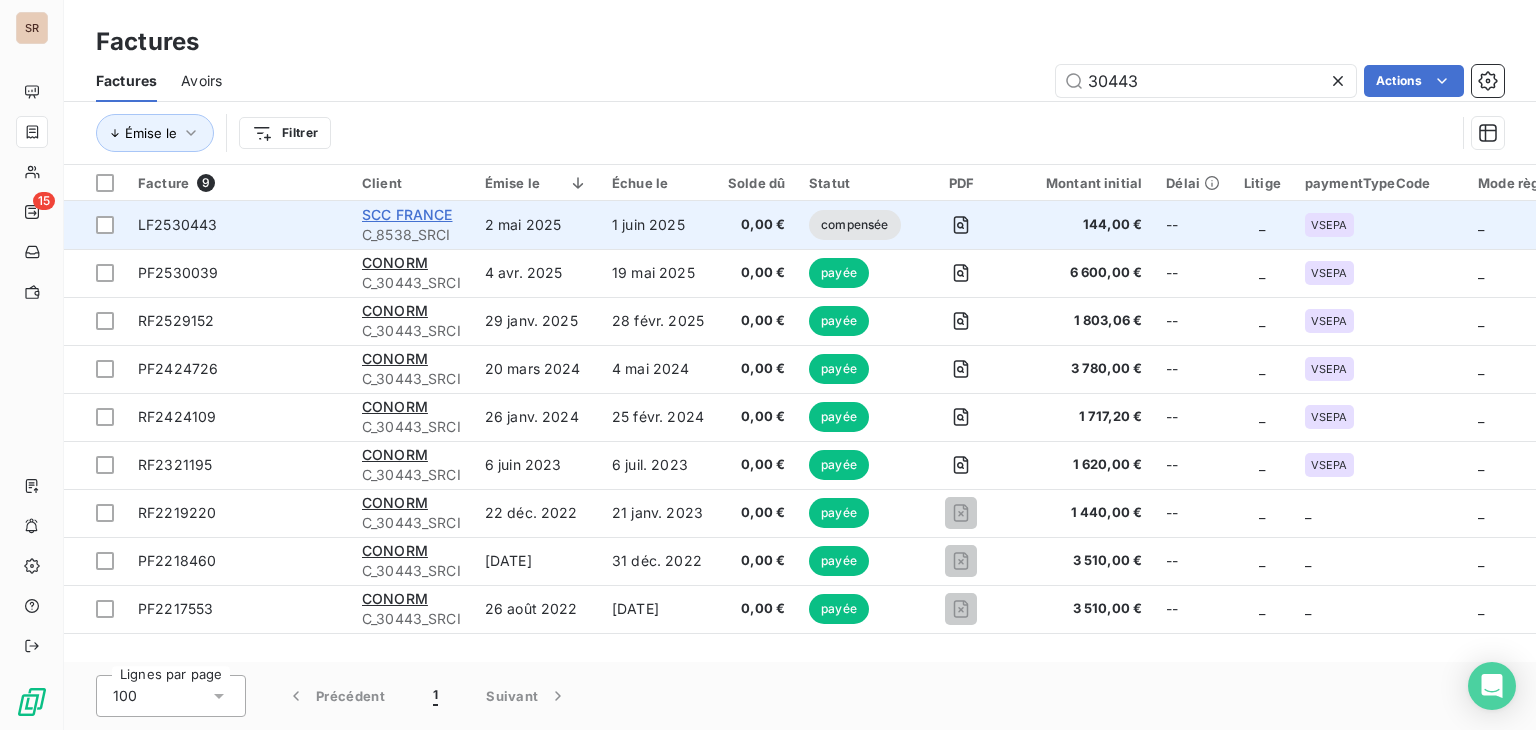 click on "SCC FRANCE" at bounding box center [407, 214] 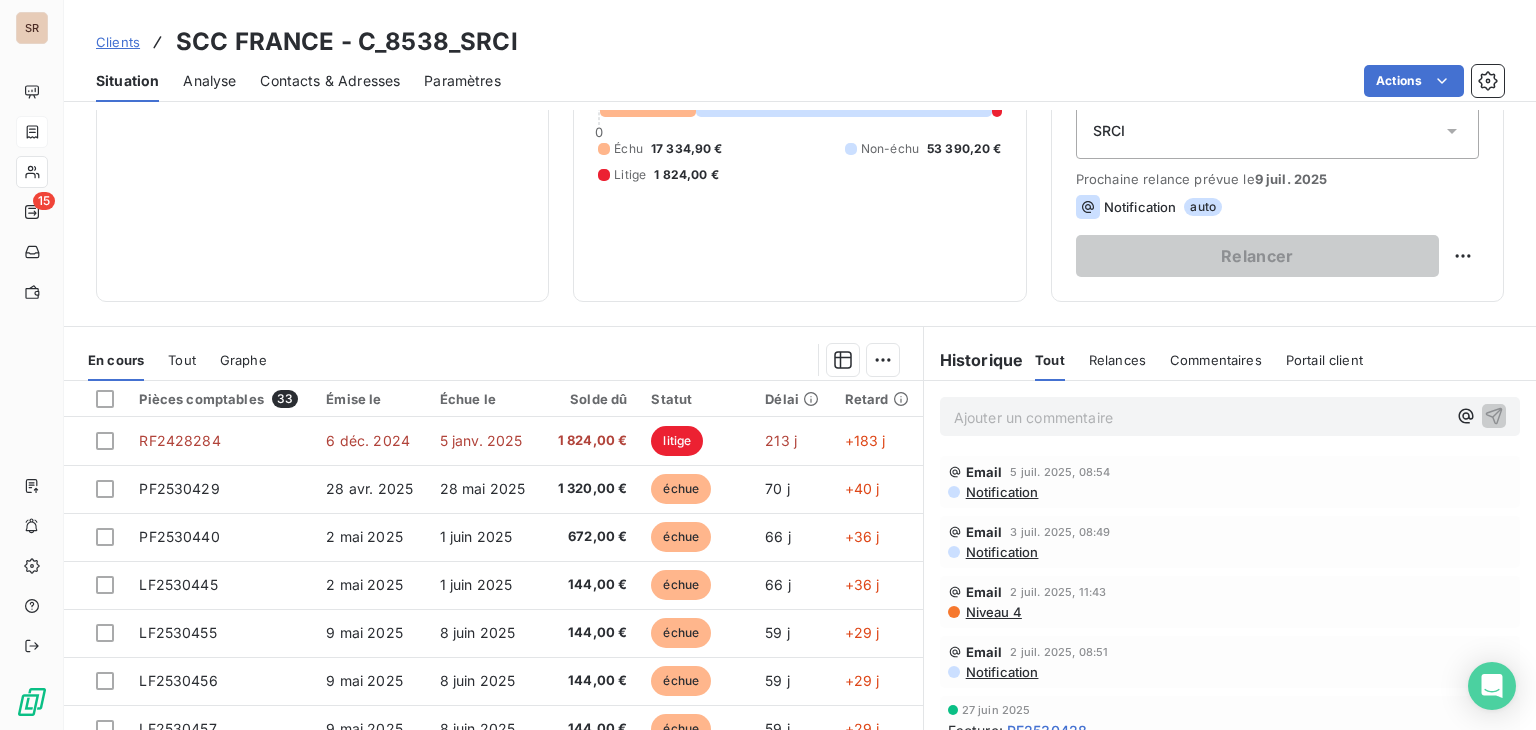 scroll, scrollTop: 100, scrollLeft: 0, axis: vertical 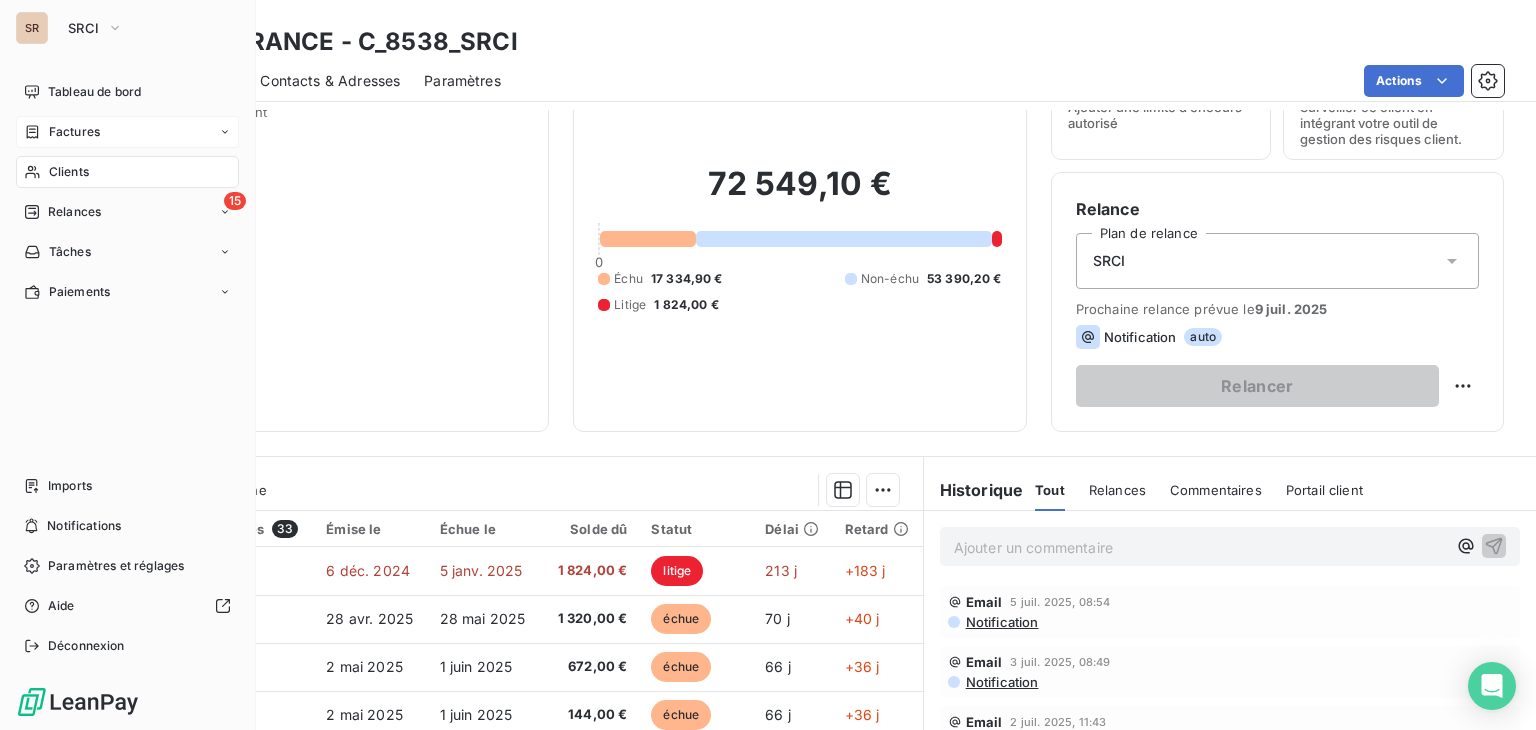 click on "Factures" at bounding box center [62, 132] 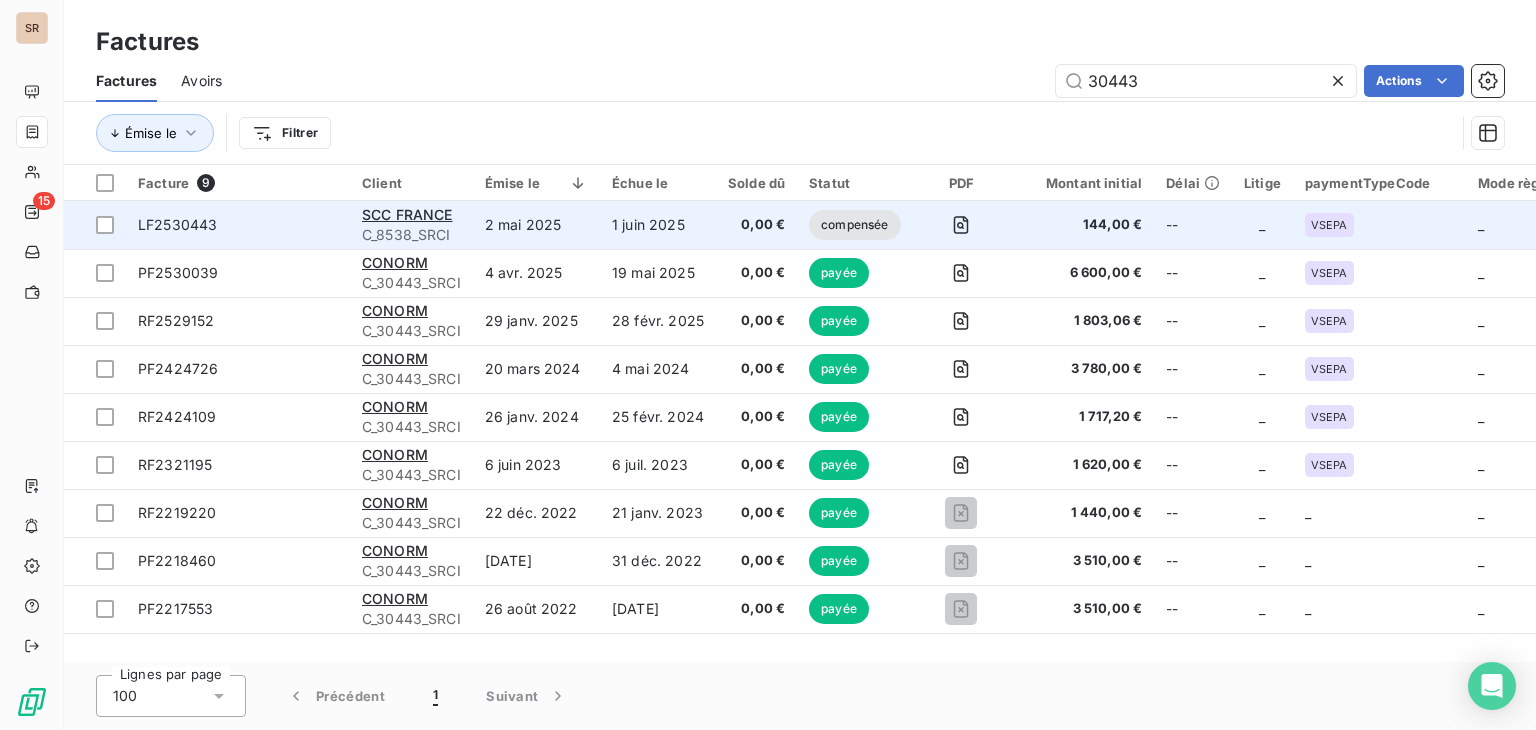 click on "LF2530443" at bounding box center (177, 224) 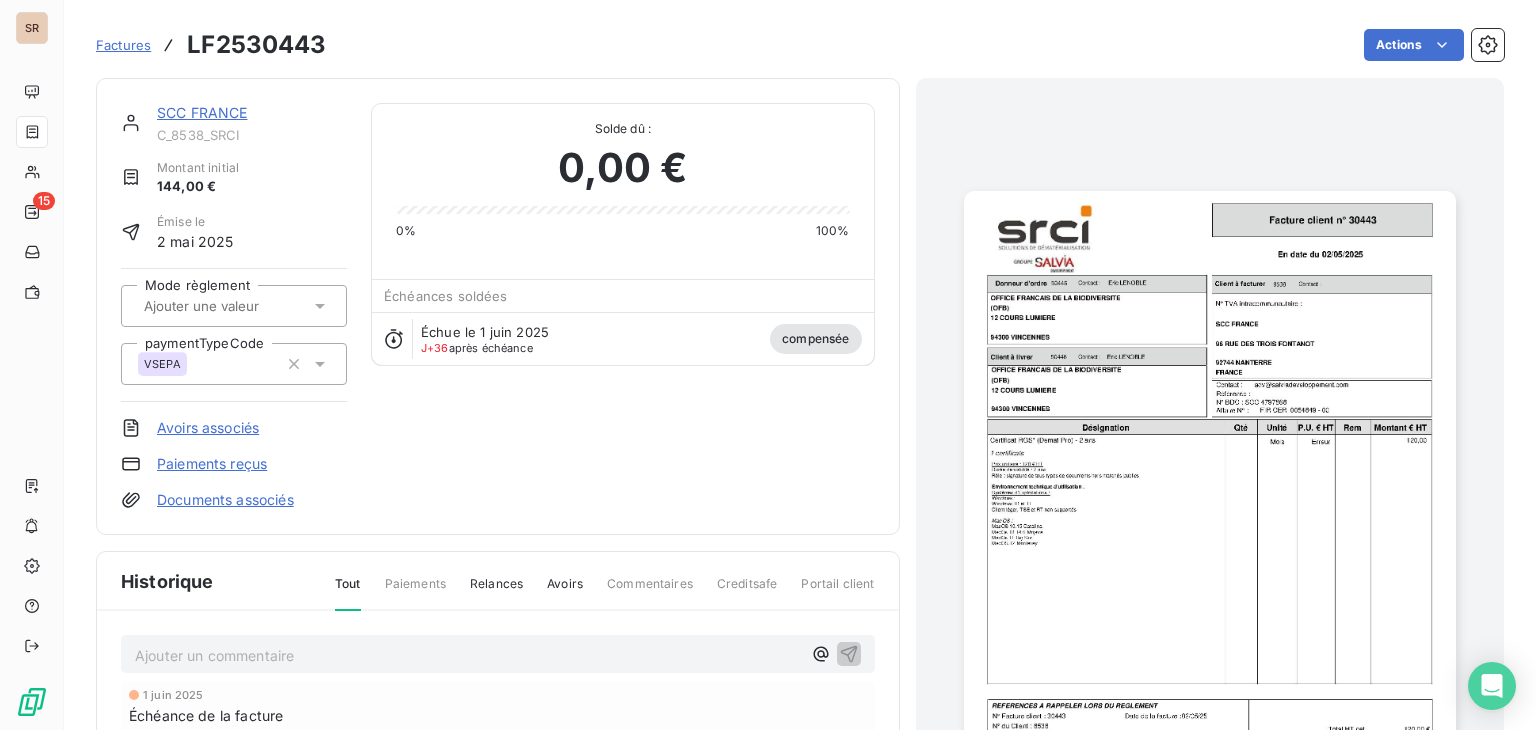 scroll, scrollTop: 0, scrollLeft: 0, axis: both 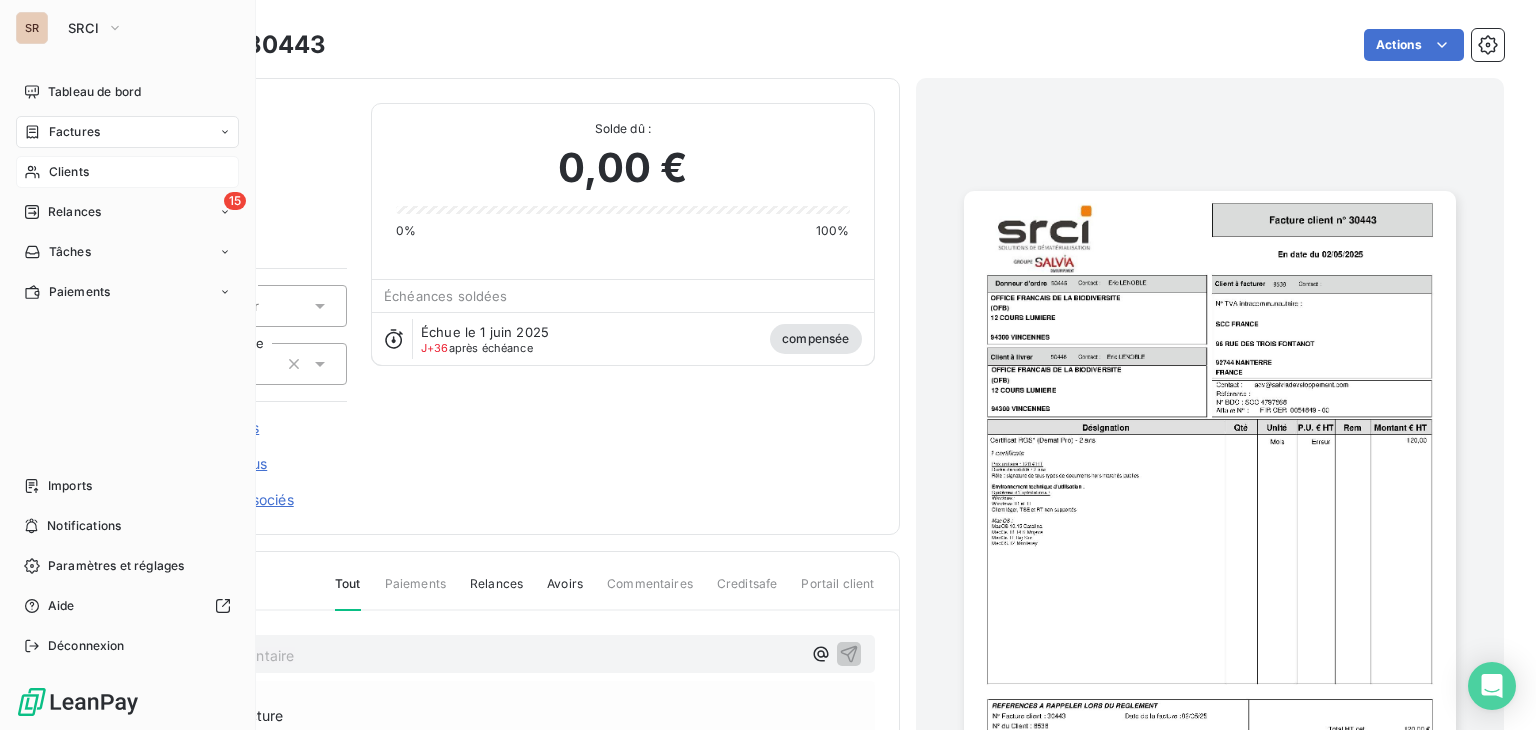 click on "Clients" at bounding box center (69, 172) 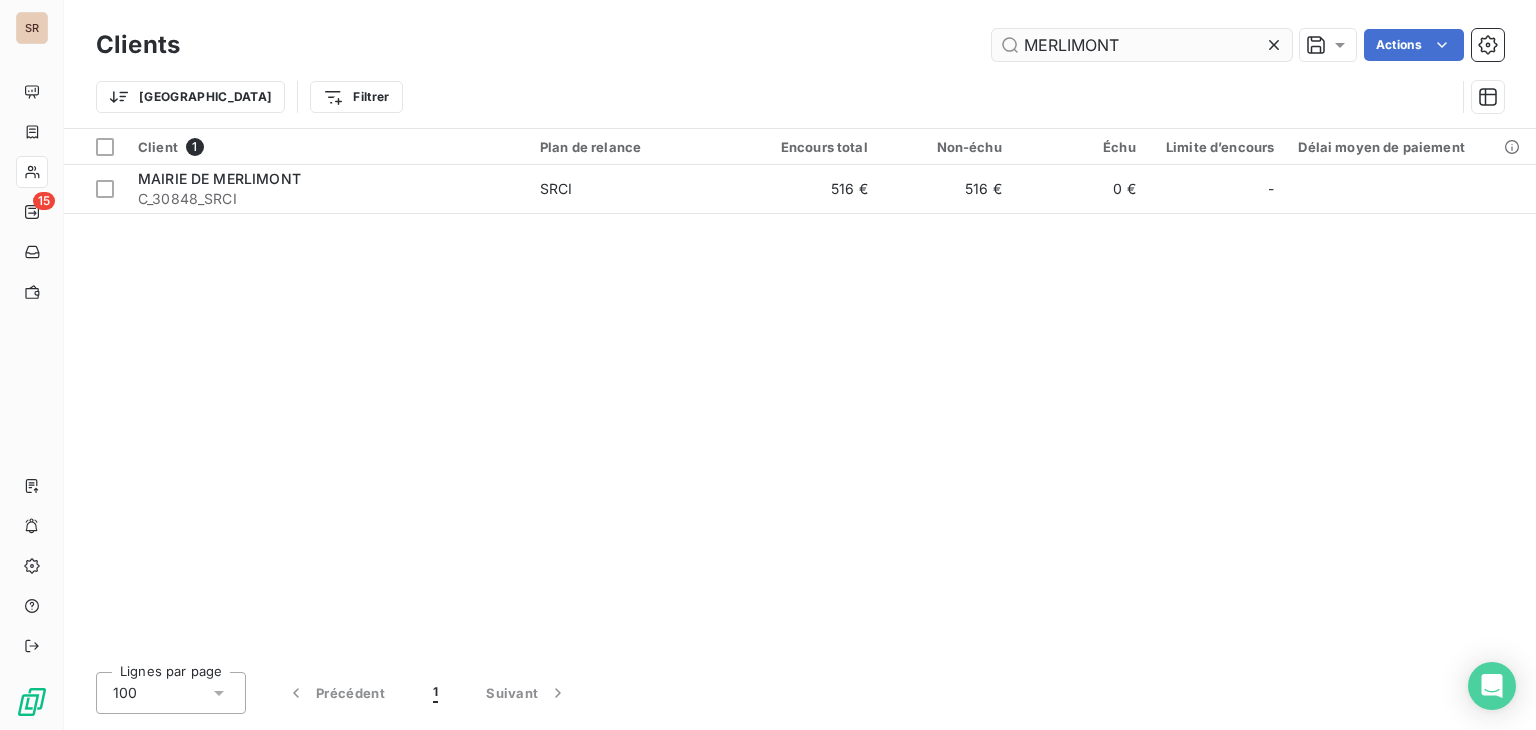type on "MERLIMONT" 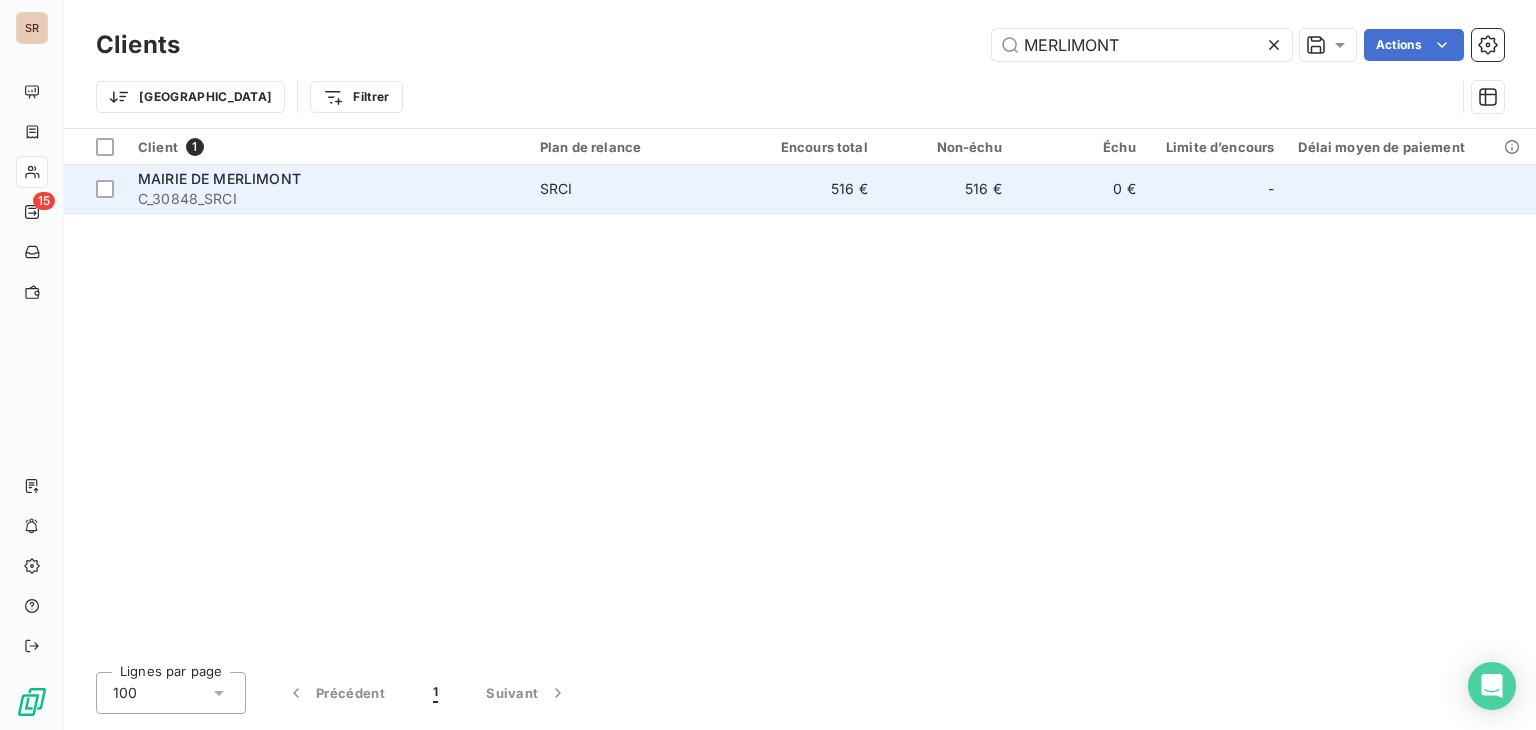 click on "C_30848_SRCI" at bounding box center [327, 199] 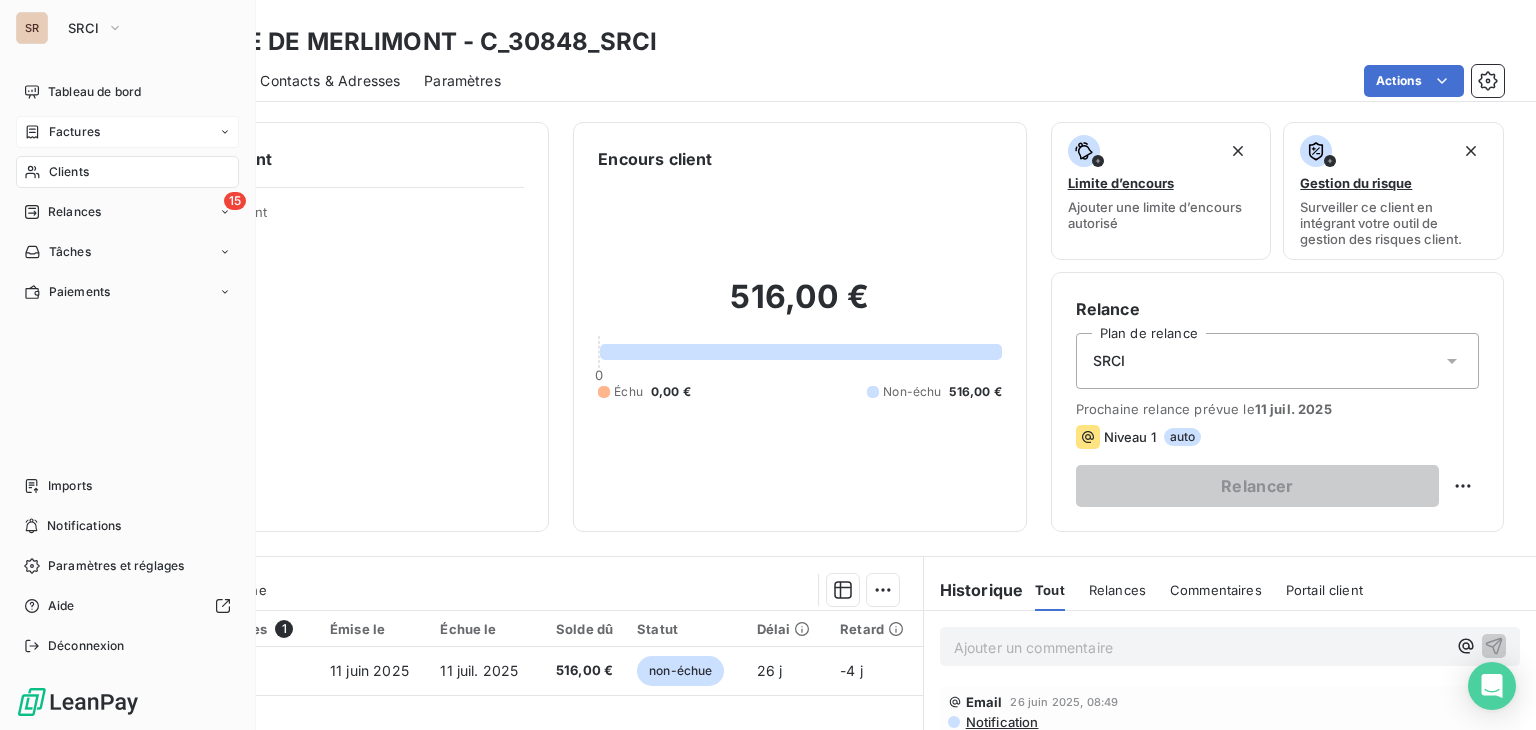 drag, startPoint x: 56, startPoint y: 133, endPoint x: 140, endPoint y: 125, distance: 84.38009 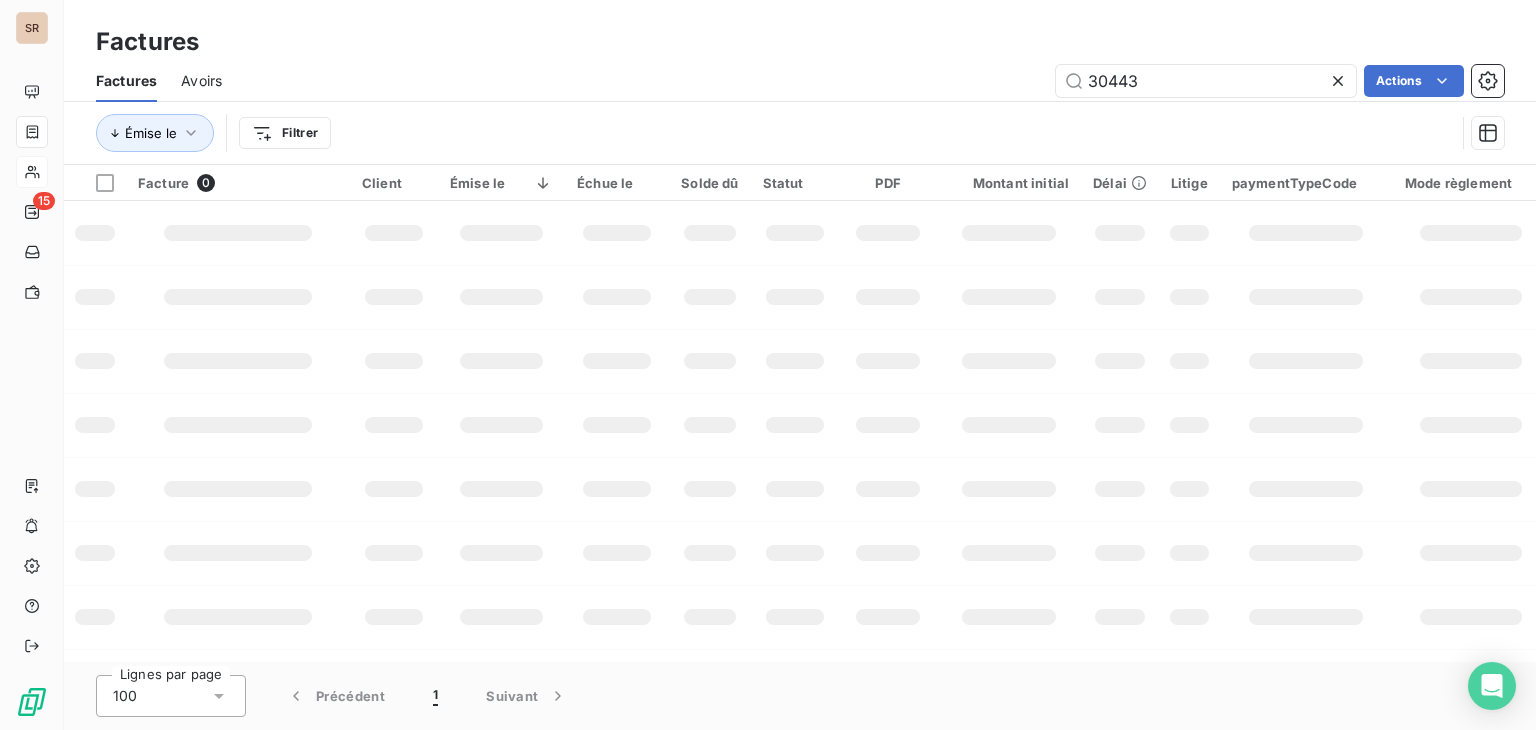 drag, startPoint x: 1180, startPoint y: 91, endPoint x: 1015, endPoint y: 86, distance: 165.07574 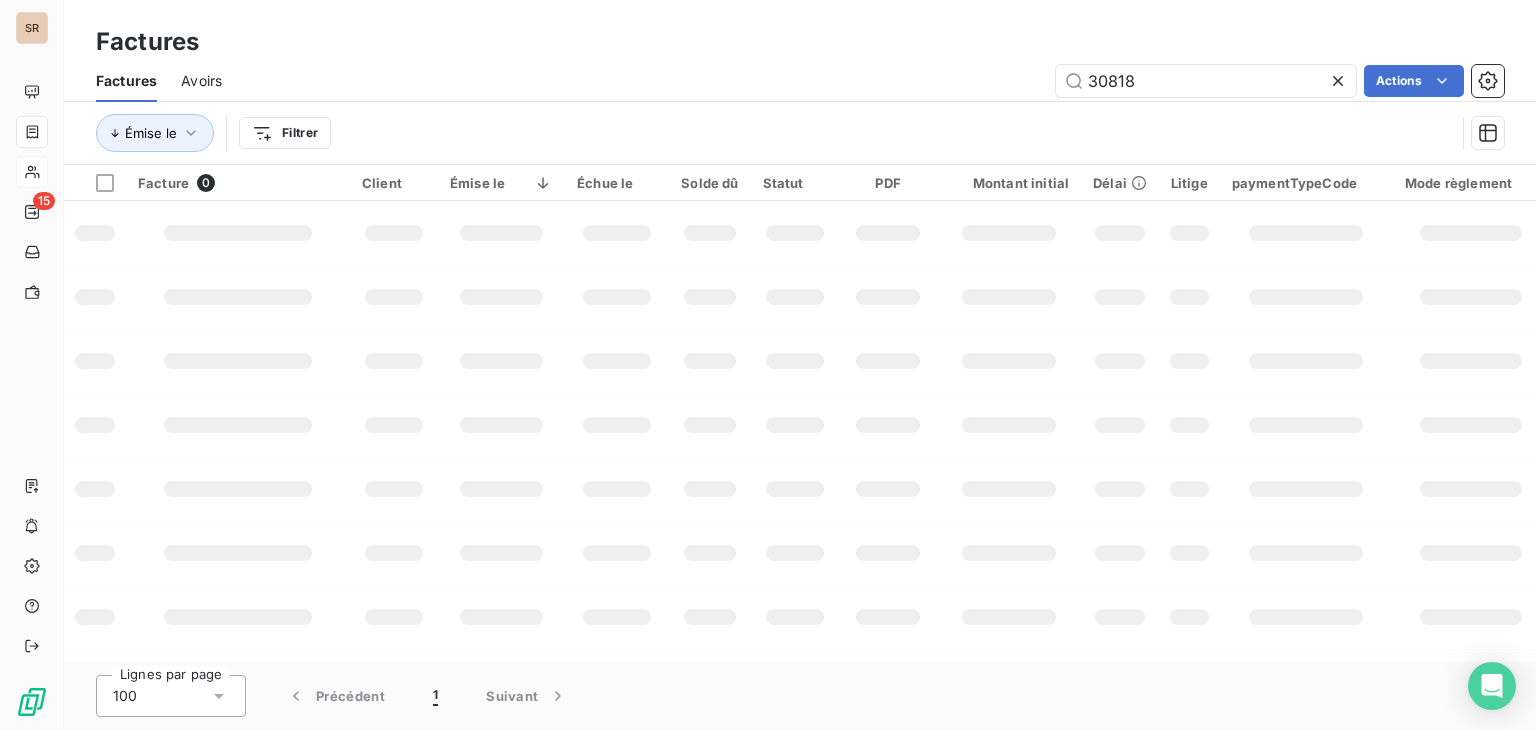 type on "30818" 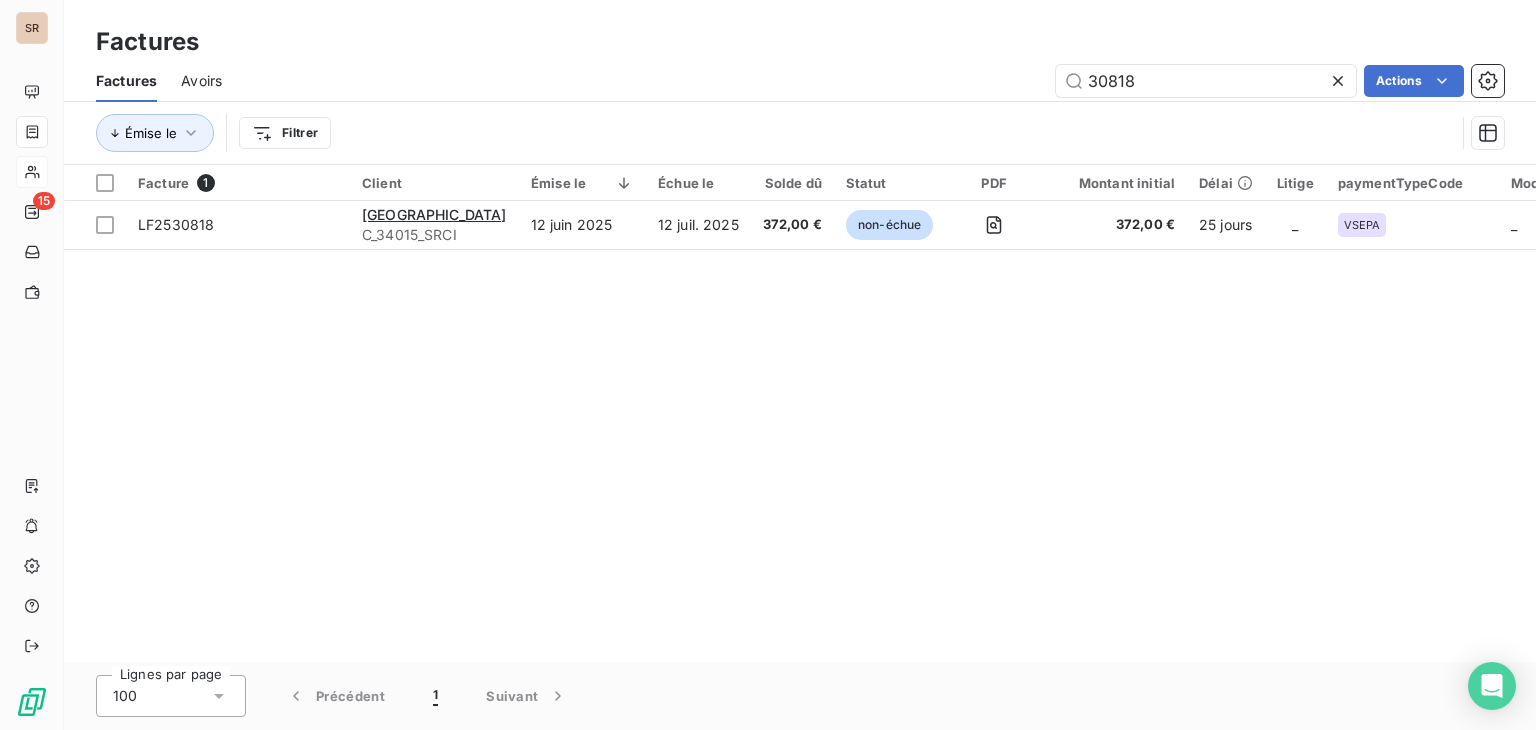type 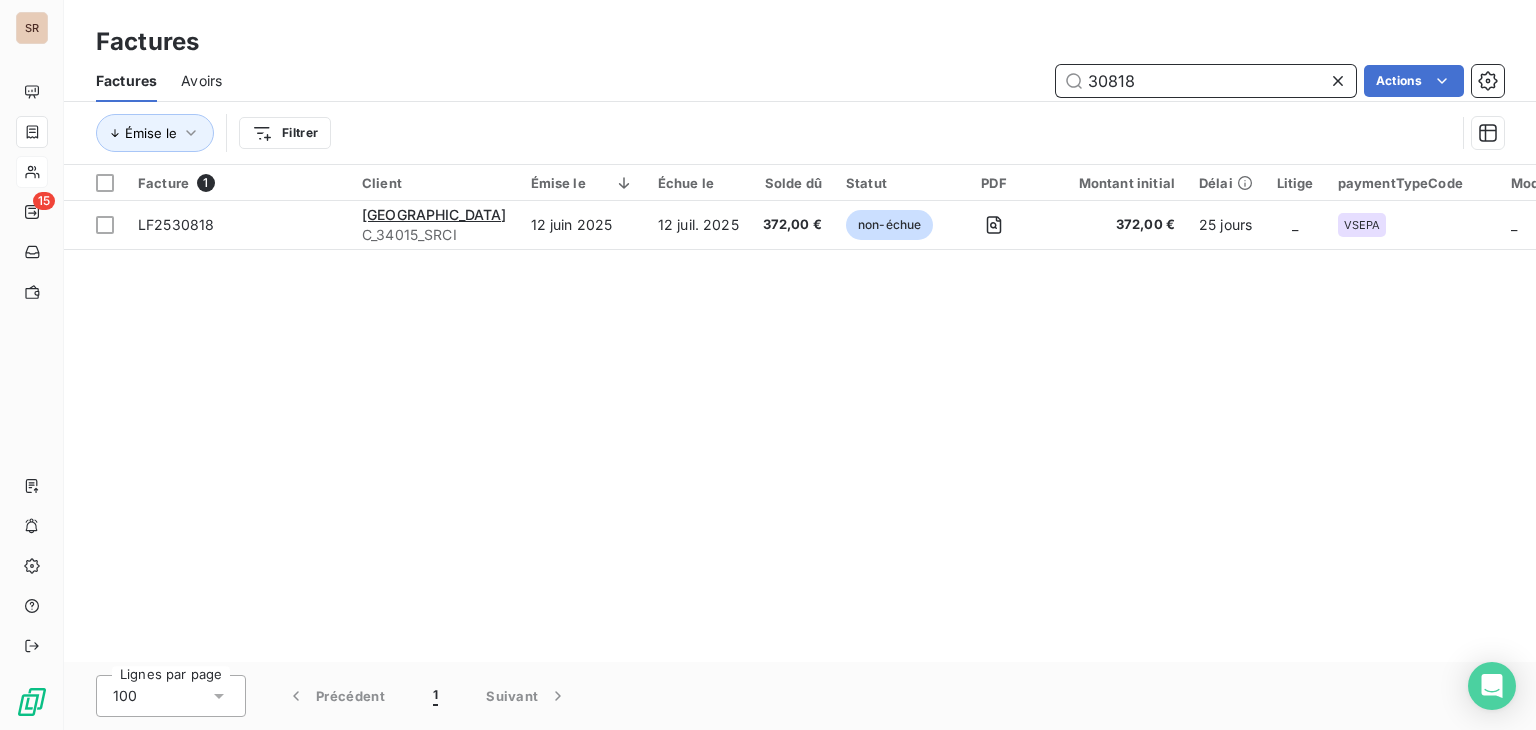 click on "30818" at bounding box center (1206, 81) 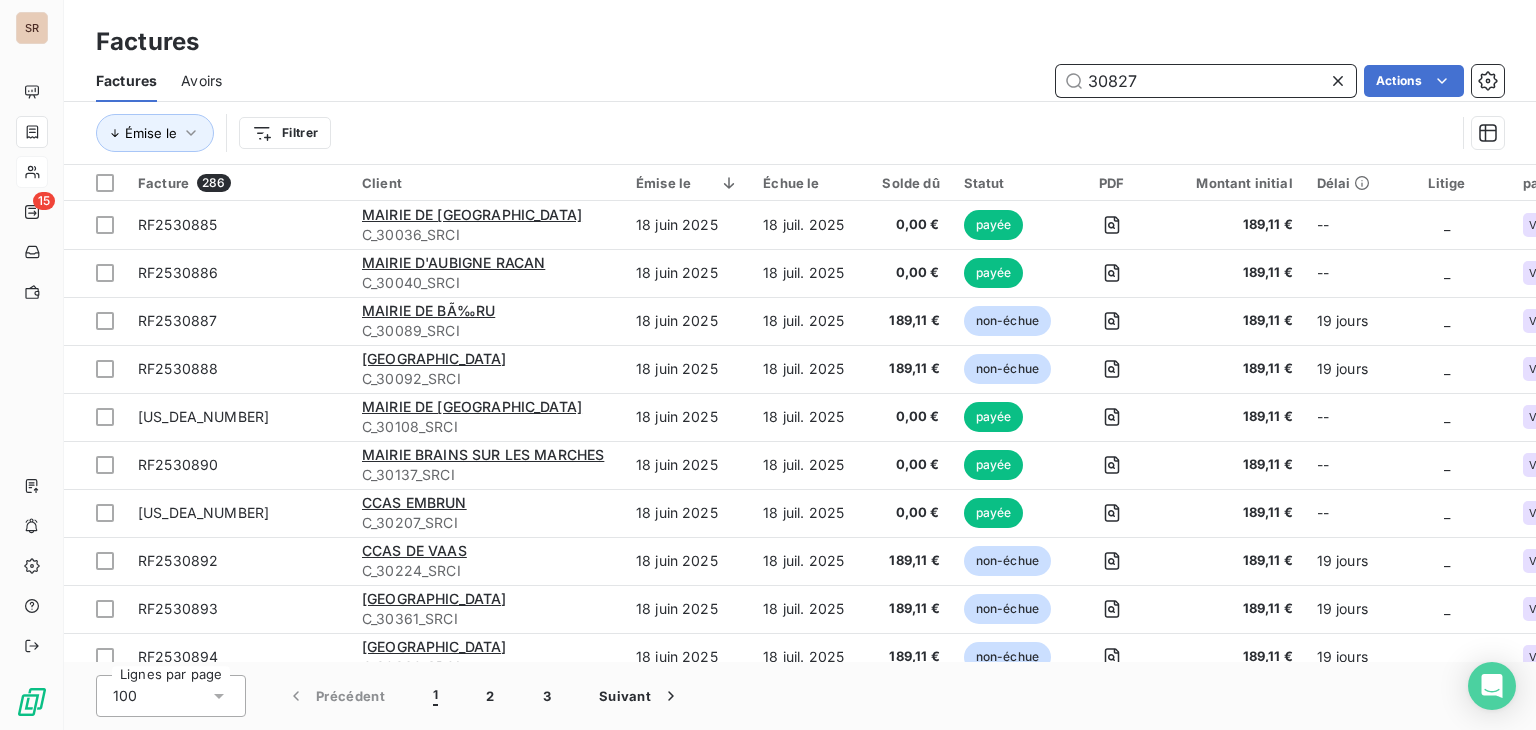 type on "30827" 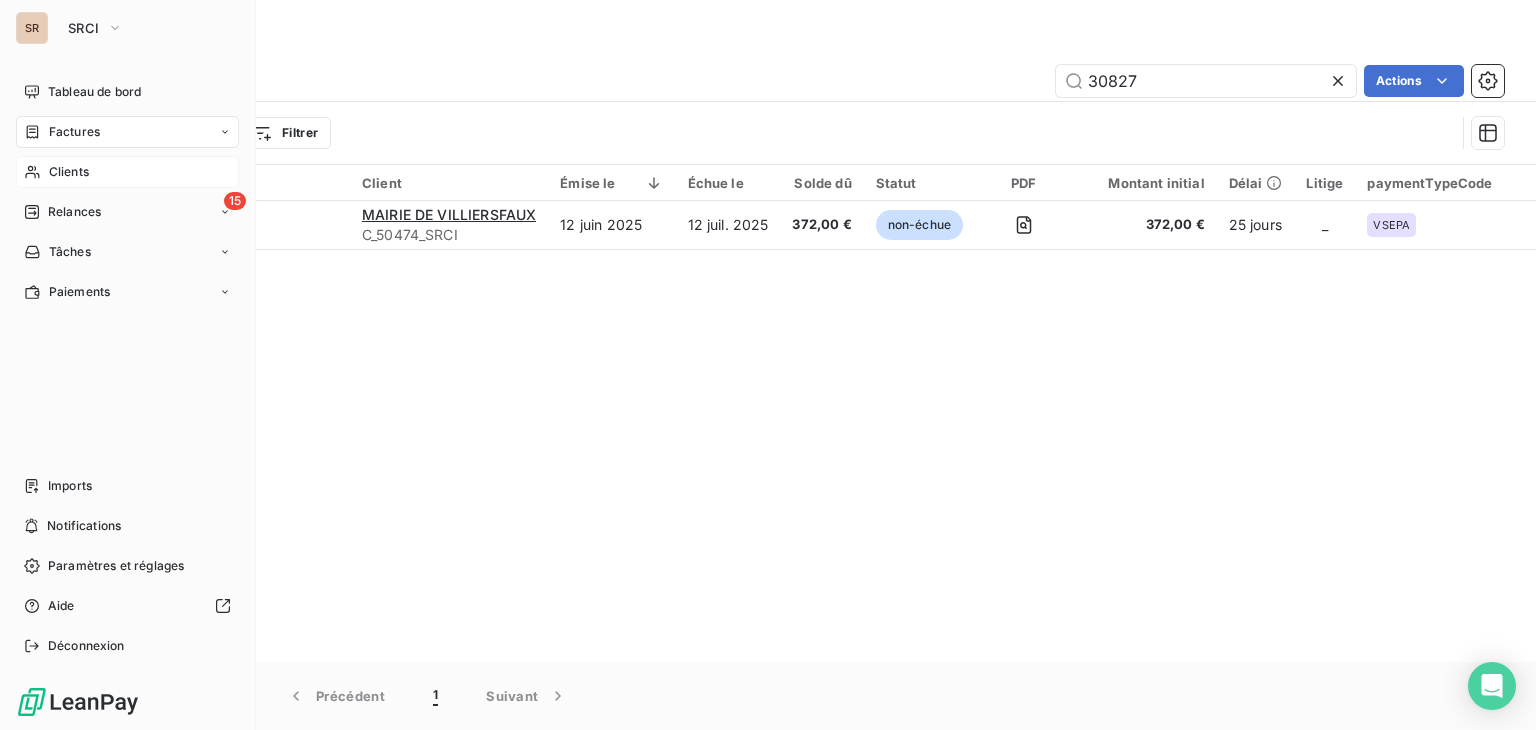 click on "Clients" at bounding box center (69, 172) 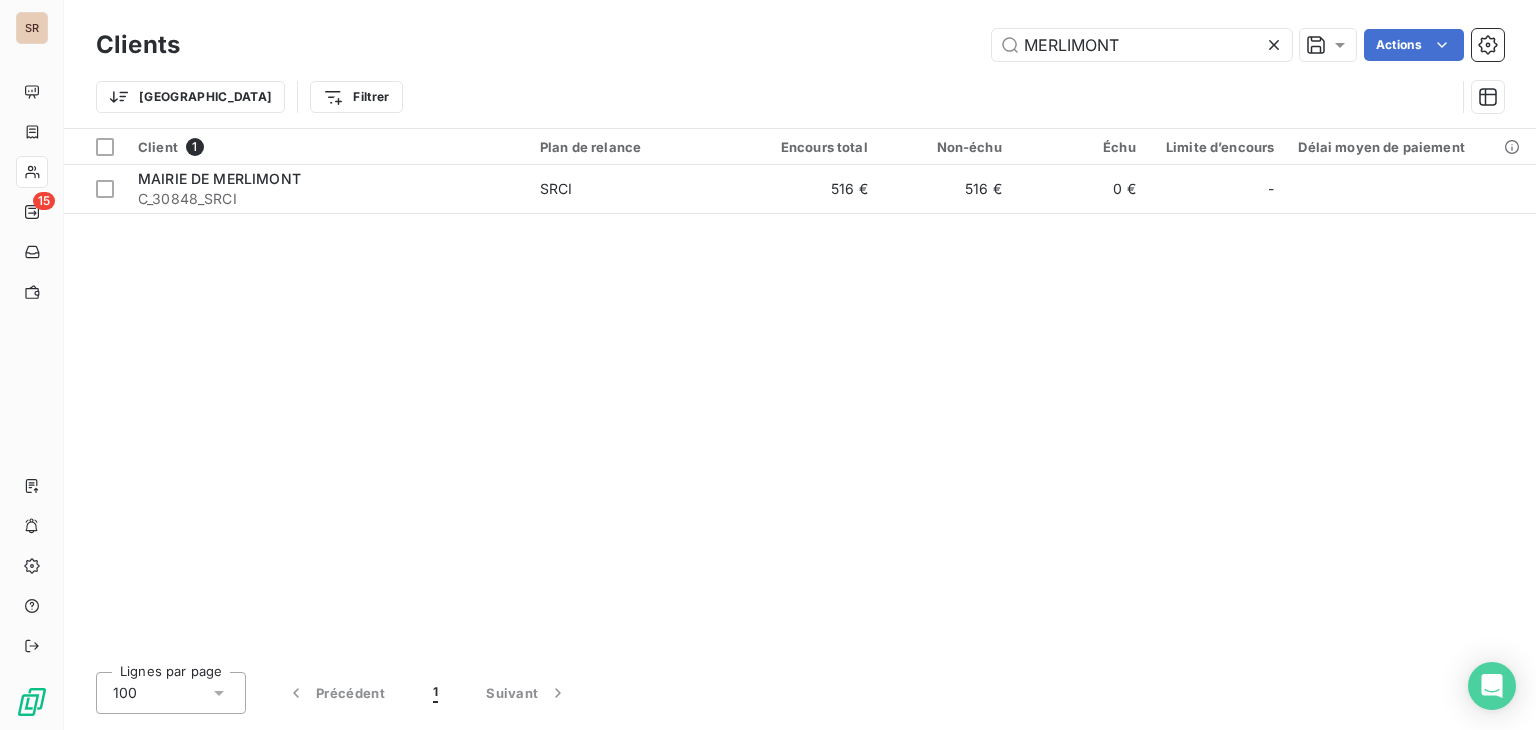 drag, startPoint x: 1125, startPoint y: 45, endPoint x: 924, endPoint y: 45, distance: 201 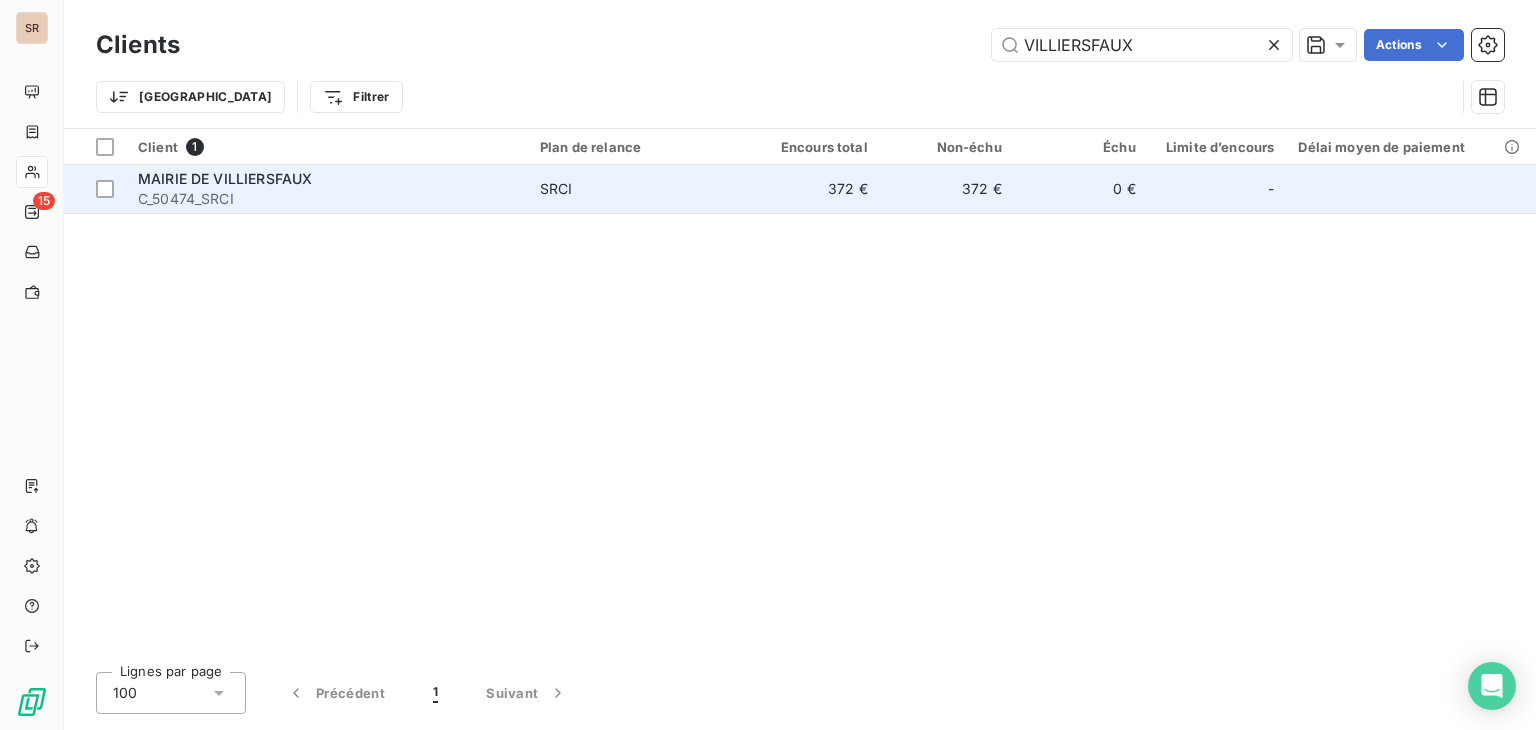 type on "VILLIERSFAUX" 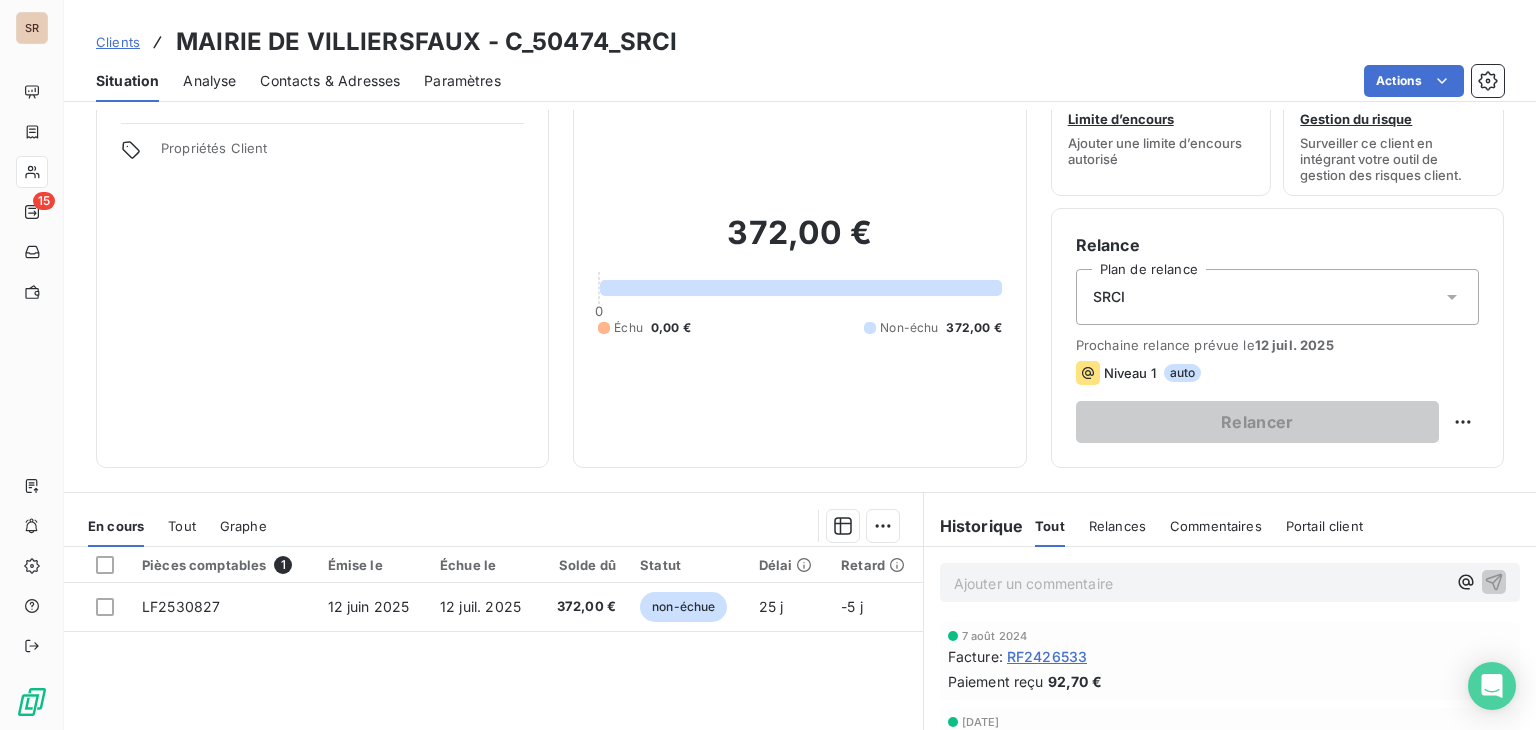 scroll, scrollTop: 100, scrollLeft: 0, axis: vertical 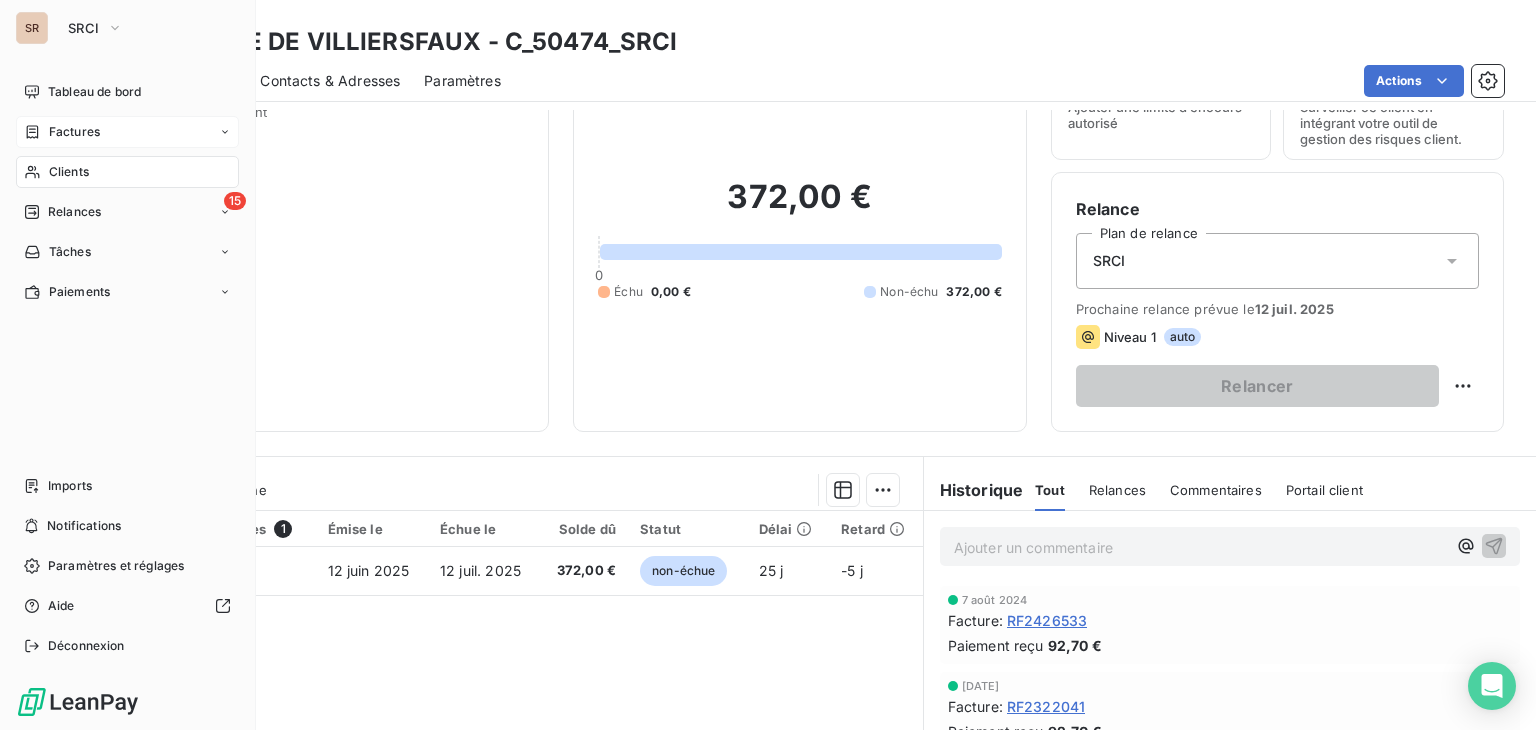 click on "Factures" at bounding box center (74, 132) 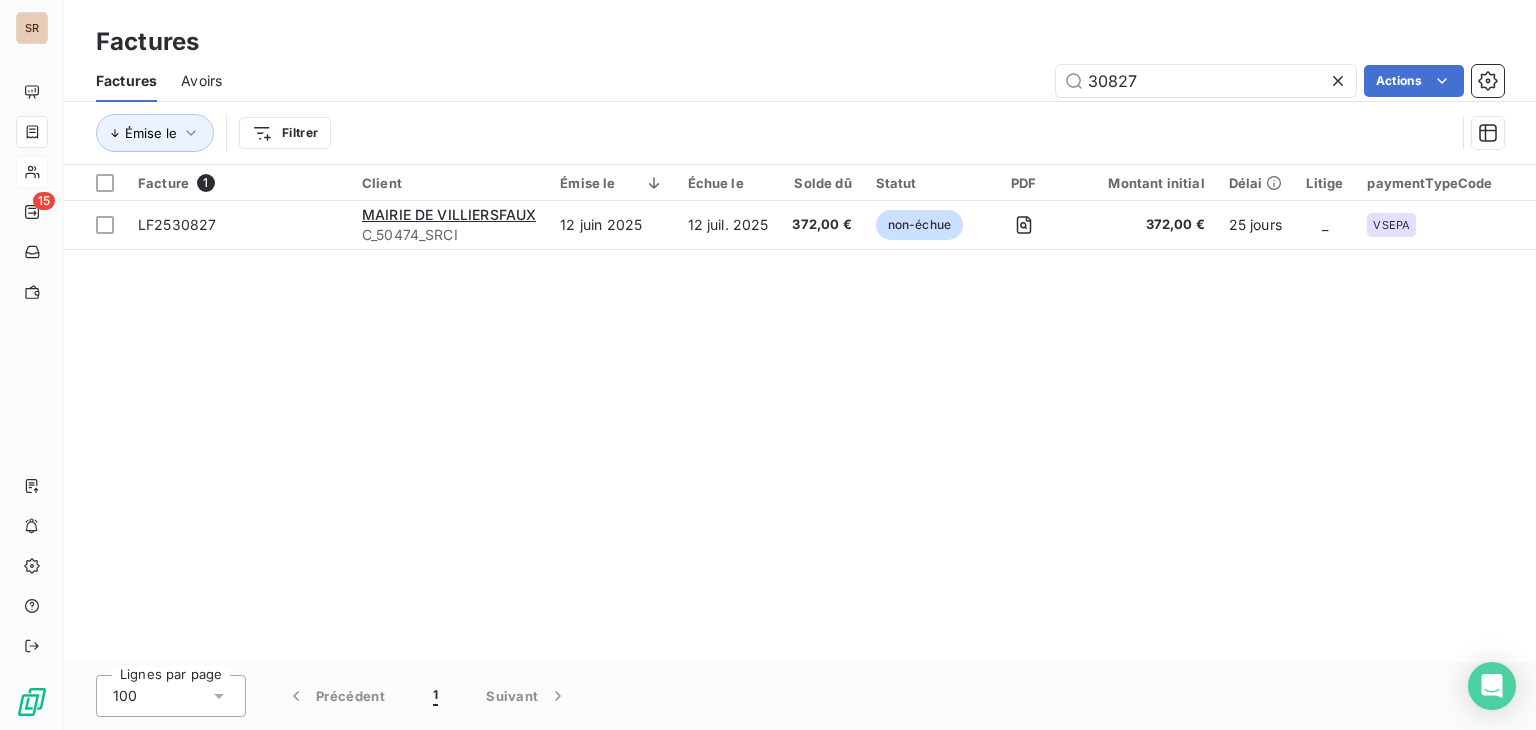 drag, startPoint x: 1156, startPoint y: 75, endPoint x: 1024, endPoint y: 85, distance: 132.37825 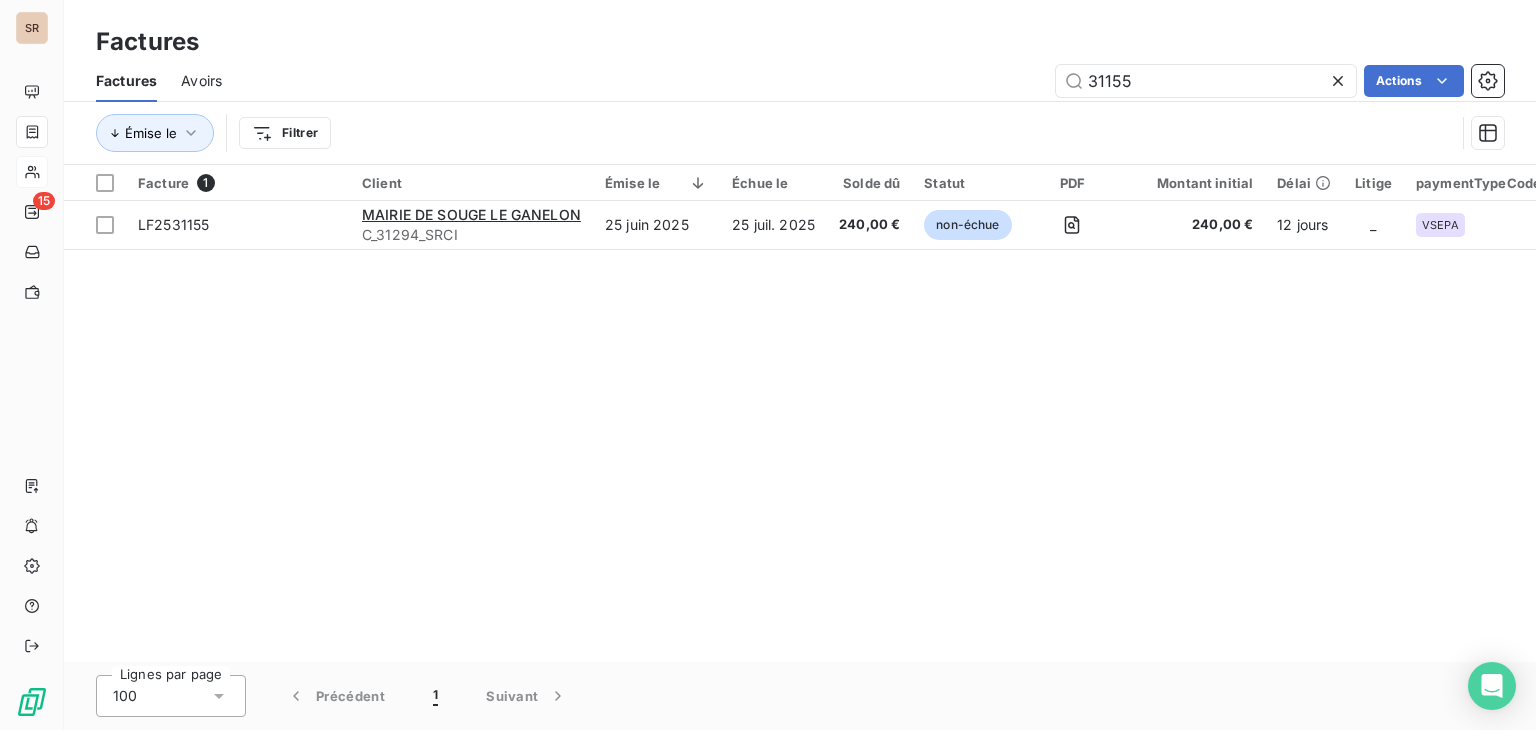 type on "31155" 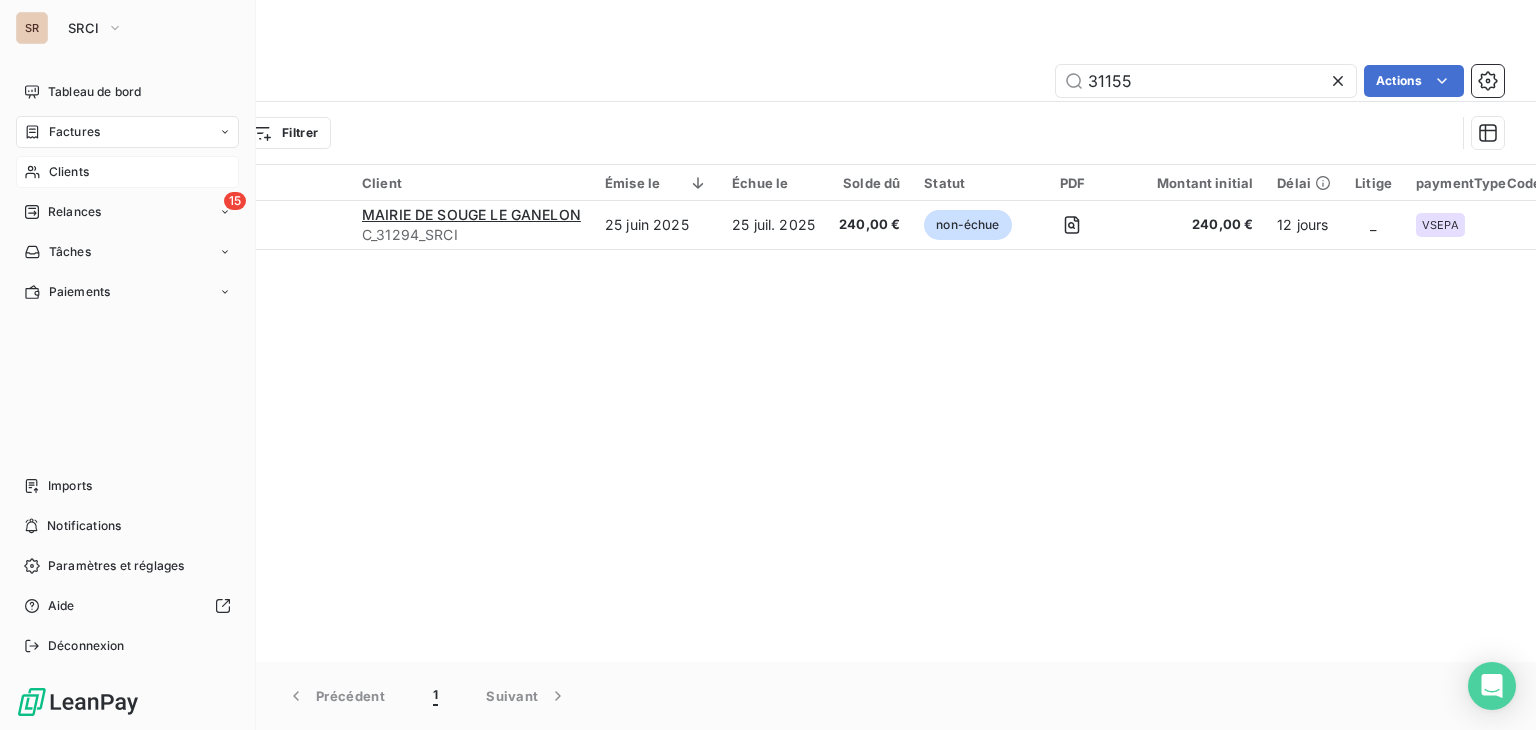 click on "Clients" at bounding box center (69, 172) 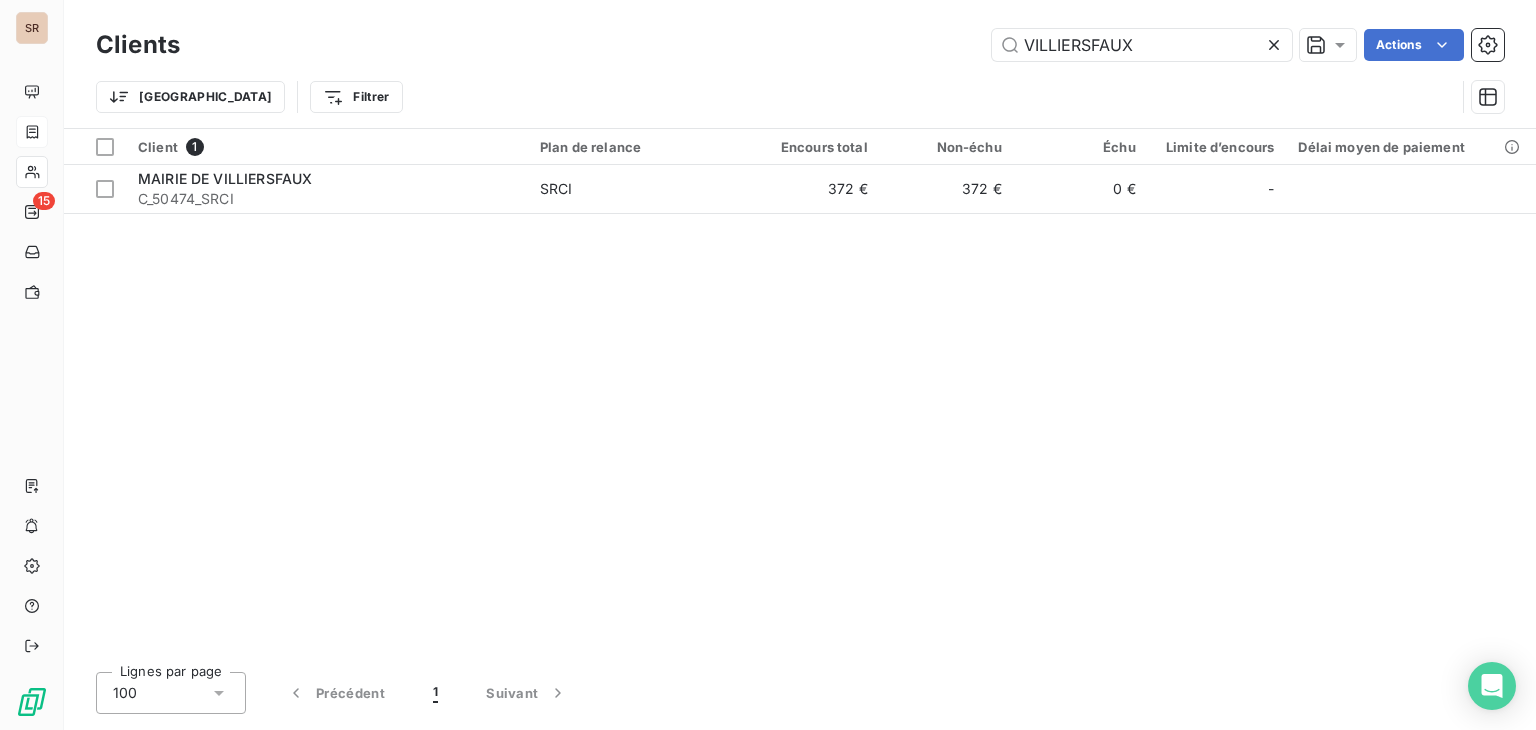drag, startPoint x: 1148, startPoint y: 40, endPoint x: 899, endPoint y: 54, distance: 249.39326 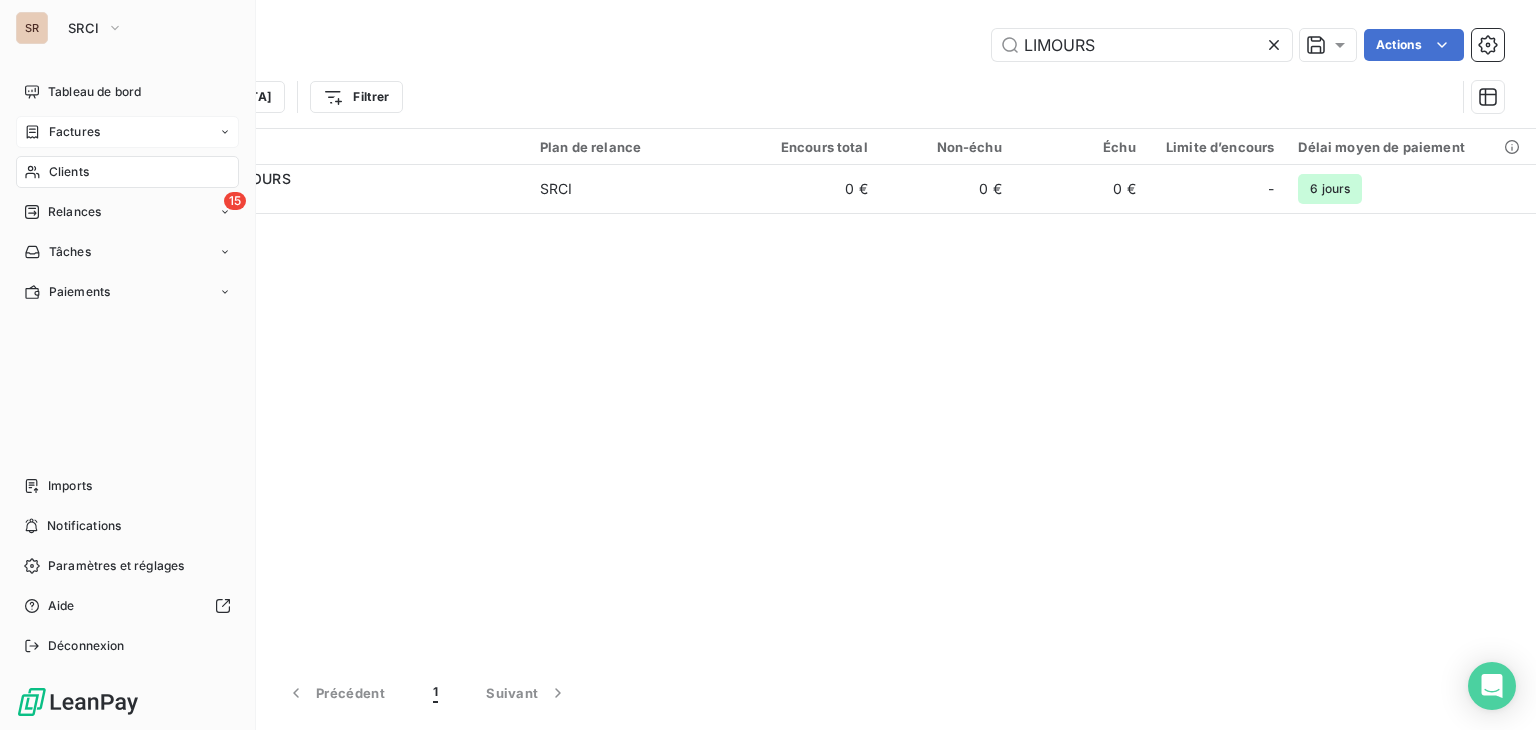 click on "Clients" at bounding box center (127, 172) 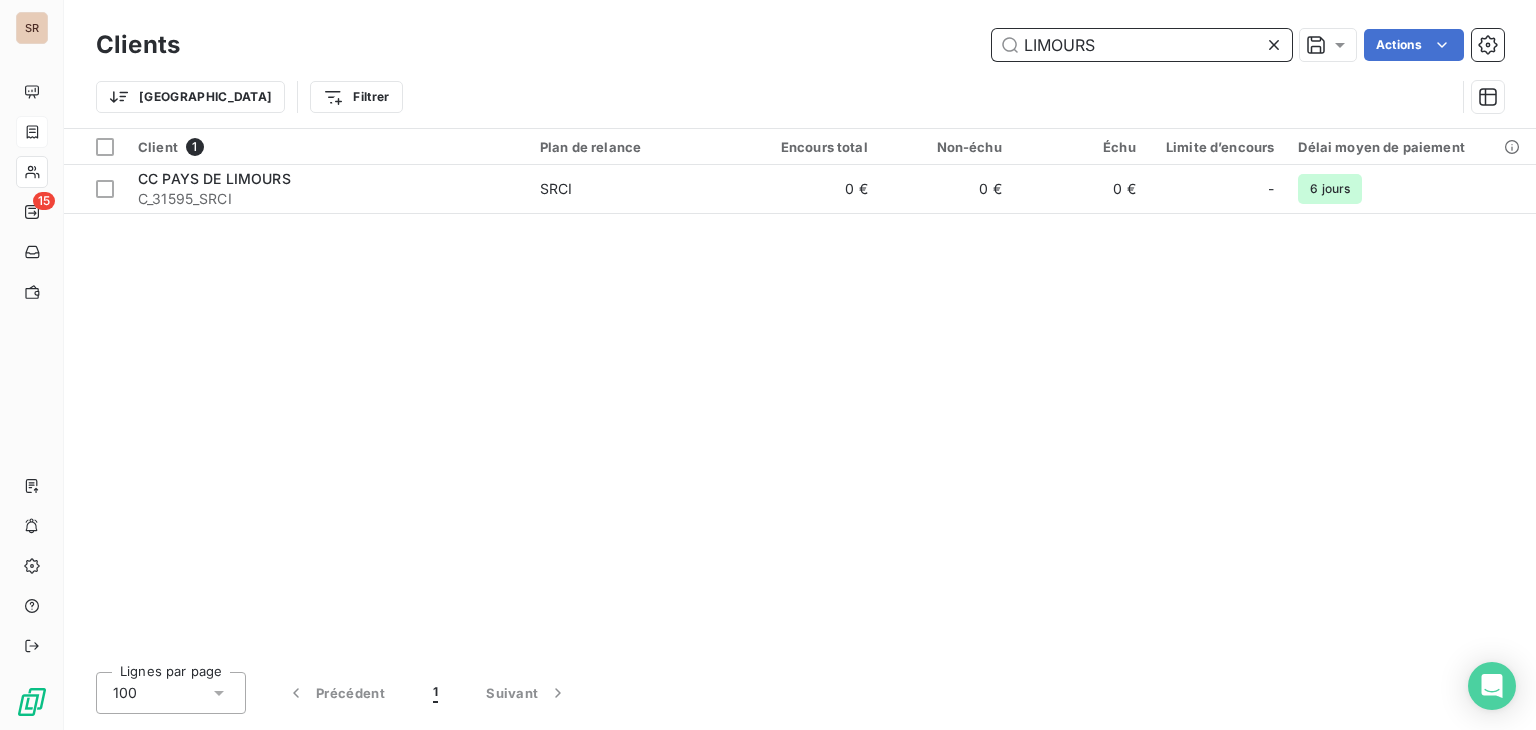 drag, startPoint x: 1006, startPoint y: 41, endPoint x: 933, endPoint y: 58, distance: 74.953316 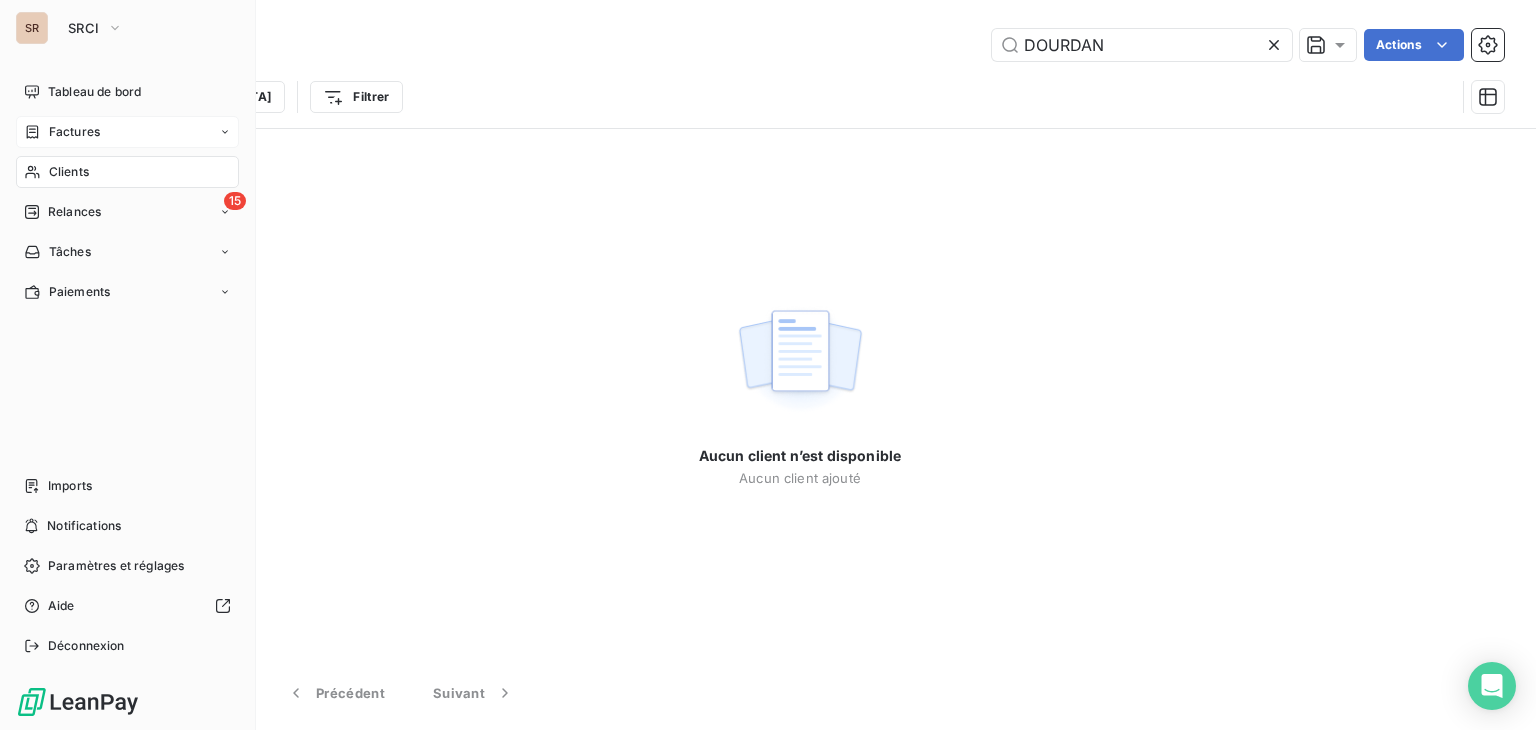 click on "Clients" at bounding box center (127, 172) 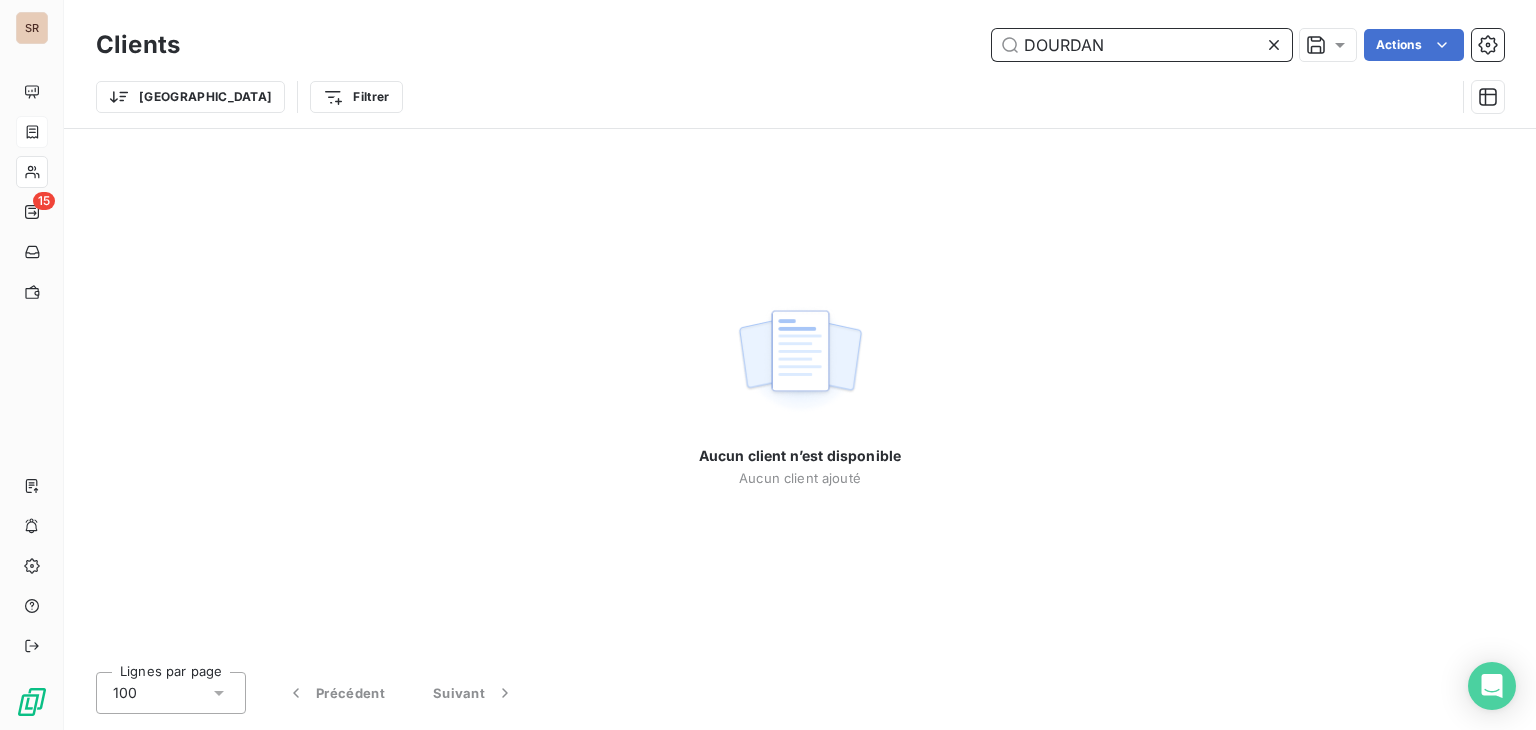 drag, startPoint x: 1104, startPoint y: 36, endPoint x: 936, endPoint y: 47, distance: 168.35974 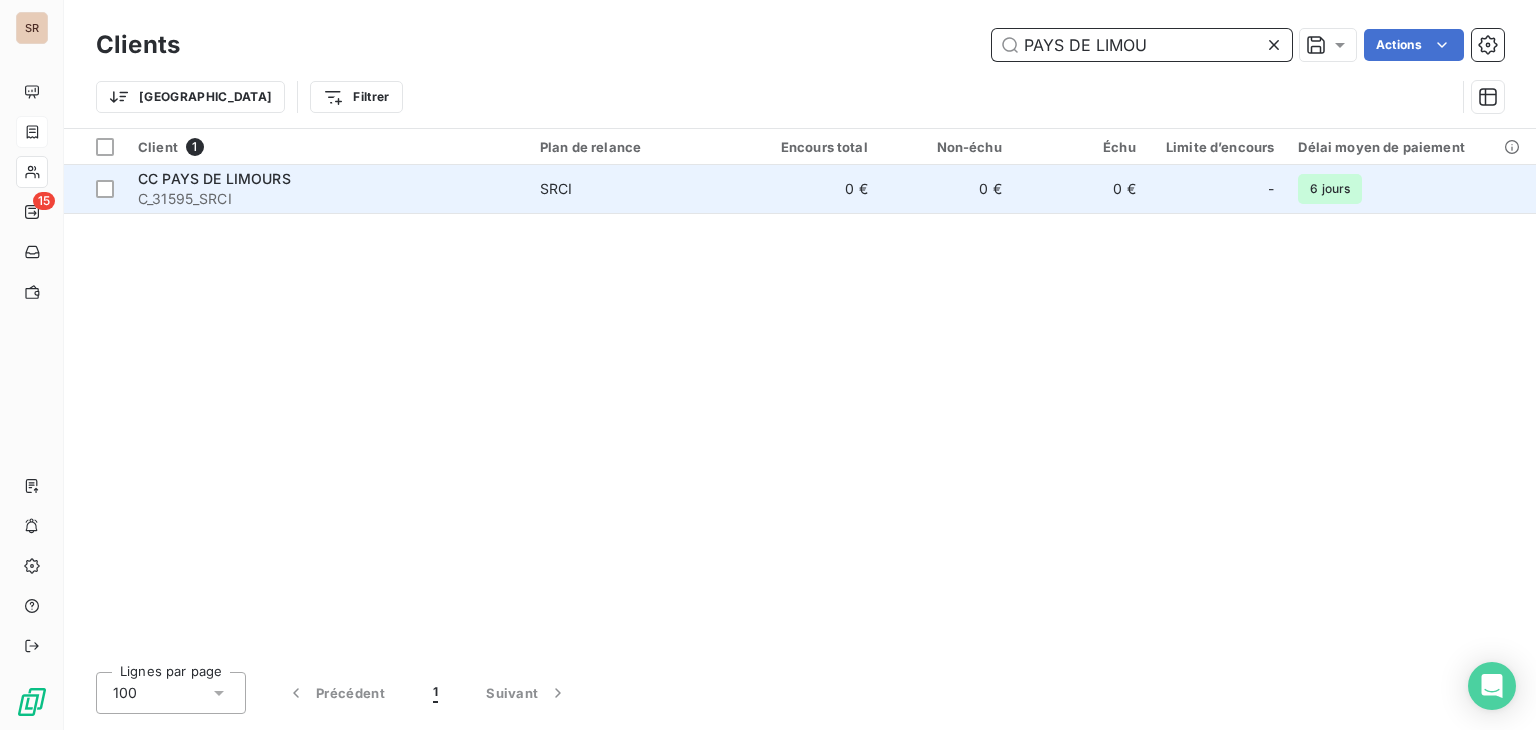 type on "PAYS DE LIMOU" 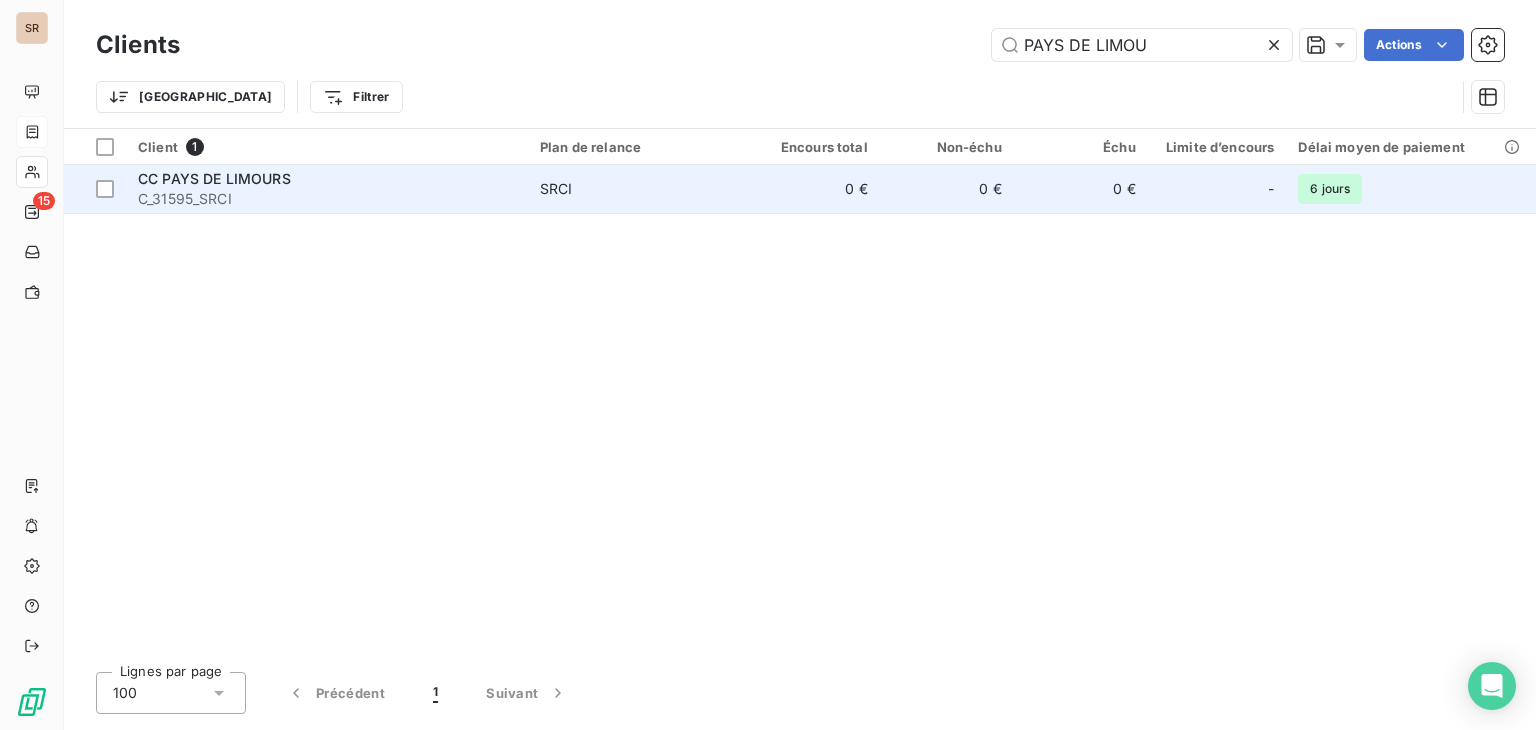 click on "CC PAYS DE LIMOURS" at bounding box center (214, 178) 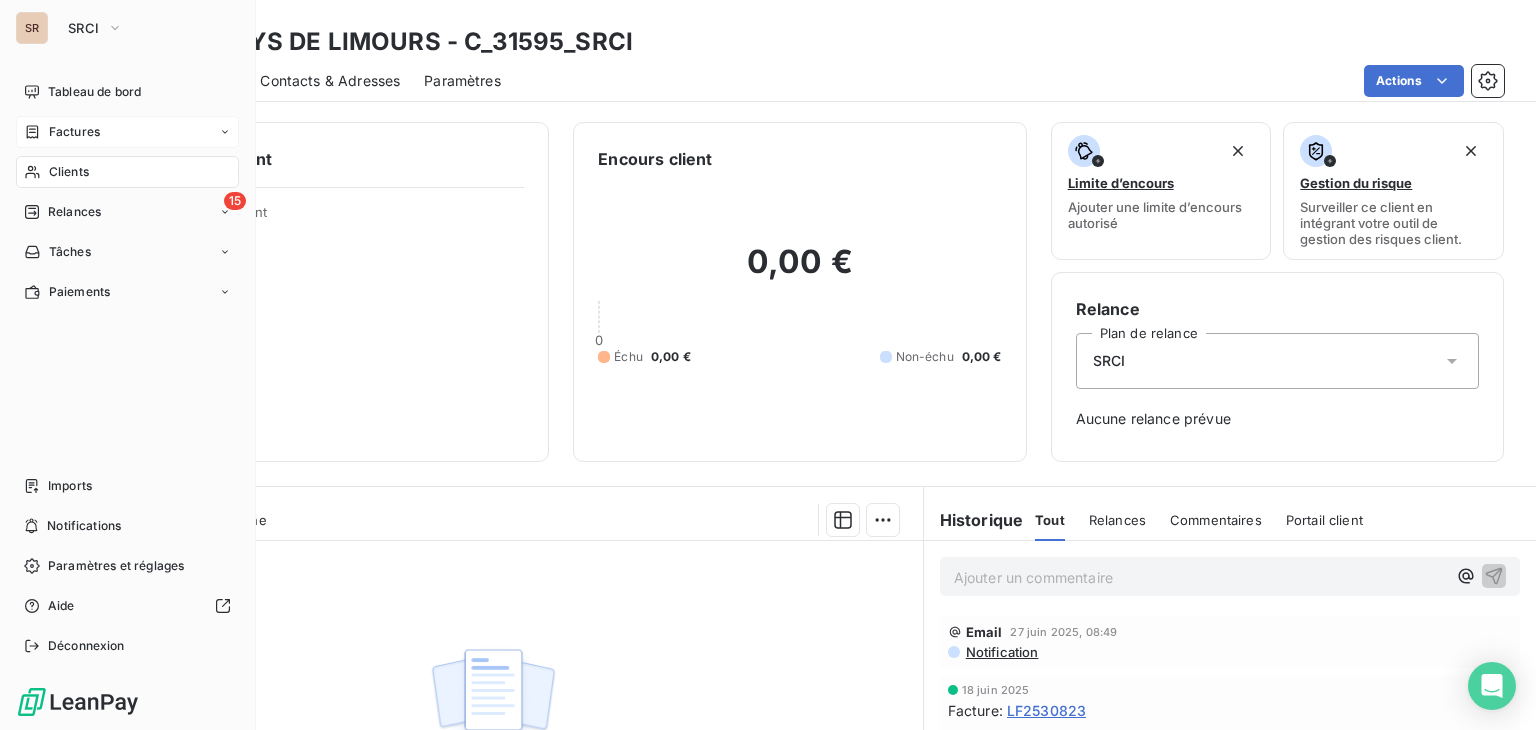 click on "Factures" at bounding box center [74, 132] 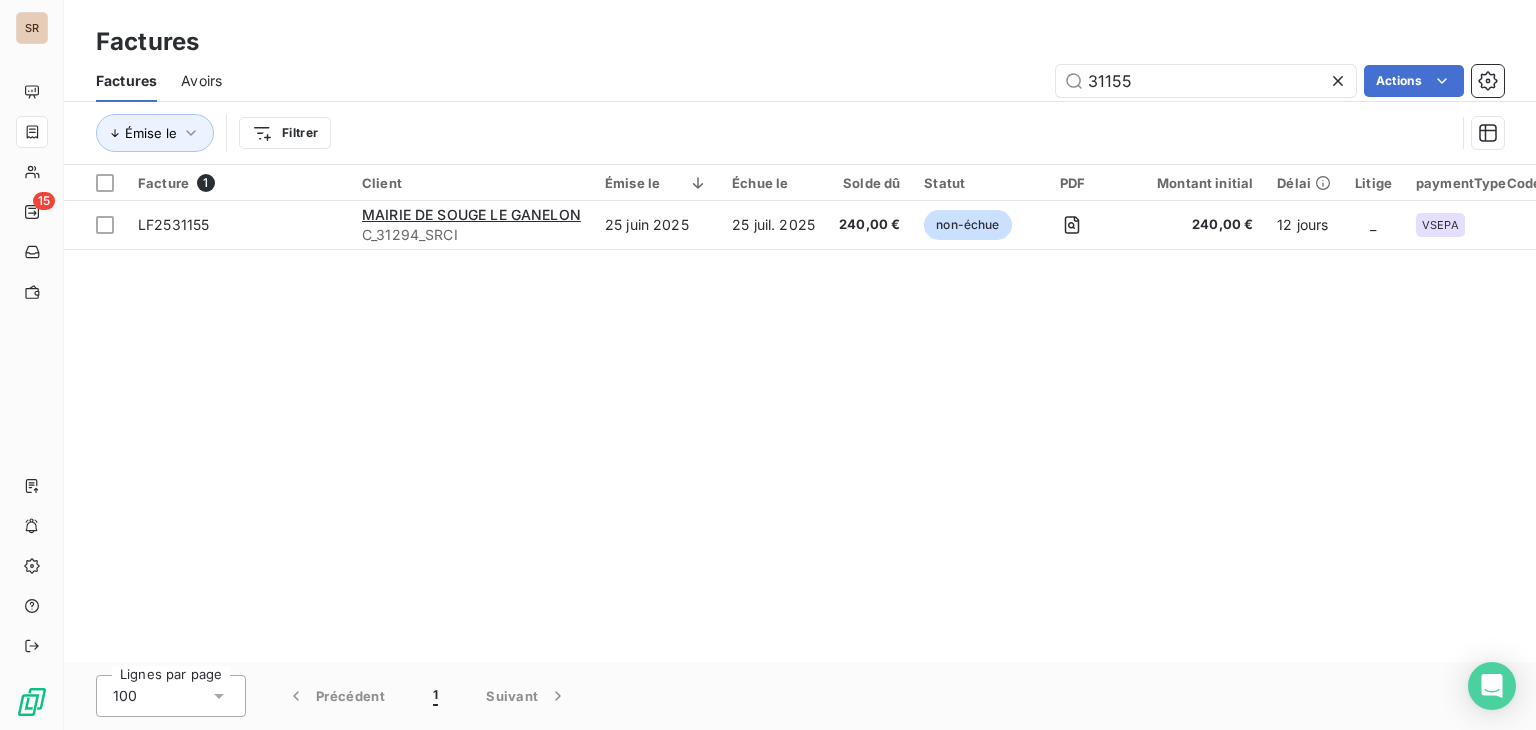 drag, startPoint x: 1136, startPoint y: 81, endPoint x: 1044, endPoint y: 77, distance: 92.086914 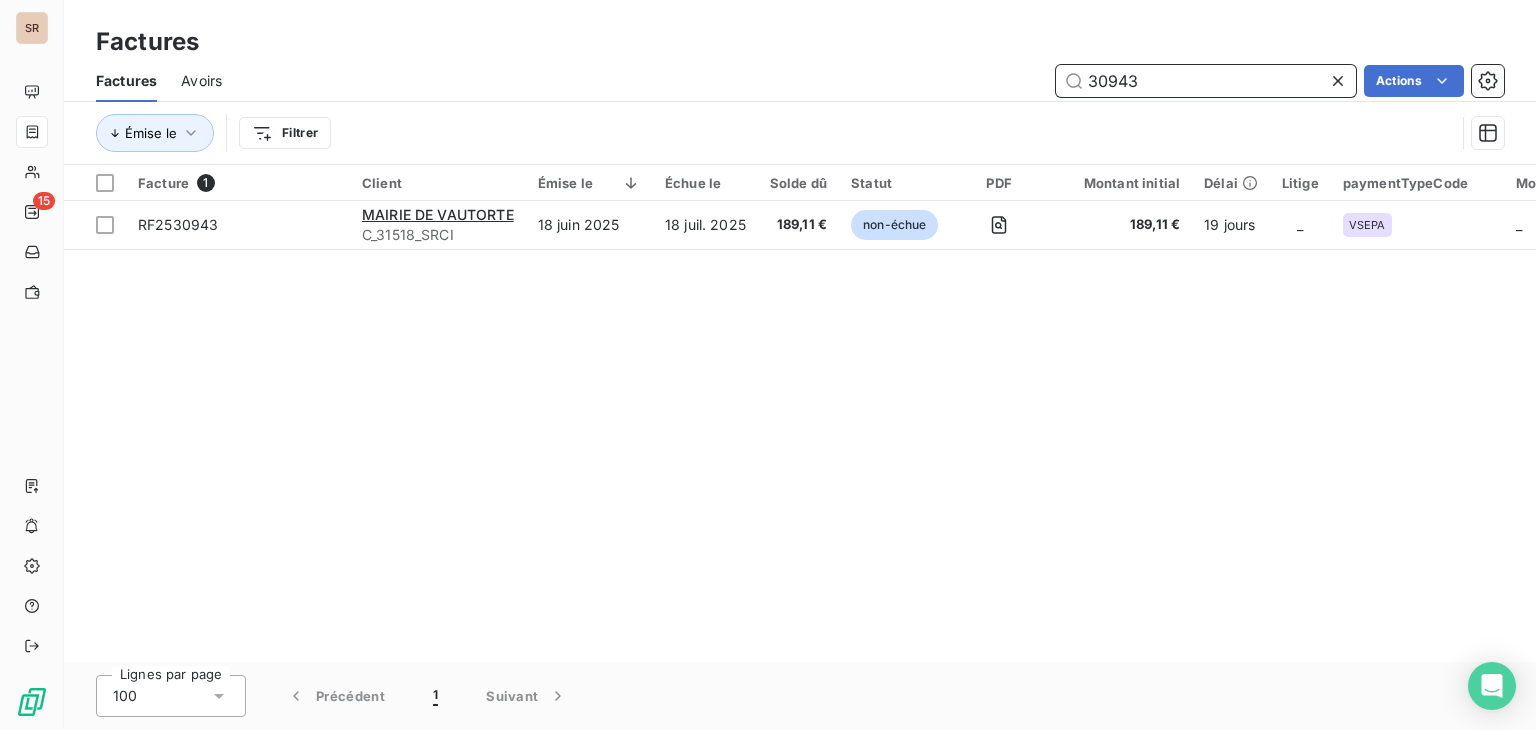 click on "30943" at bounding box center [1206, 81] 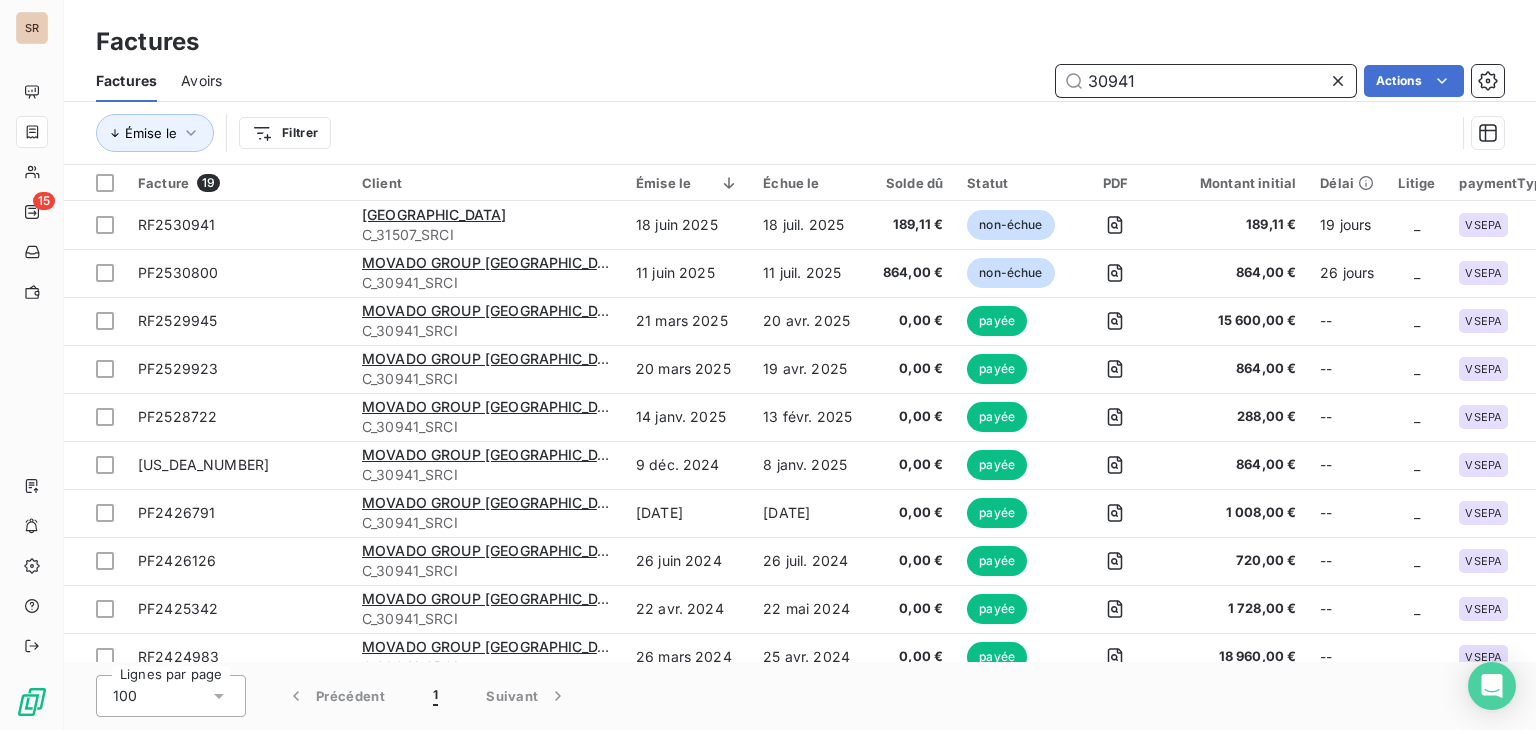 click on "30941" at bounding box center [1206, 81] 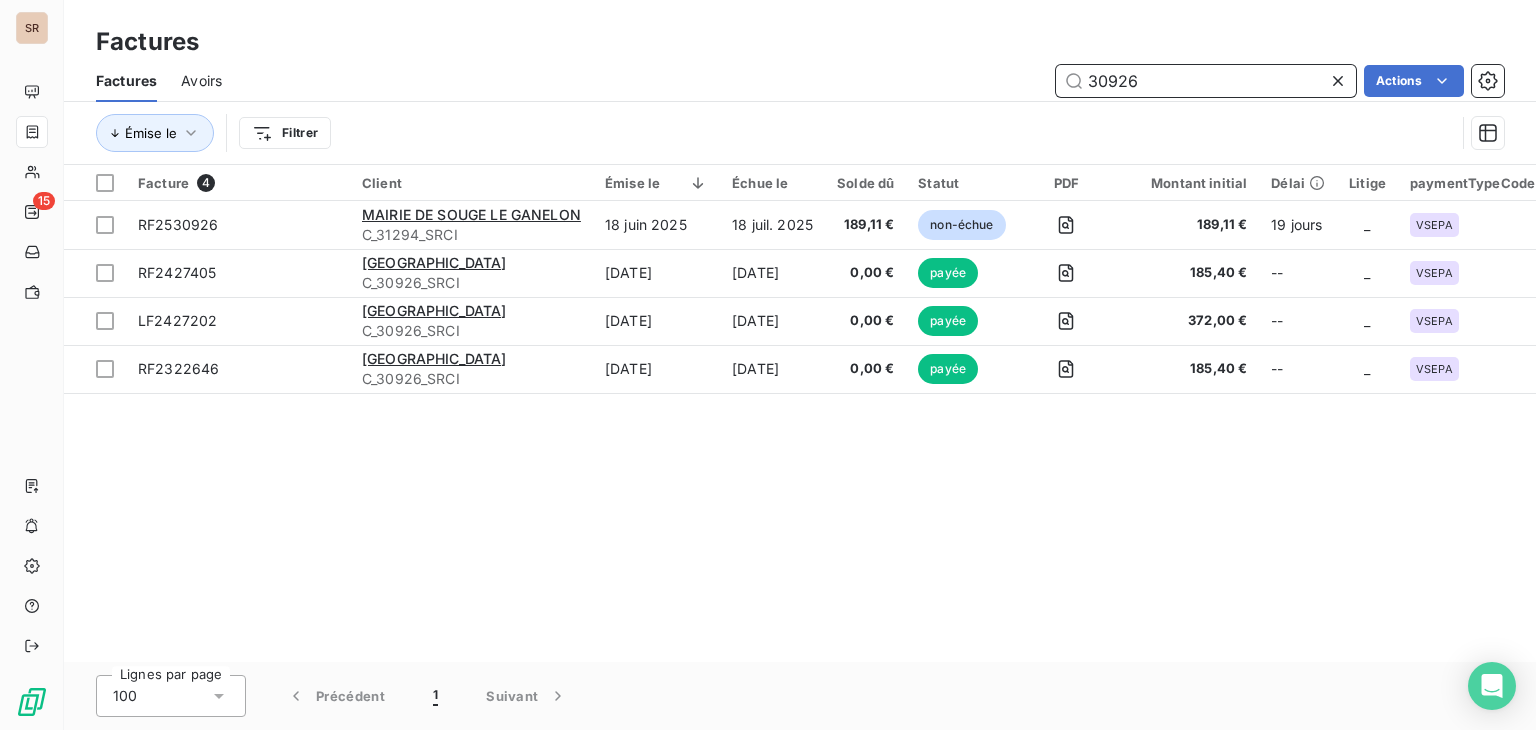 click on "30926" at bounding box center (1206, 81) 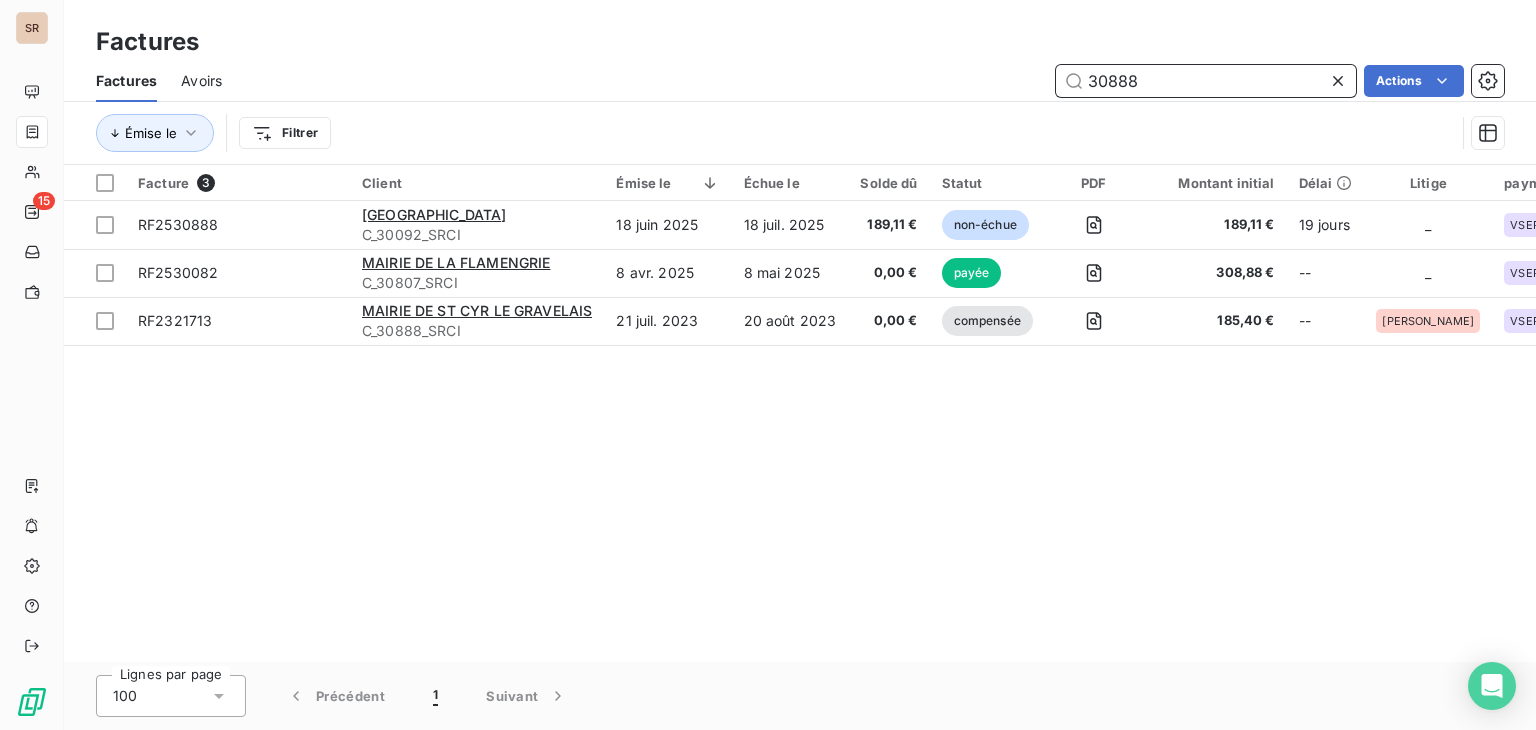 click on "30888" at bounding box center (1206, 81) 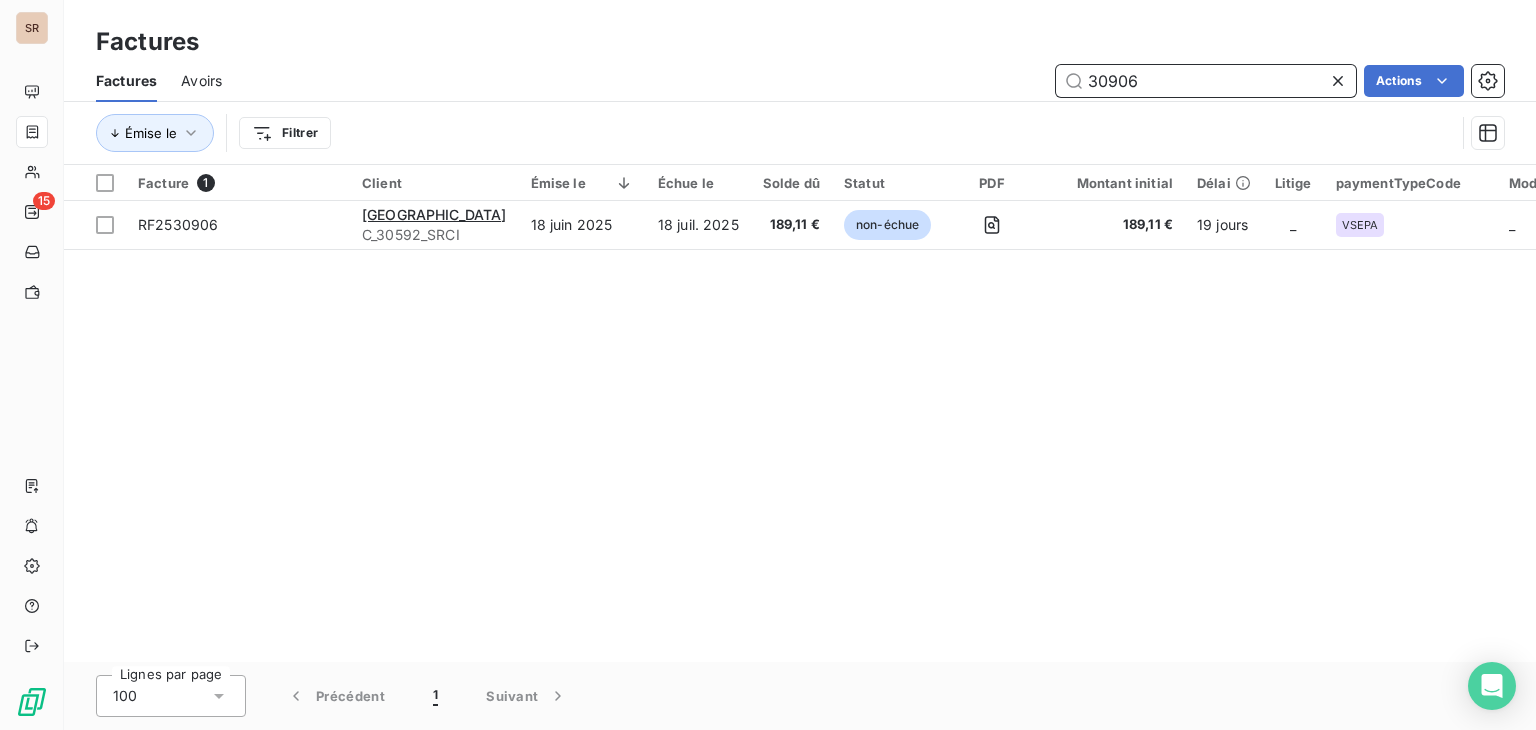 click on "30906" at bounding box center (1206, 81) 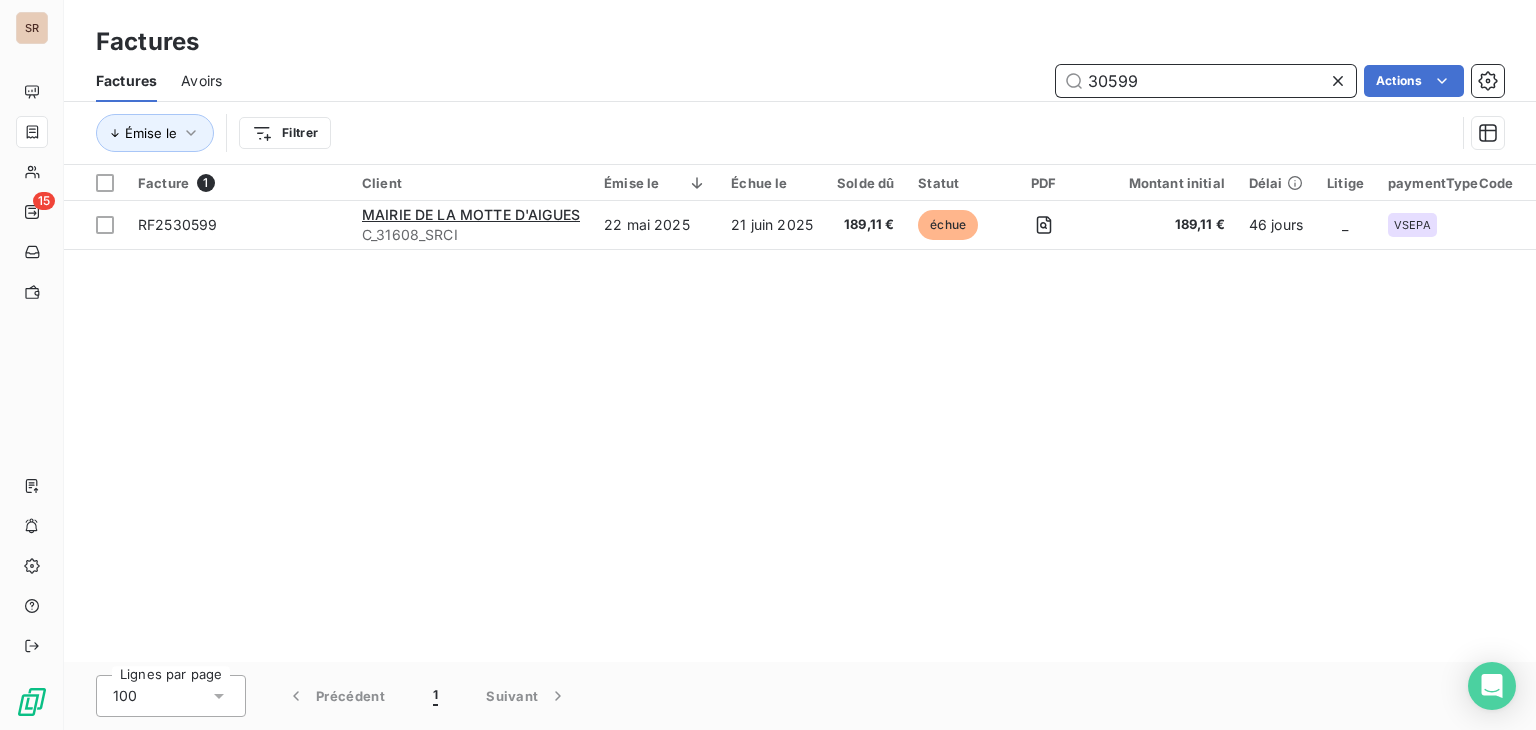 click on "30599" at bounding box center [1206, 81] 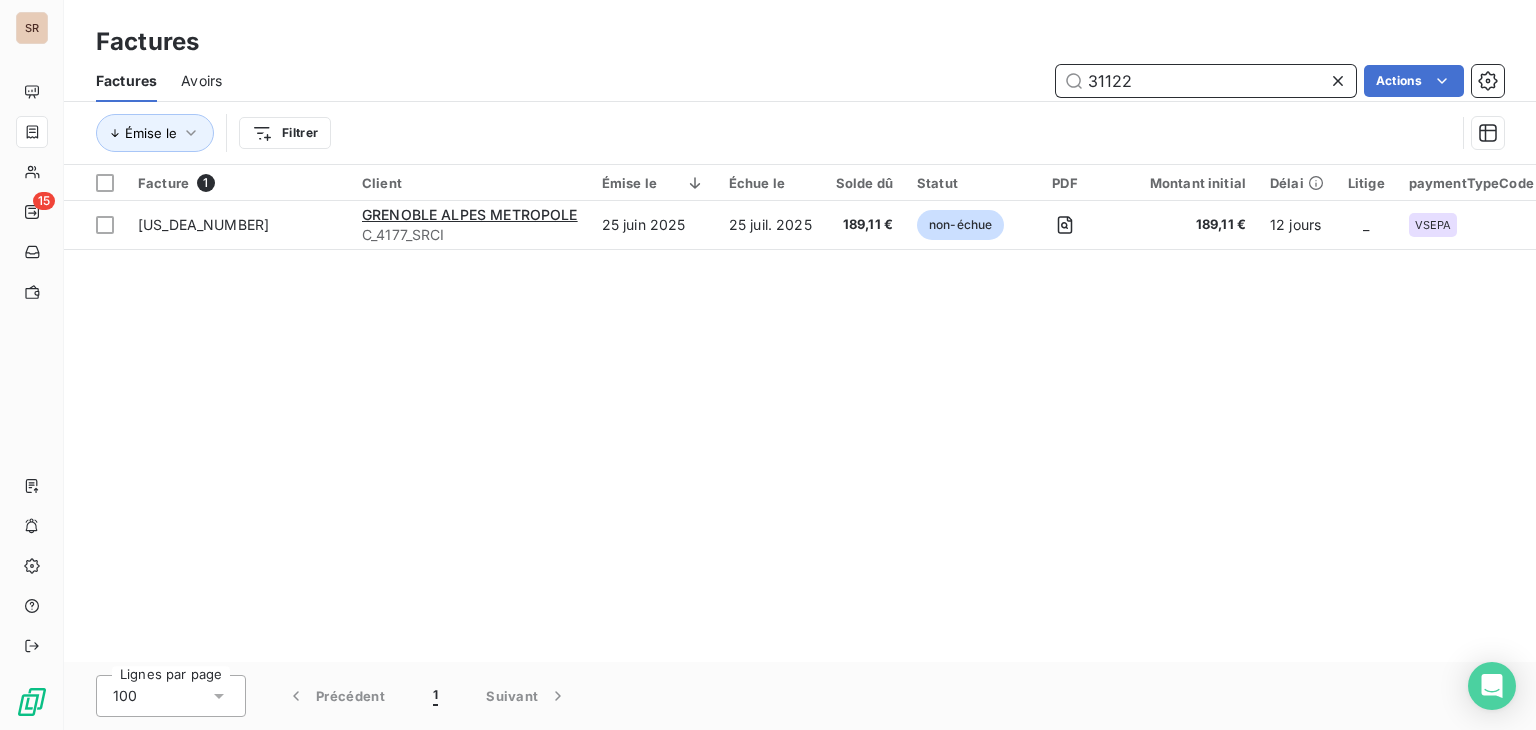 click on "31122" at bounding box center (1206, 81) 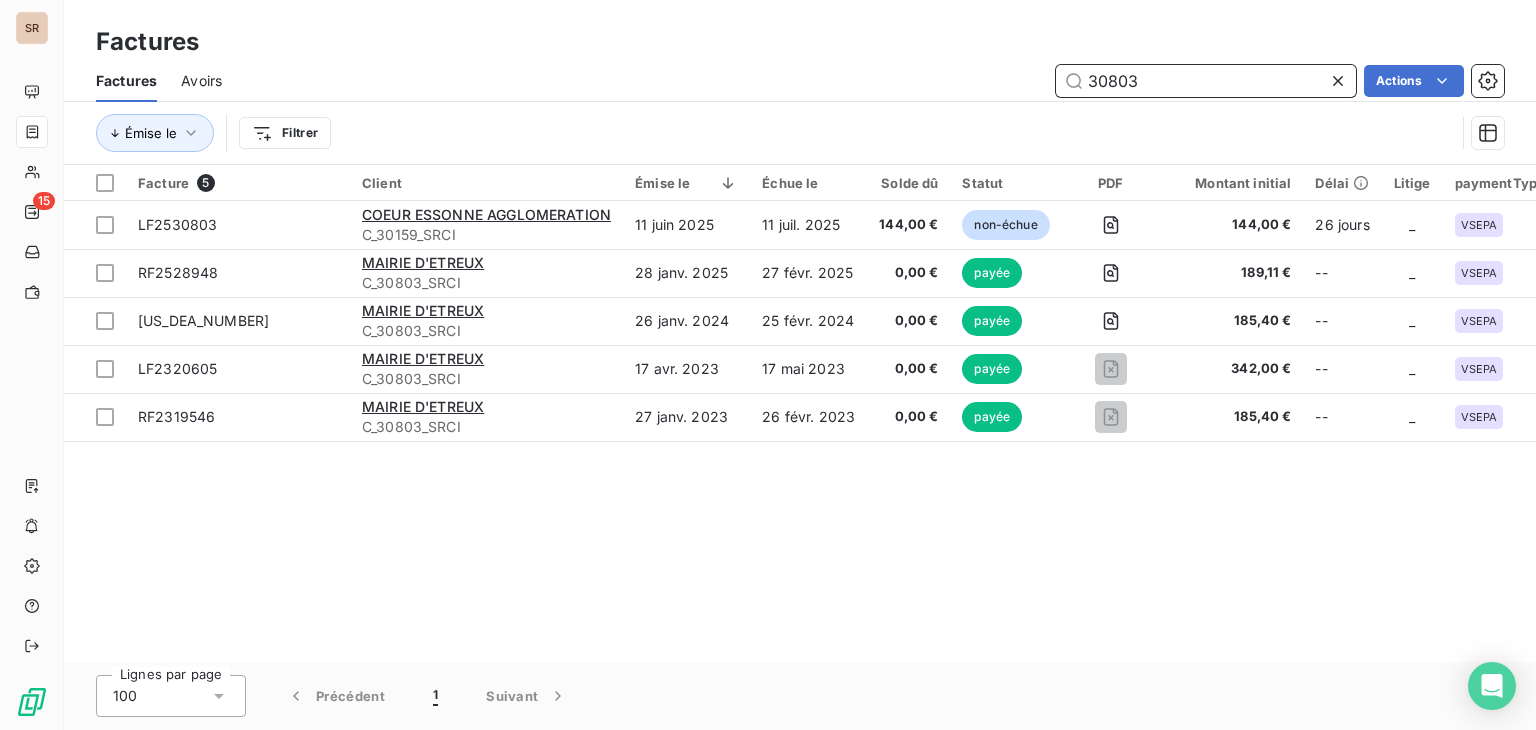 click on "30803" at bounding box center [1206, 81] 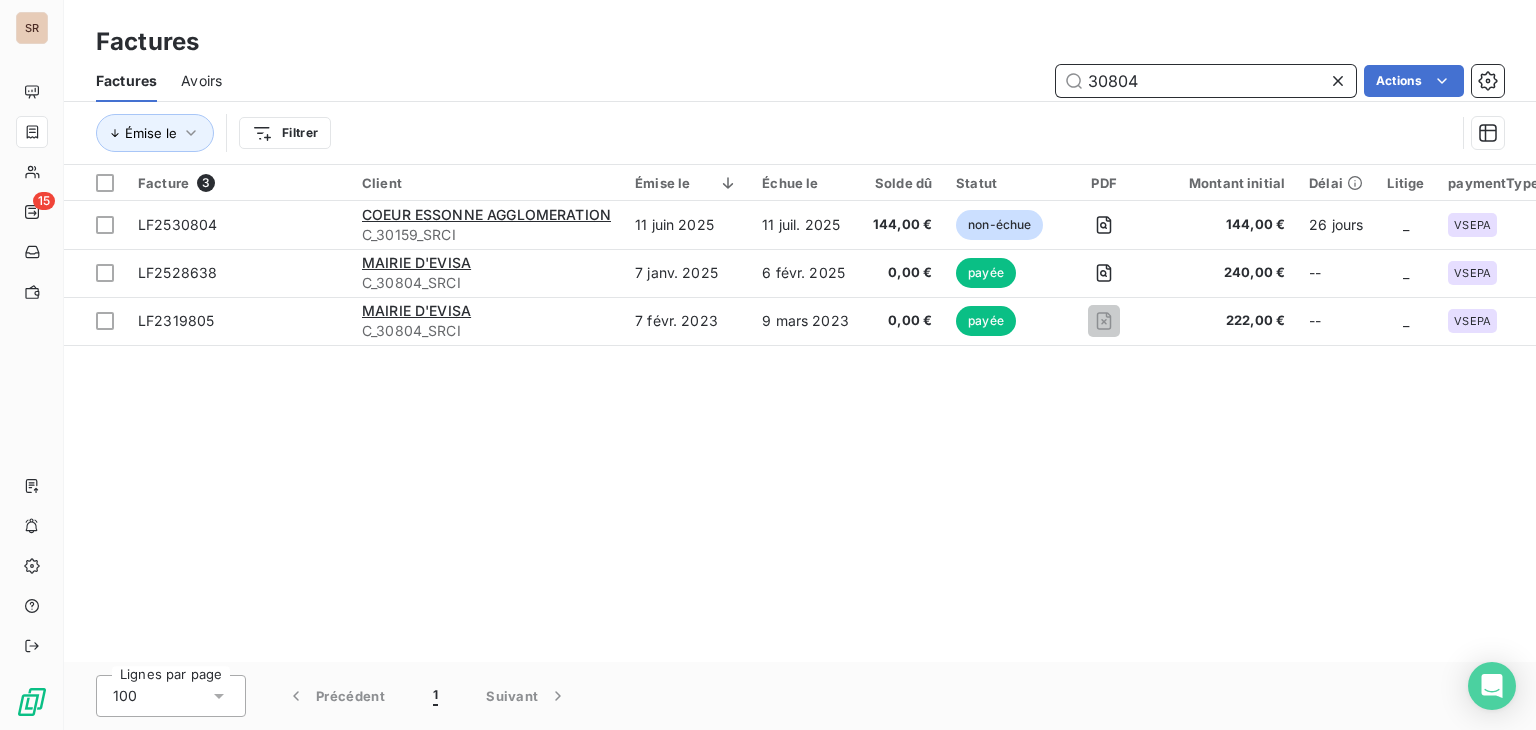type on "30804" 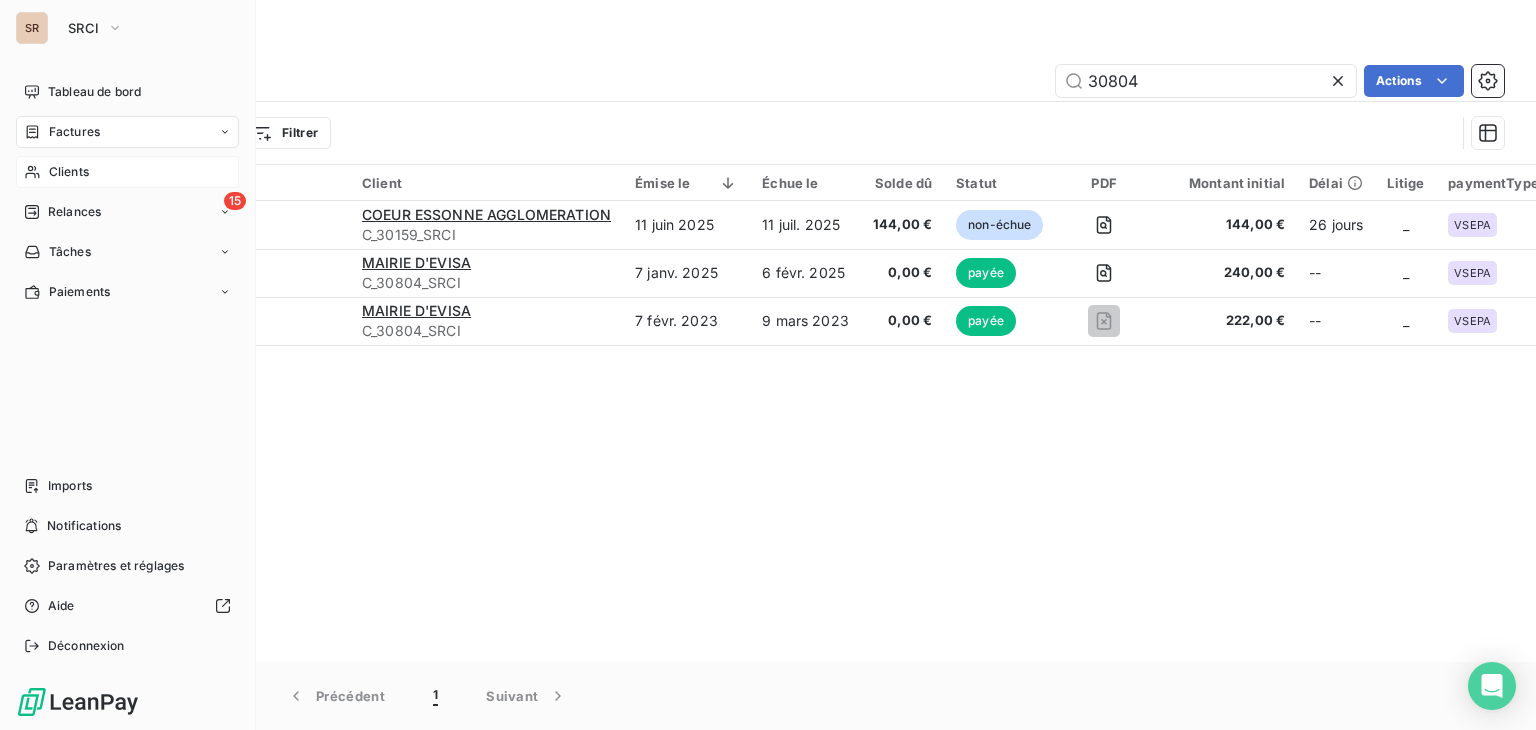 drag, startPoint x: 60, startPoint y: 177, endPoint x: 76, endPoint y: 177, distance: 16 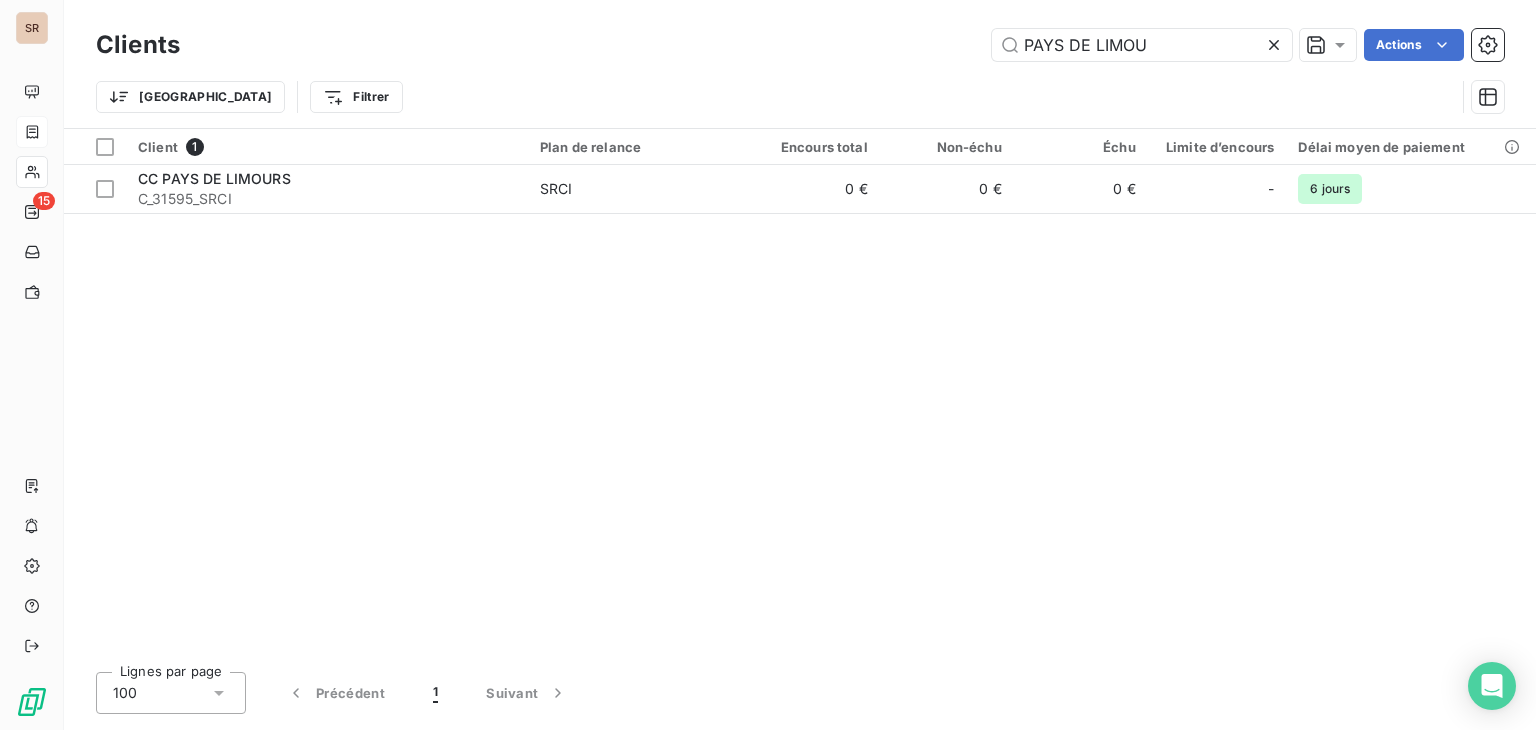 drag, startPoint x: 992, startPoint y: 47, endPoint x: 791, endPoint y: 58, distance: 201.30077 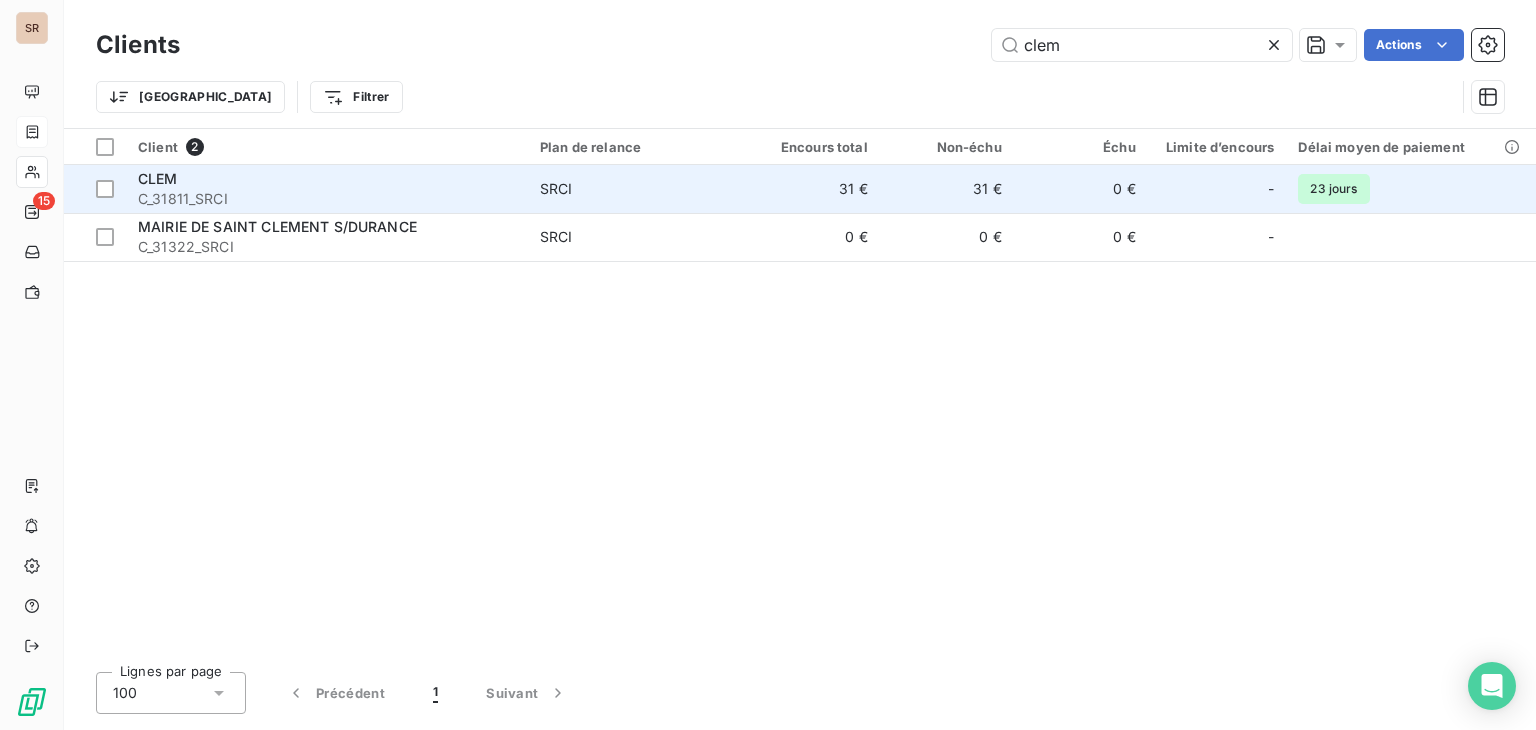 type on "clem" 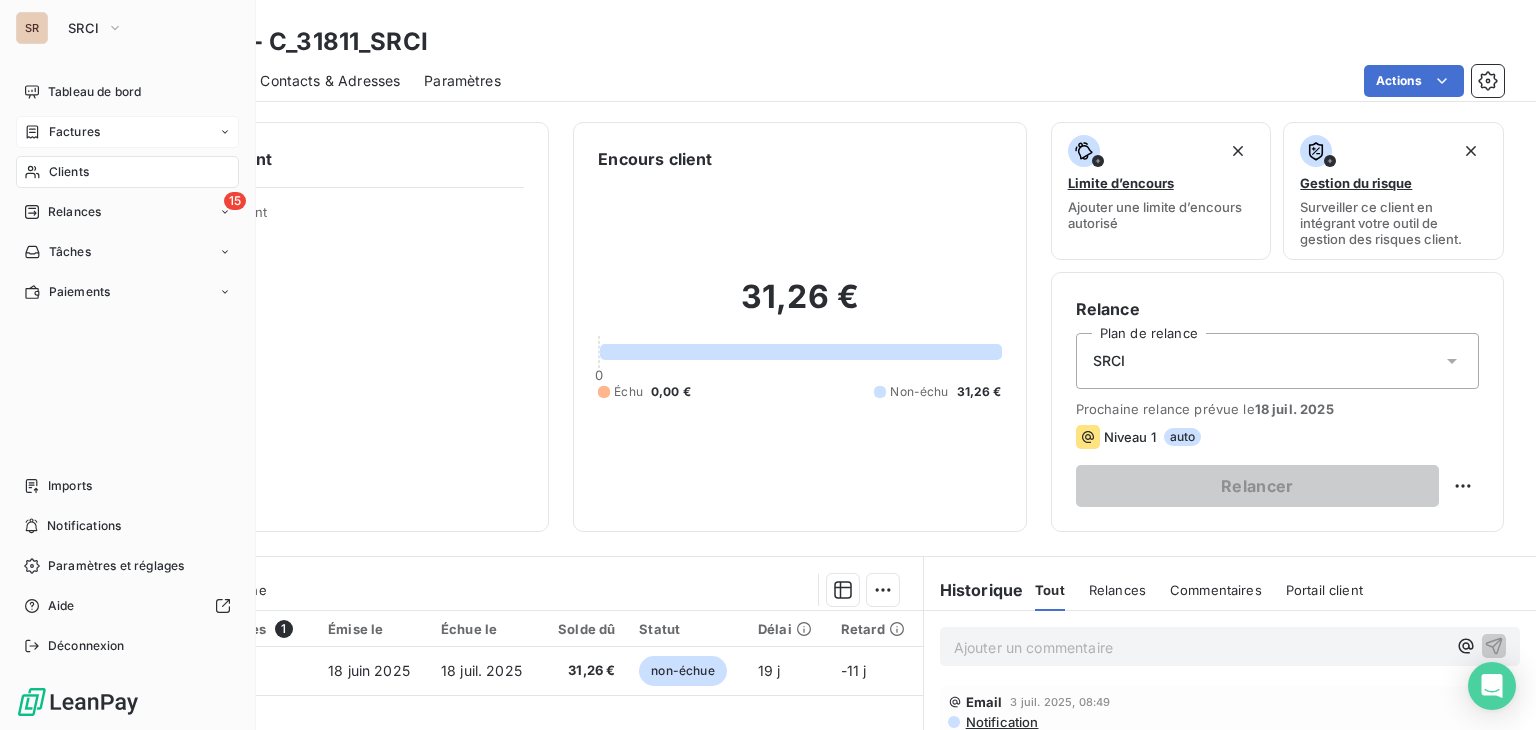 click on "Clients" at bounding box center [69, 172] 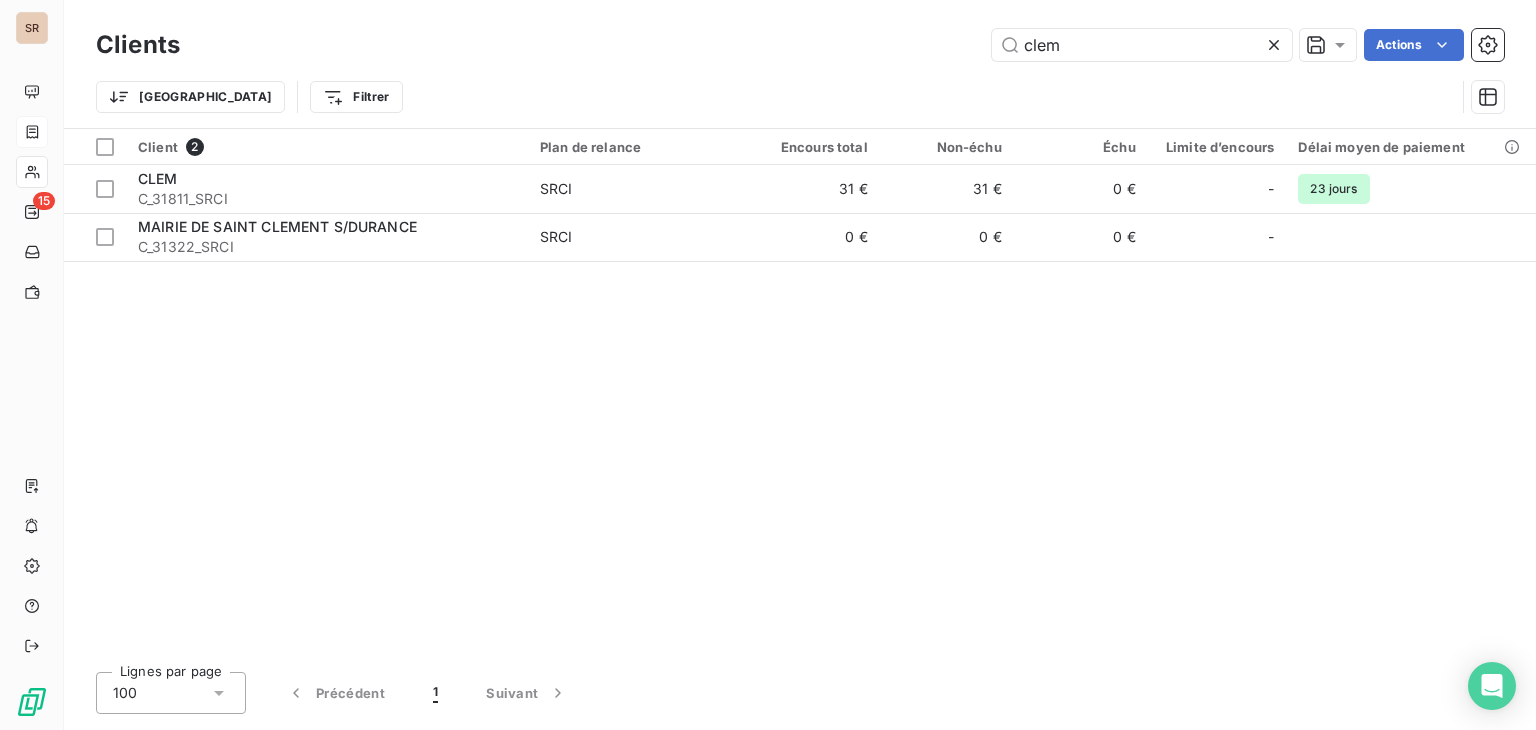 drag, startPoint x: 1096, startPoint y: 53, endPoint x: 892, endPoint y: 58, distance: 204.06126 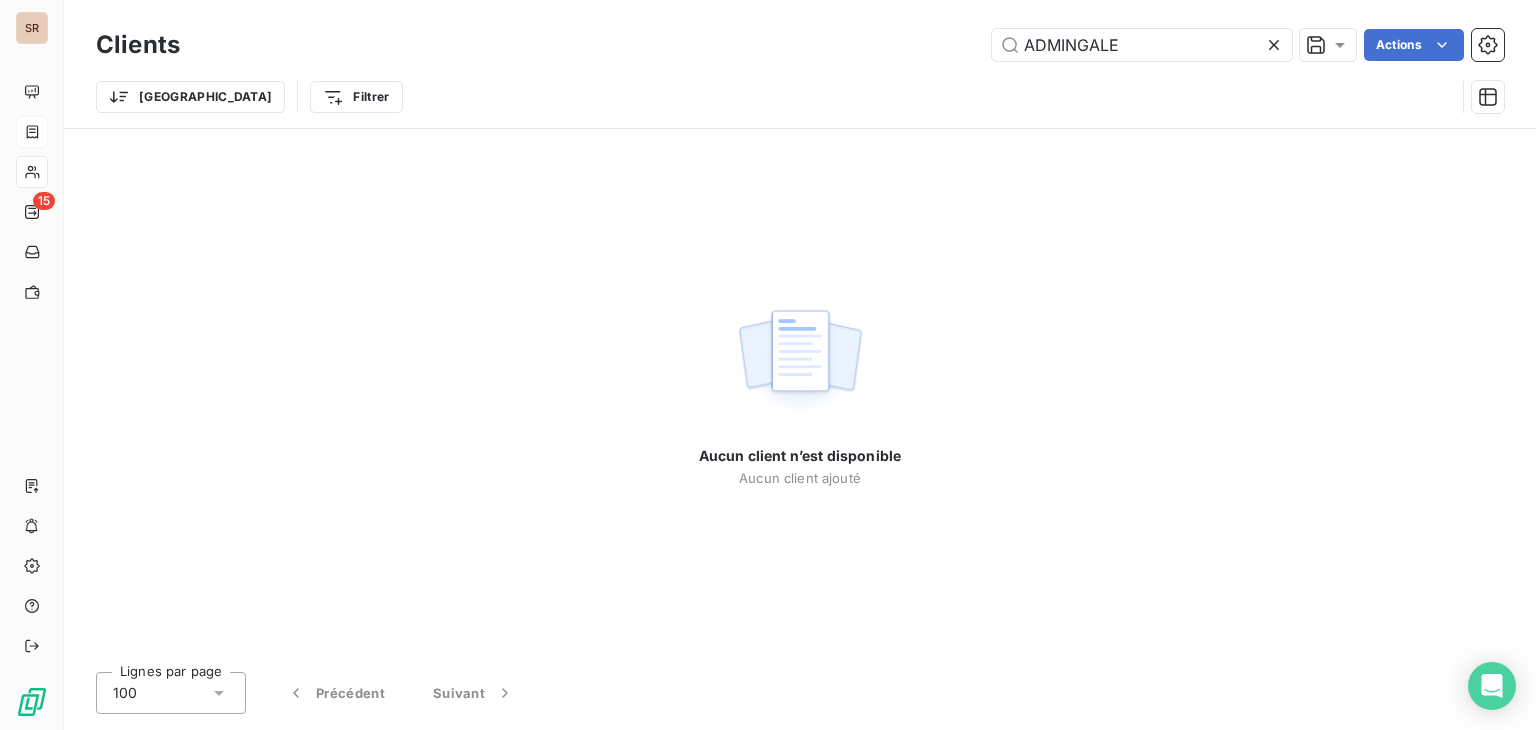 type on "ADMINGALE" 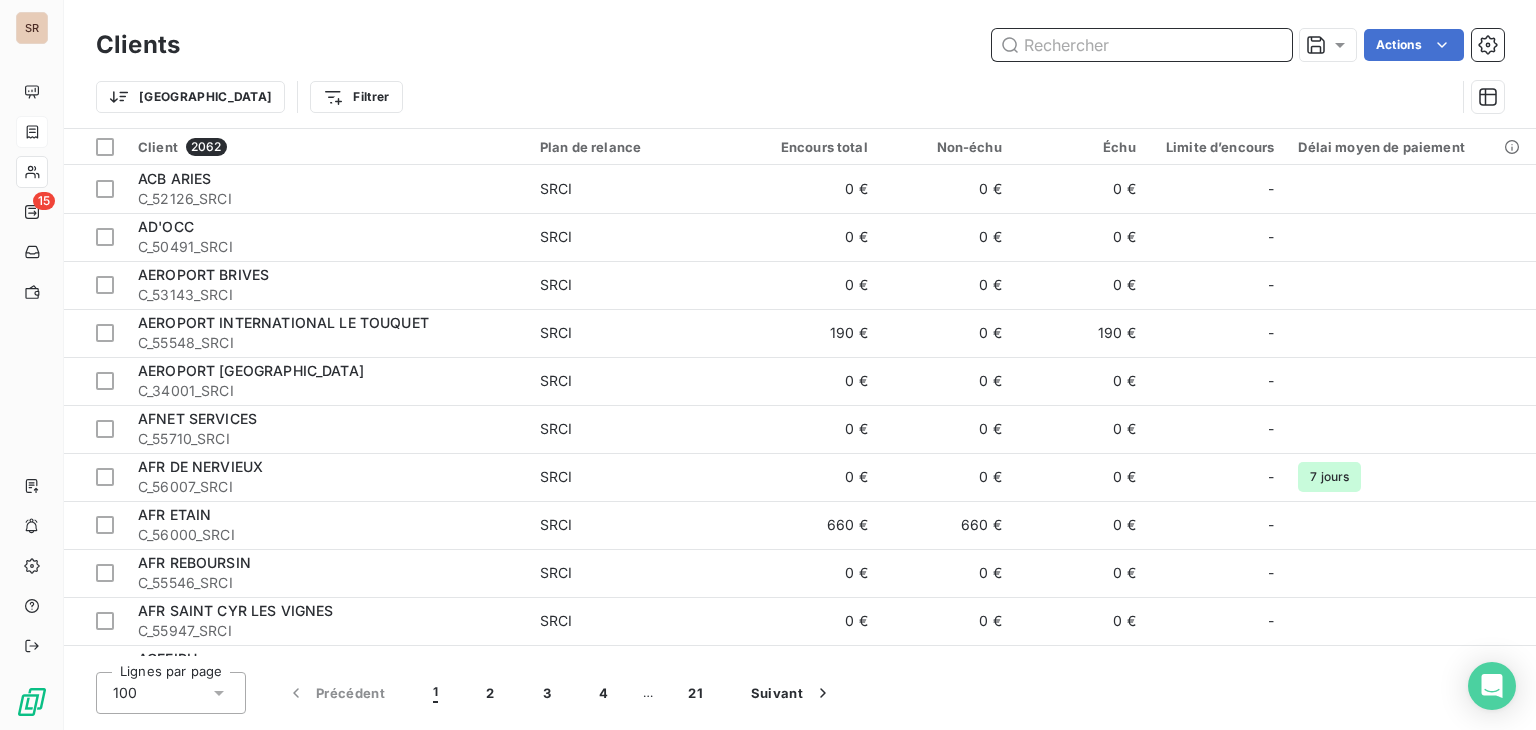 click at bounding box center [1142, 45] 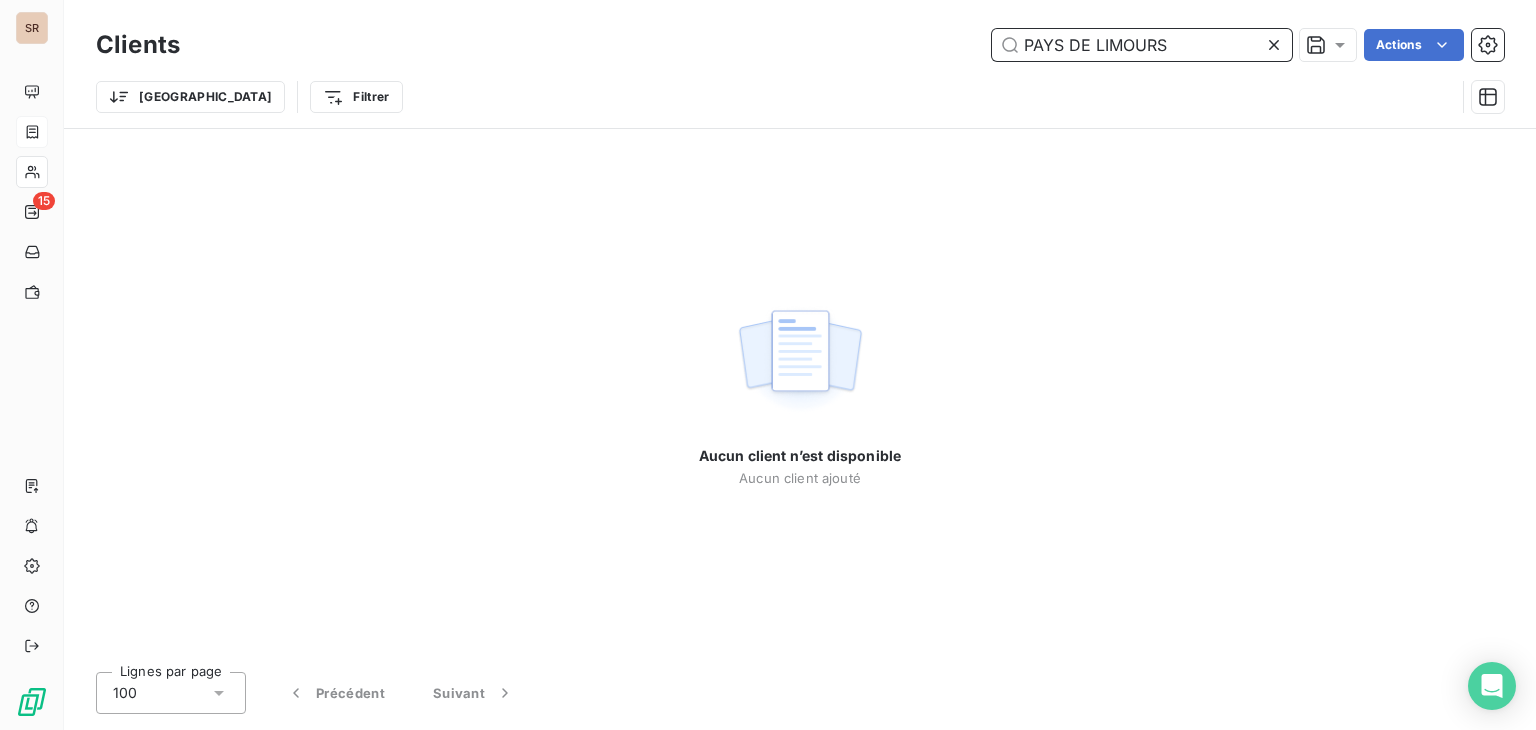 click on "PAYS DE LIMOURS" at bounding box center [1142, 45] 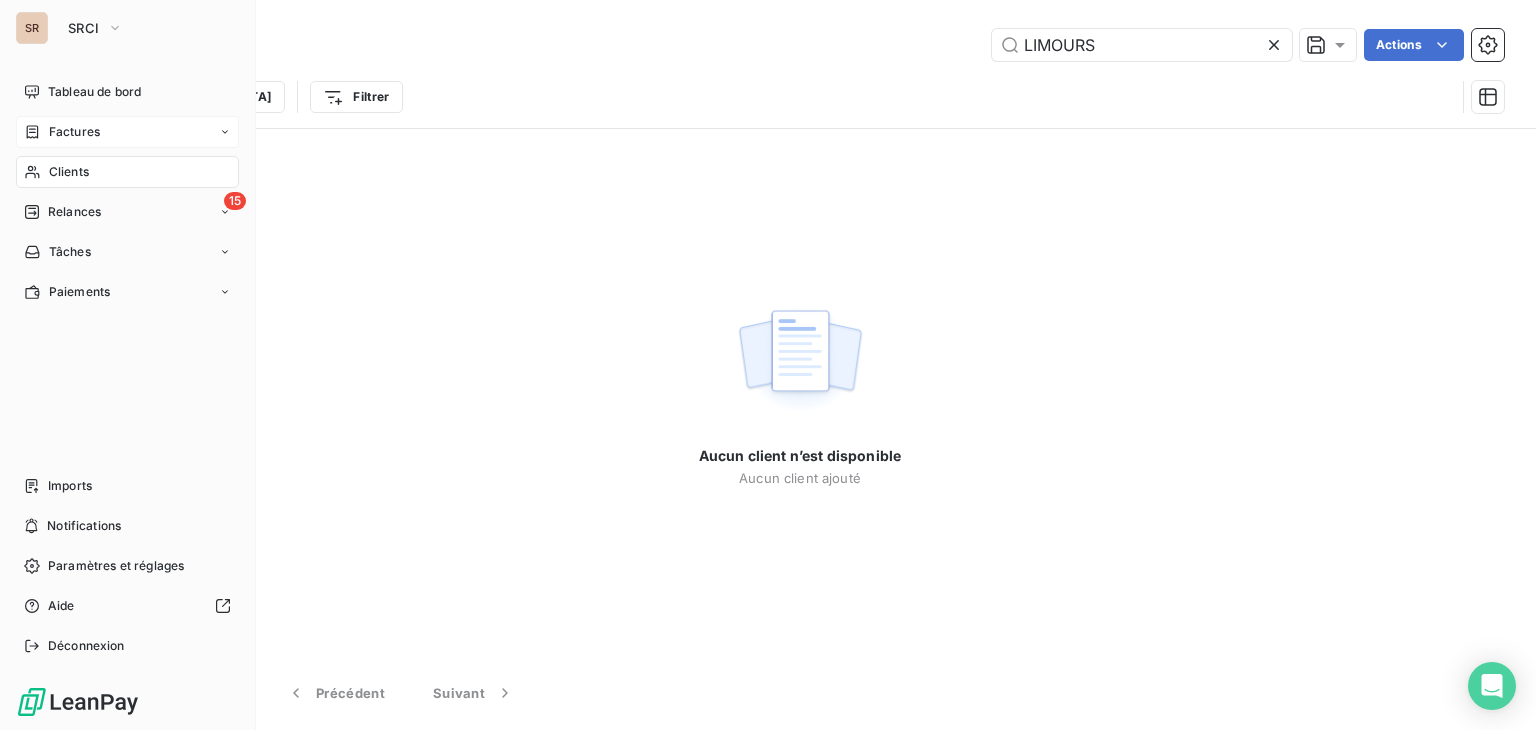 click on "Clients" at bounding box center [69, 172] 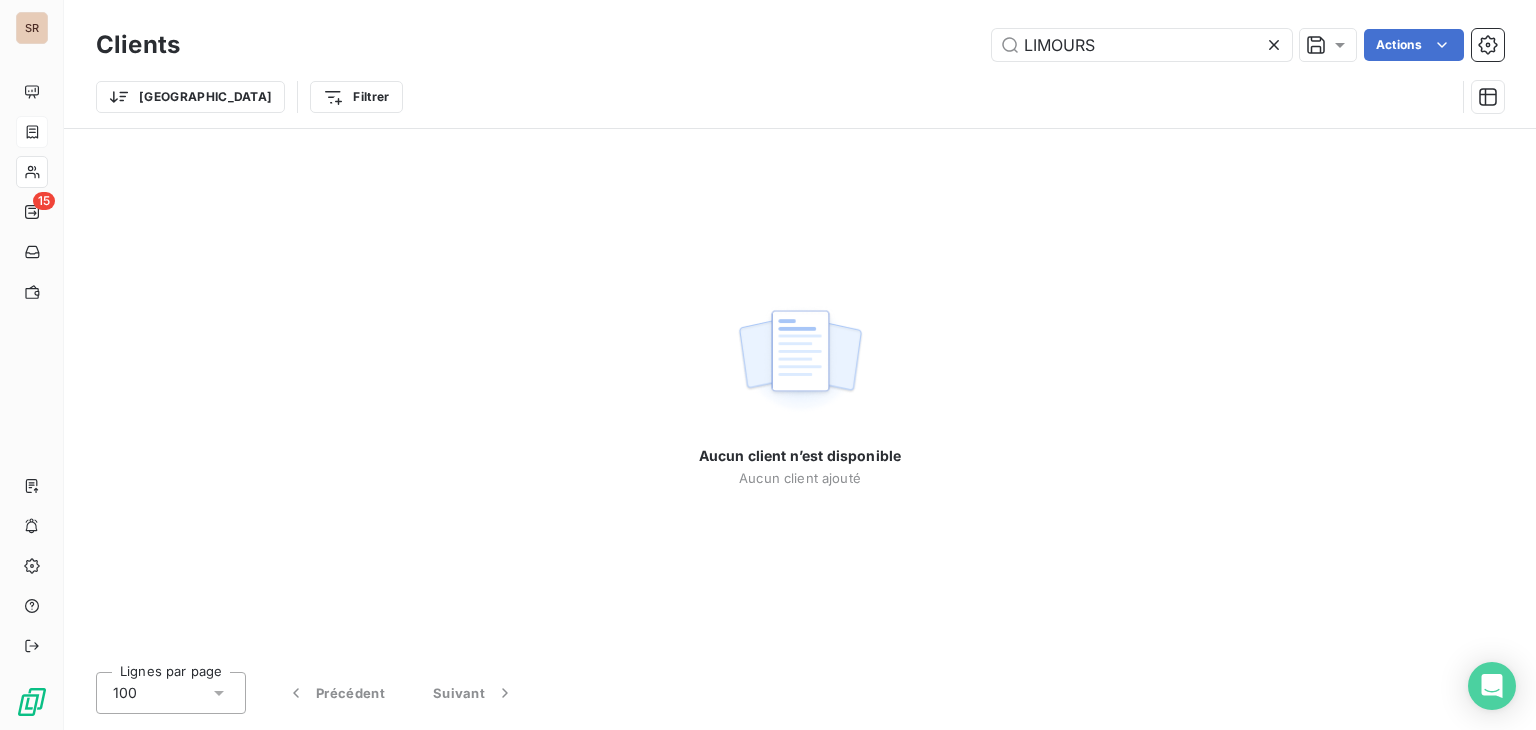 click on "Aucun client n’est disponible Aucun client ajouté" at bounding box center [800, 392] 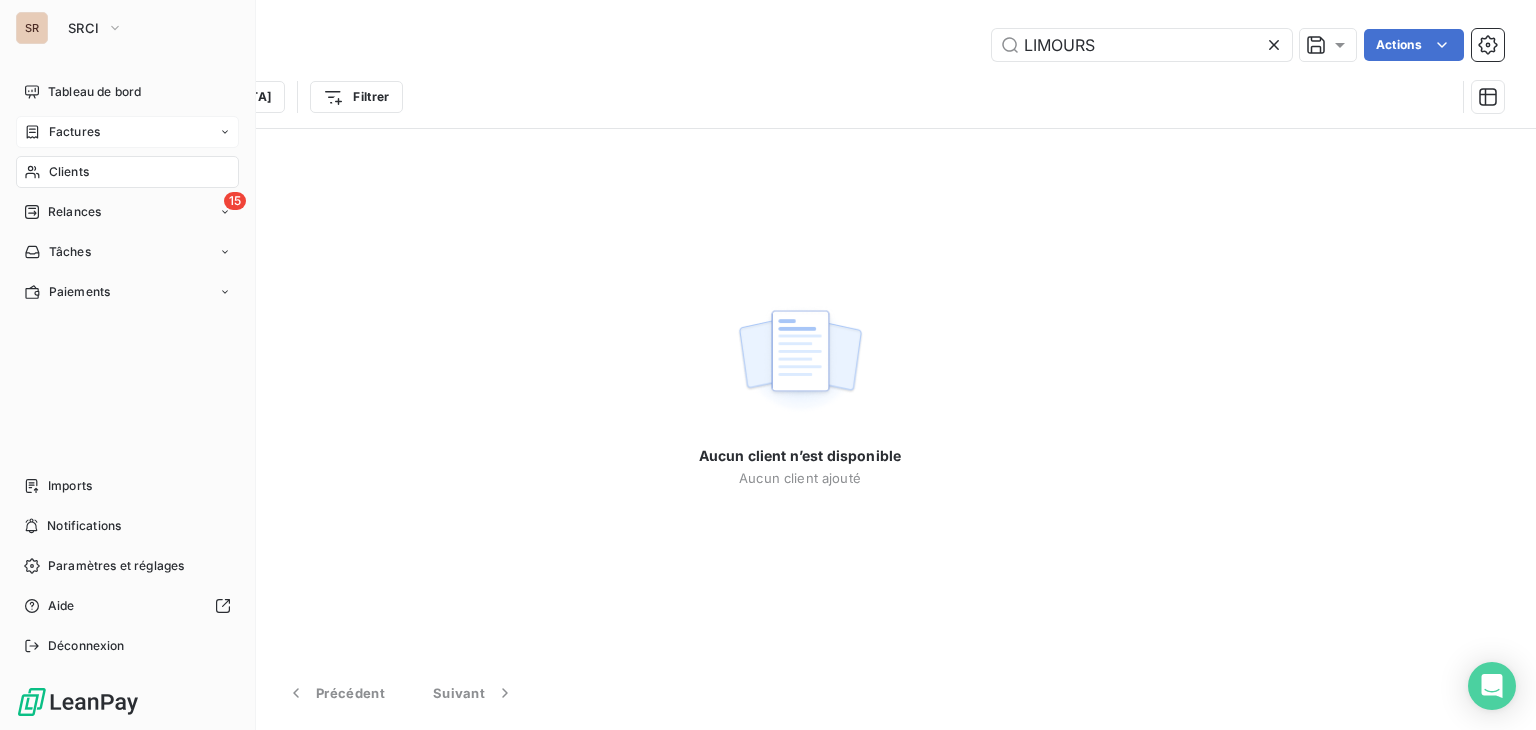 click on "Clients" at bounding box center (127, 172) 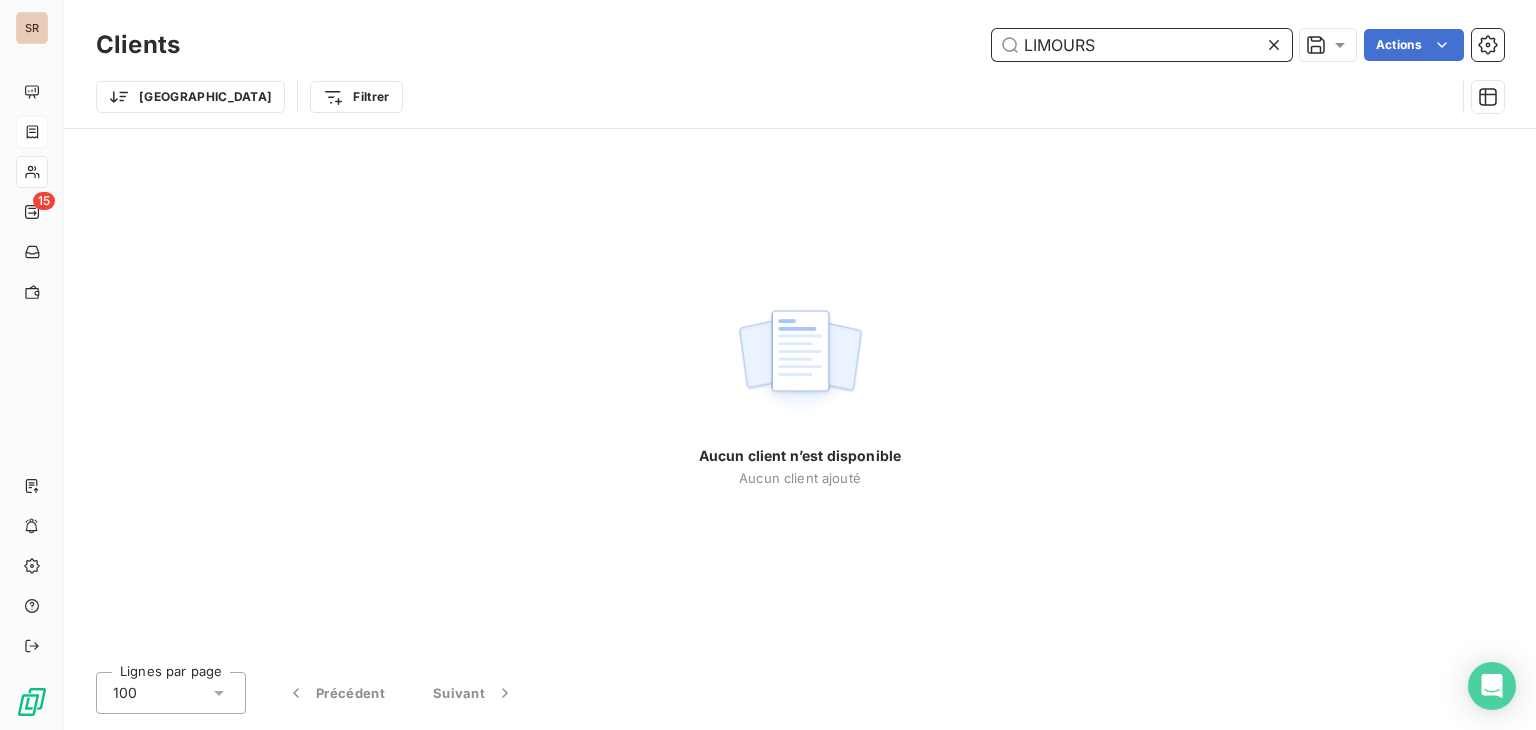click on "LIMOURS" at bounding box center (1142, 45) 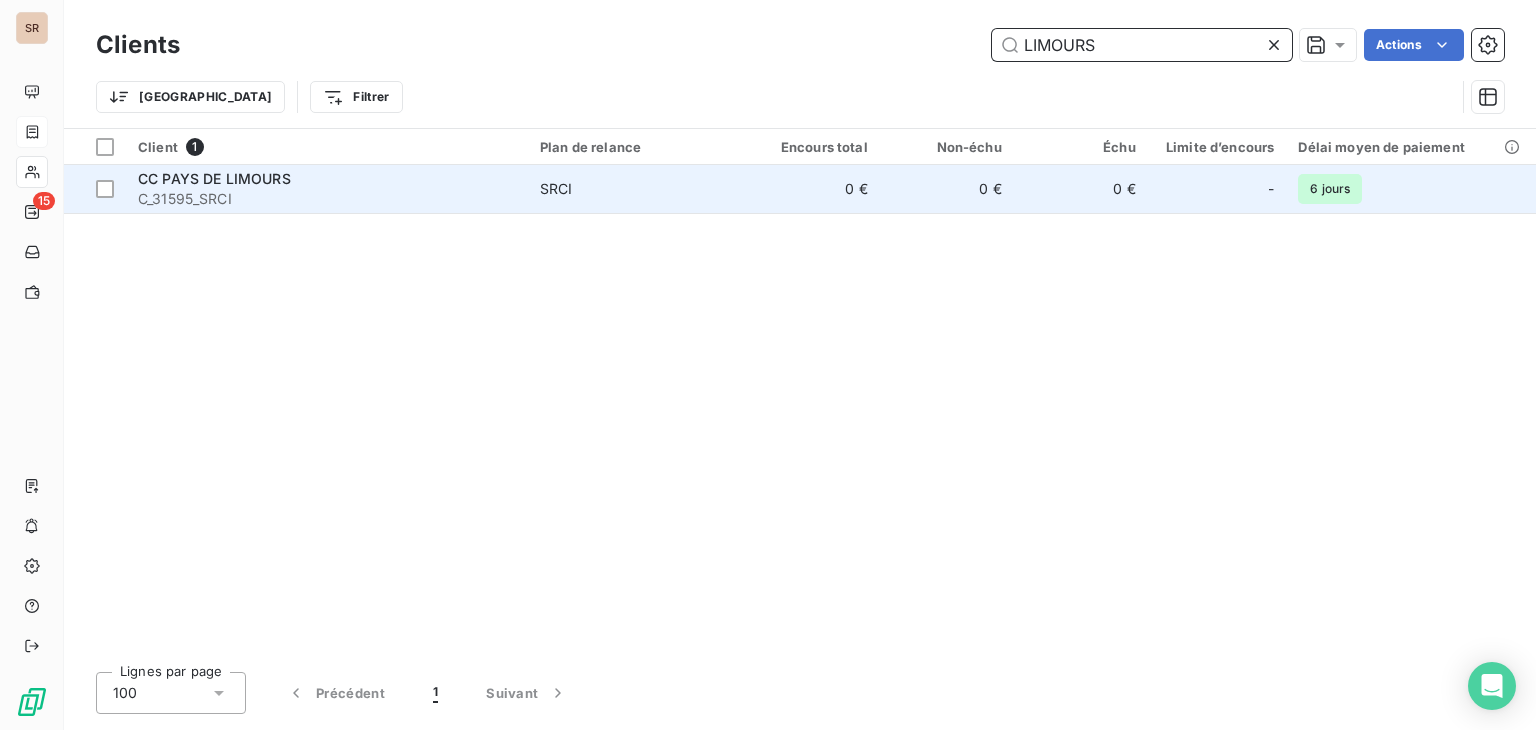 type on "LIMOURS" 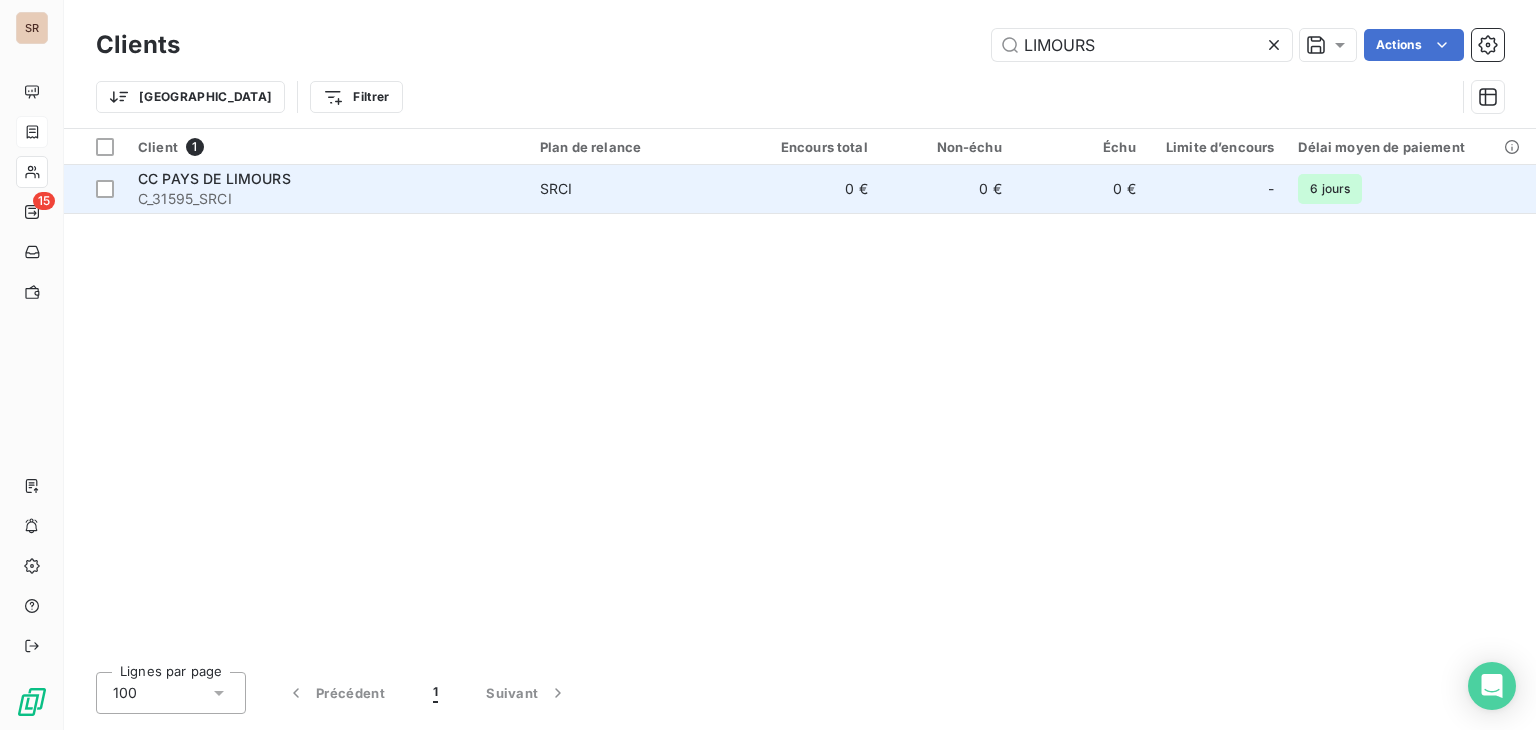 click on "CC PAYS DE LIMOURS" at bounding box center [327, 179] 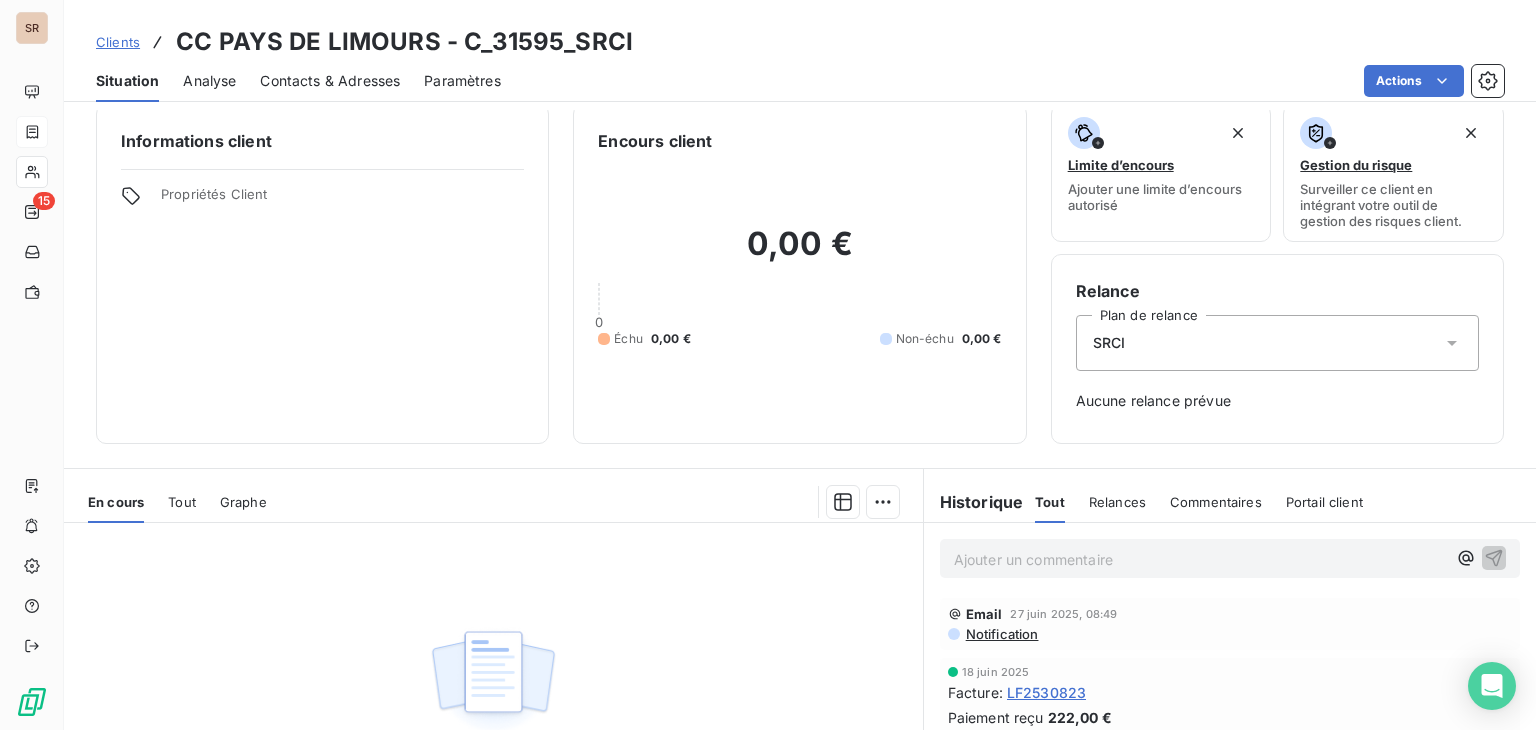 scroll, scrollTop: 0, scrollLeft: 0, axis: both 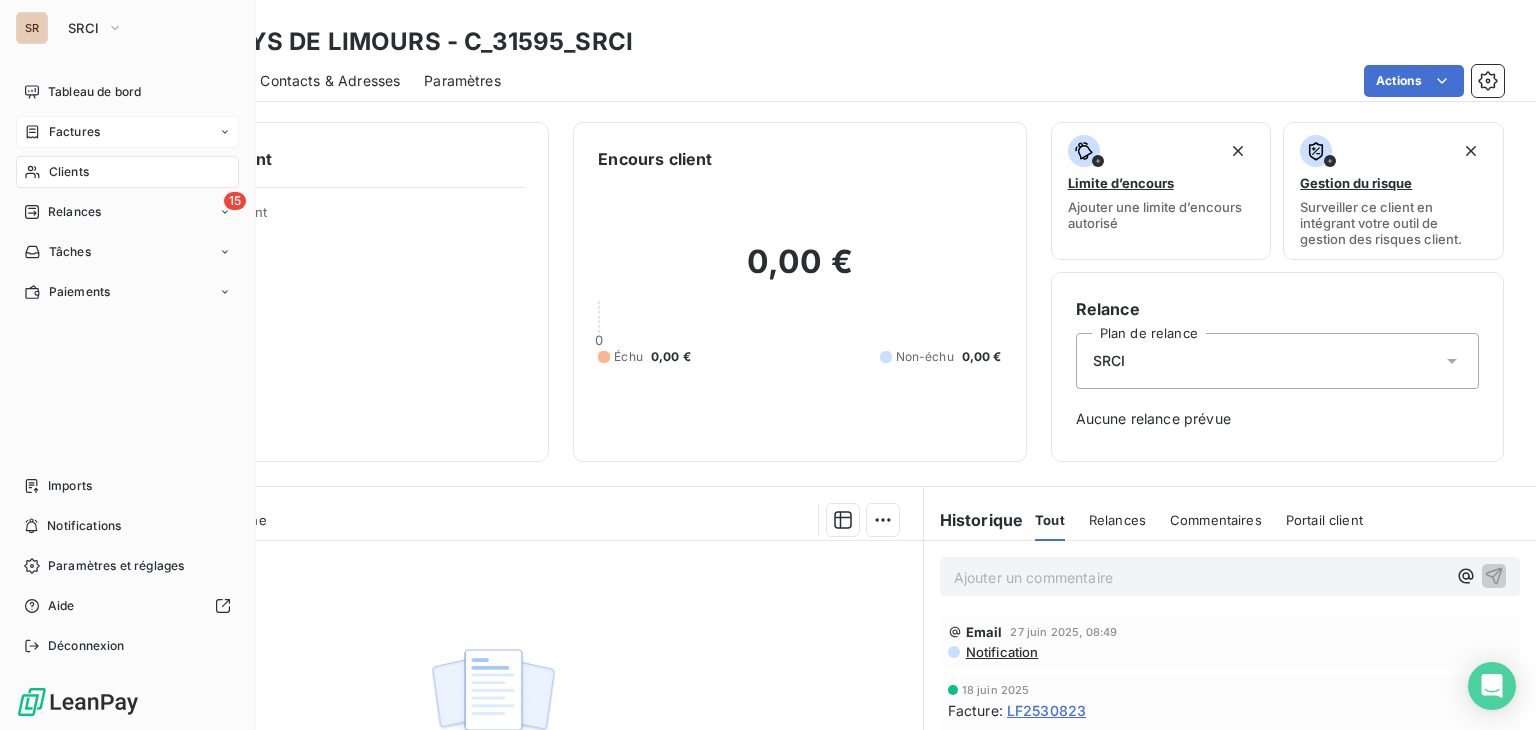 click on "Factures" at bounding box center [62, 132] 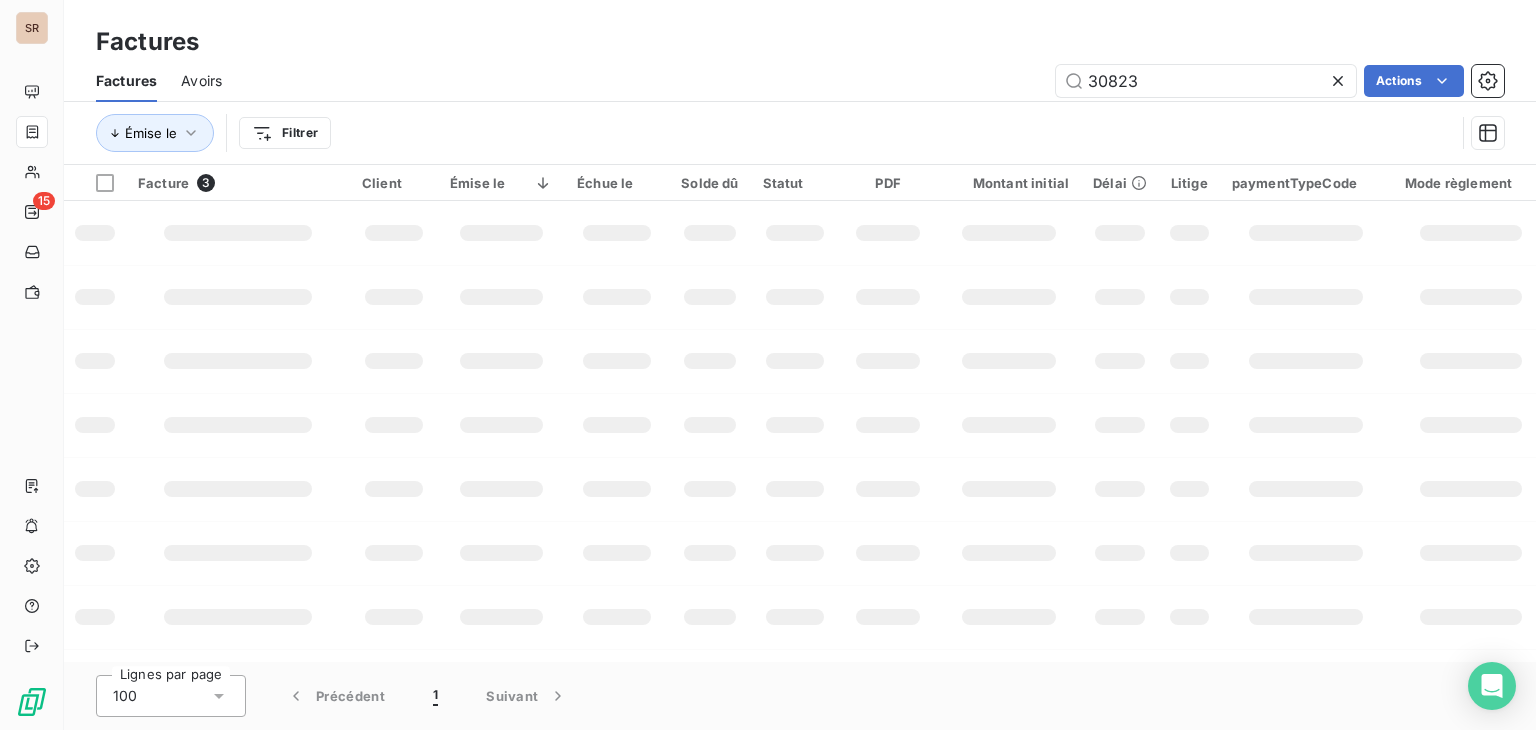 type on "30823" 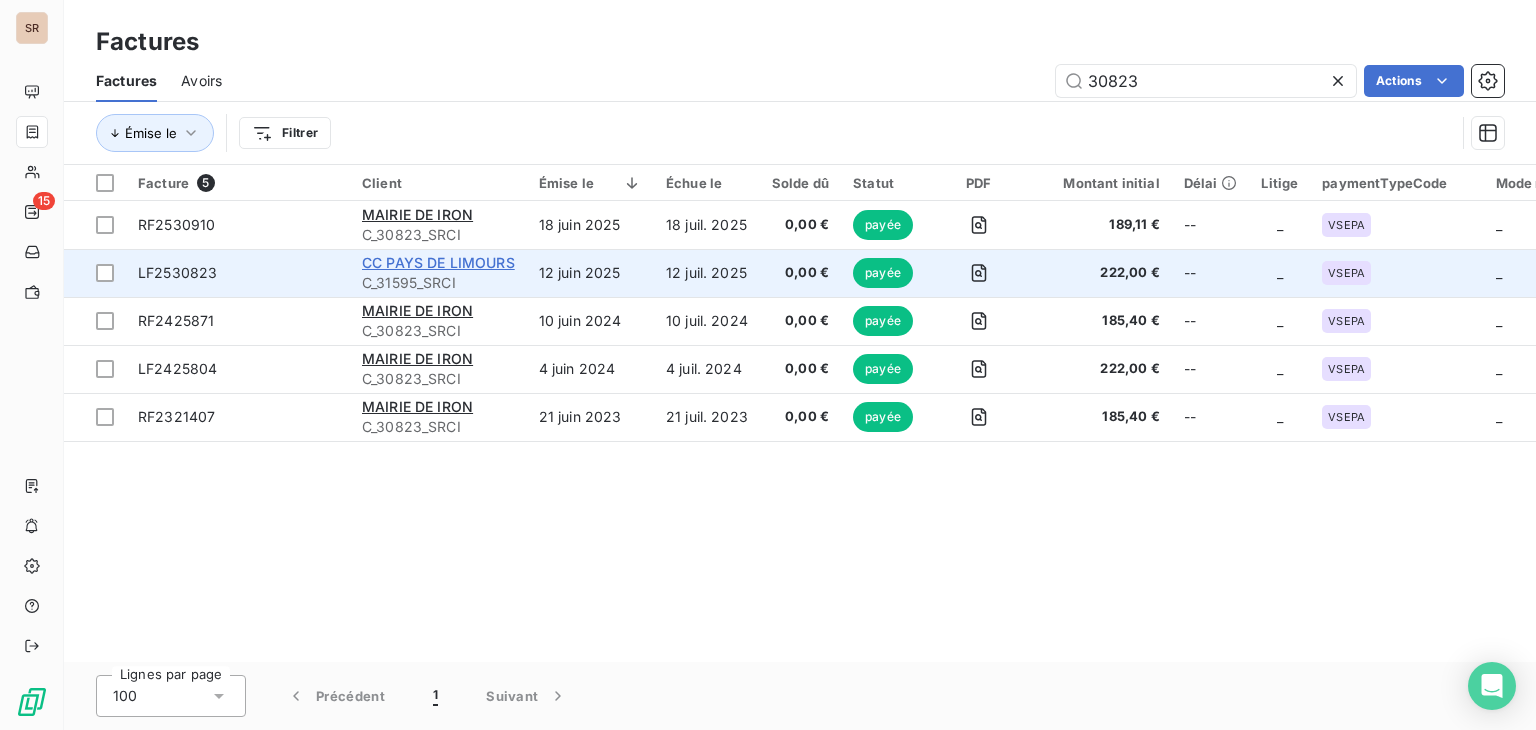 click on "CC PAYS DE LIMOURS" at bounding box center (438, 262) 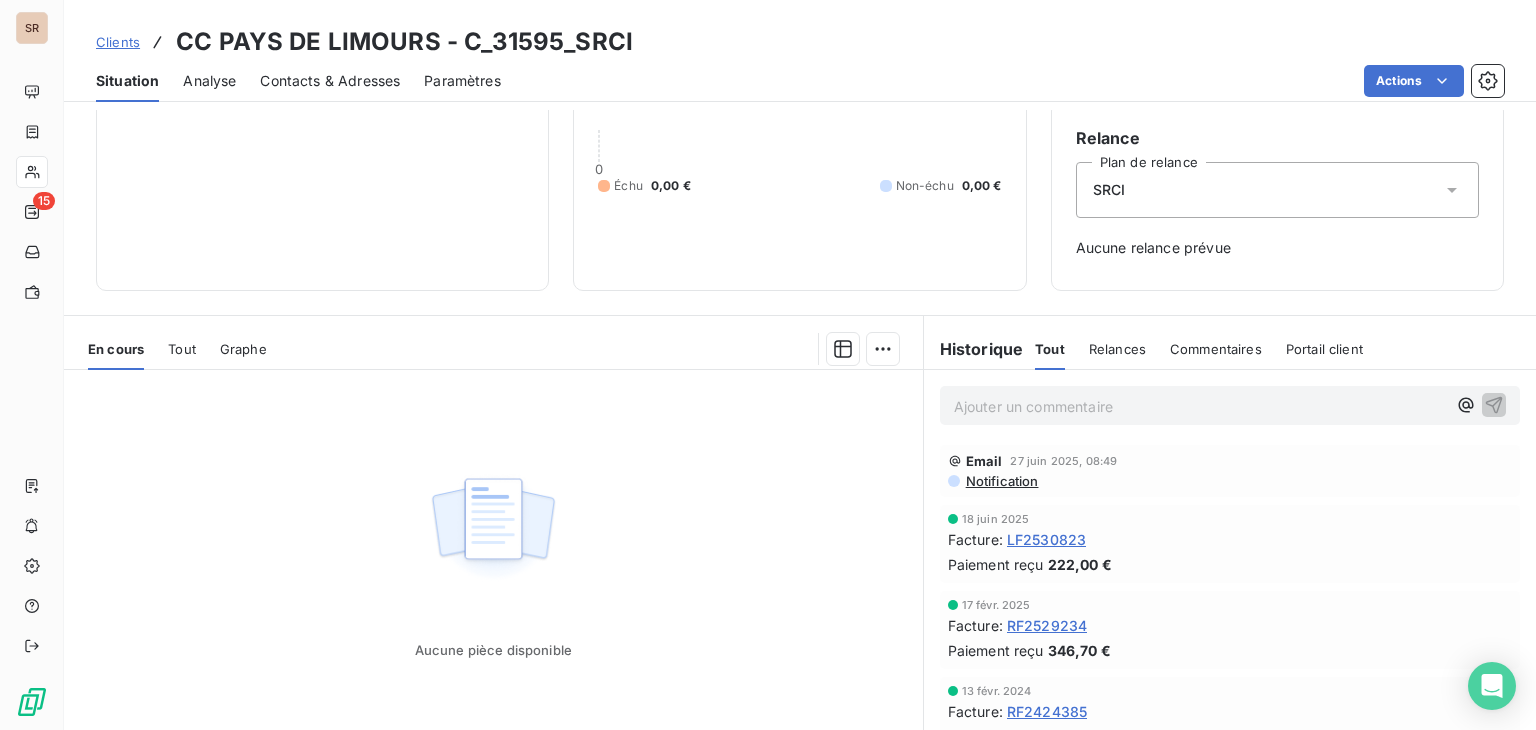 scroll, scrollTop: 255, scrollLeft: 0, axis: vertical 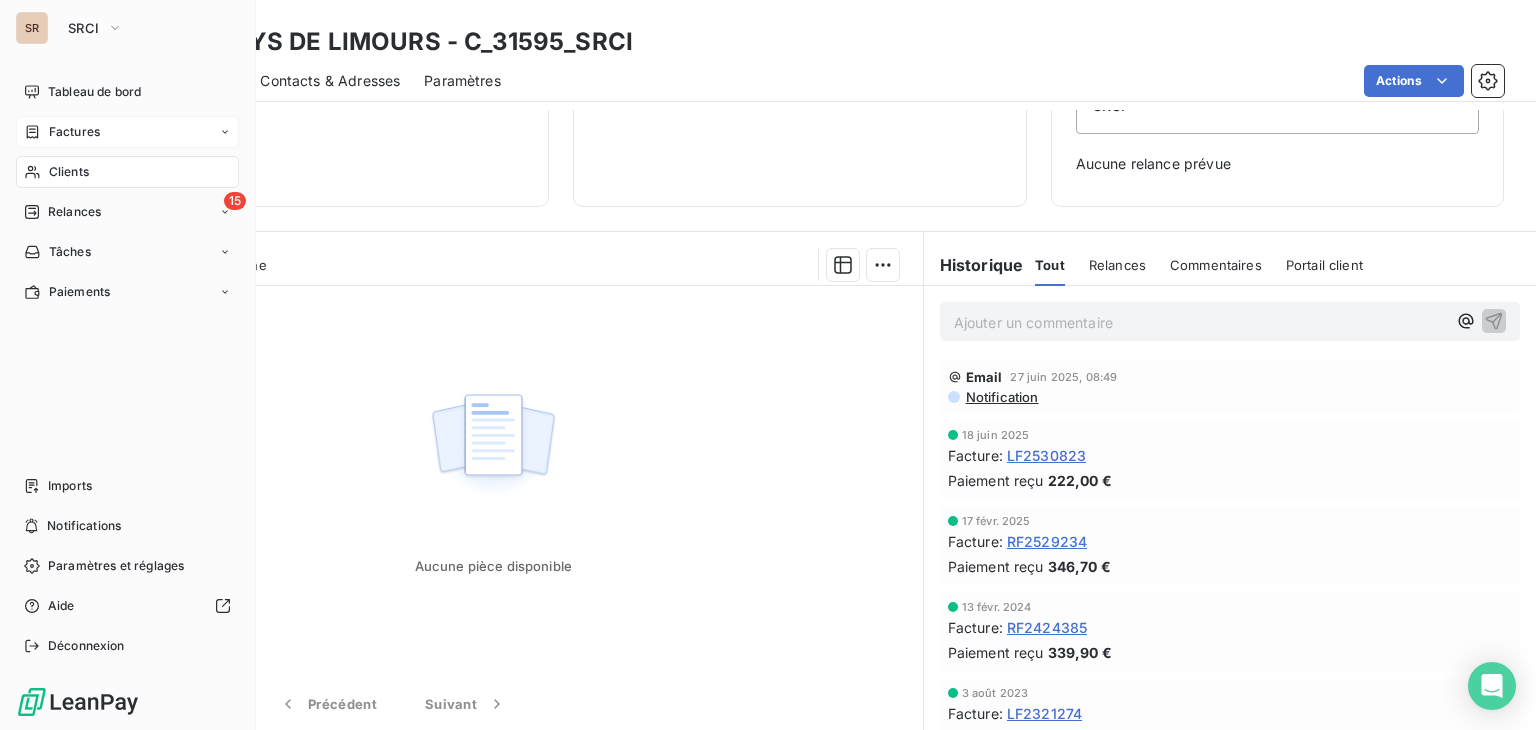 drag, startPoint x: 55, startPoint y: 129, endPoint x: 203, endPoint y: 133, distance: 148.05405 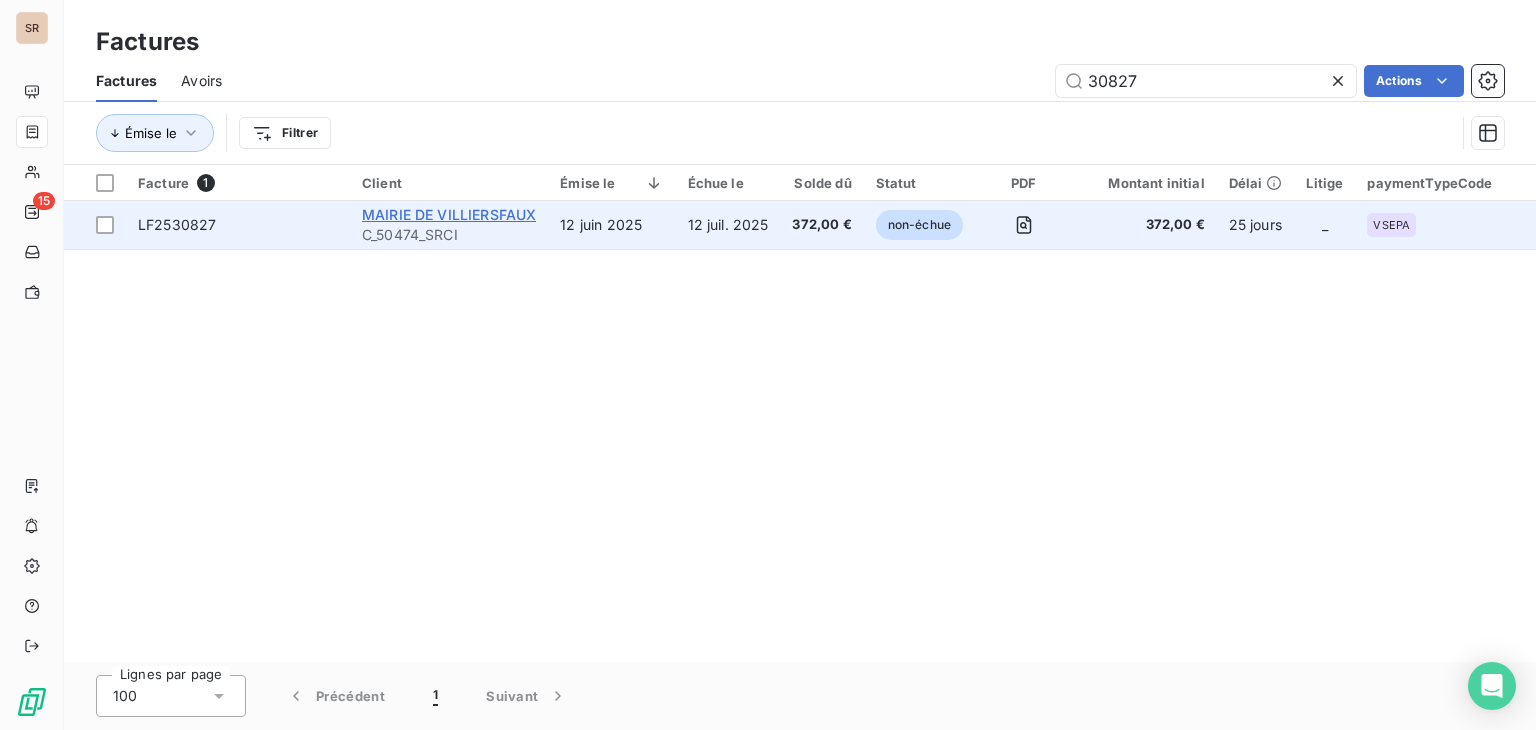 type on "30827" 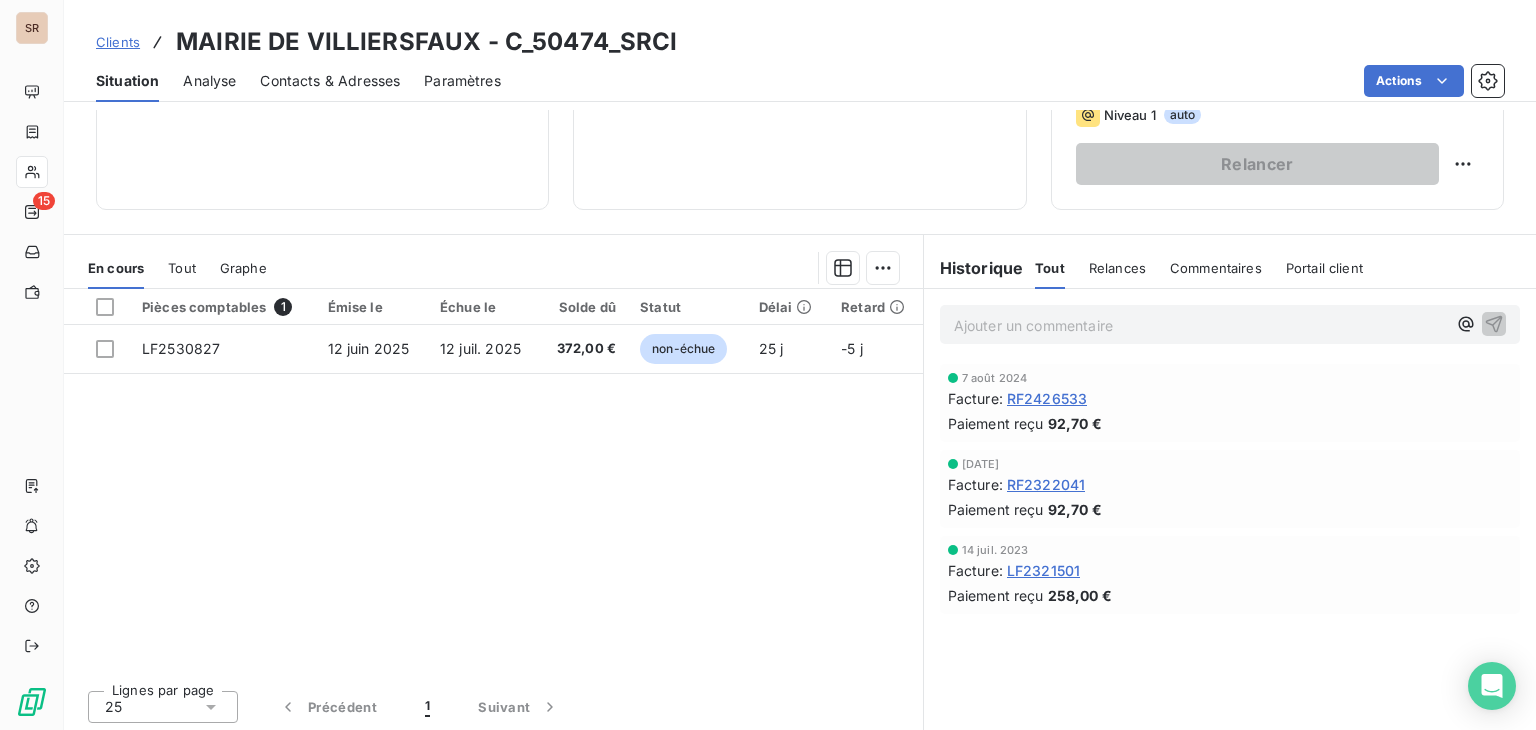 scroll, scrollTop: 325, scrollLeft: 0, axis: vertical 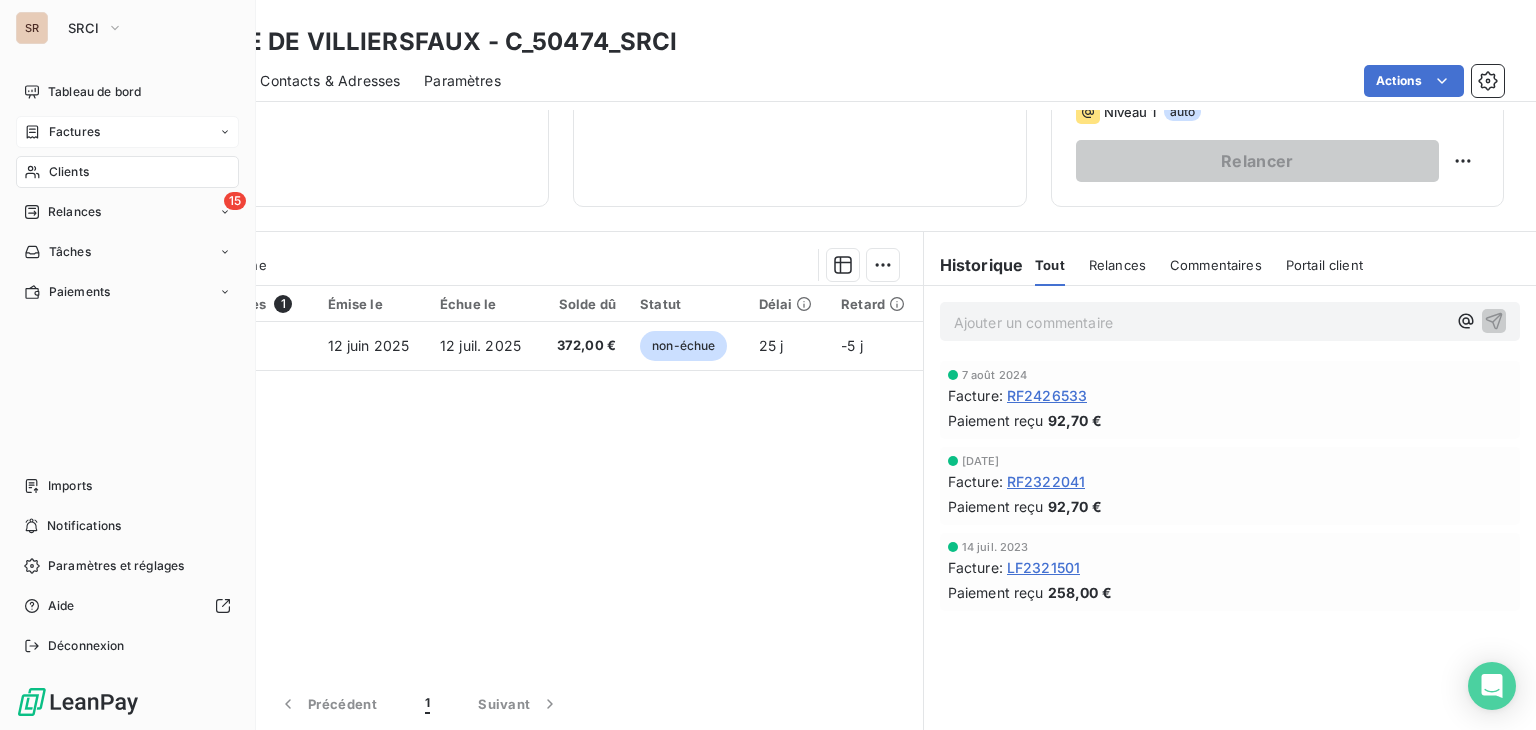 click on "Factures" at bounding box center [62, 132] 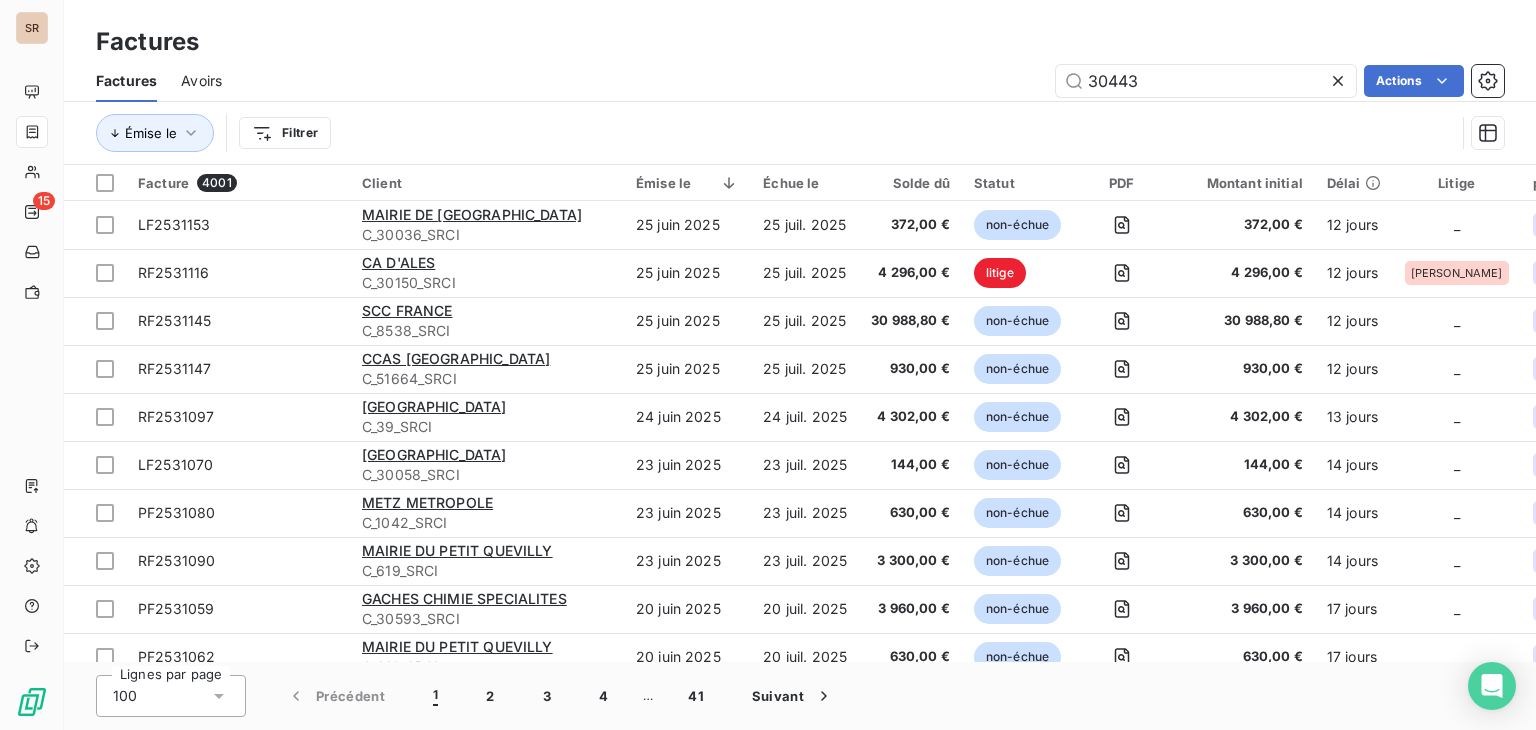 type on "30443" 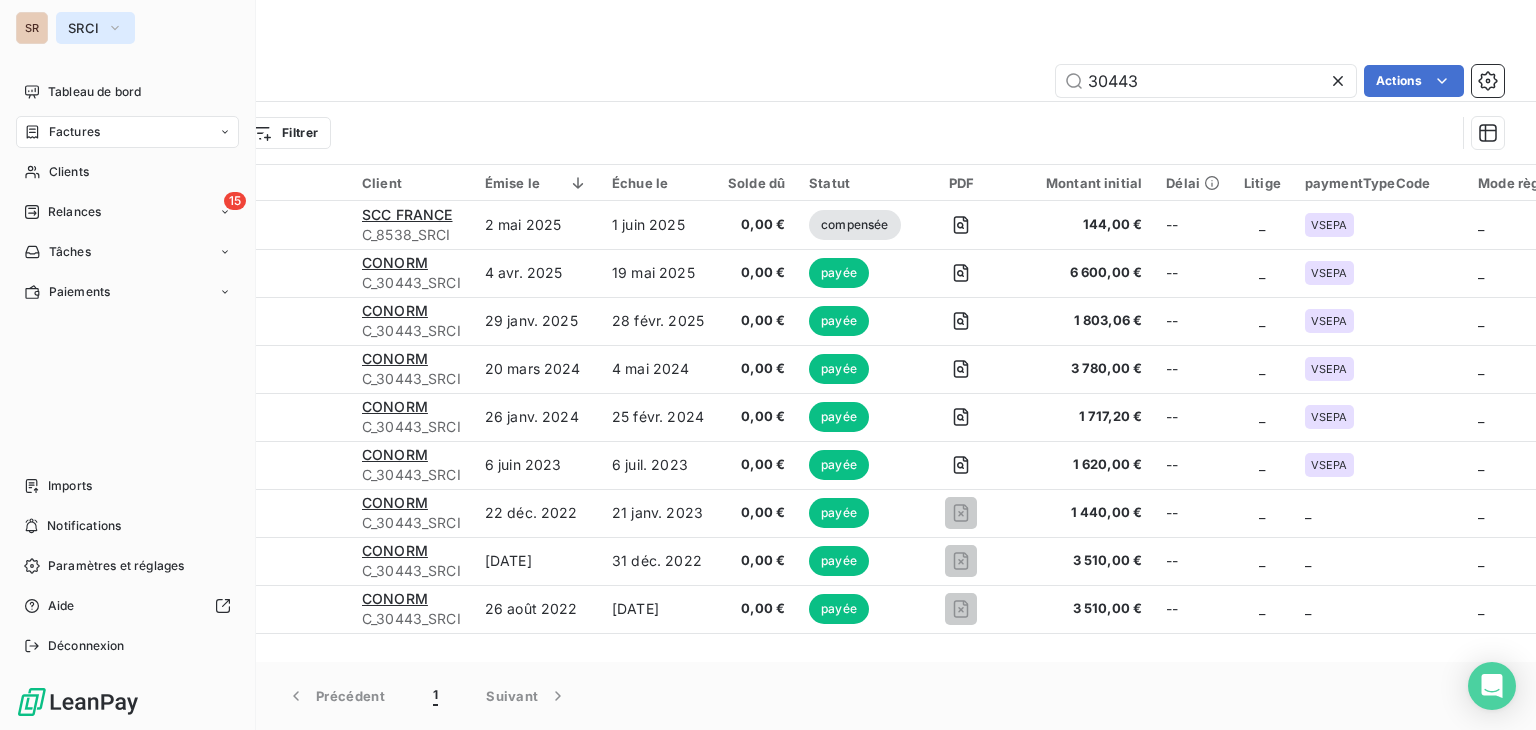 click 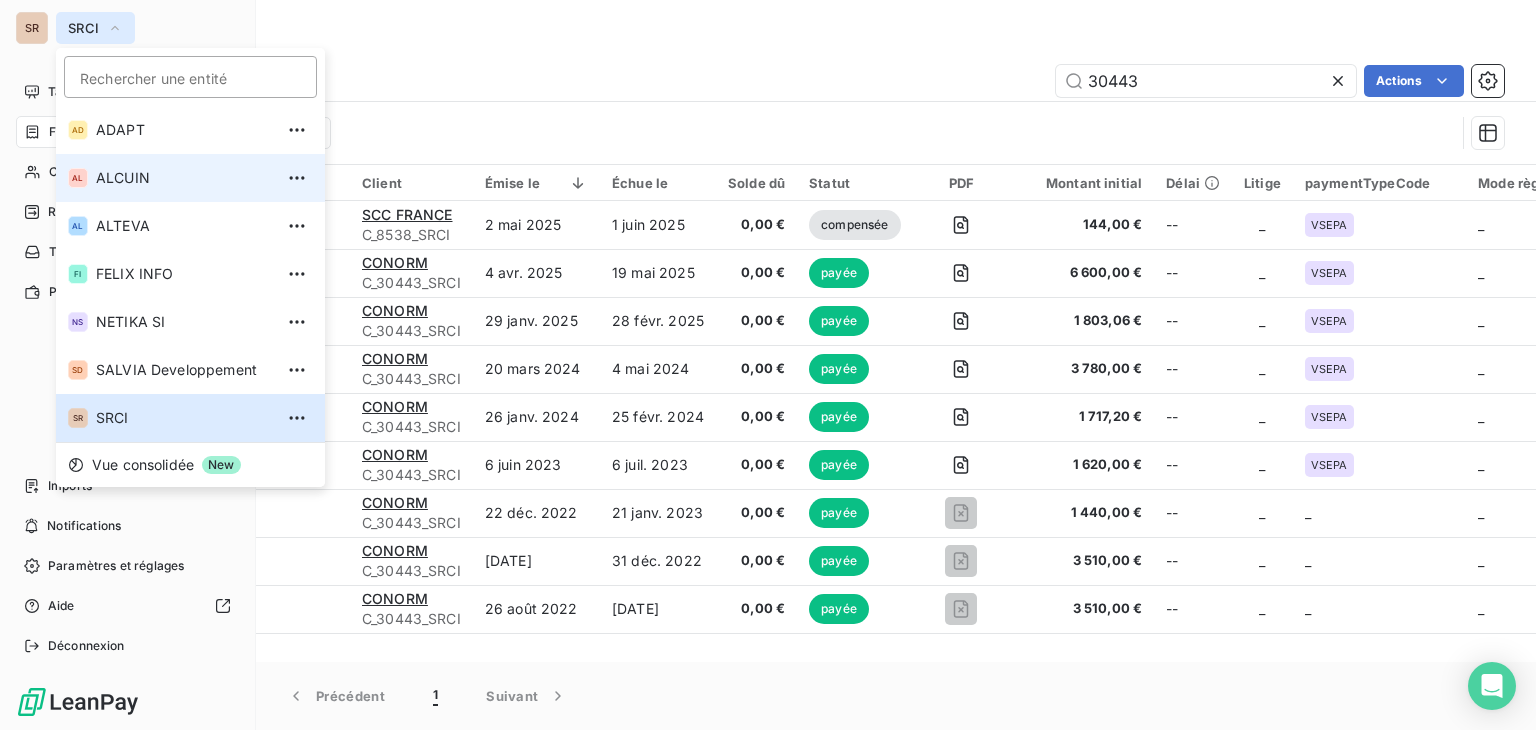 click on "ALCUIN" at bounding box center (184, 178) 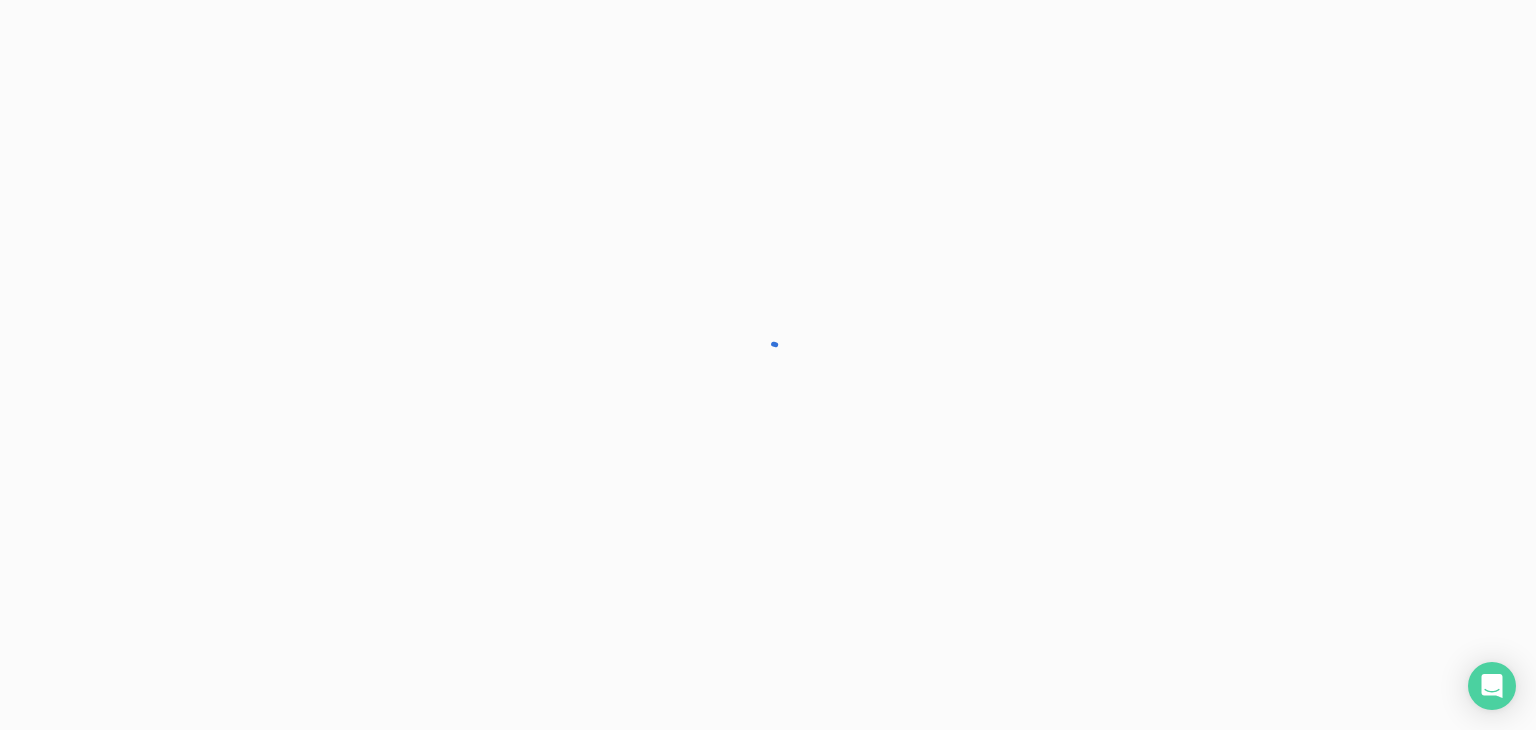 scroll, scrollTop: 0, scrollLeft: 0, axis: both 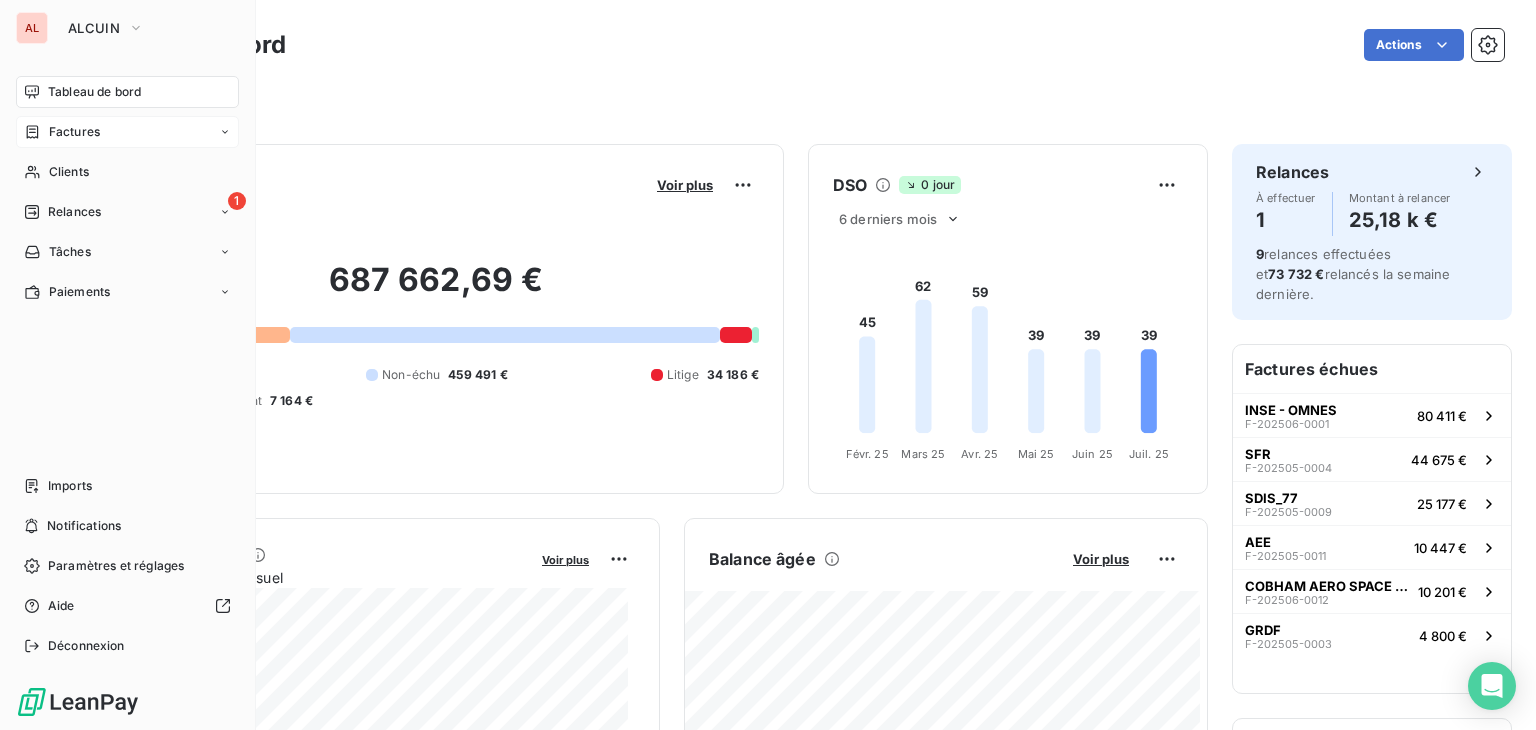 click 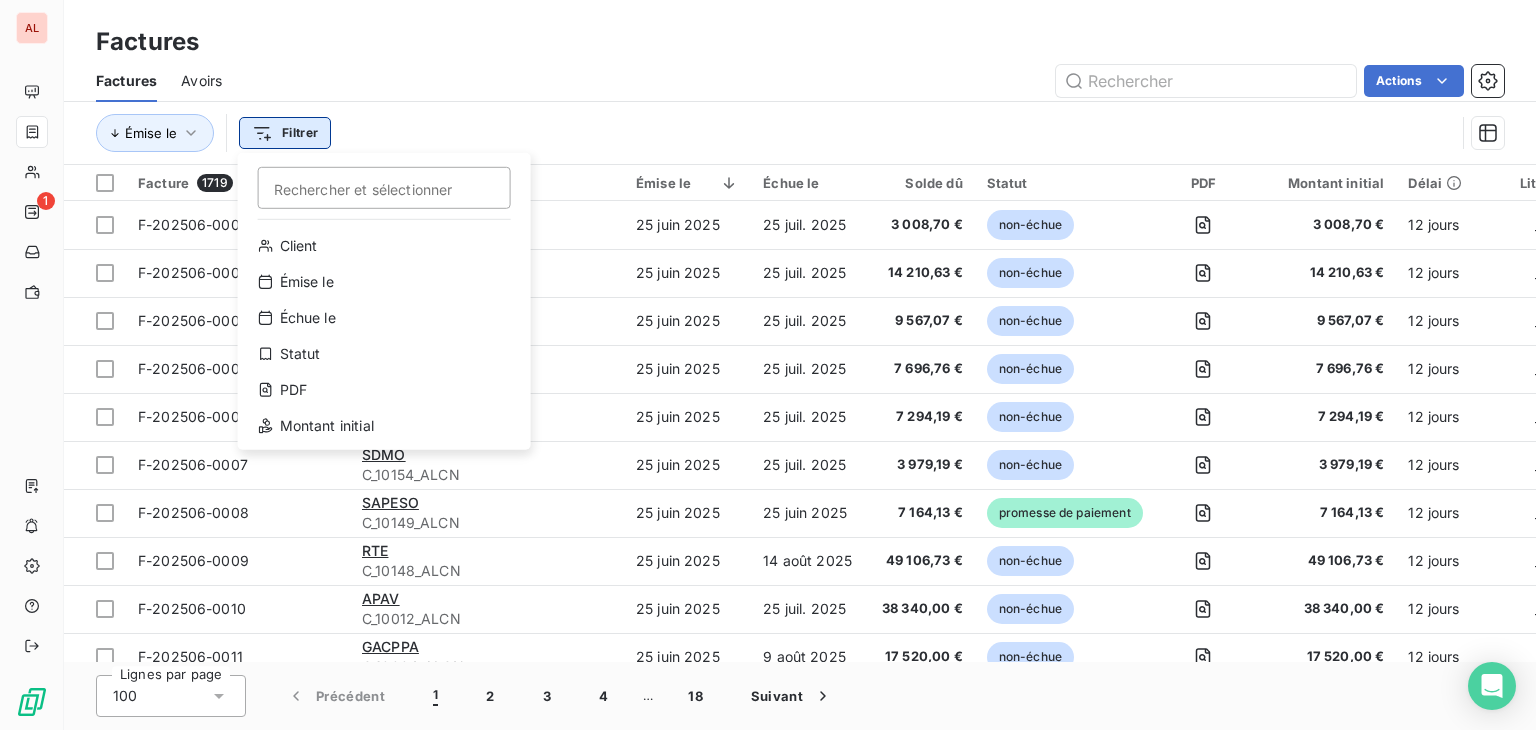 click on "AL 1 Factures Factures Avoirs Actions Émise le Filtrer Rechercher et sélectionner Client Émise le Échue le Statut PDF Montant initial Facture 1719 Client Émise le Échue le Solde dû Statut PDF Montant initial Délai Litige Retard   Actions F-202506-0002 ALFADI C_10269_ALCN 25 juin 2025 25 juil. 2025 3 008,70 € non-échue 3 008,70 € 12 jours _ -18 j F-202506-0003 CCFR C_10268_ALCN 25 juin 2025 25 juil. 2025 14 210,63 € non-échue 14 210,63 € 12 jours _ -18 j F-202506-0004 SAVERGLASS C_10150_ALCN 25 juin 2025 25 juil. 2025 9 567,07 € non-échue 9 567,07 € 12 jours _ -18 j F-202506-0005 MICROMANIA C_10120_ALCN 25 juin 2025 25 juil. 2025 7 696,76 € non-échue 7 696,76 € 12 jours _ -18 j F-202506-0006 STACEM C_10176_ALCN 25 juin 2025 25 juil. 2025 7 294,19 € non-échue 7 294,19 € 12 jours _ -18 j F-202506-0007 SDMO C_10154_ALCN 25 juin 2025 25 juil. 2025 3 979,19 € non-échue 3 979,19 € 12 jours _ -18 j F-202506-0008 SAPESO C_10149_ALCN _ +12 j" at bounding box center (768, 365) 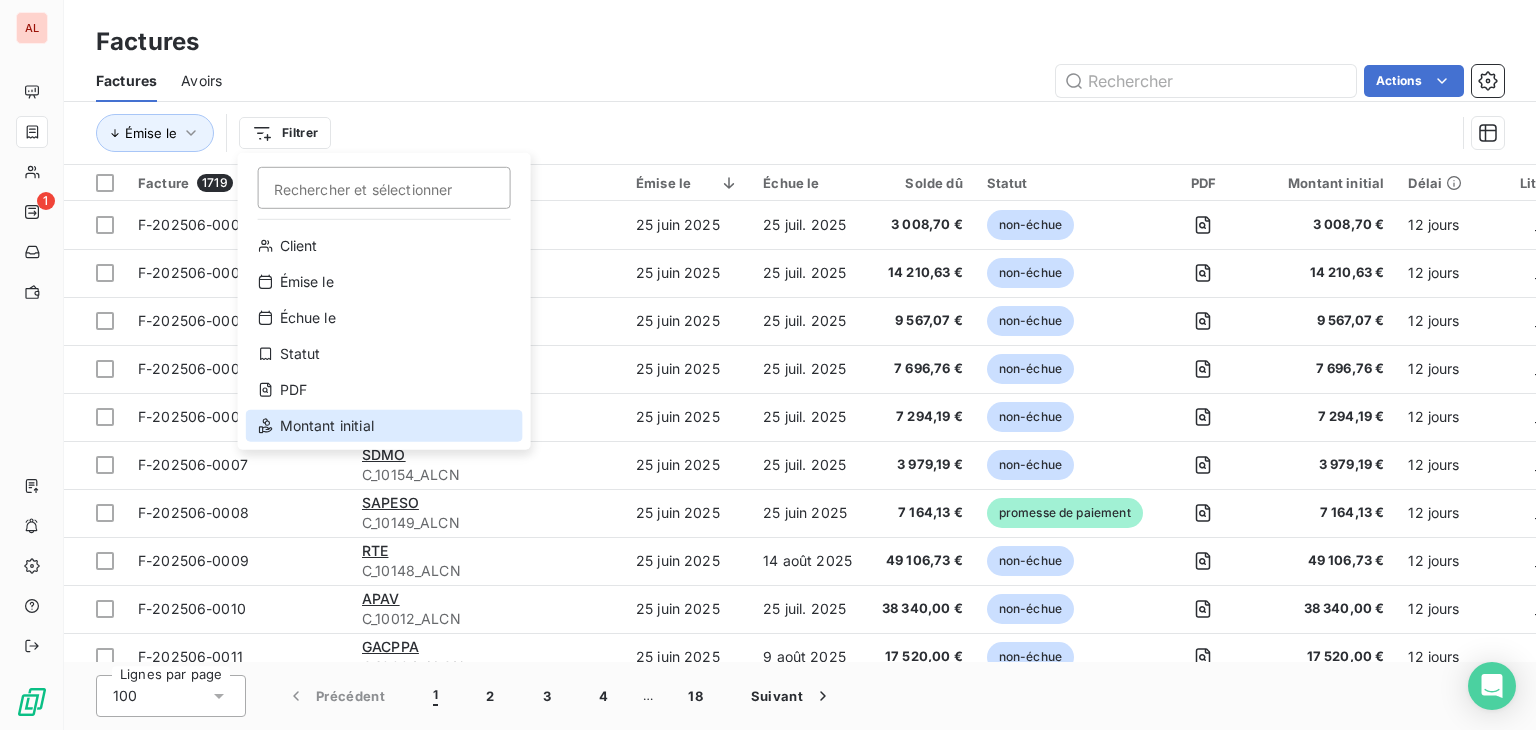 click on "Montant initial" at bounding box center [384, 426] 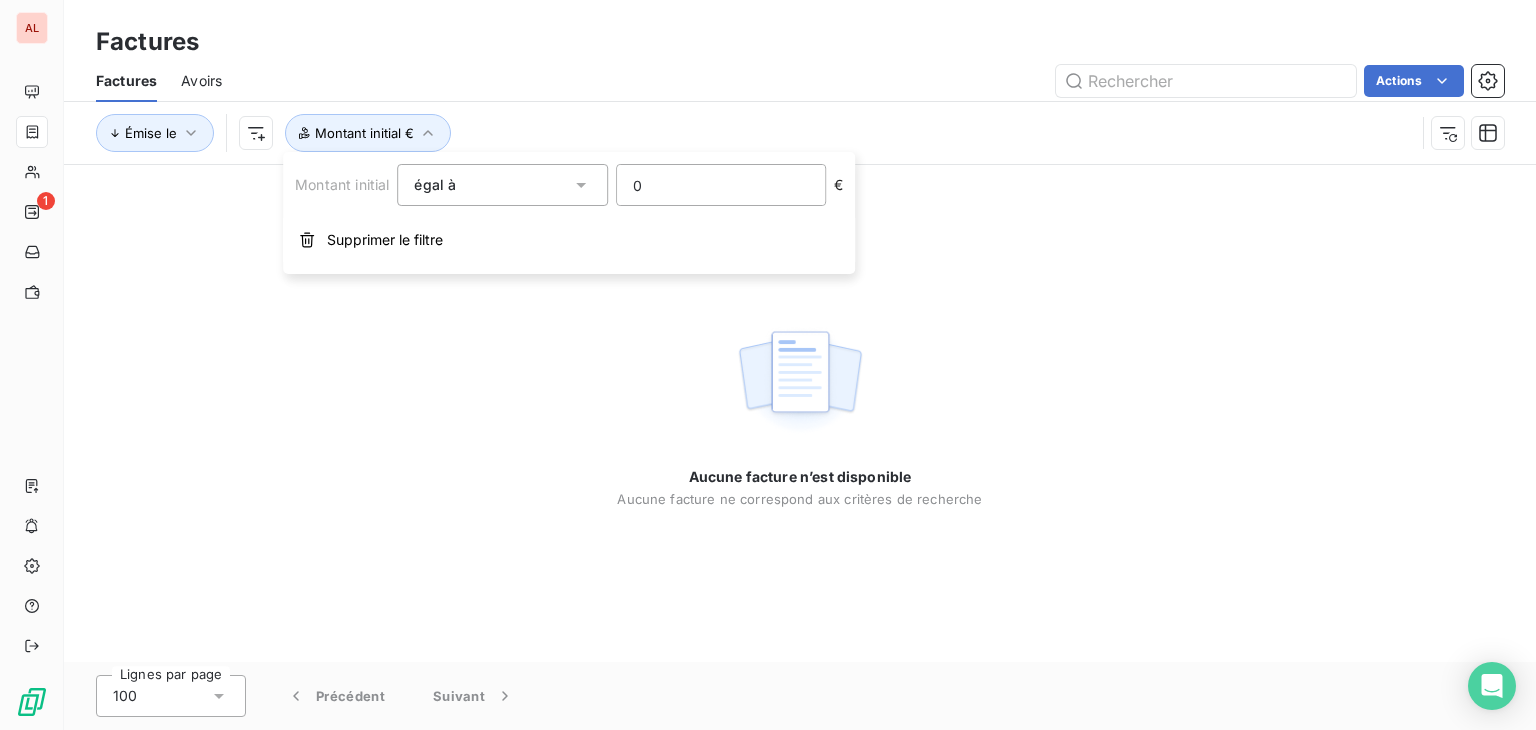 click on "0" at bounding box center (721, 185) 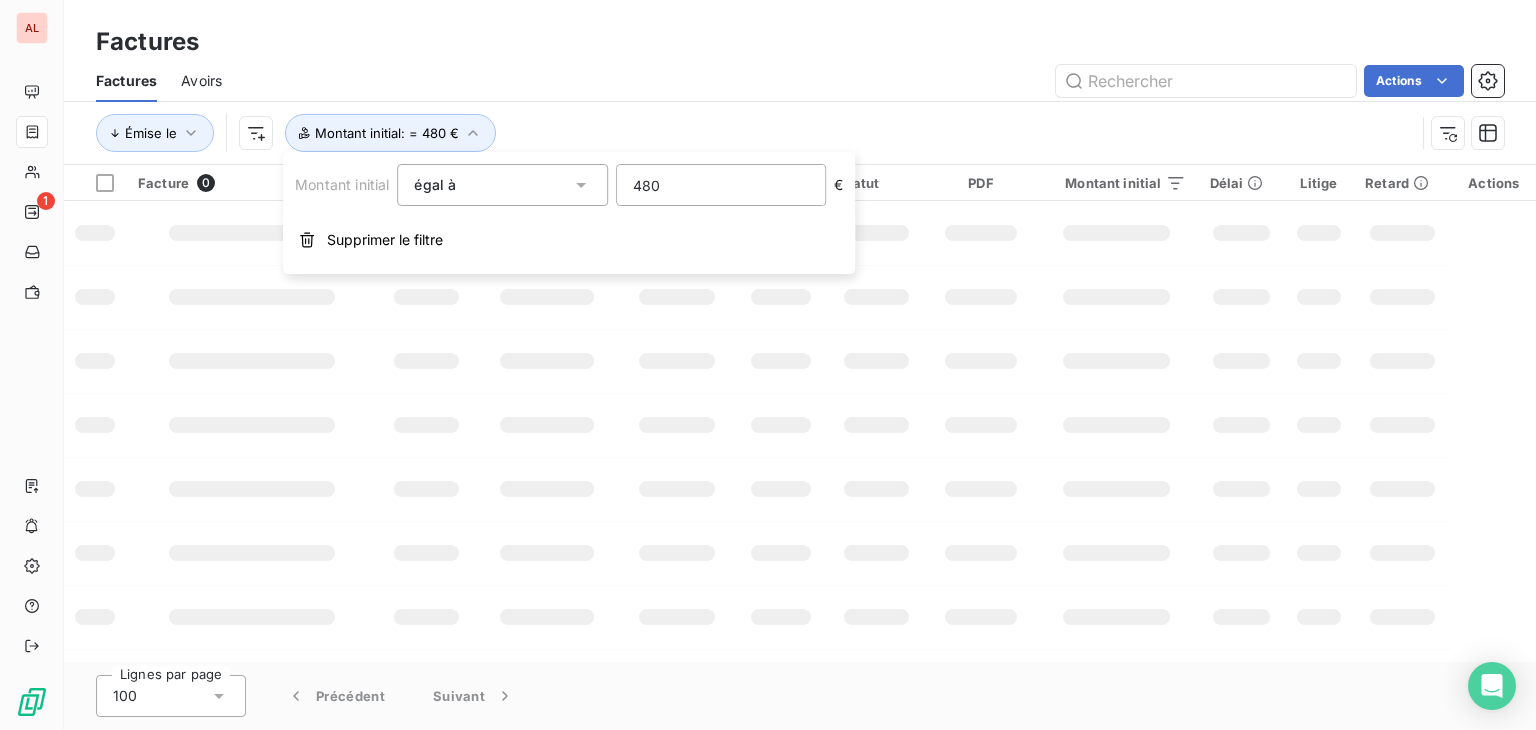 type on "4800" 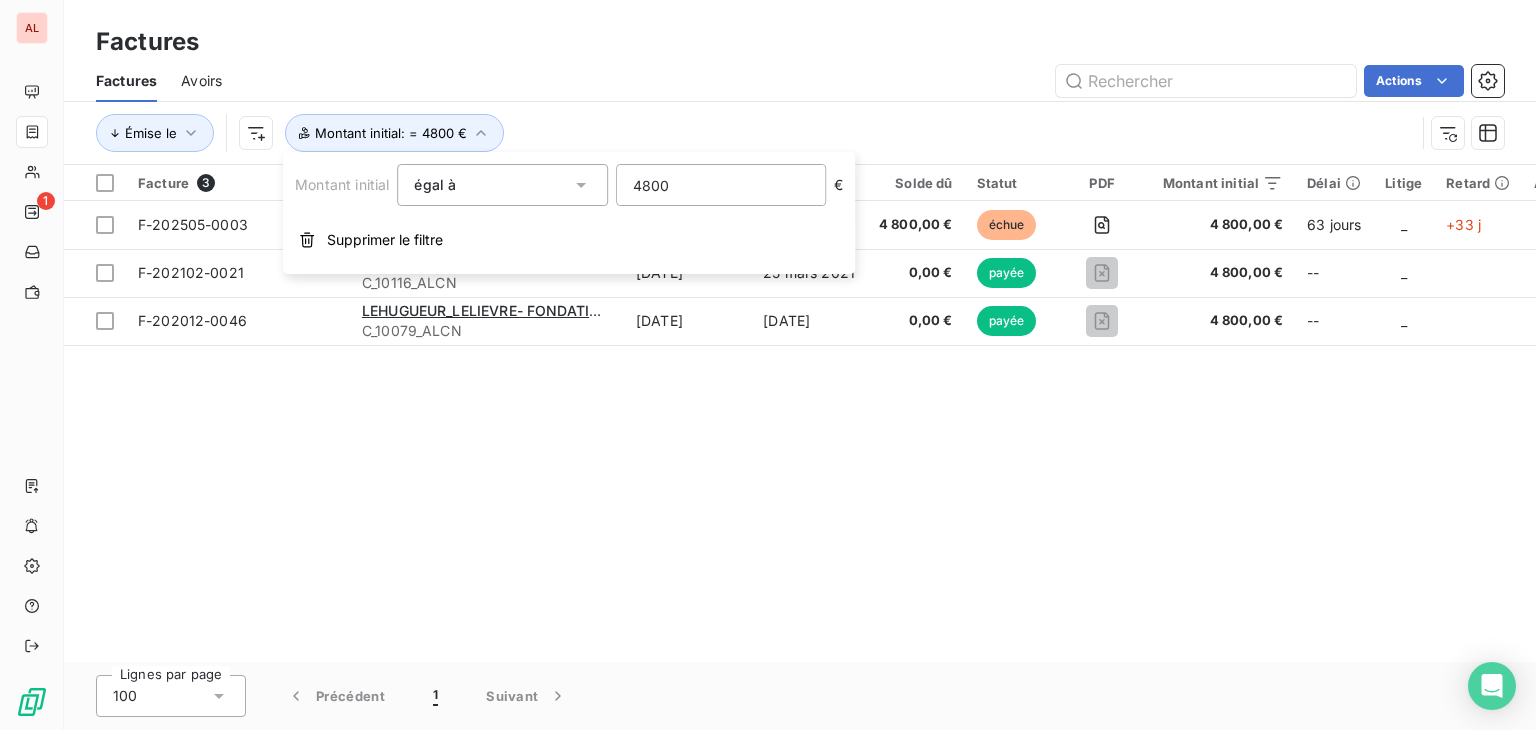 click on "Facture 3 Client Émise le Échue le Solde dû Statut PDF Montant initial Délai Litige Retard   Actions F-202505-0003 GRDF C_10281_ALCN 5 mai 2025 4 juin 2025 4 800,00 € échue 4 800,00 € 63 jours _ +33 j F-202102-0021 LORIENT_HABITAT C_10116_ALCN 23 févr. 2021 25 mars 2021 0,00 € payée 4 800,00 € -- _ F-202012-0046 LEHUGUEUR_LELIEVRE- FONDATION NORMA C_10079_ALCN 23 déc. 2020 22 janv. 2021 0,00 € payée 4 800,00 € -- _" at bounding box center [800, 413] 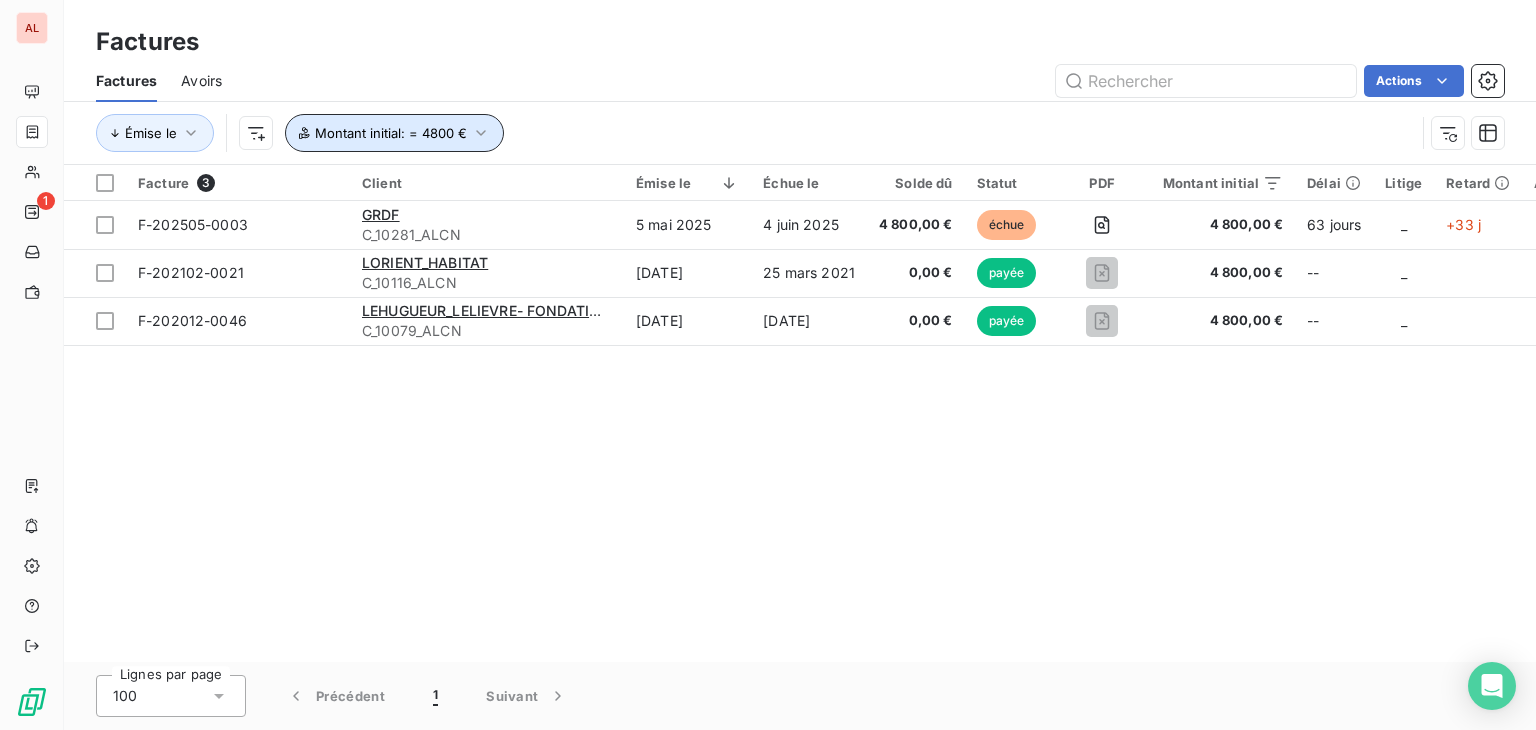 drag, startPoint x: 476, startPoint y: 129, endPoint x: 496, endPoint y: 137, distance: 21.540659 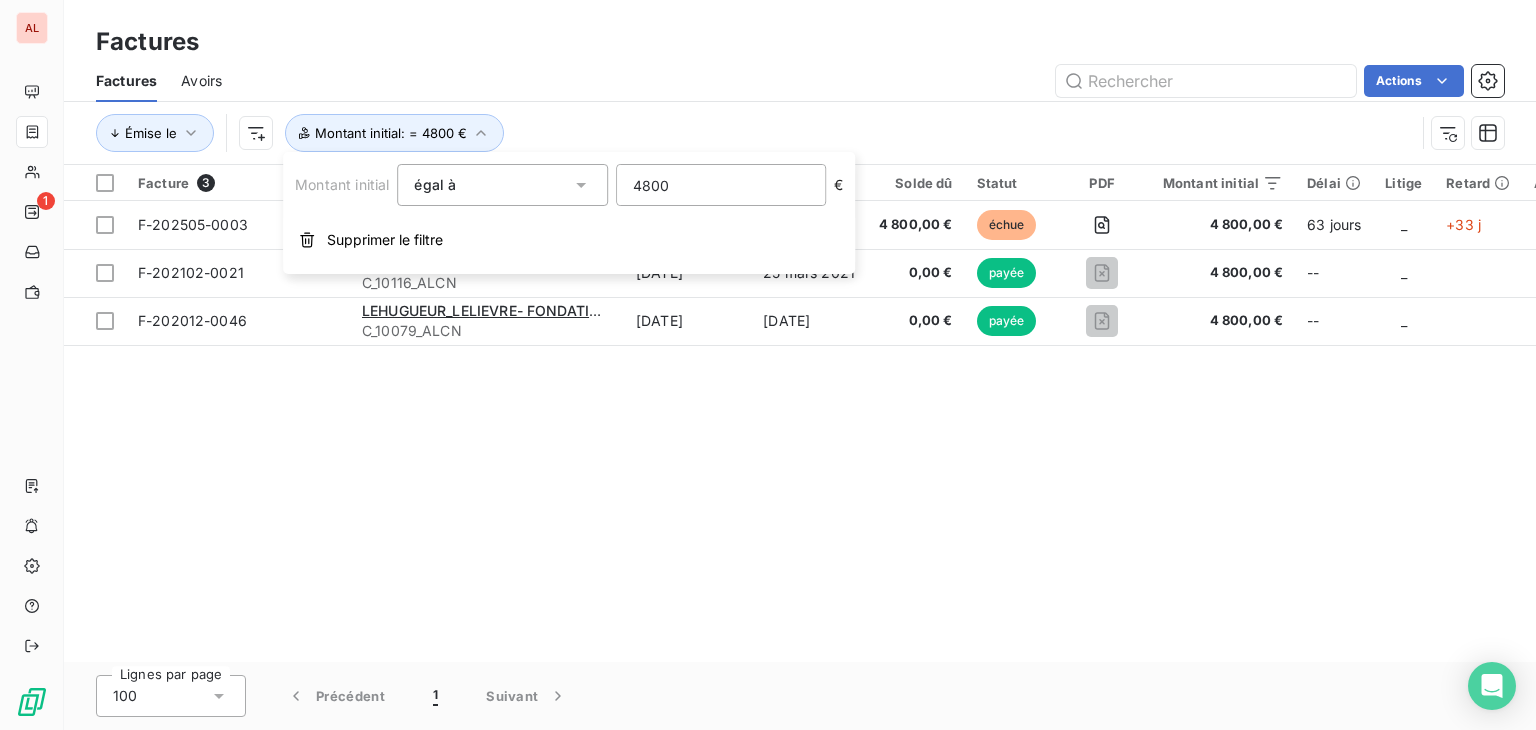 drag, startPoint x: 682, startPoint y: 181, endPoint x: 575, endPoint y: 181, distance: 107 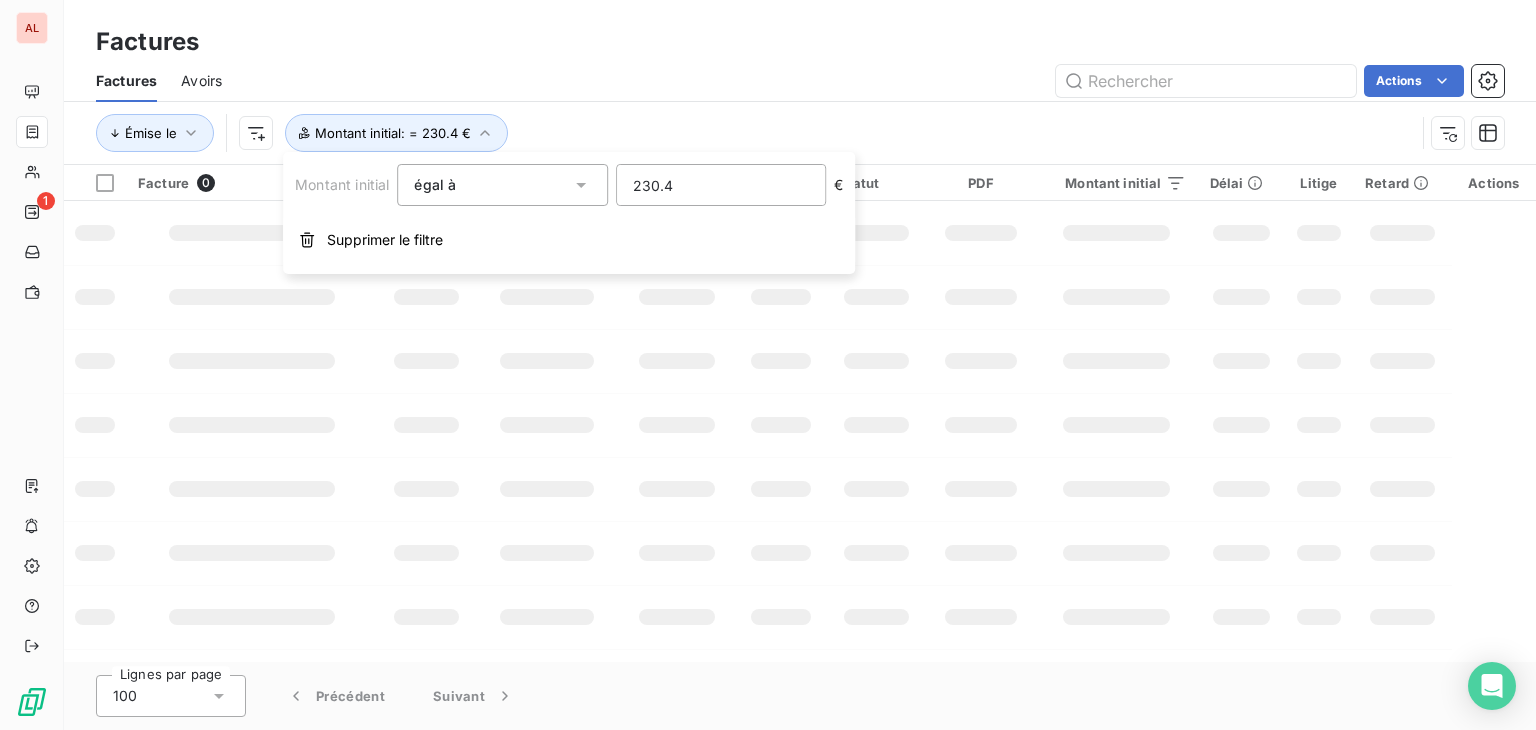 type on "230.4" 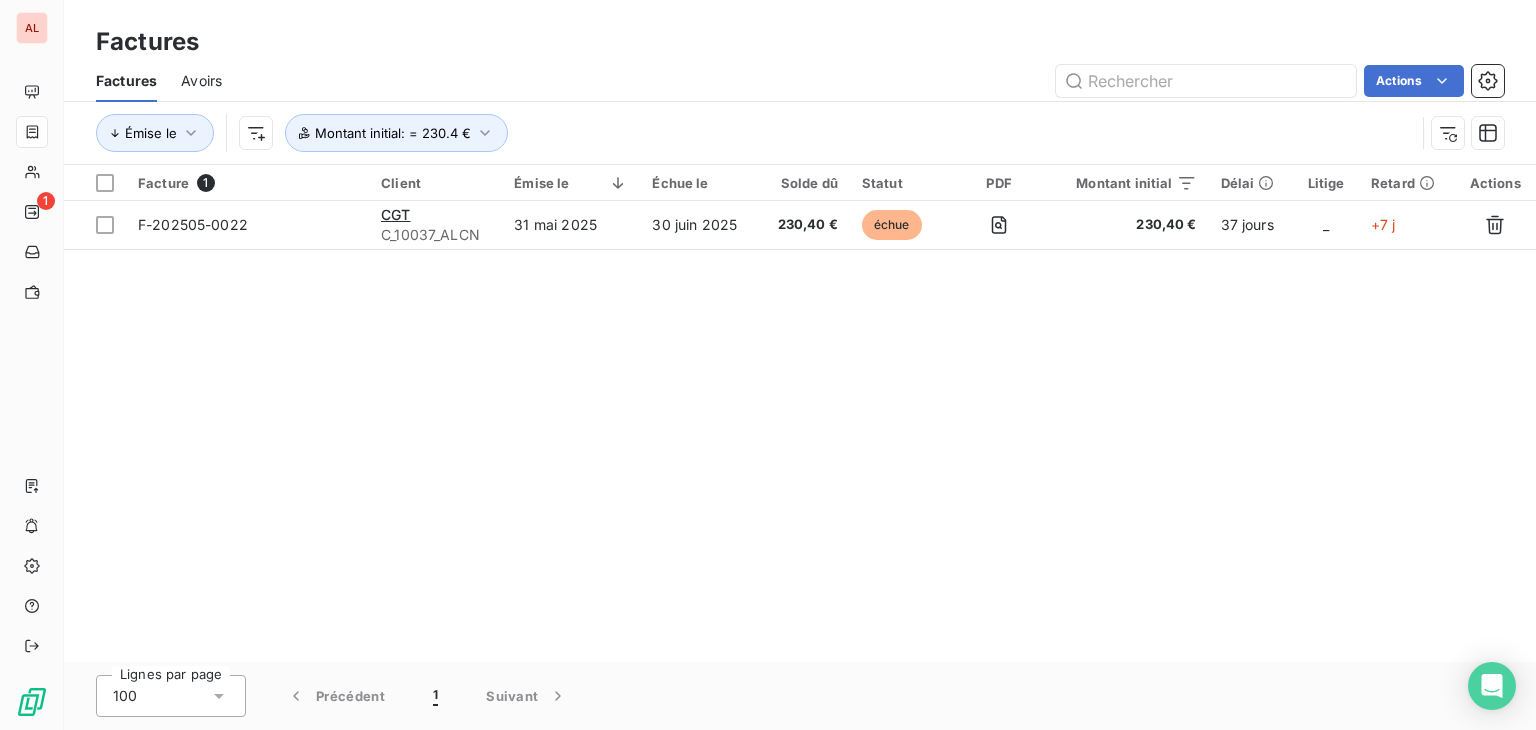 click on "Facture 1 Client Émise le Échue le Solde dû Statut PDF Montant initial Délai Litige Retard   Actions F-202505-0022 CGT C_10037_ALCN 31 mai 2025 30 juin 2025 230,40 € échue 230,40 € 37 jours _ +7 j" at bounding box center (800, 413) 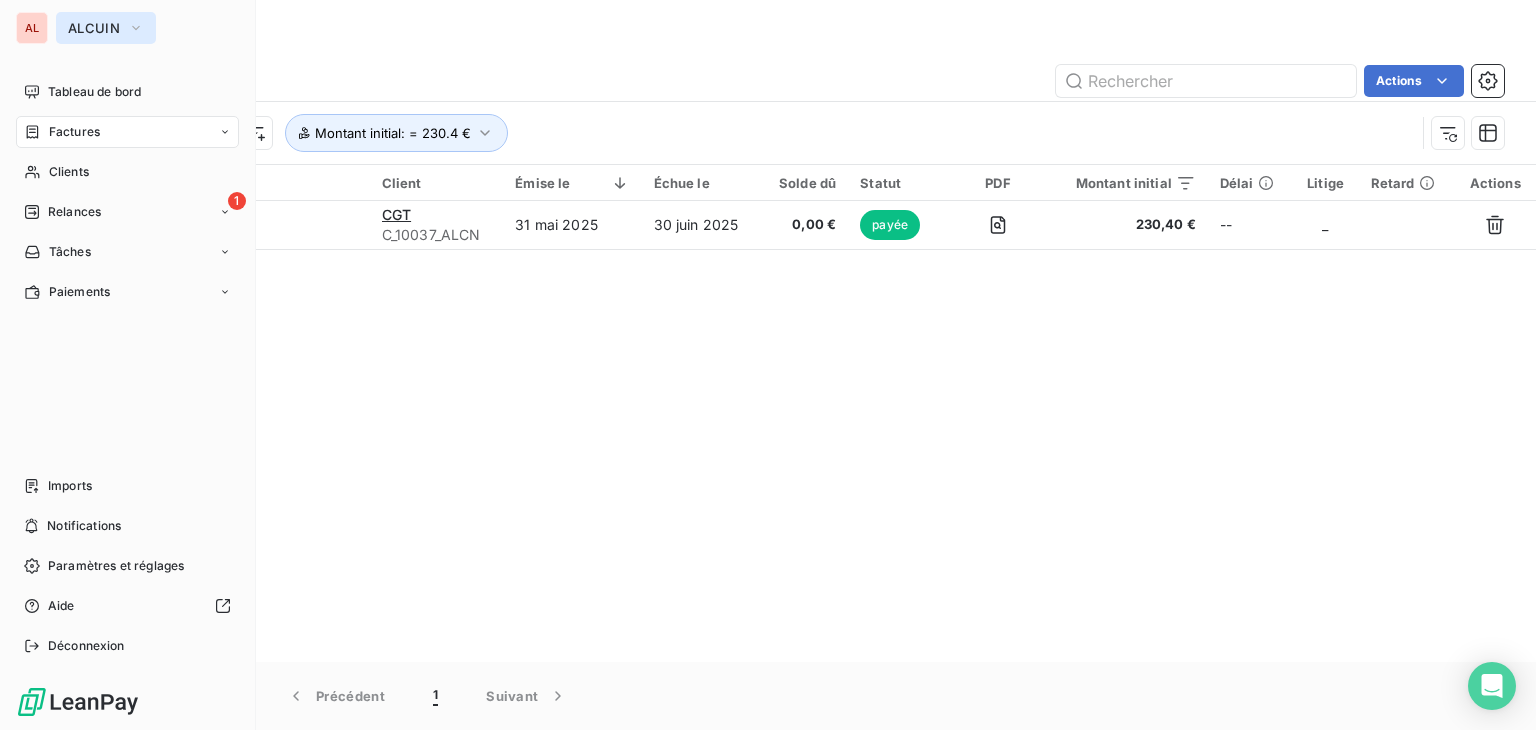 click on "ALCUIN" at bounding box center (106, 28) 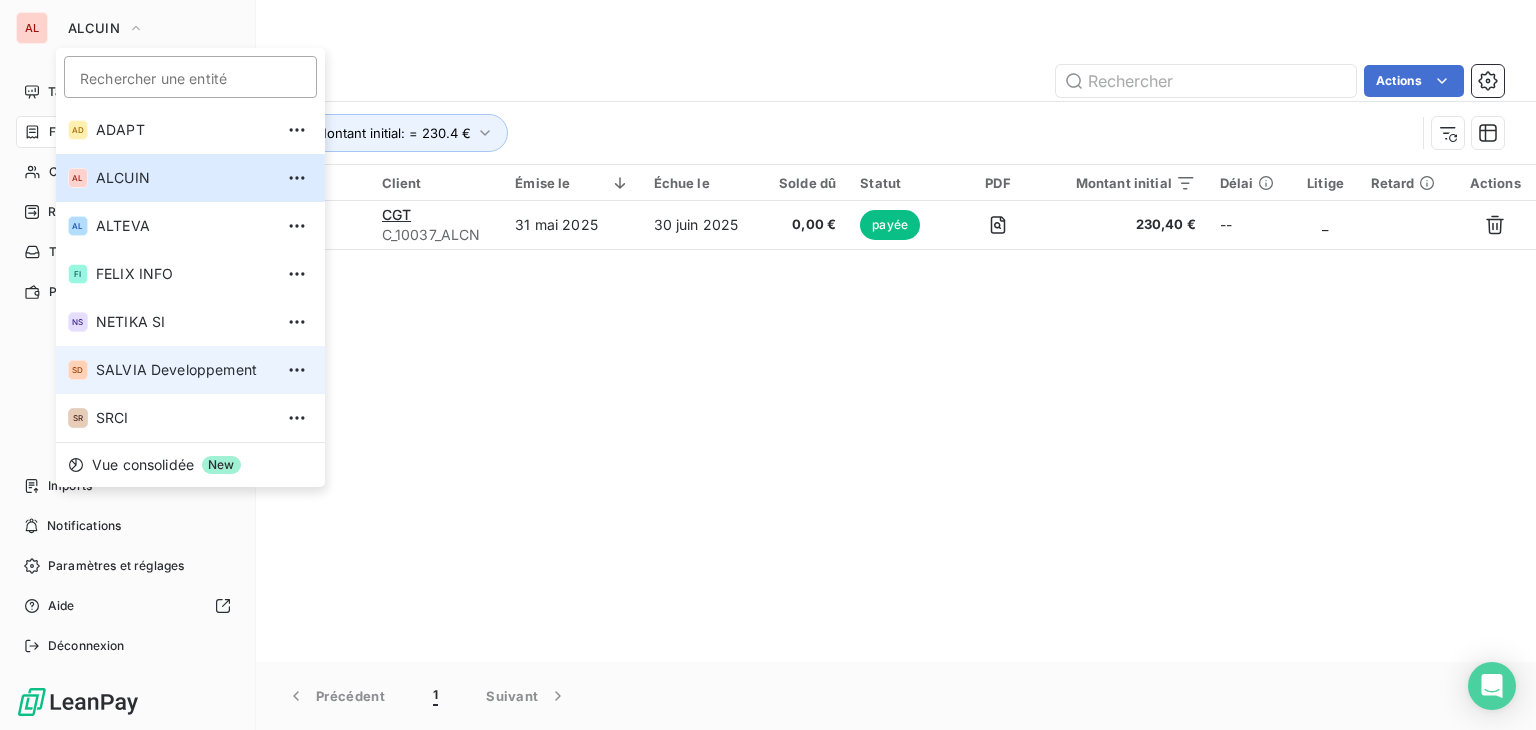 click on "SALVIA Developpement" at bounding box center [184, 370] 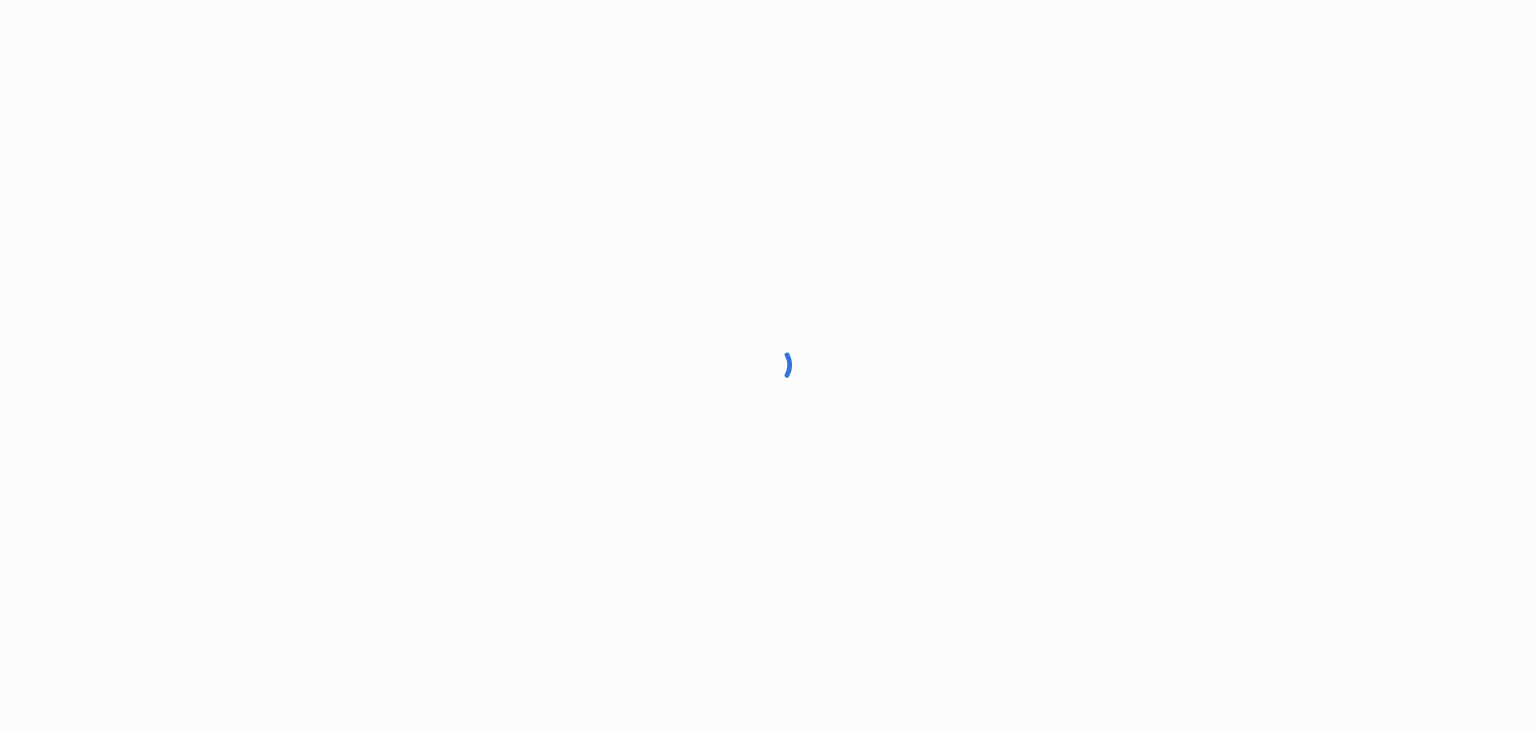 scroll, scrollTop: 0, scrollLeft: 0, axis: both 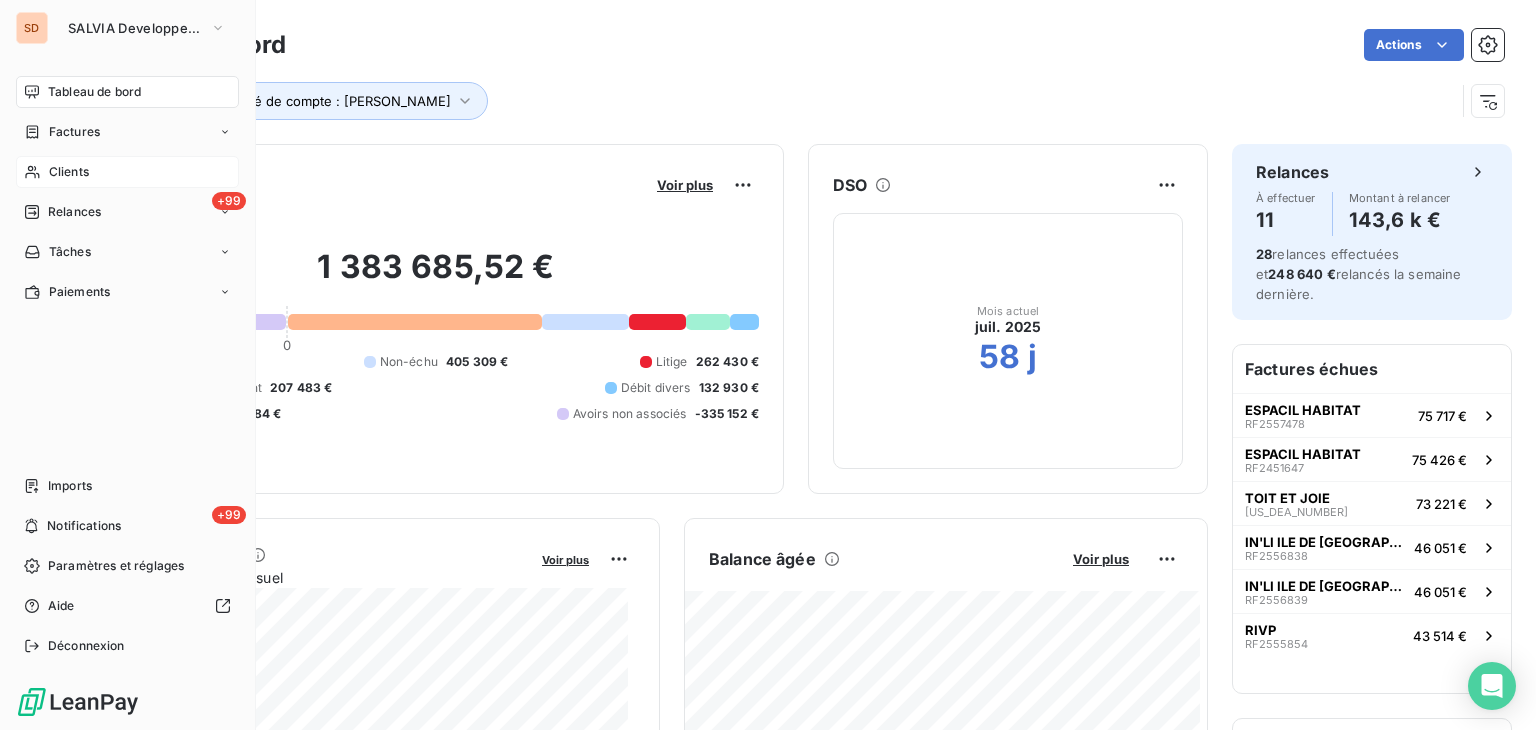 click on "Clients" at bounding box center [69, 172] 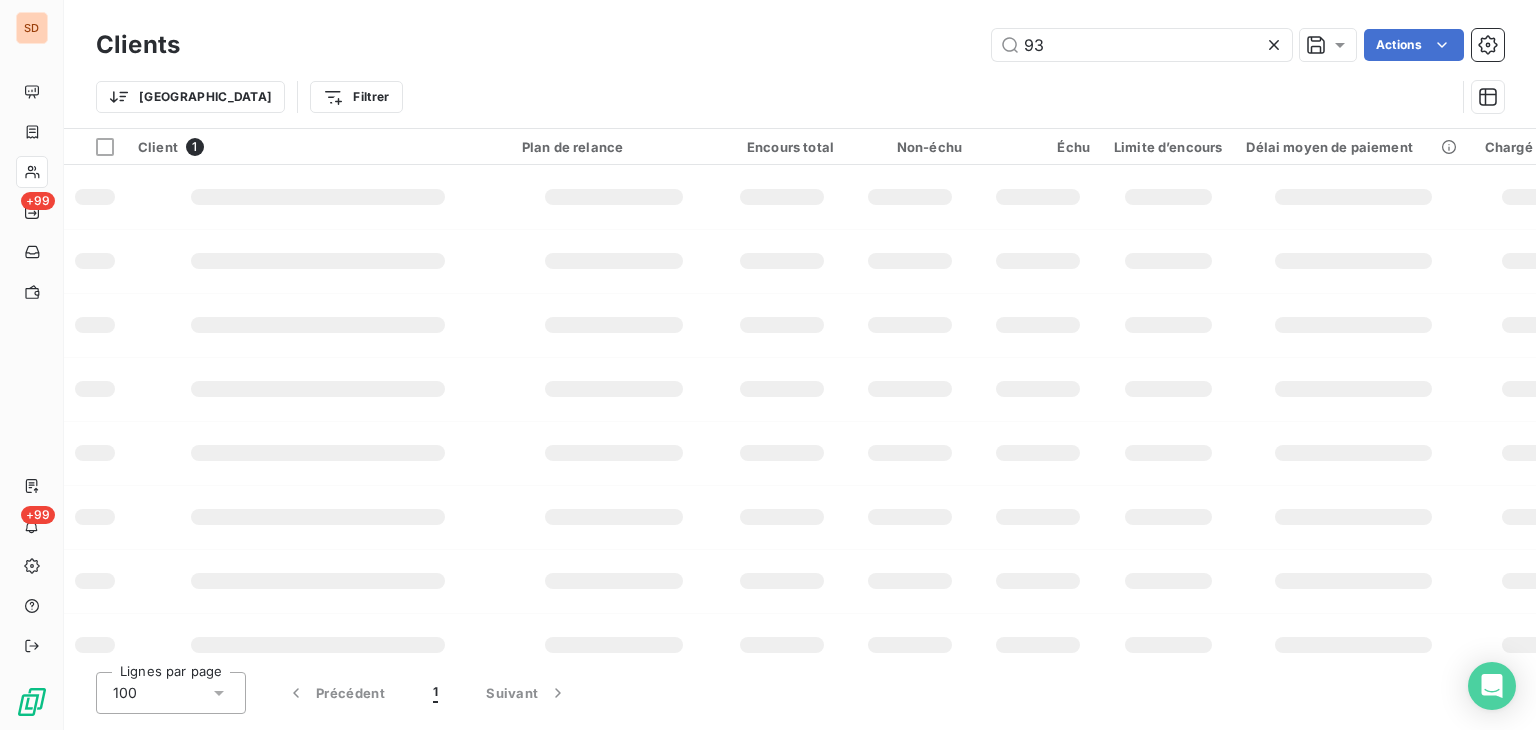 type on "9" 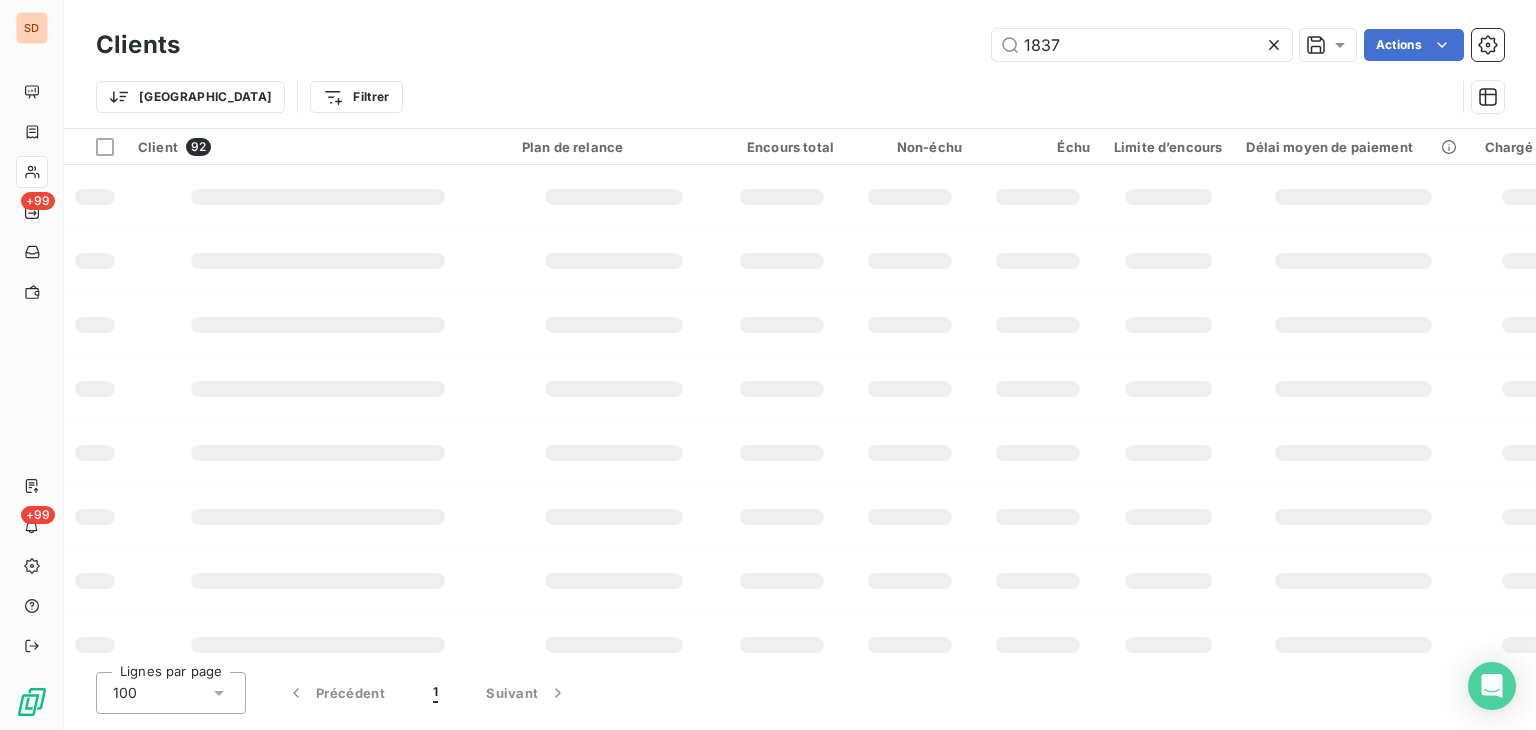 type on "1837" 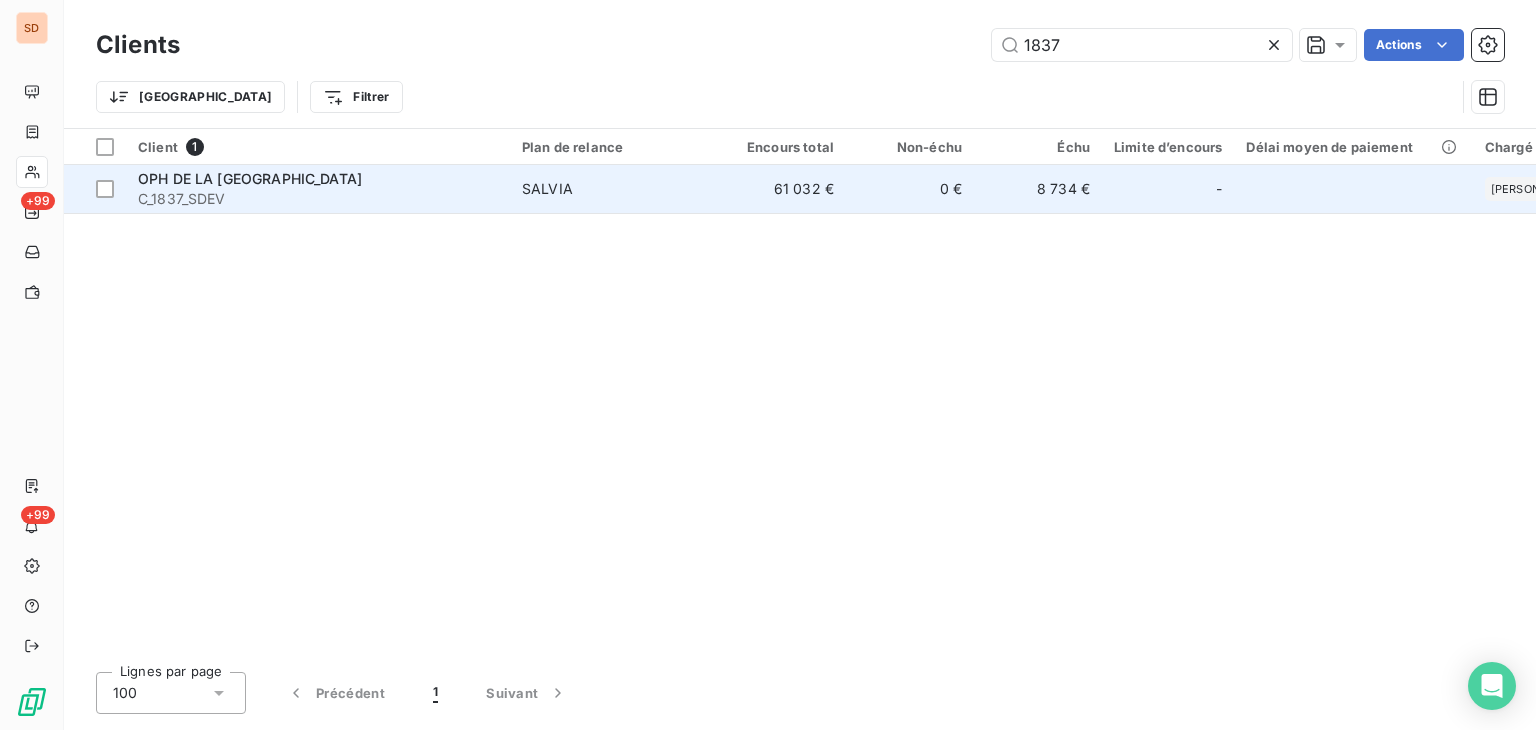 click on "OPH DE LA CORSE DU SUD" at bounding box center [250, 178] 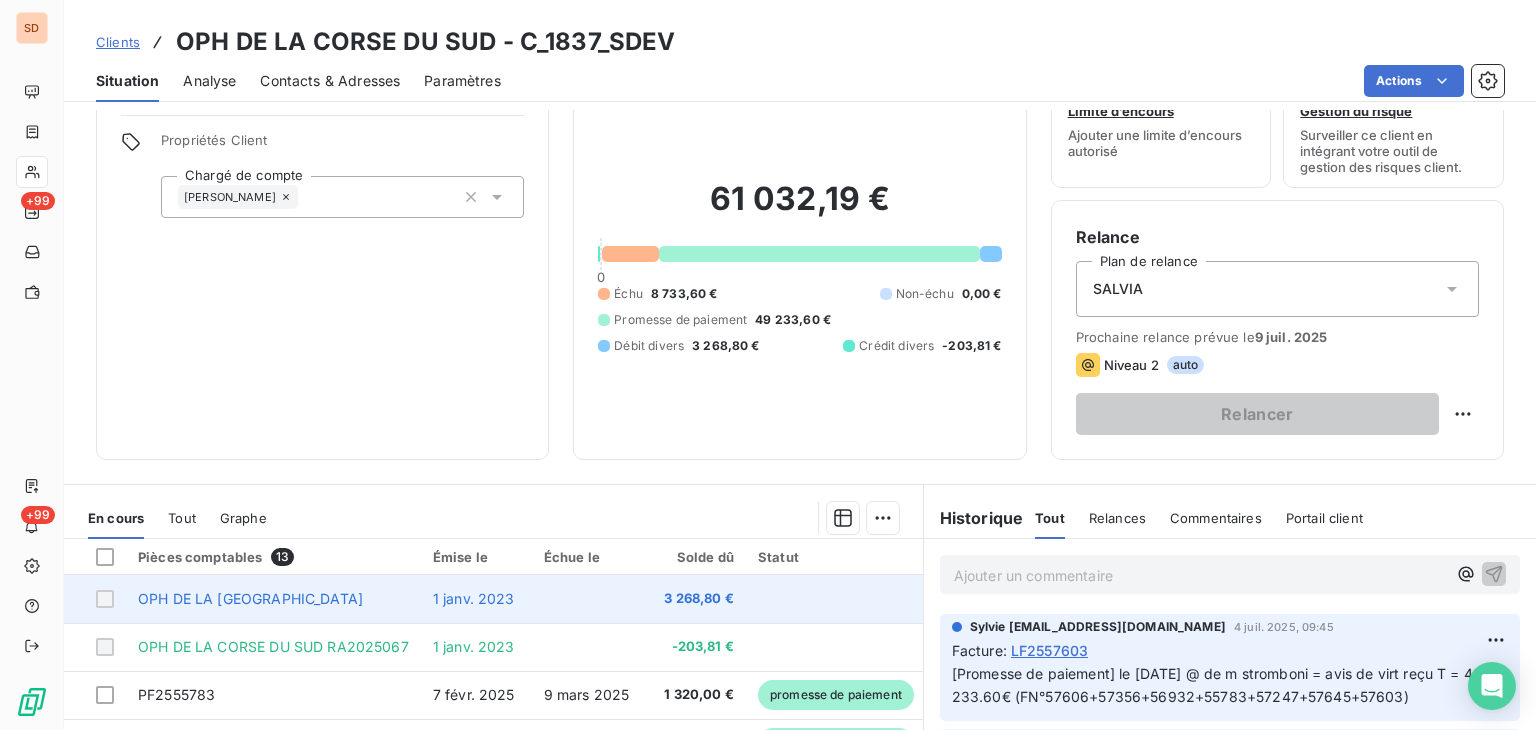 scroll, scrollTop: 200, scrollLeft: 0, axis: vertical 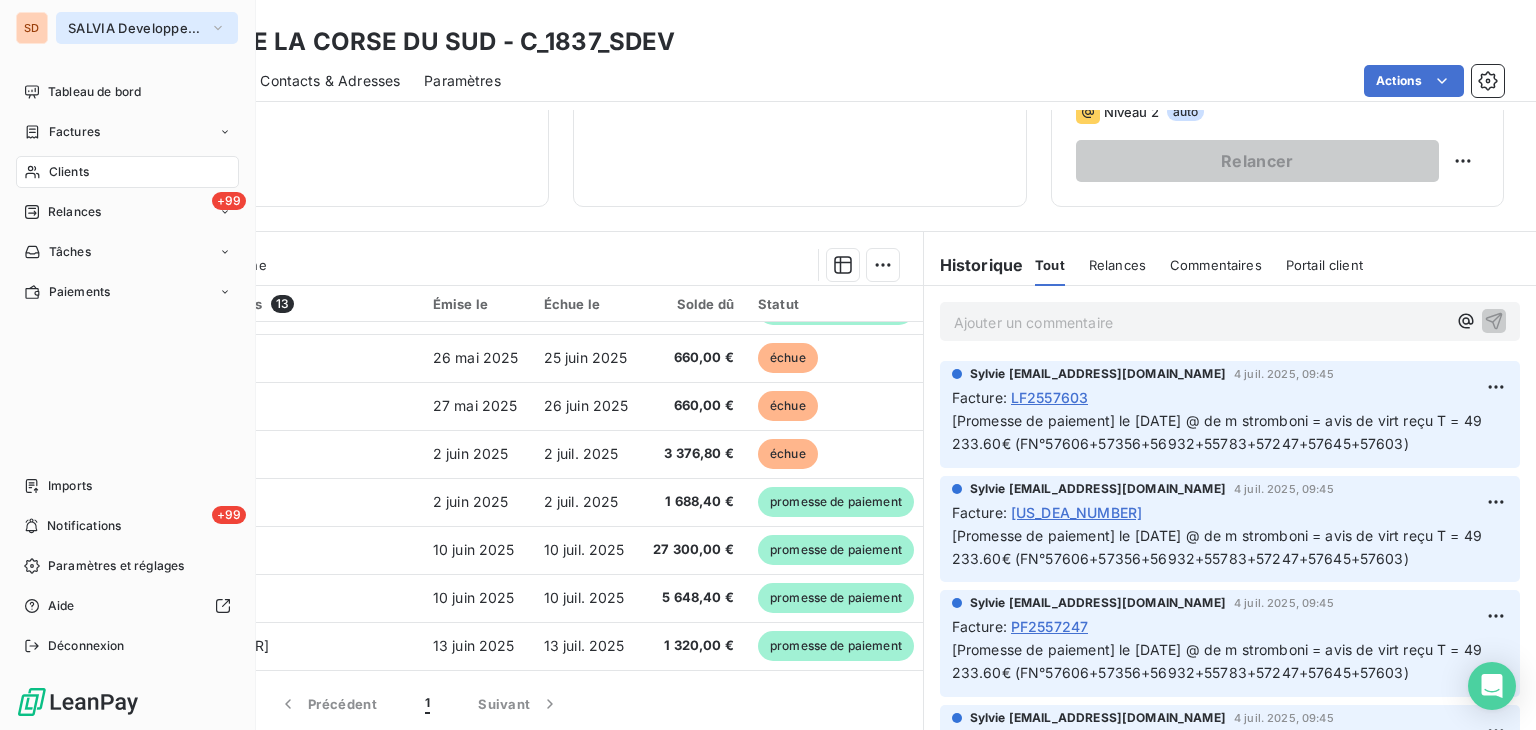 click on "SALVIA Developpement" at bounding box center [147, 28] 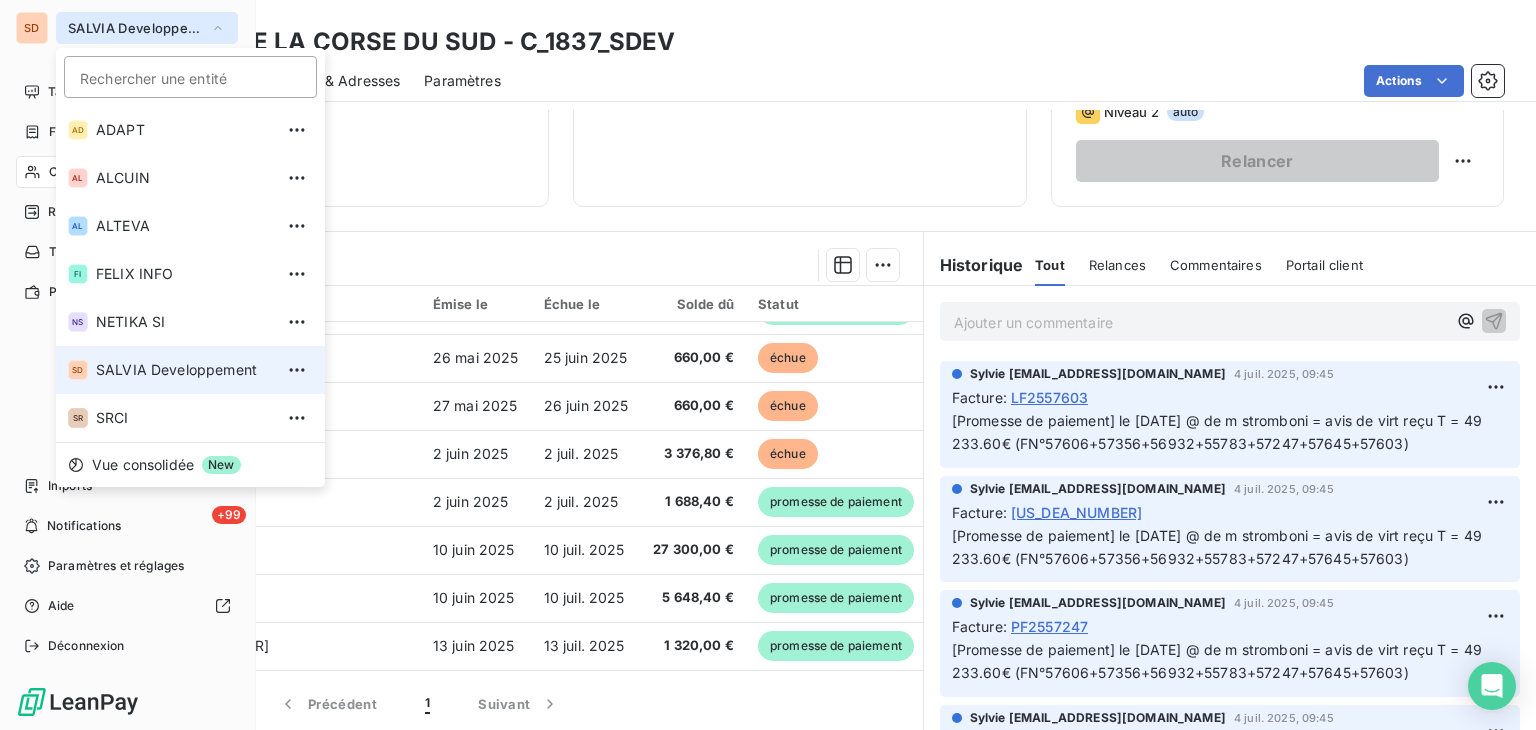 click 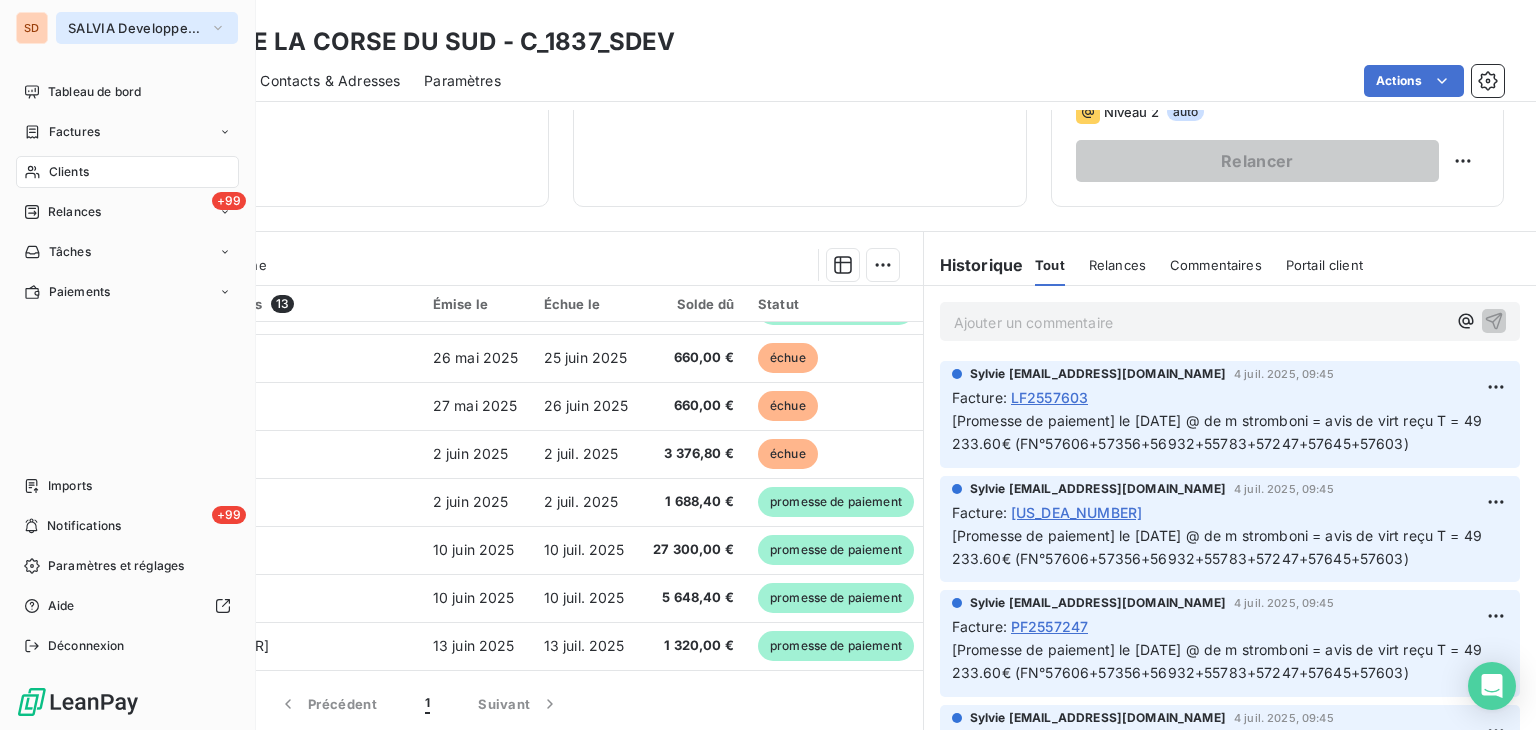 click 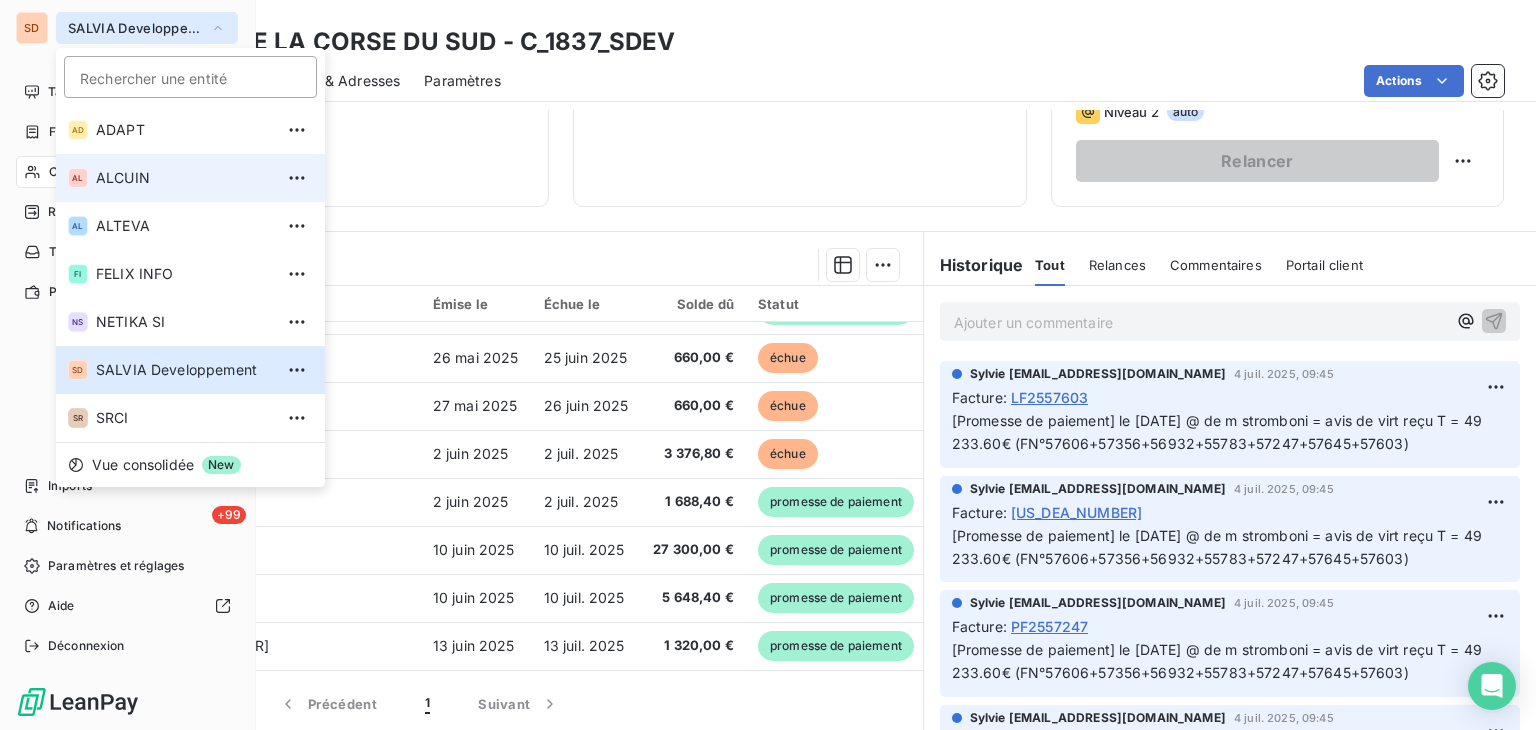 click on "ALCUIN" at bounding box center (184, 178) 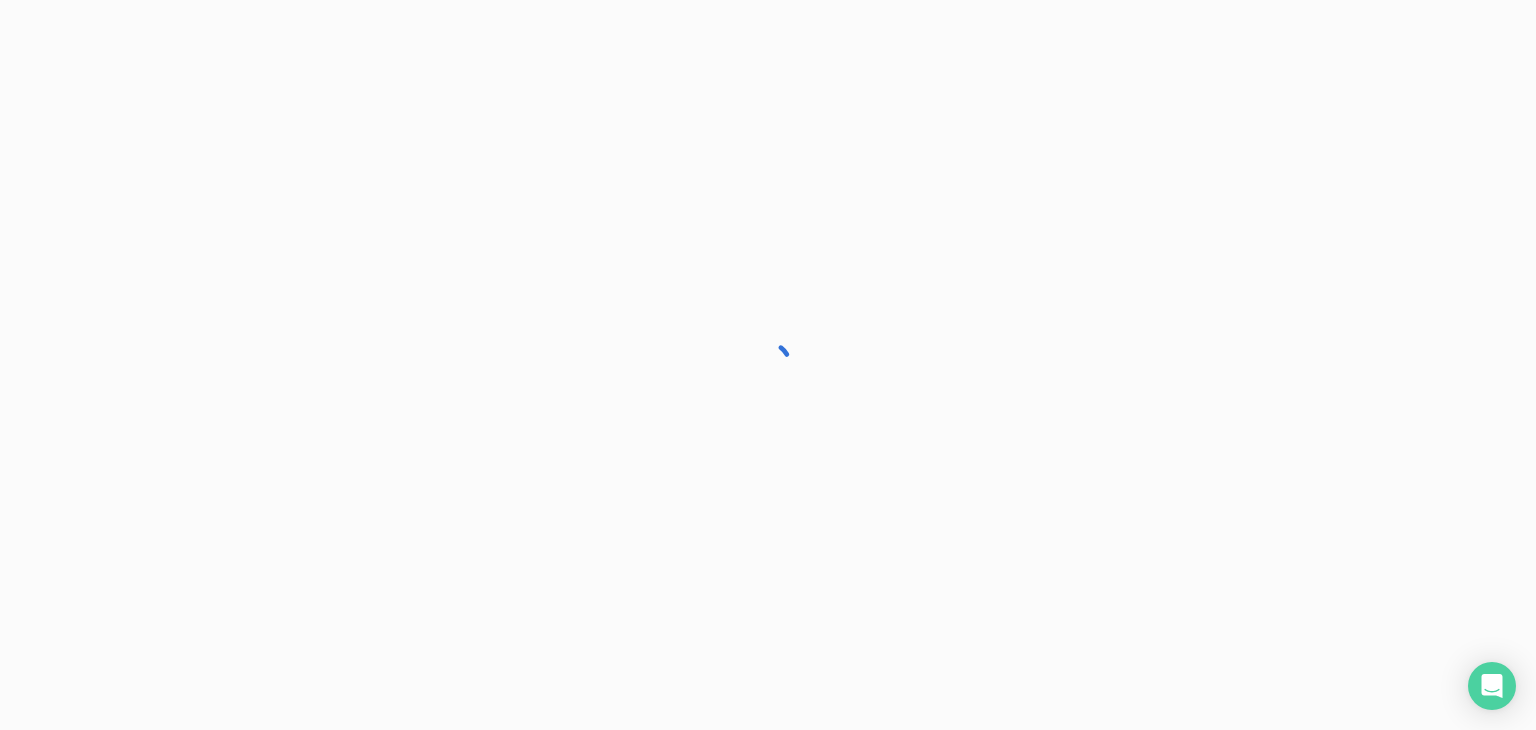 scroll, scrollTop: 0, scrollLeft: 0, axis: both 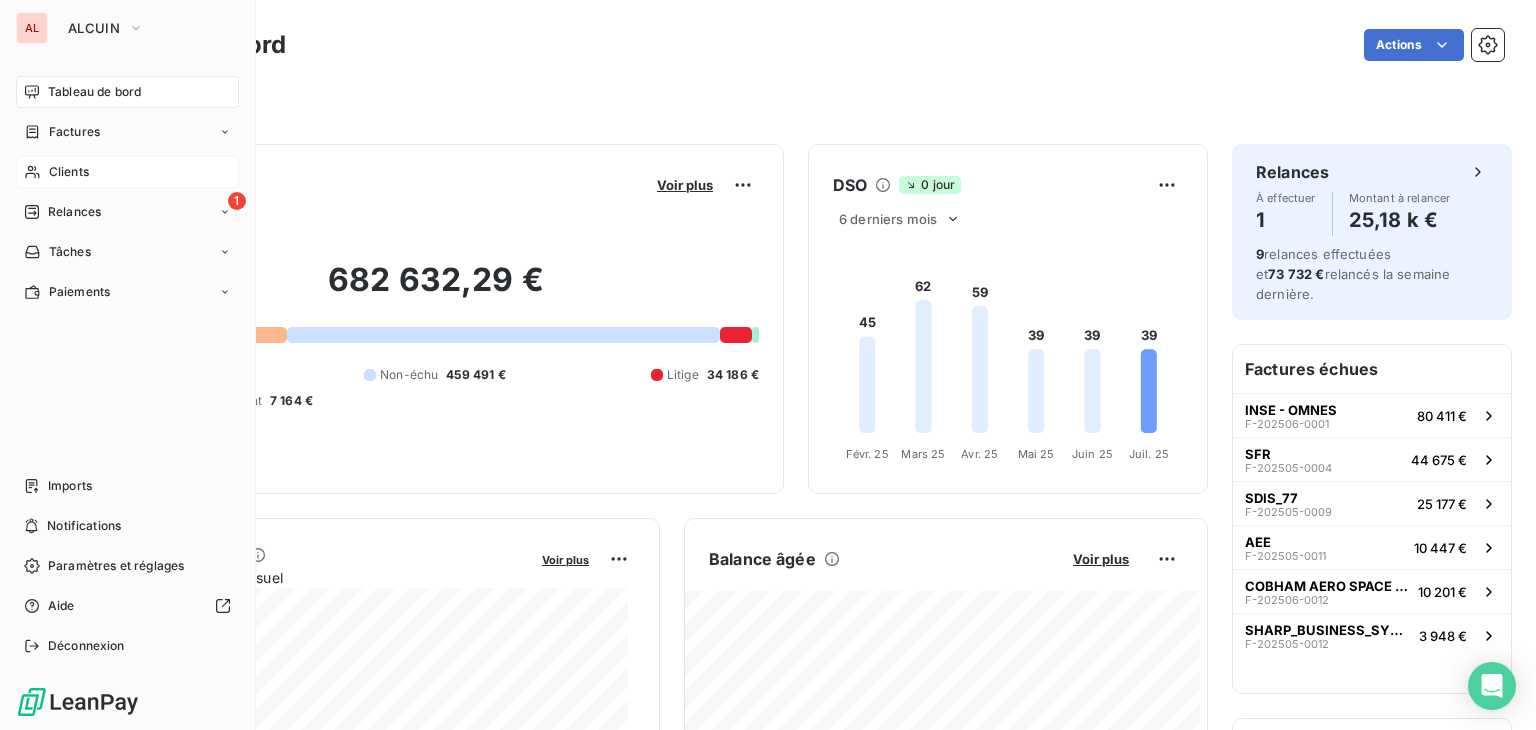 click on "Clients" at bounding box center (69, 172) 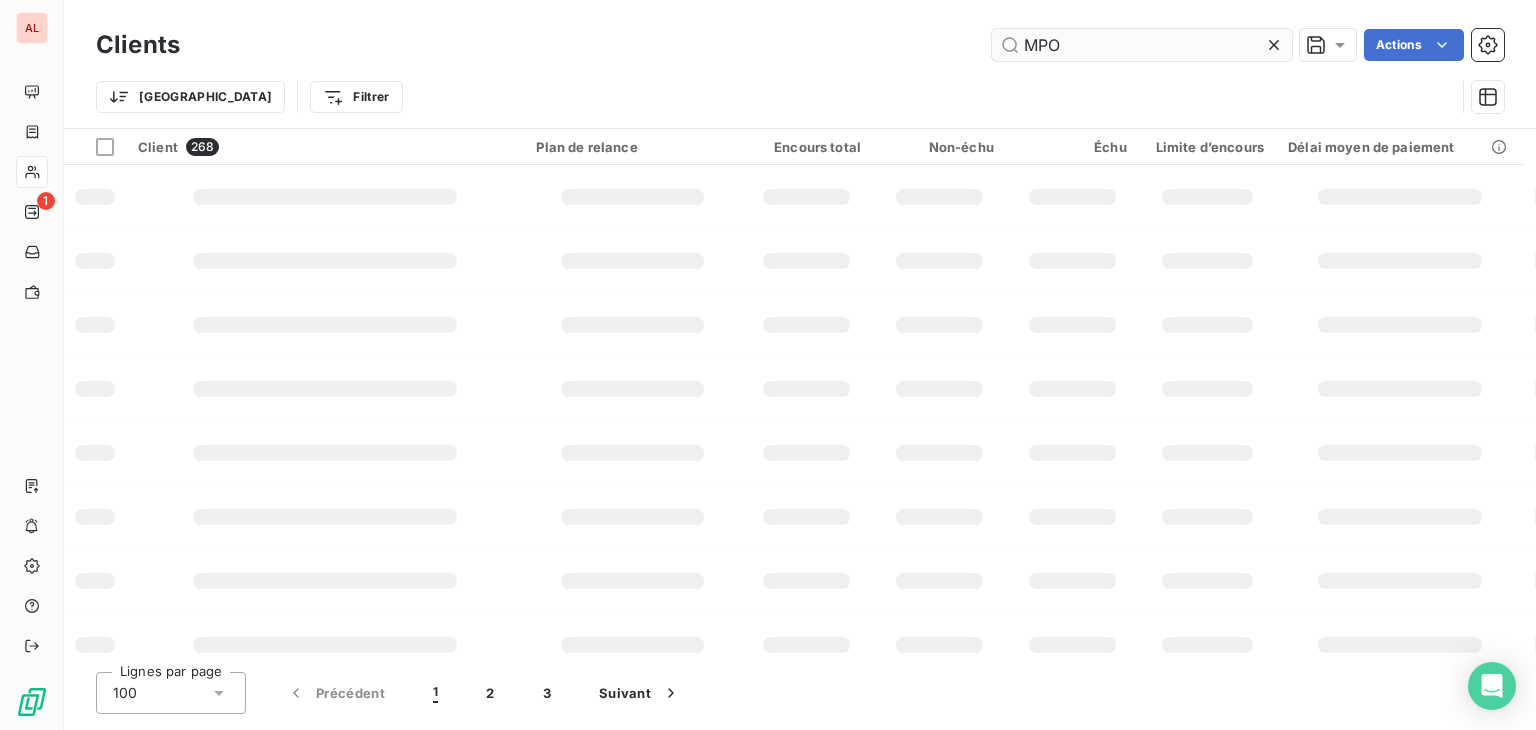 type on "MPO" 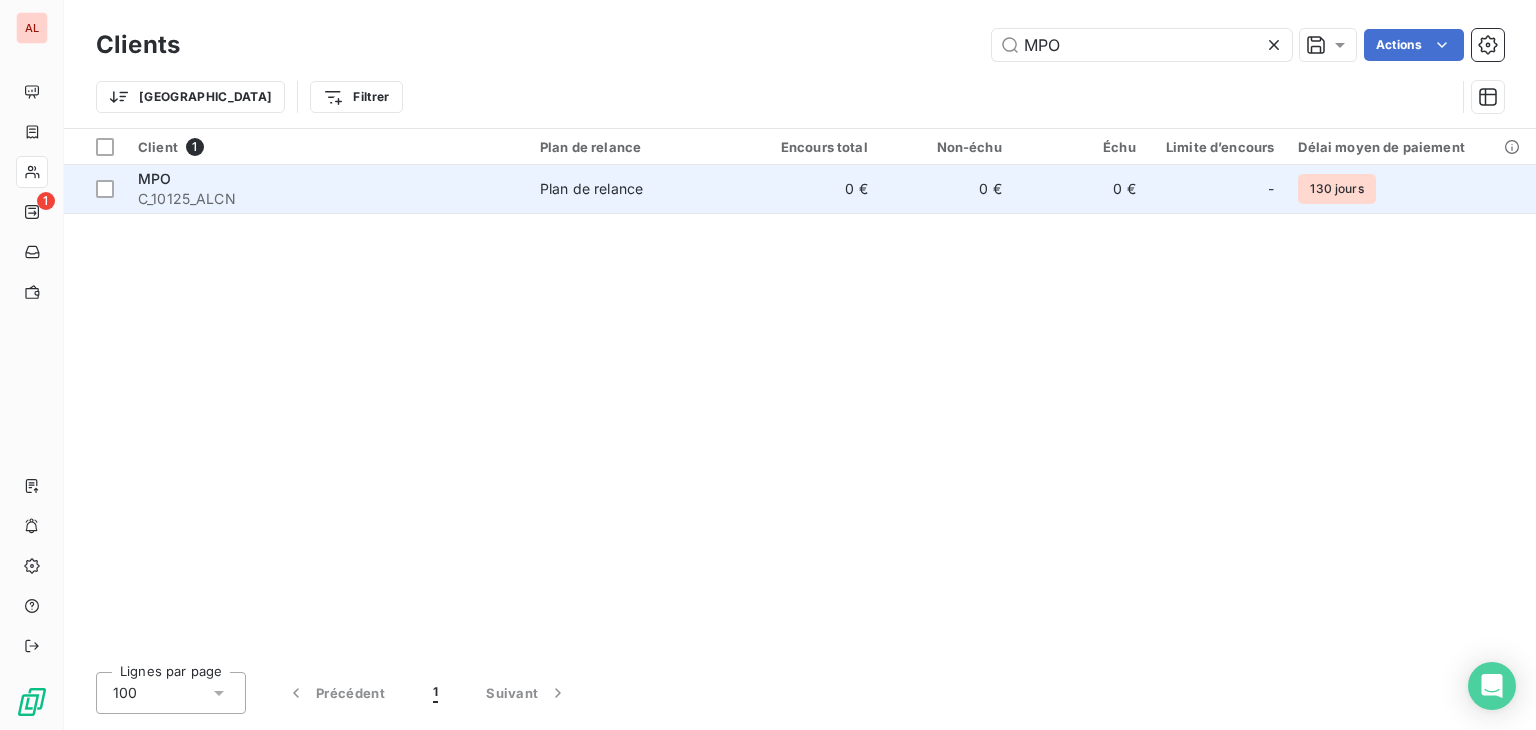 click on "MPO" at bounding box center (154, 178) 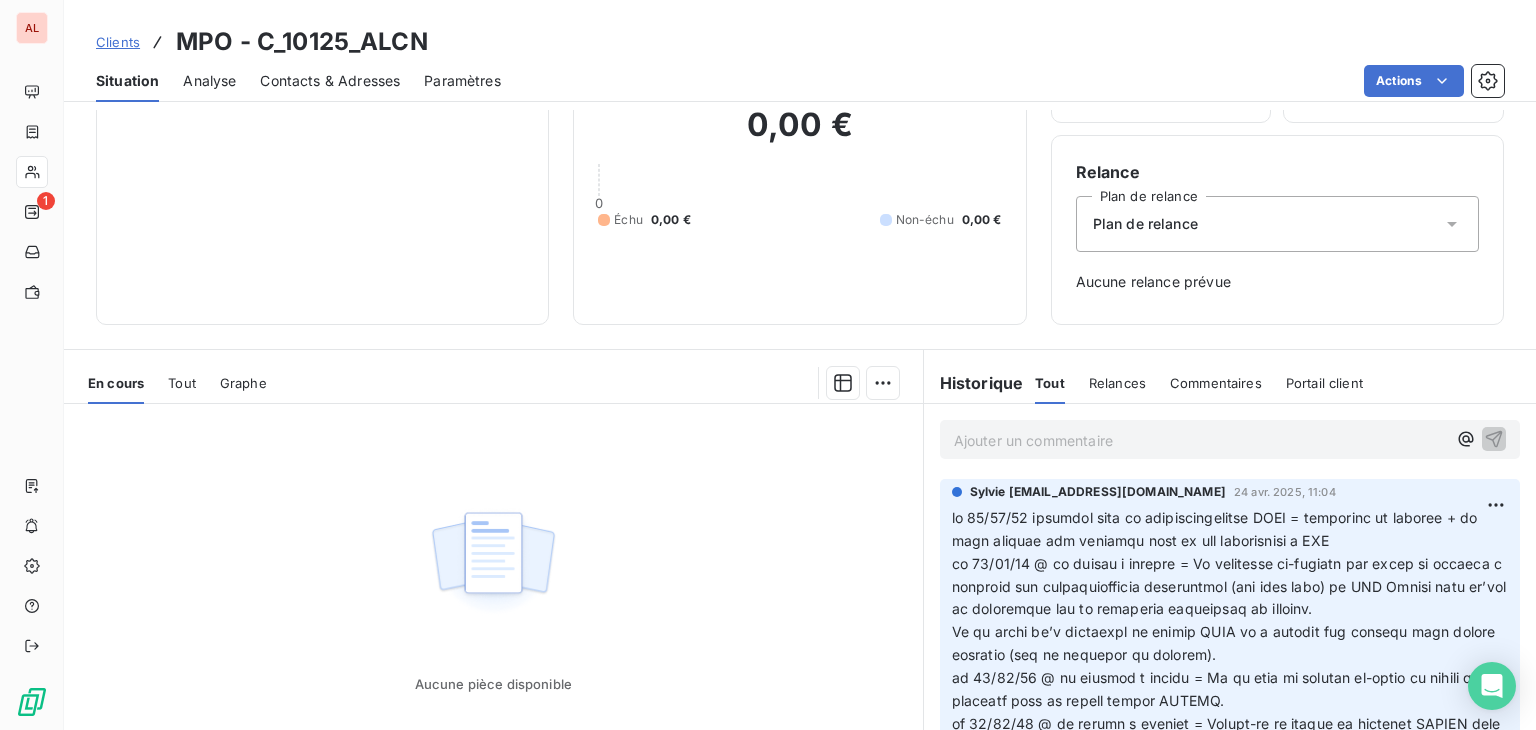 scroll, scrollTop: 140, scrollLeft: 0, axis: vertical 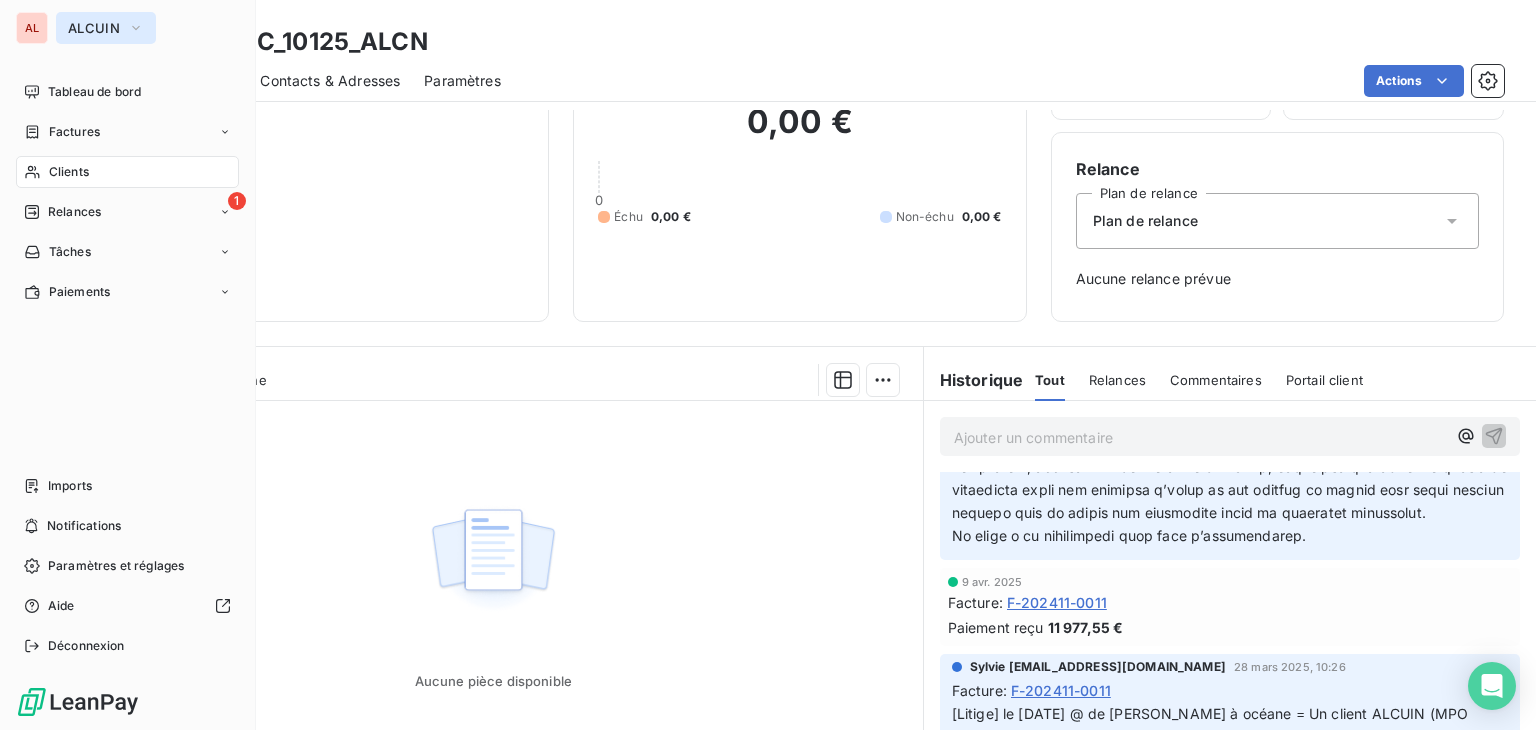 click 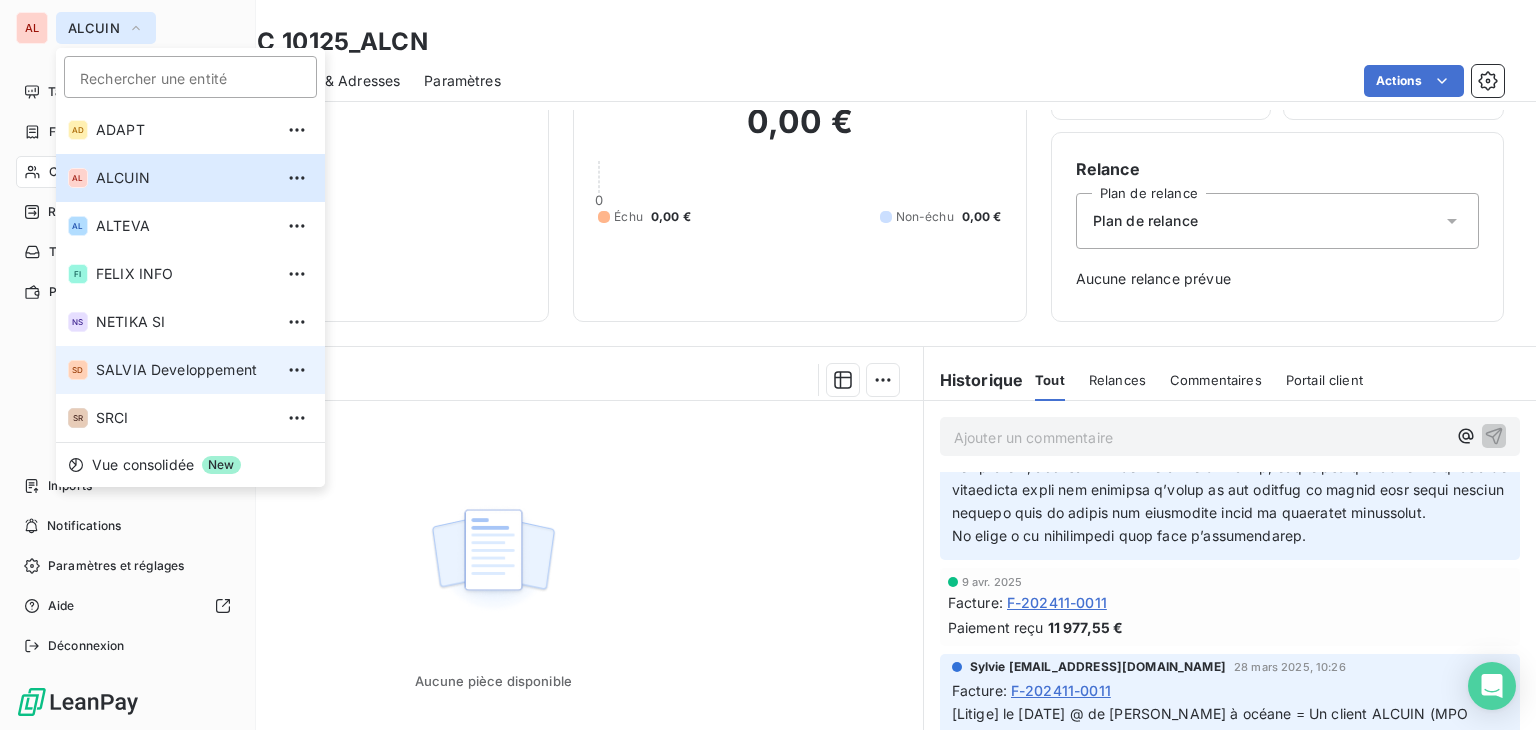 click on "SALVIA Developpement" at bounding box center (184, 370) 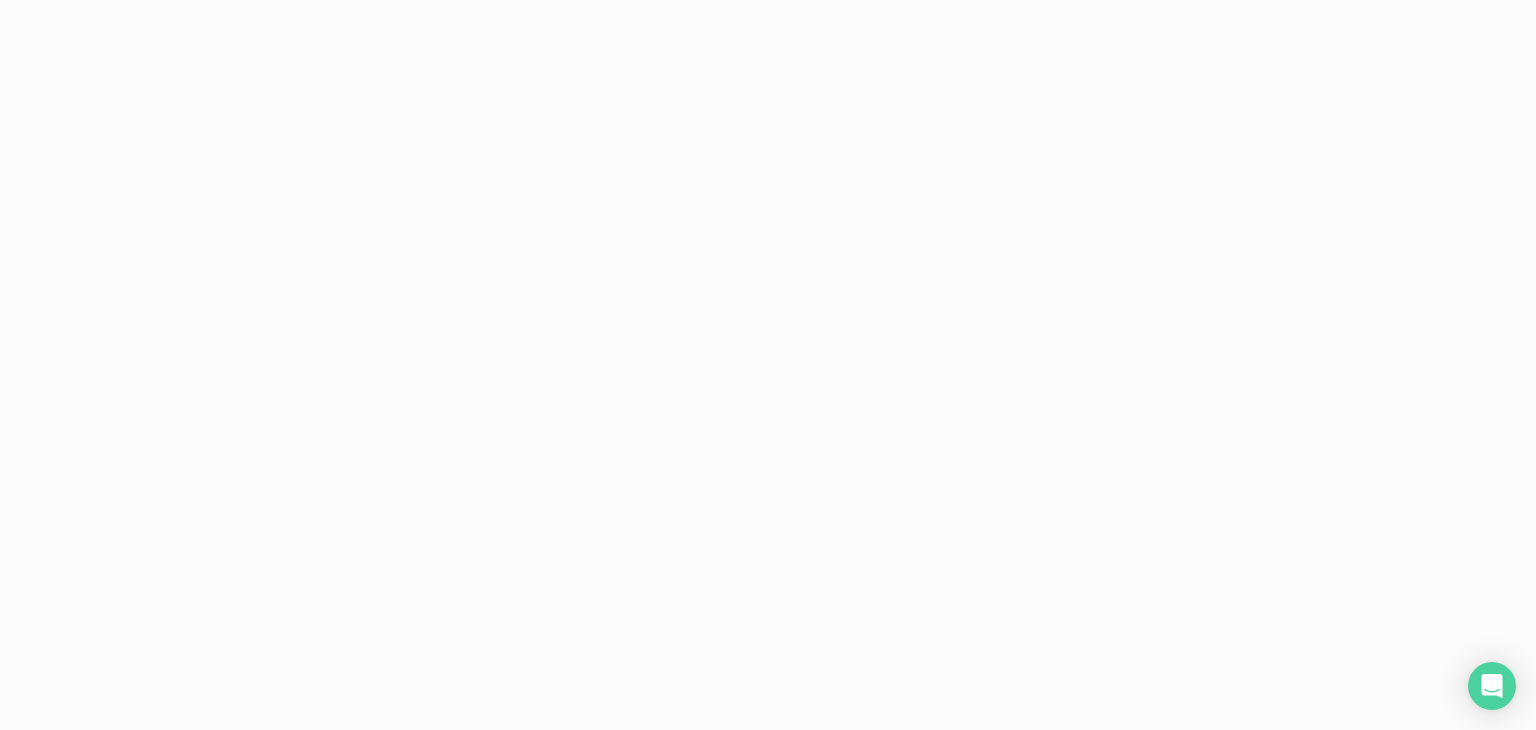 scroll, scrollTop: 0, scrollLeft: 0, axis: both 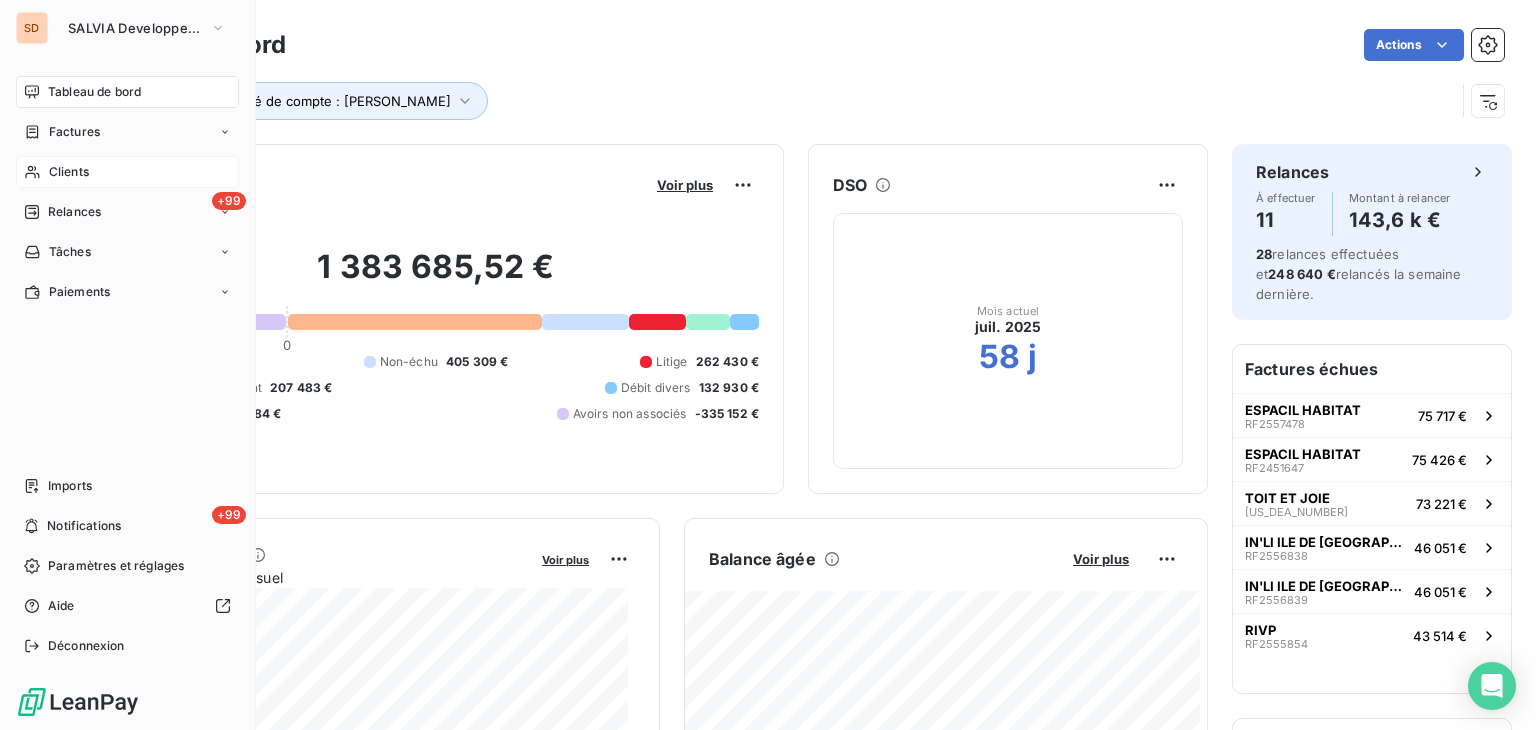 click on "Clients" at bounding box center [69, 172] 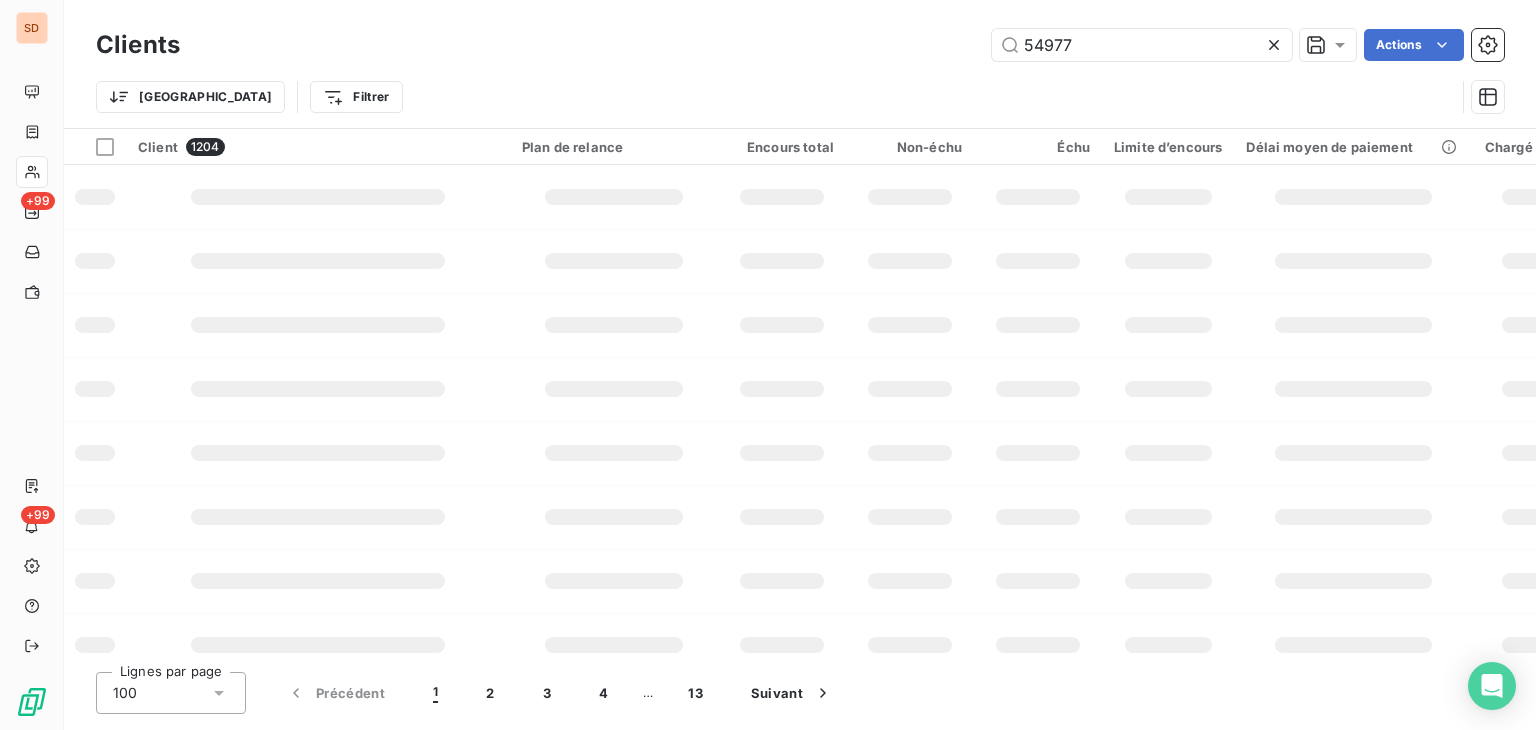 type on "54977" 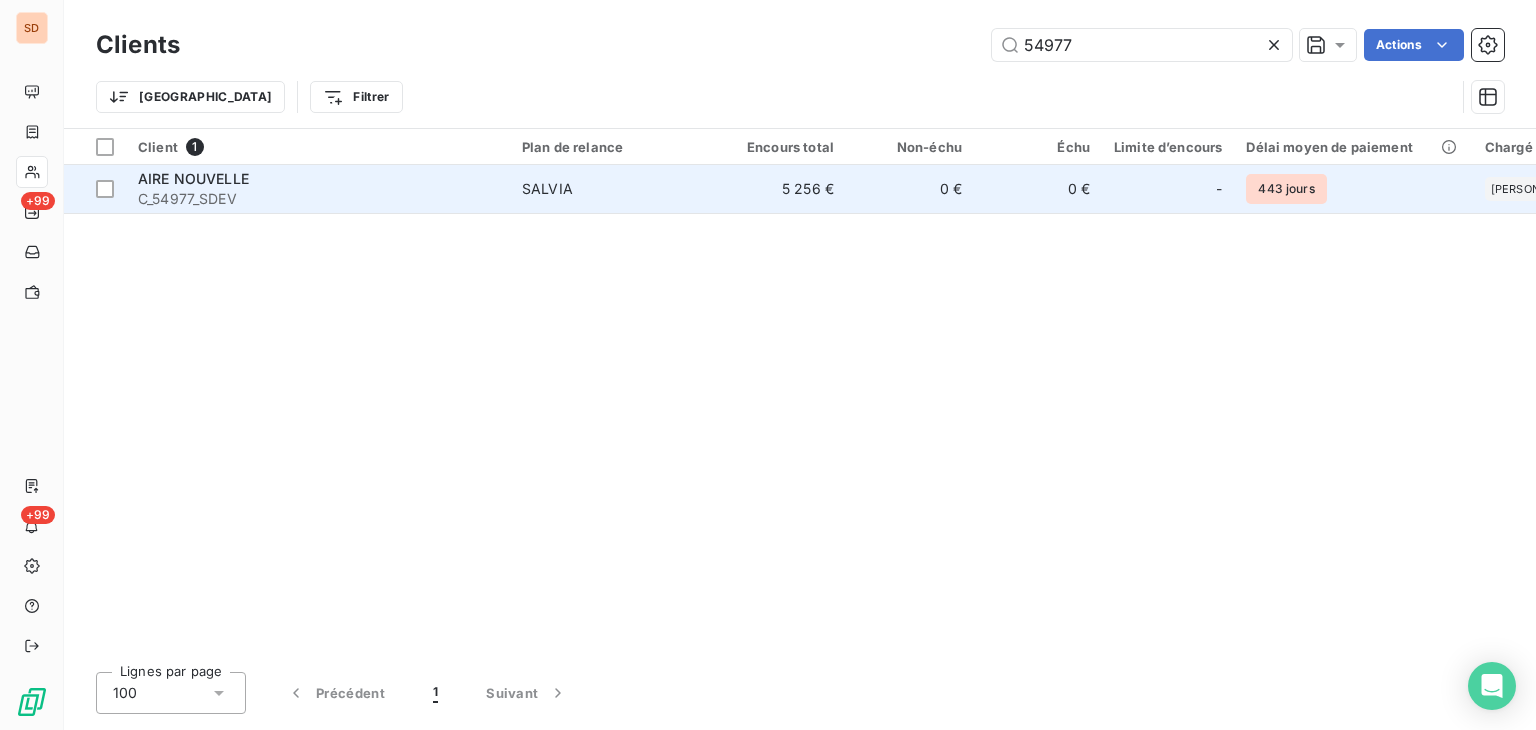 click on "C_54977_SDEV" at bounding box center [318, 199] 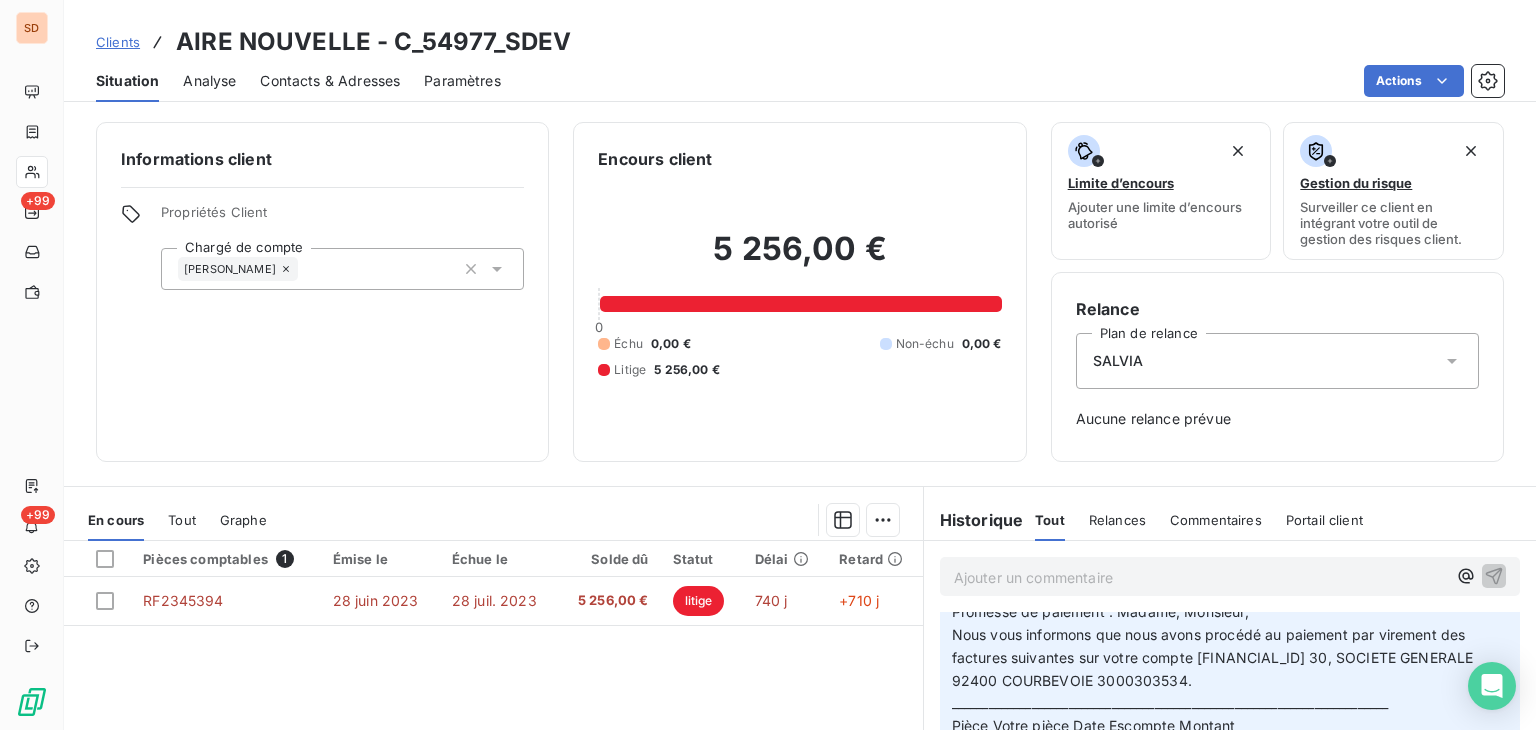 scroll, scrollTop: 100, scrollLeft: 0, axis: vertical 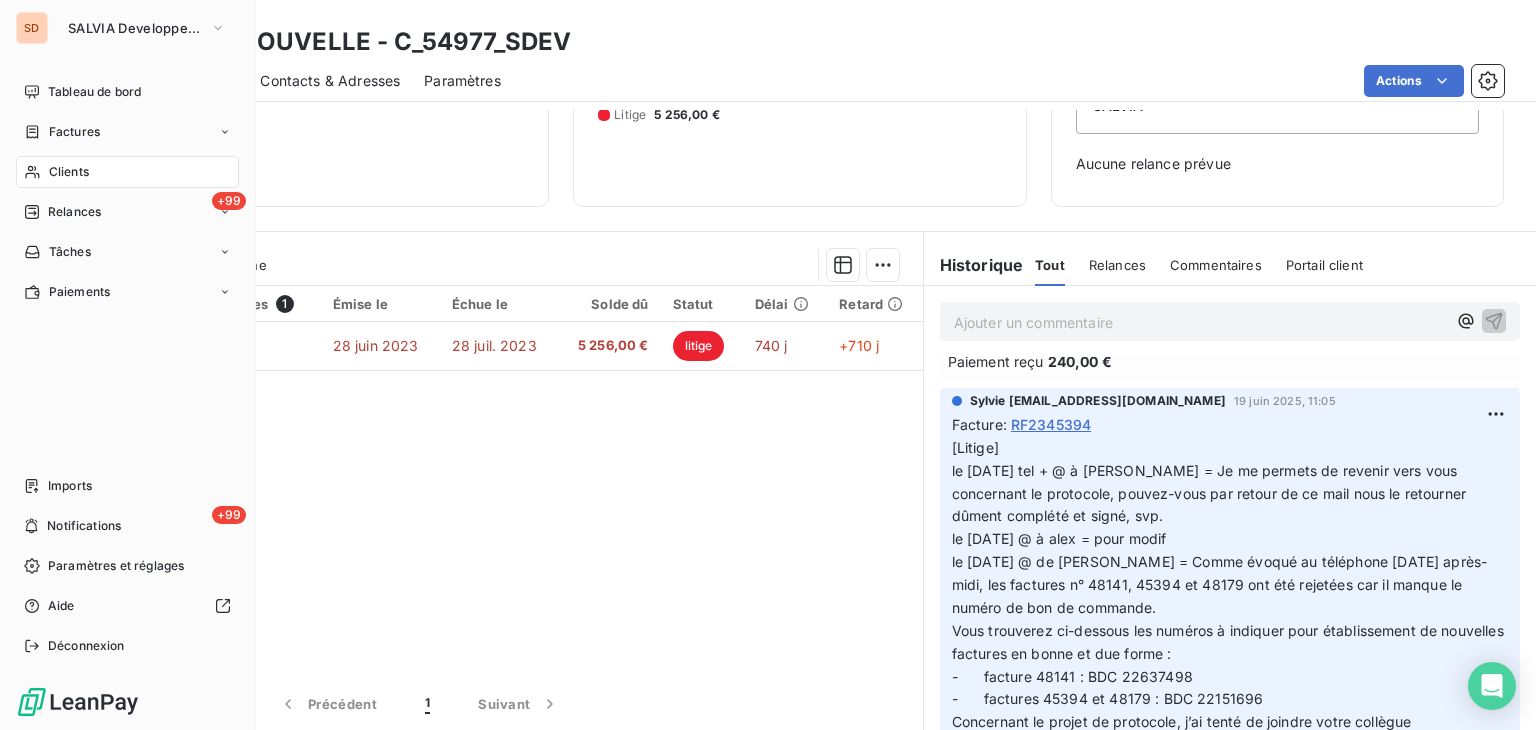 click on "Clients" at bounding box center [69, 172] 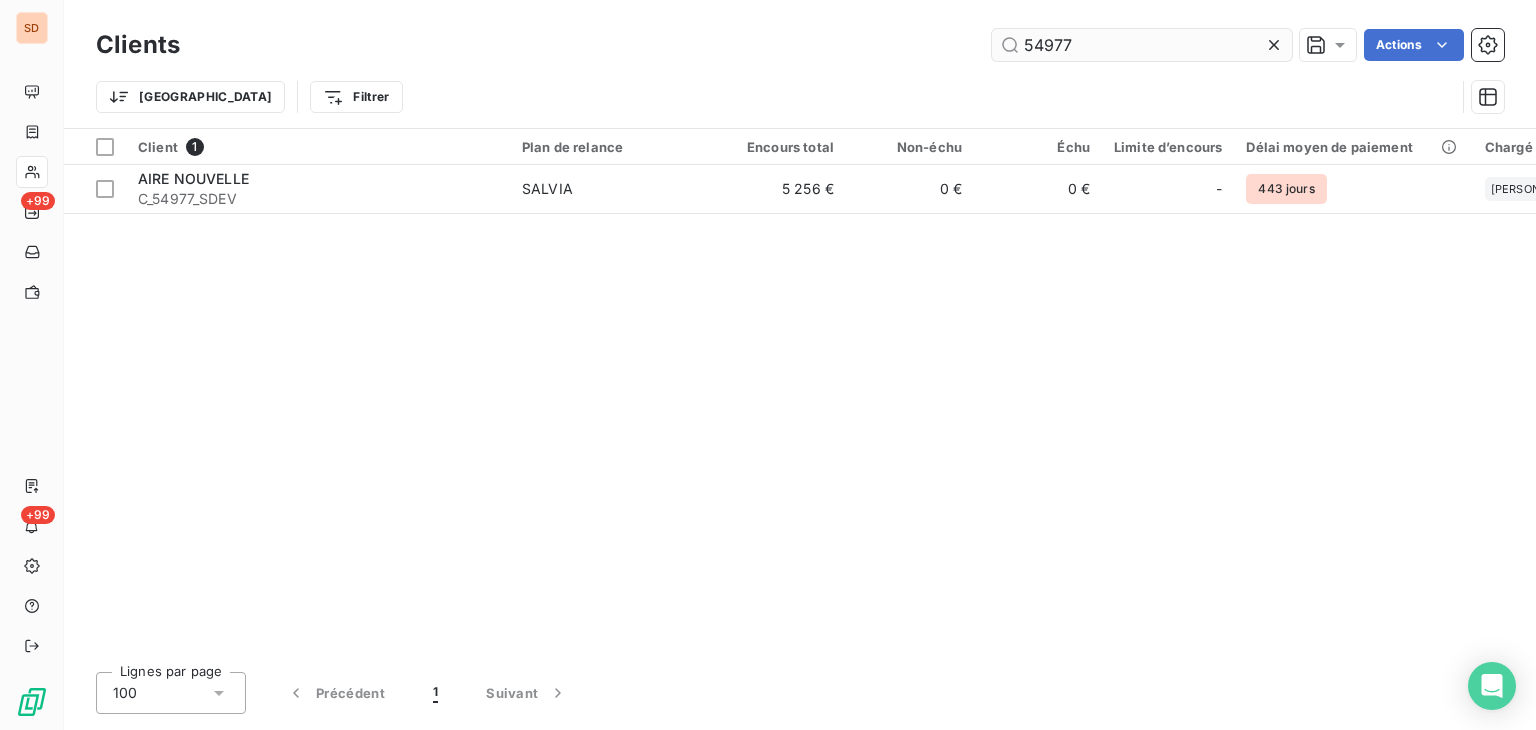 drag, startPoint x: 1073, startPoint y: 39, endPoint x: 996, endPoint y: 31, distance: 77.41447 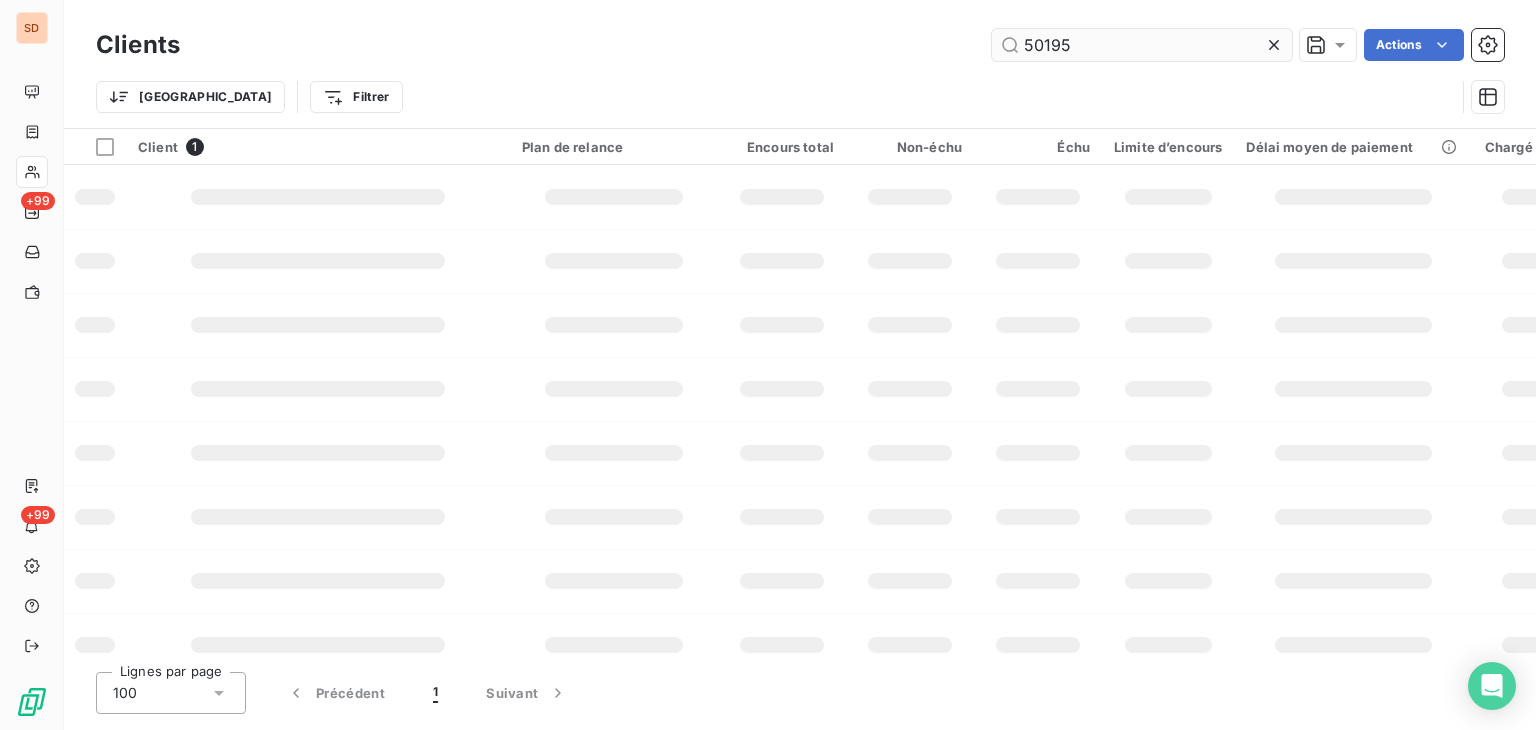 type on "50195" 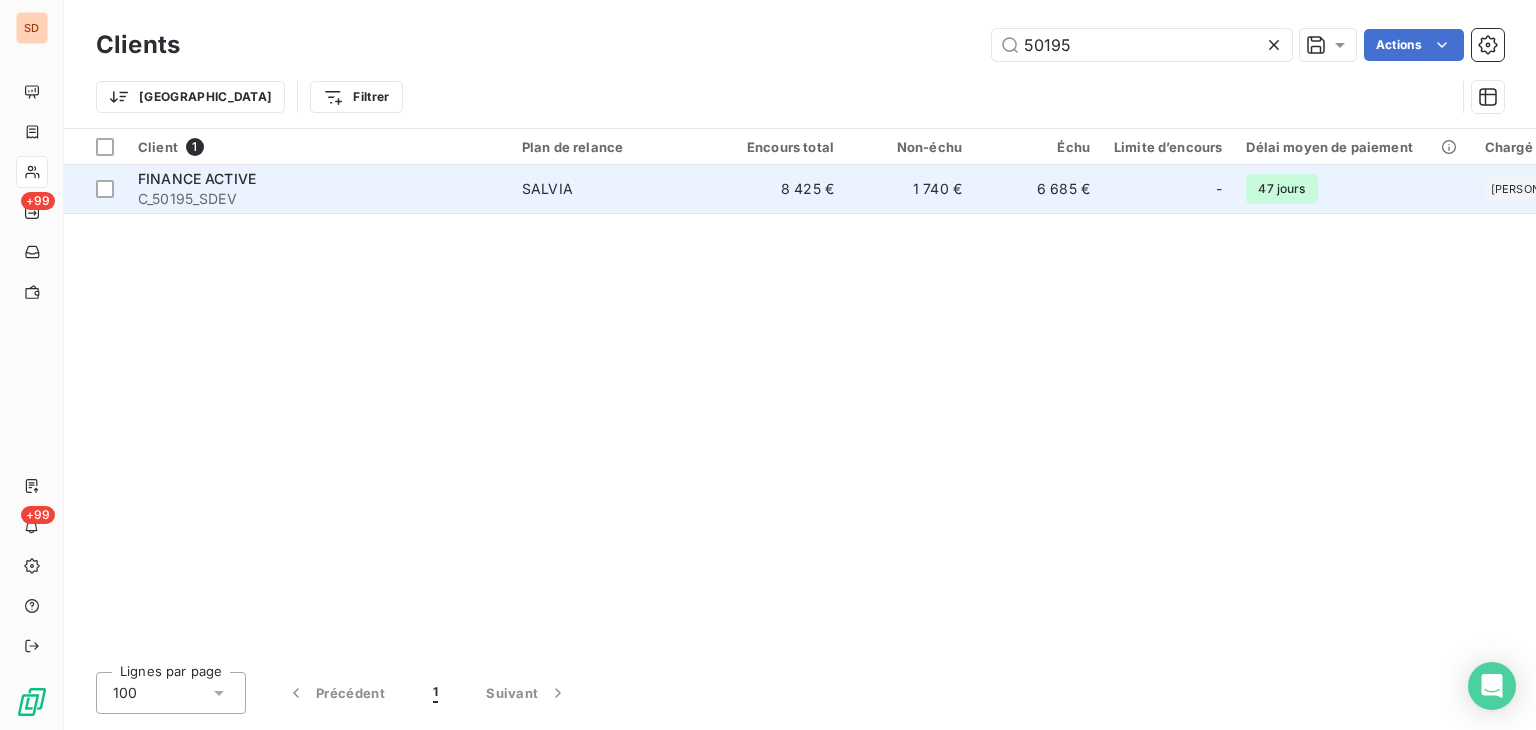 click on "FINANCE ACTIVE" at bounding box center (197, 178) 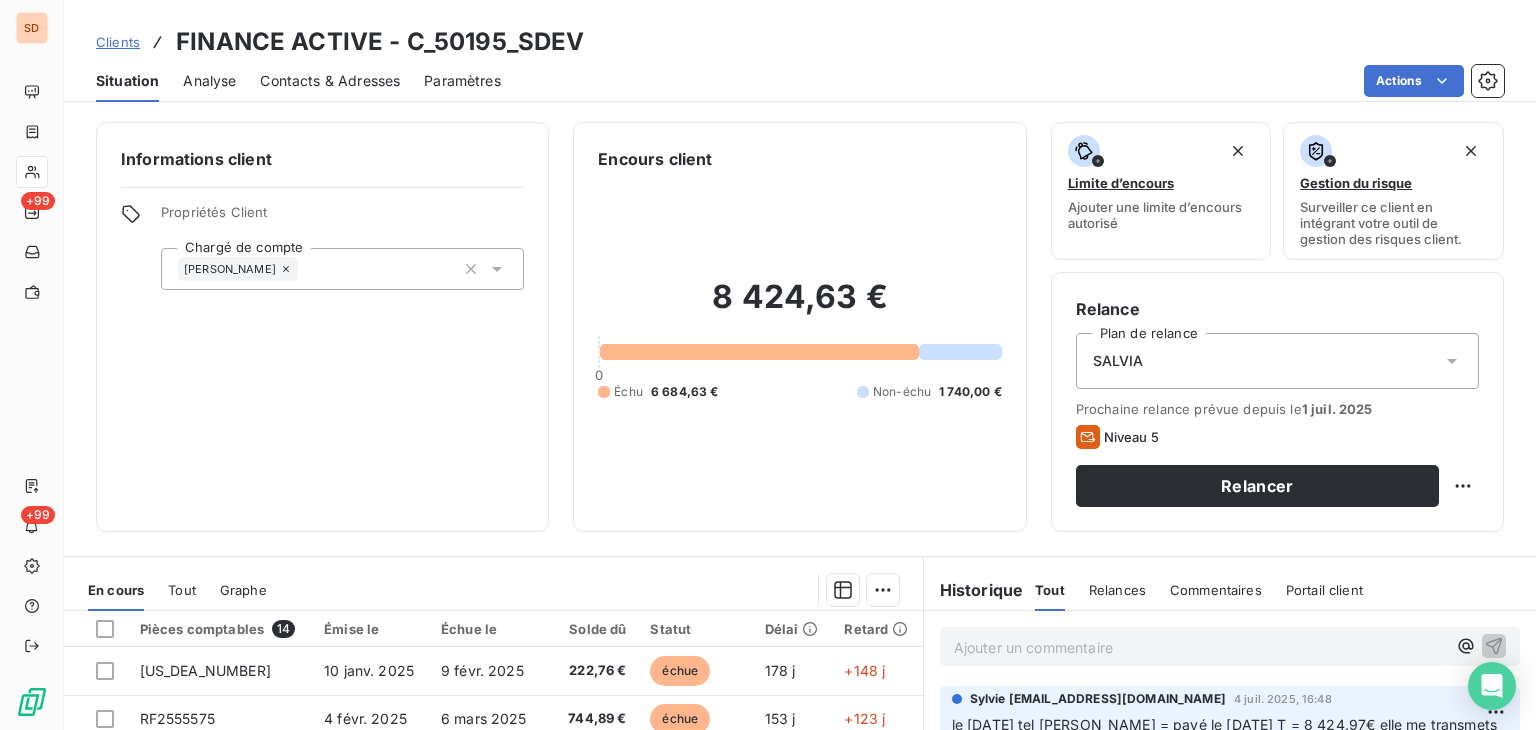 scroll, scrollTop: 300, scrollLeft: 0, axis: vertical 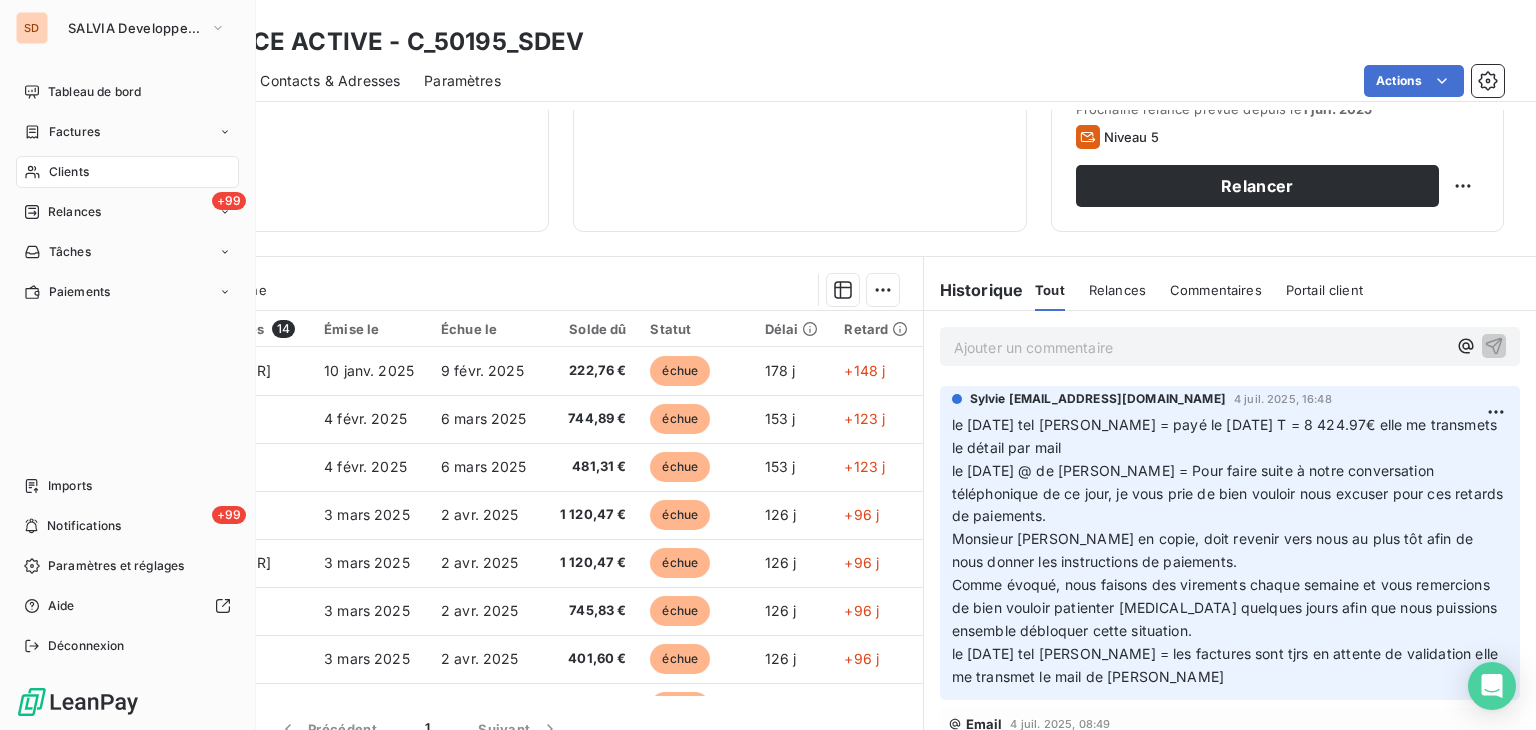 click on "Clients" at bounding box center [69, 172] 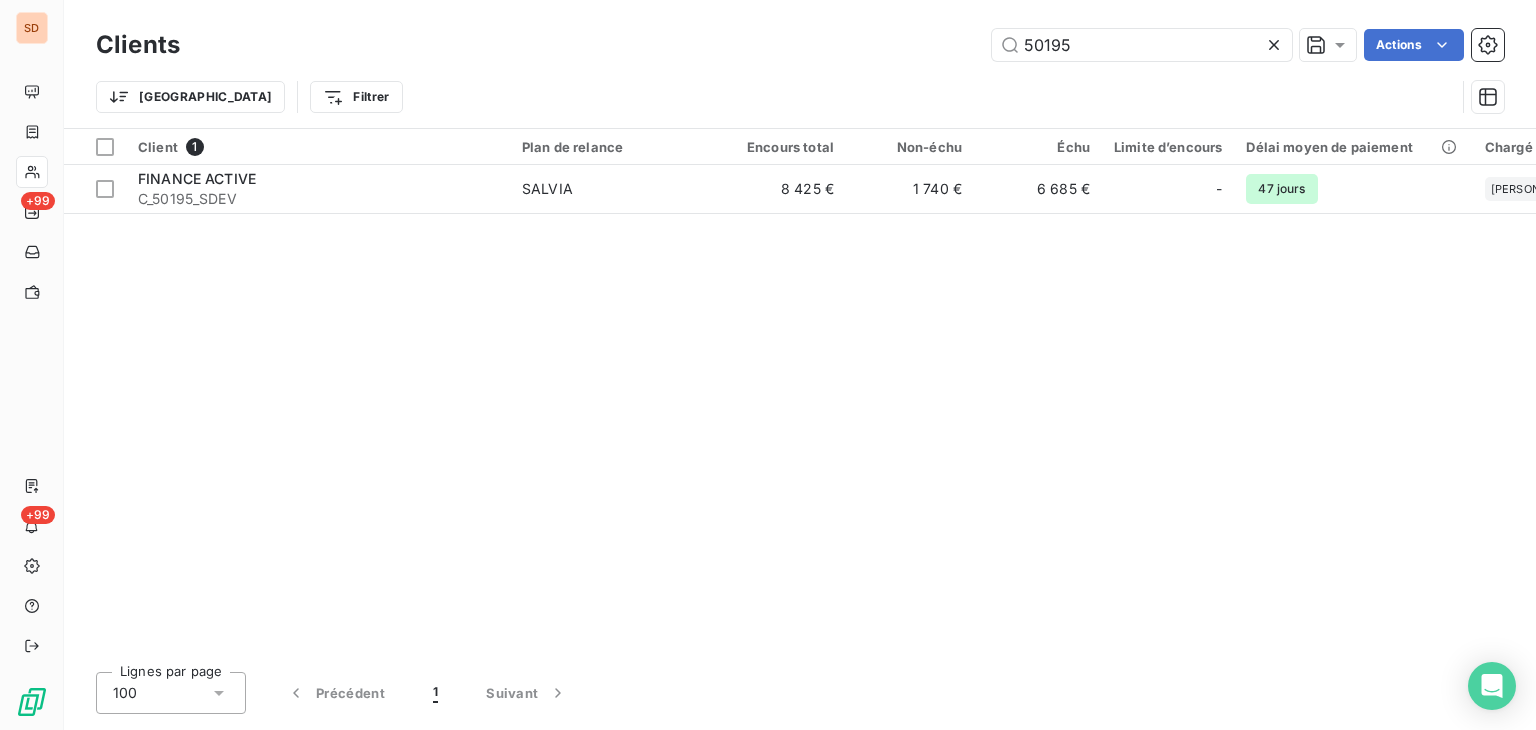 drag, startPoint x: 1023, startPoint y: 34, endPoint x: 964, endPoint y: 34, distance: 59 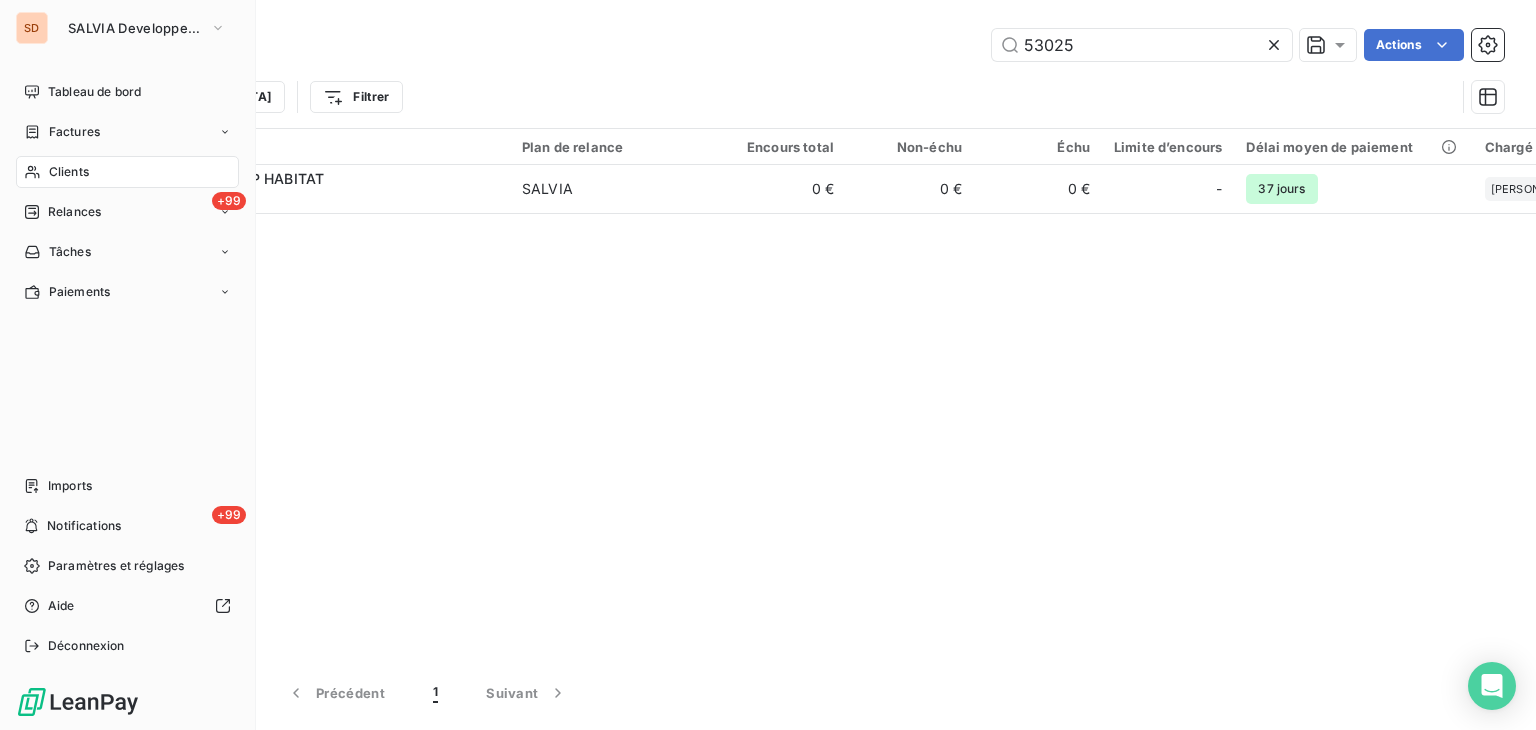 click on "Clients" at bounding box center (69, 172) 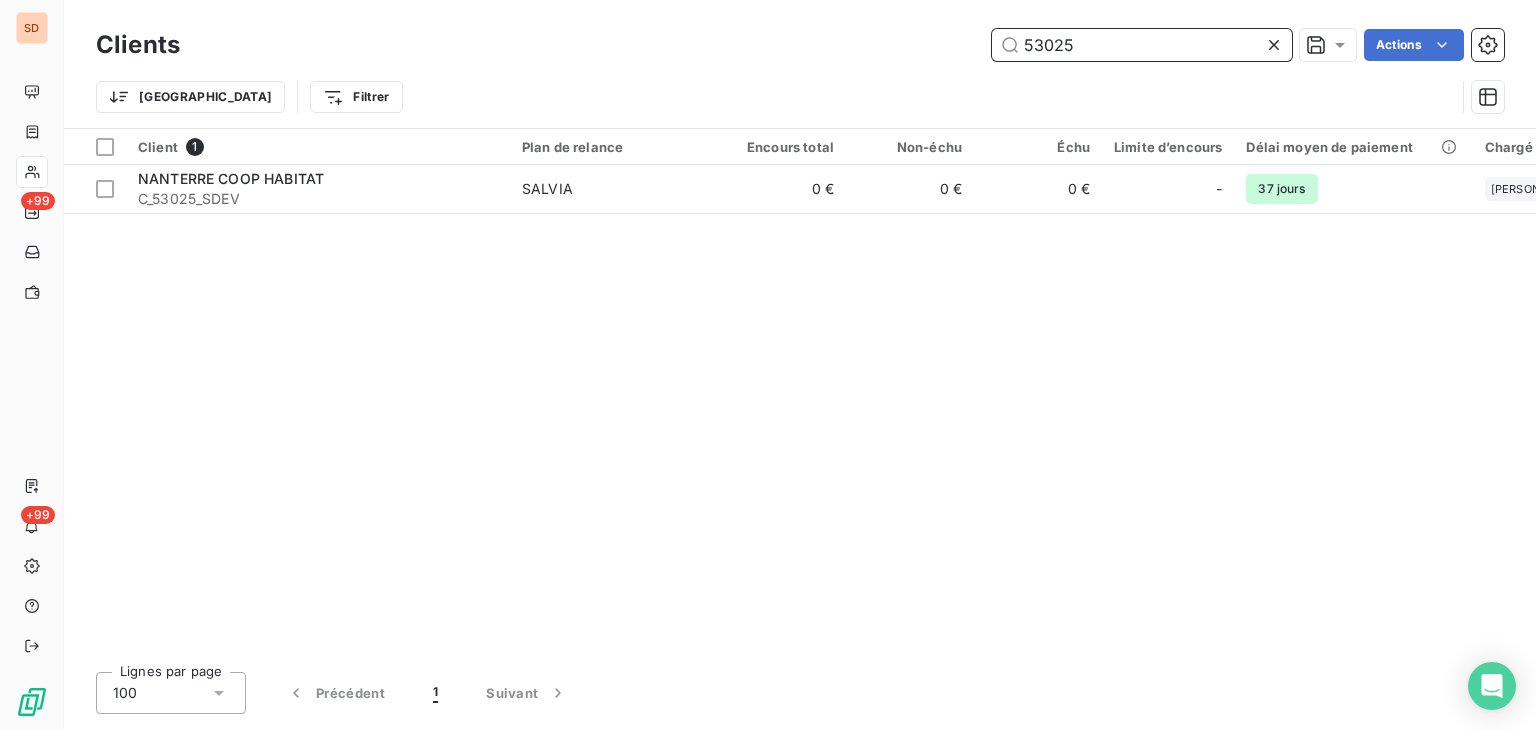 drag, startPoint x: 1112, startPoint y: 41, endPoint x: 940, endPoint y: 25, distance: 172.74258 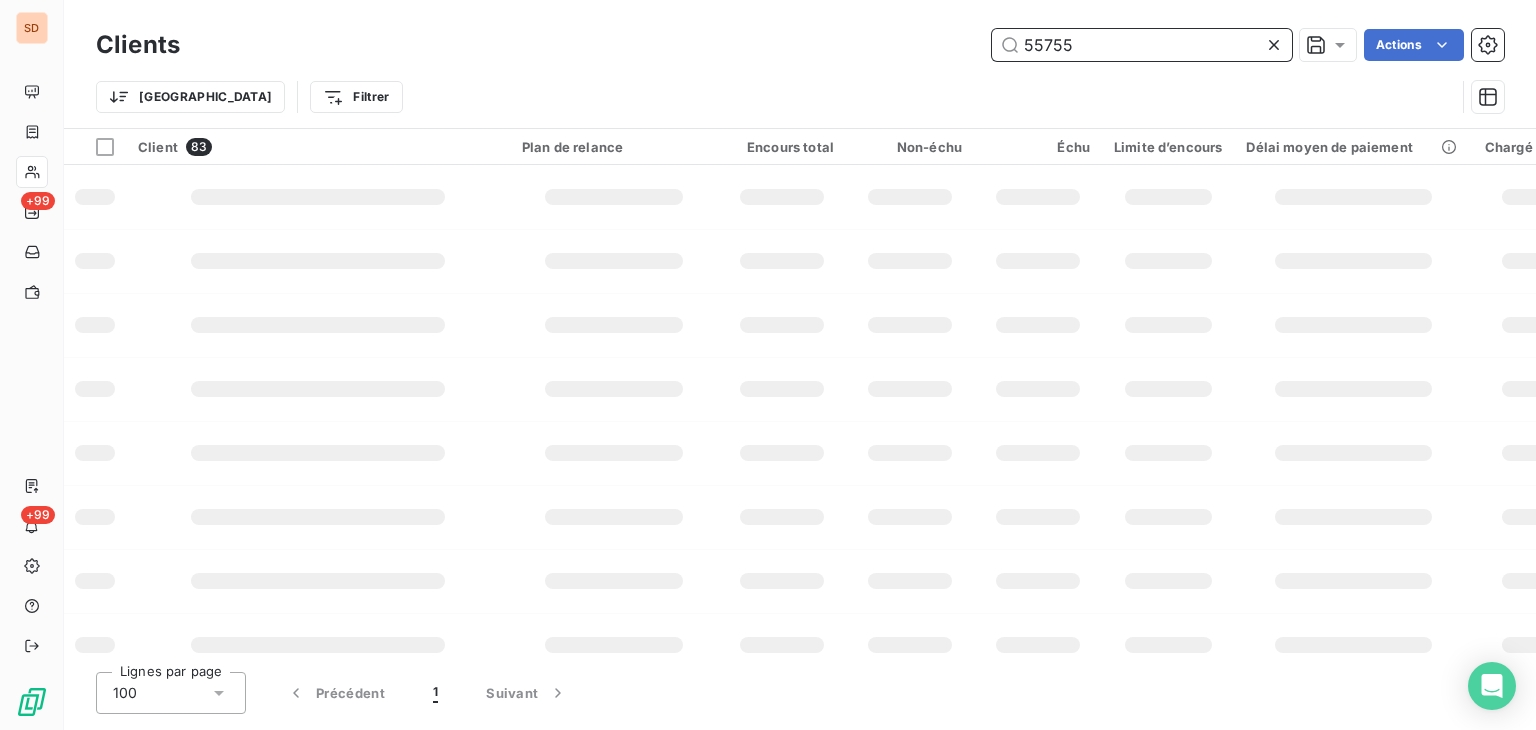 type on "55755" 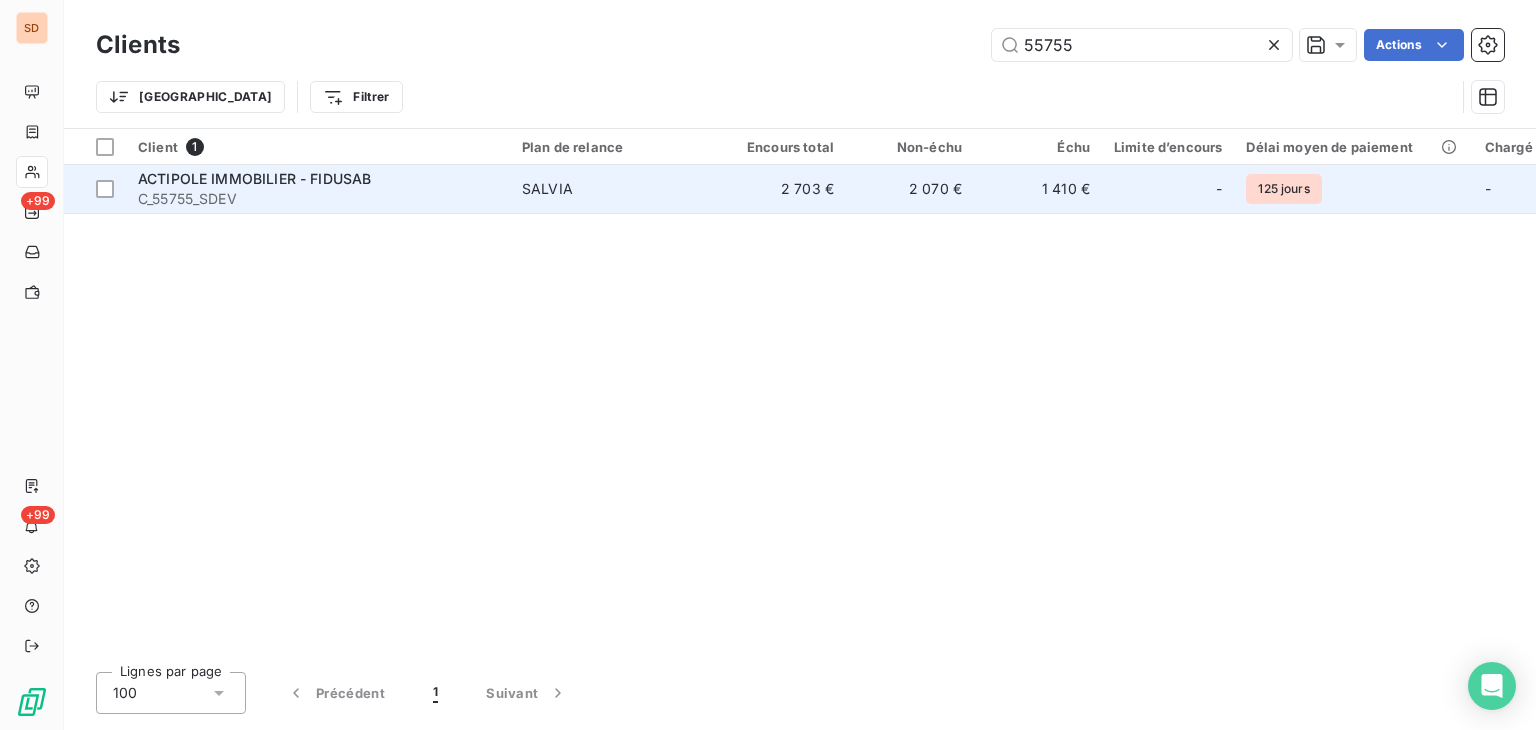 click on "ACTIPOLE IMMOBILIER - FIDUSAB" at bounding box center (254, 178) 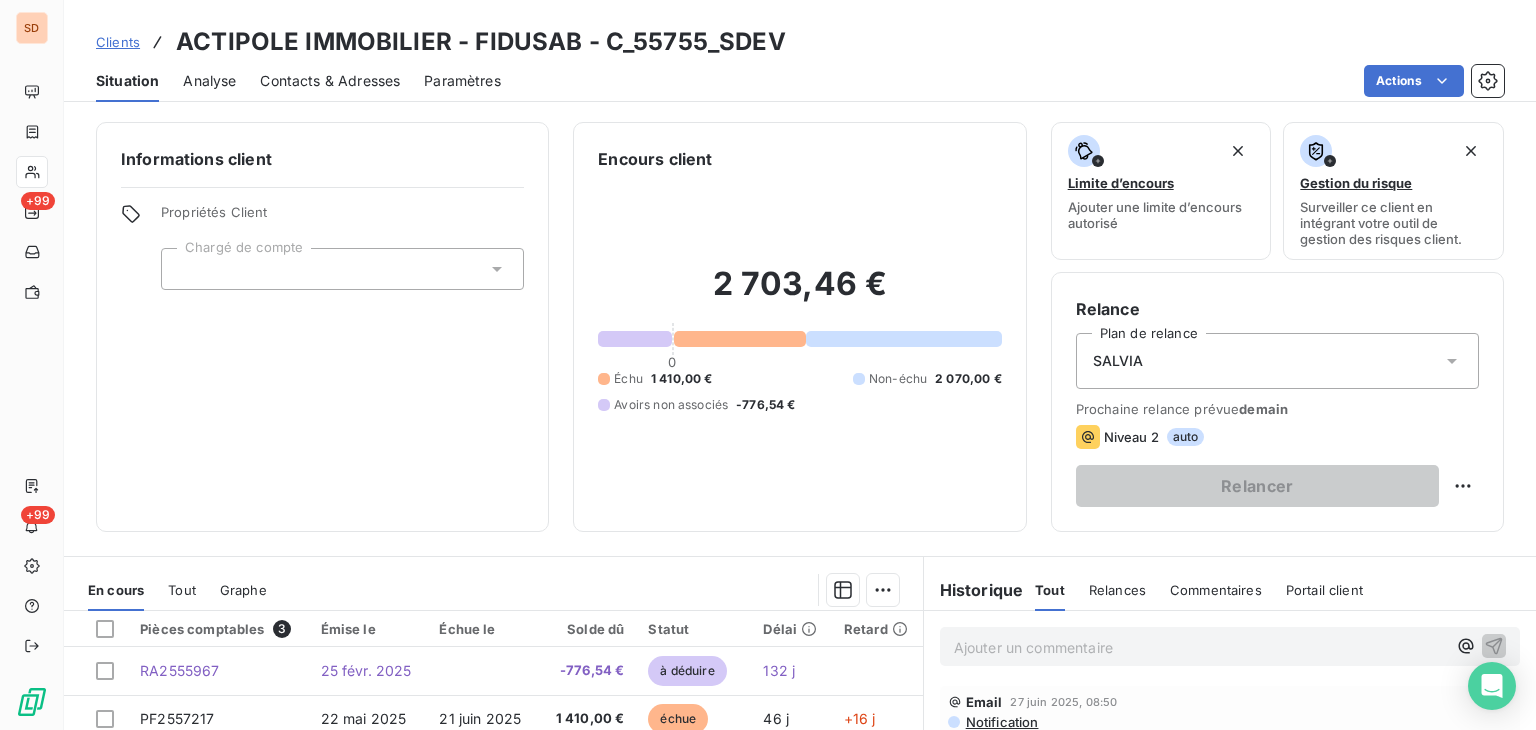 scroll, scrollTop: 300, scrollLeft: 0, axis: vertical 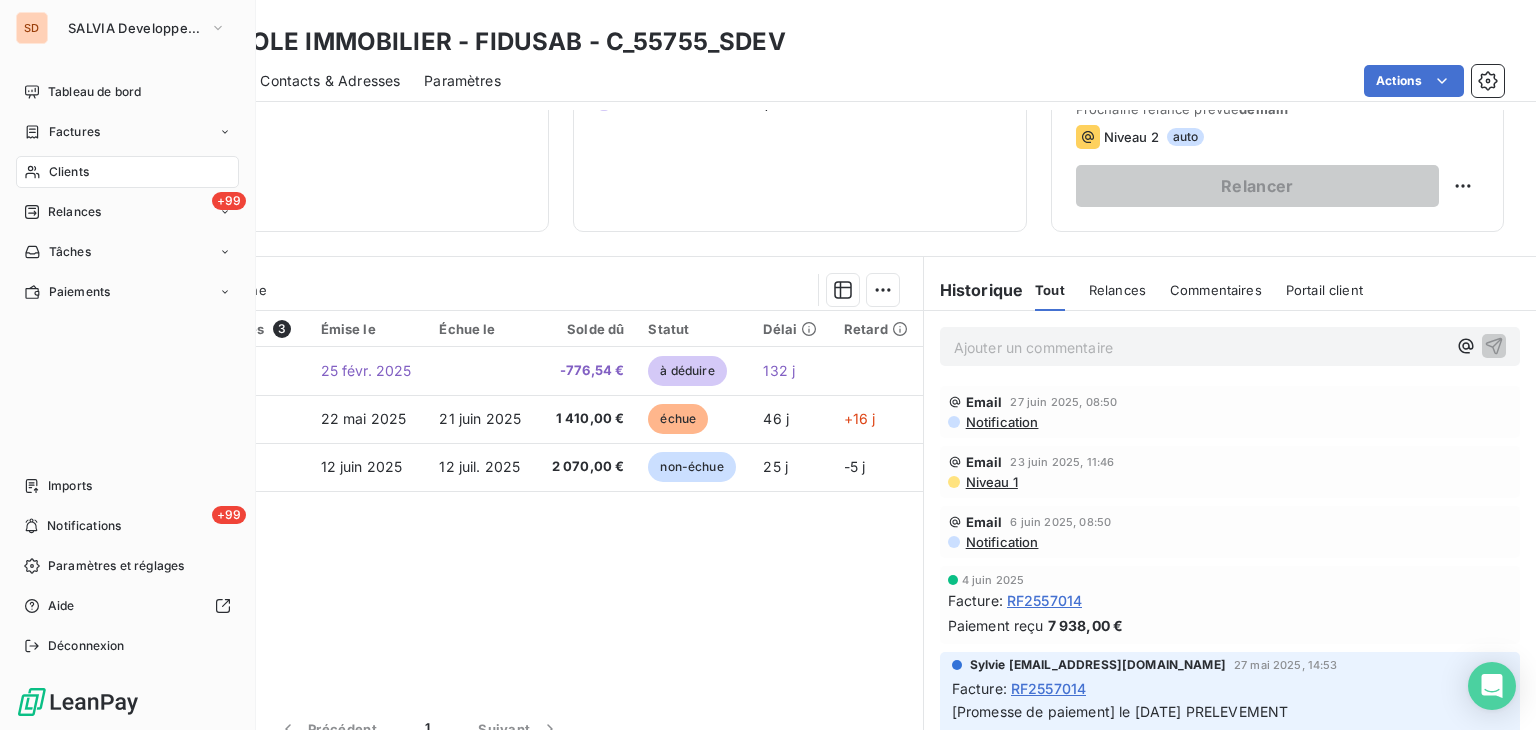 drag, startPoint x: 52, startPoint y: 170, endPoint x: 146, endPoint y: 164, distance: 94.19129 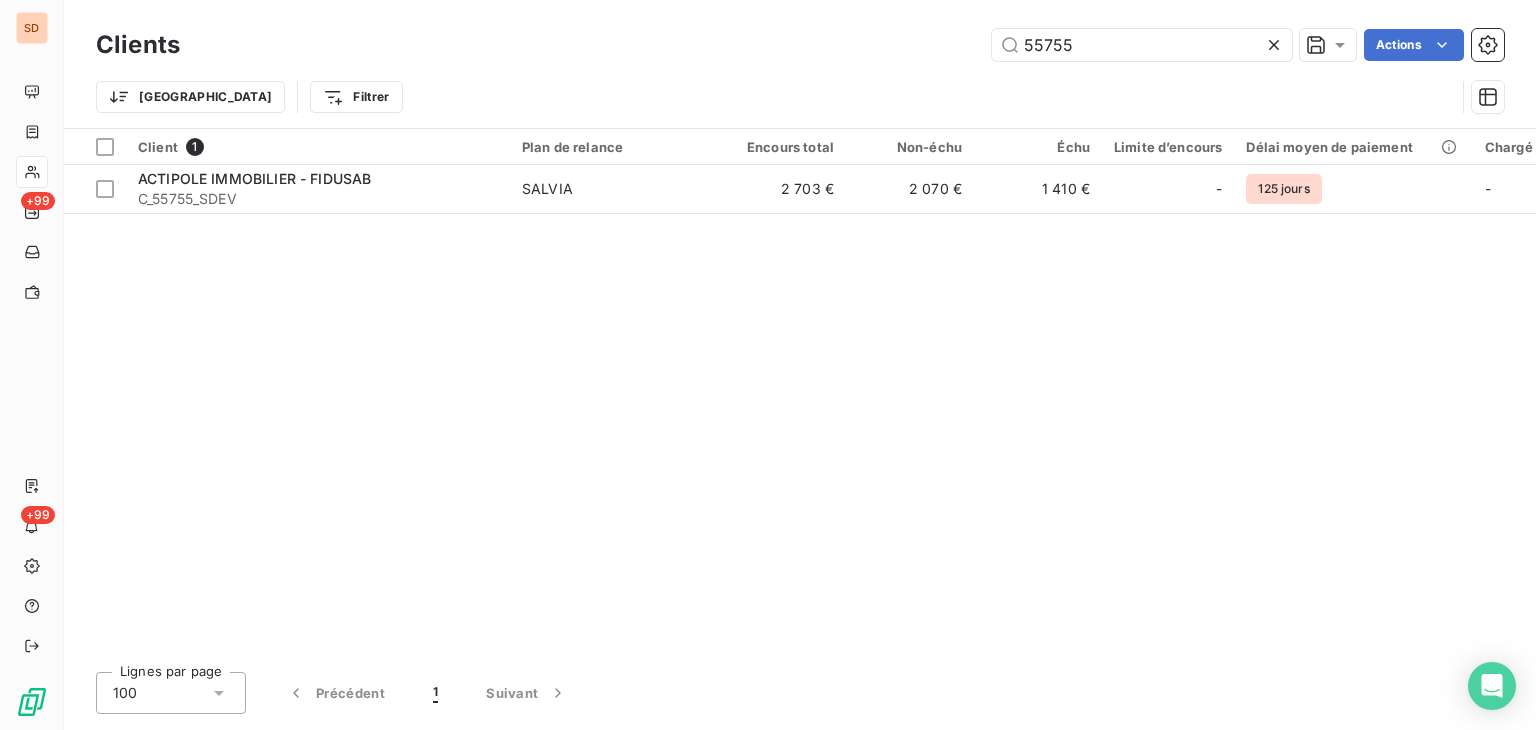 drag, startPoint x: 1120, startPoint y: 32, endPoint x: 951, endPoint y: 38, distance: 169.10648 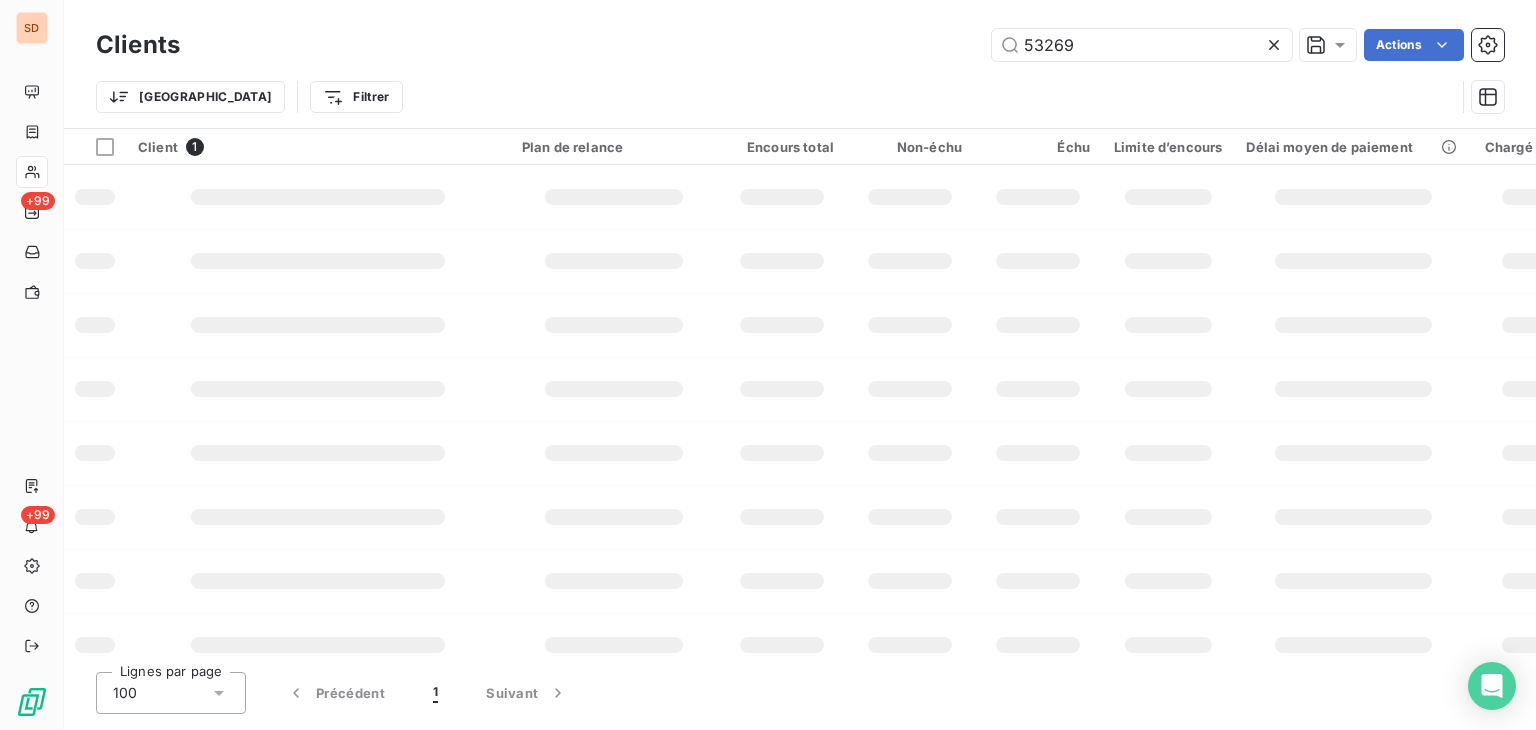 type on "53269" 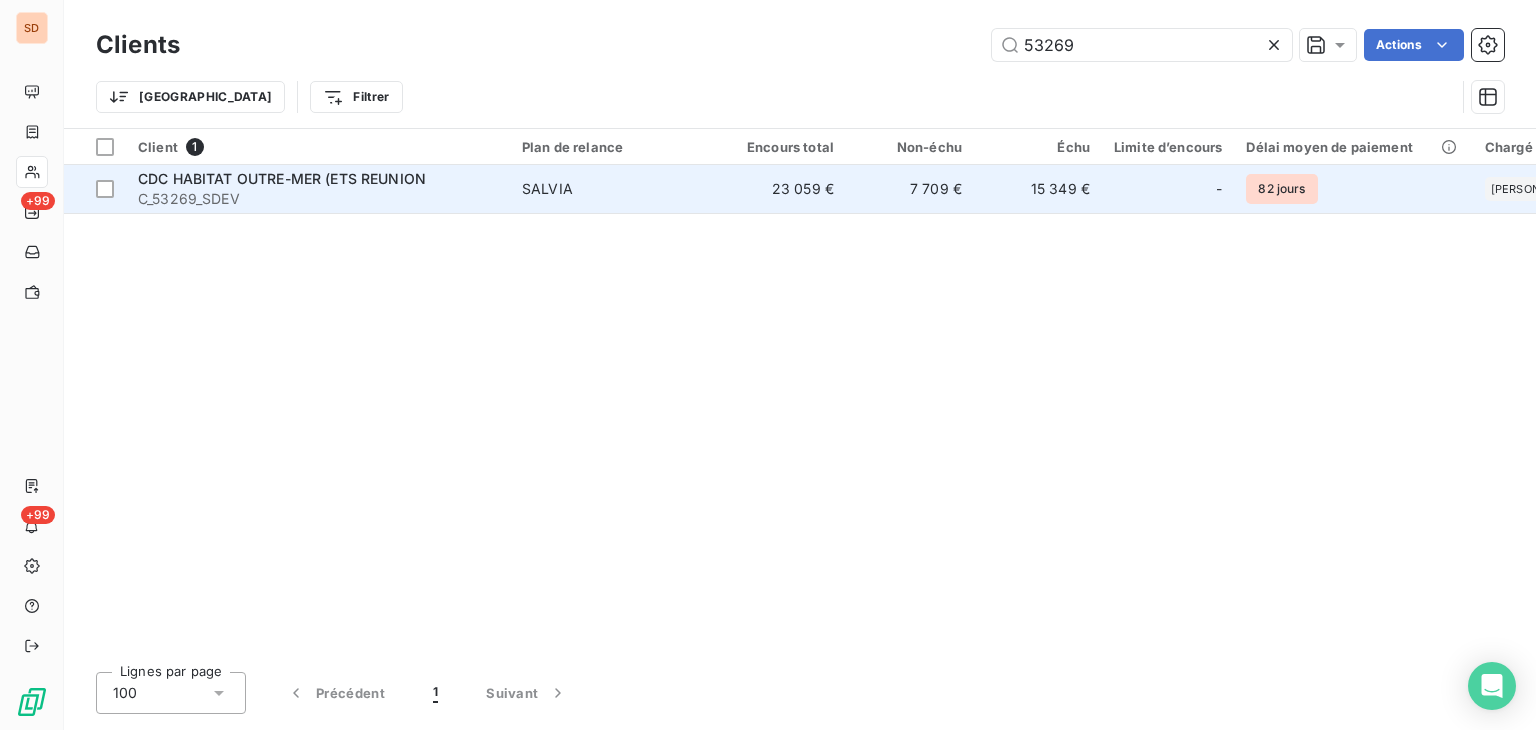click on "CDC HABITAT OUTRE-MER (ETS REUNION" at bounding box center [282, 178] 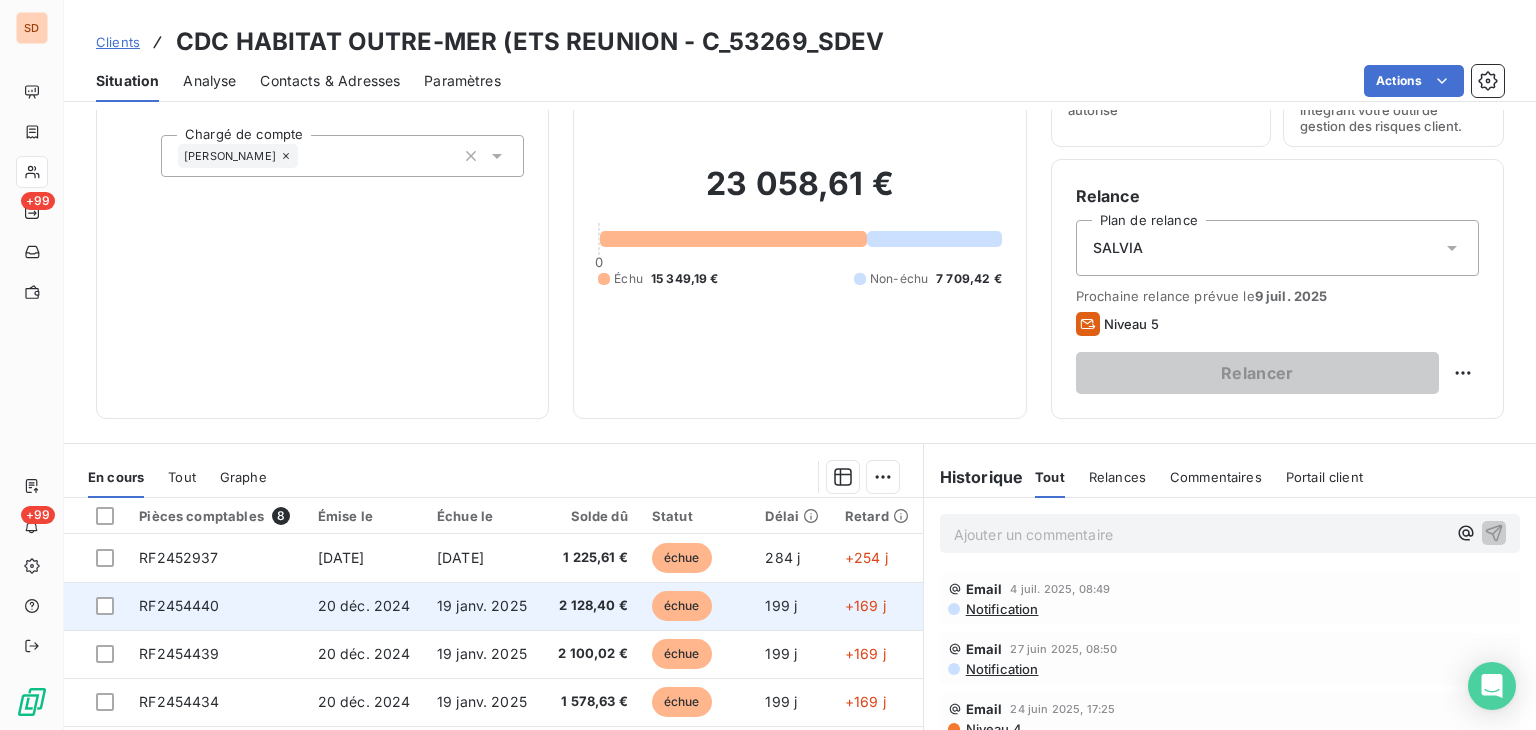 scroll, scrollTop: 200, scrollLeft: 0, axis: vertical 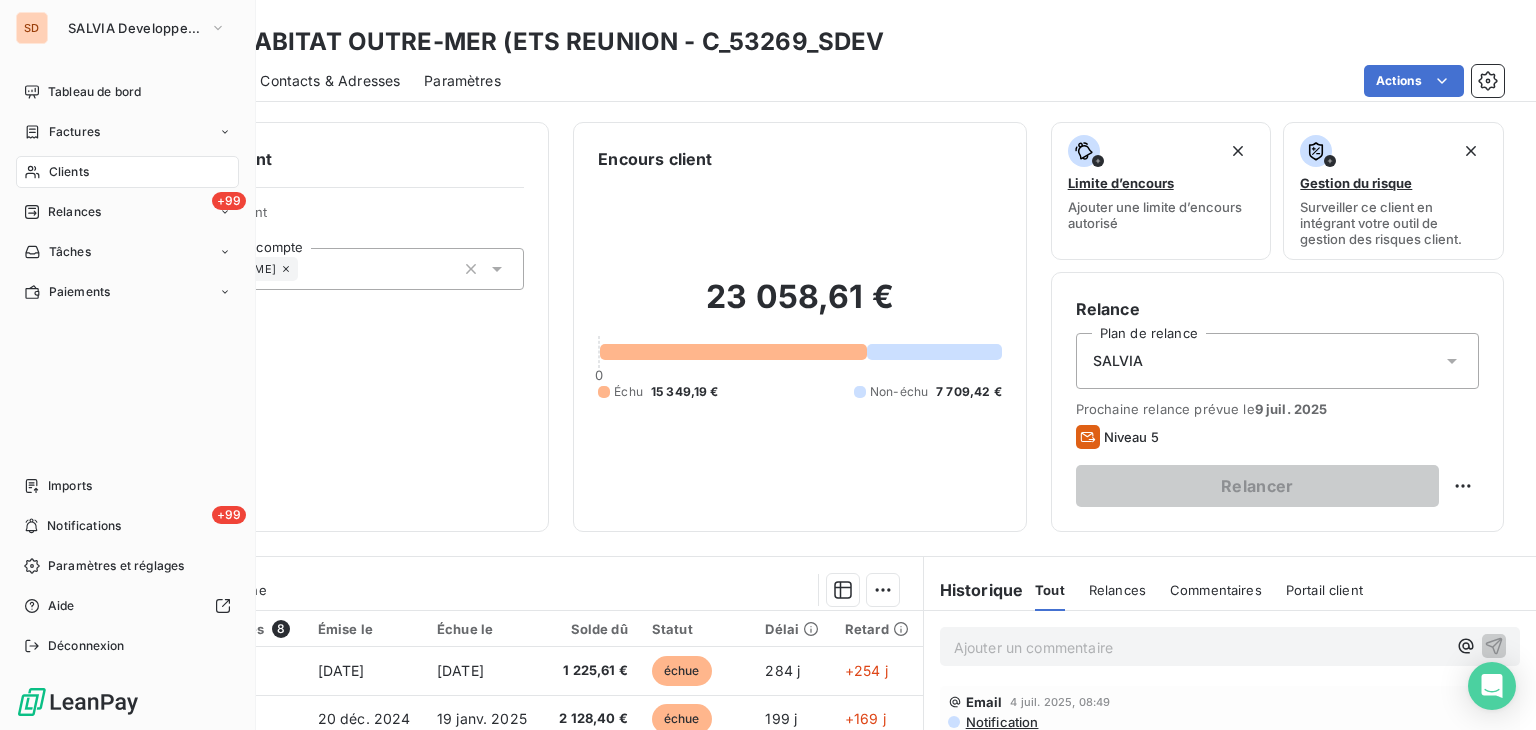 click on "Clients" at bounding box center (69, 172) 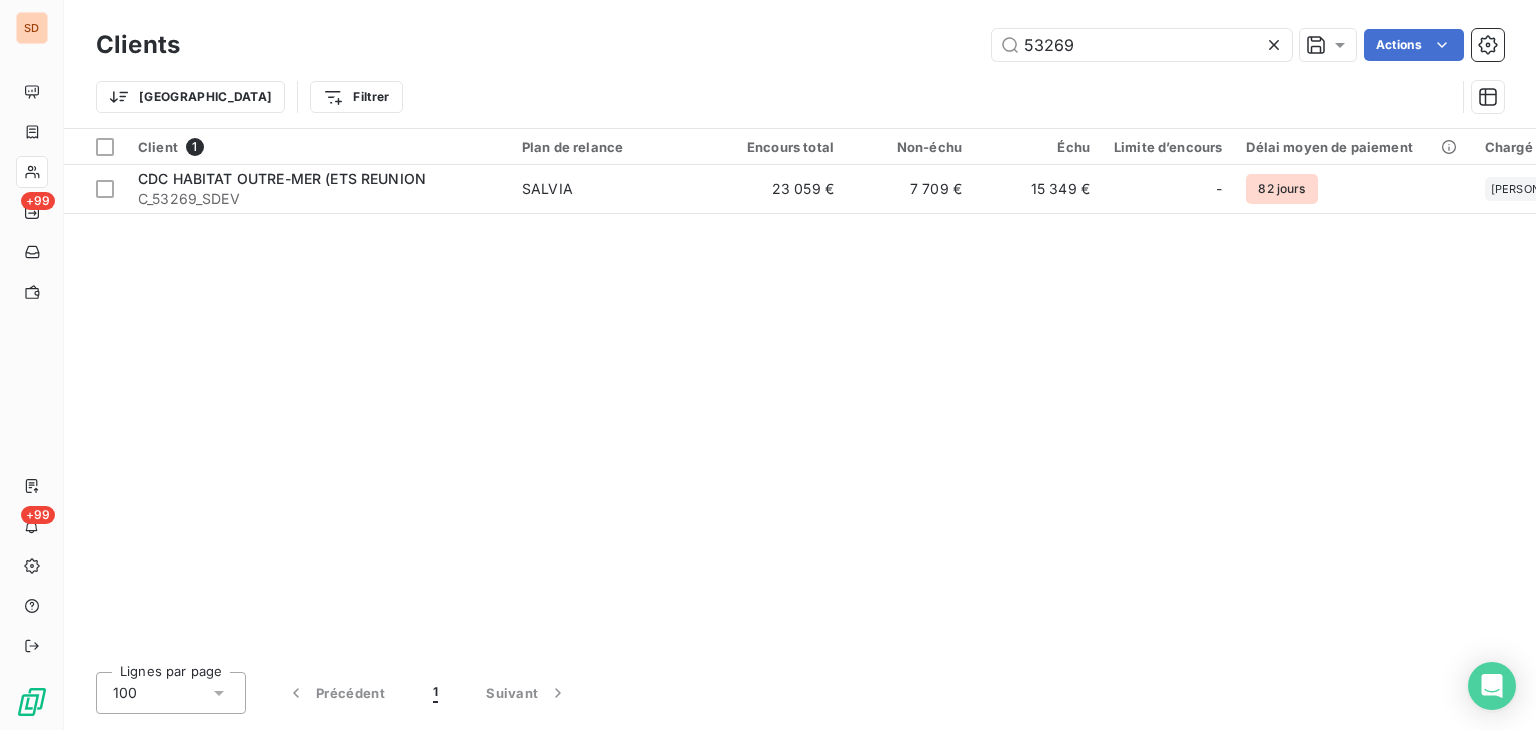 drag, startPoint x: 1122, startPoint y: 43, endPoint x: 912, endPoint y: 48, distance: 210.05951 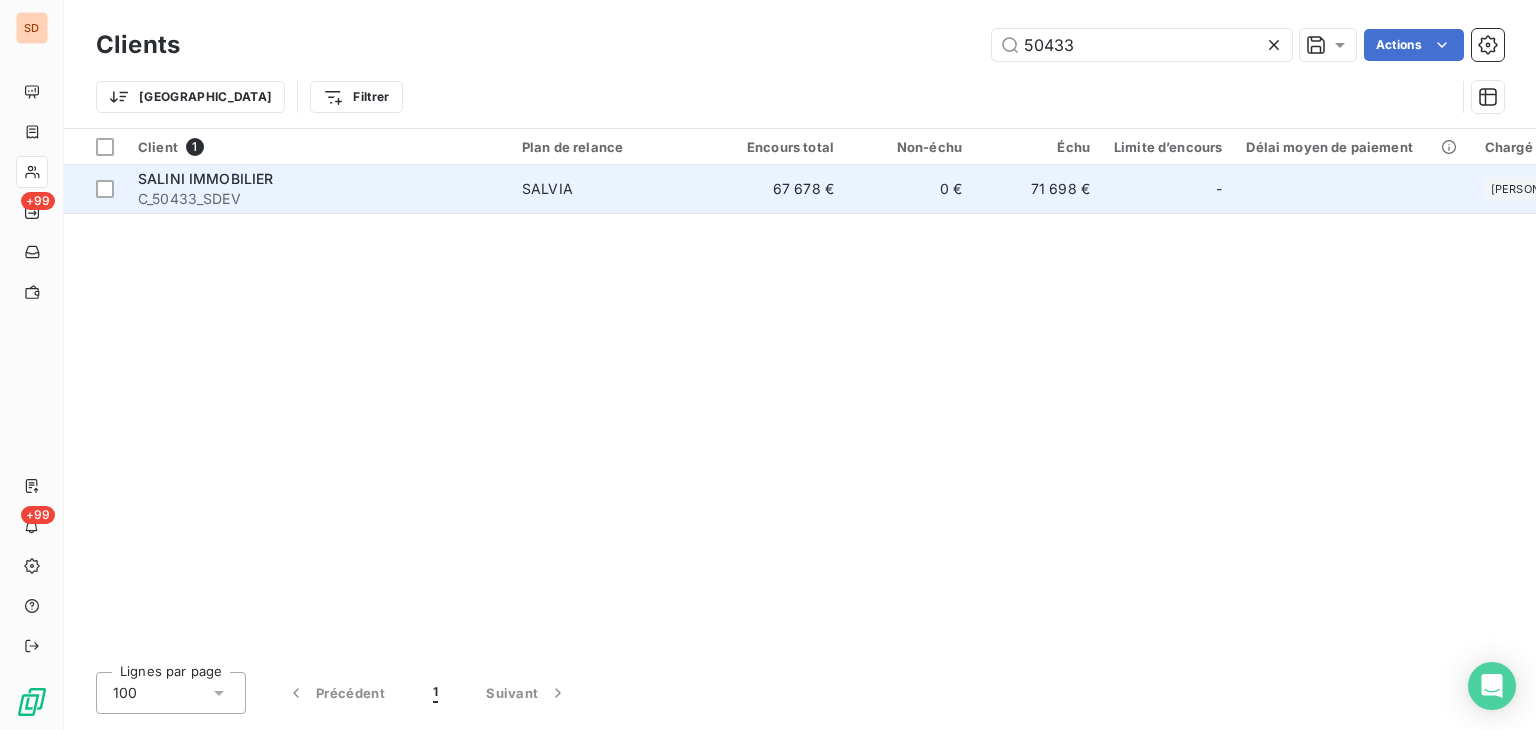 type on "50433" 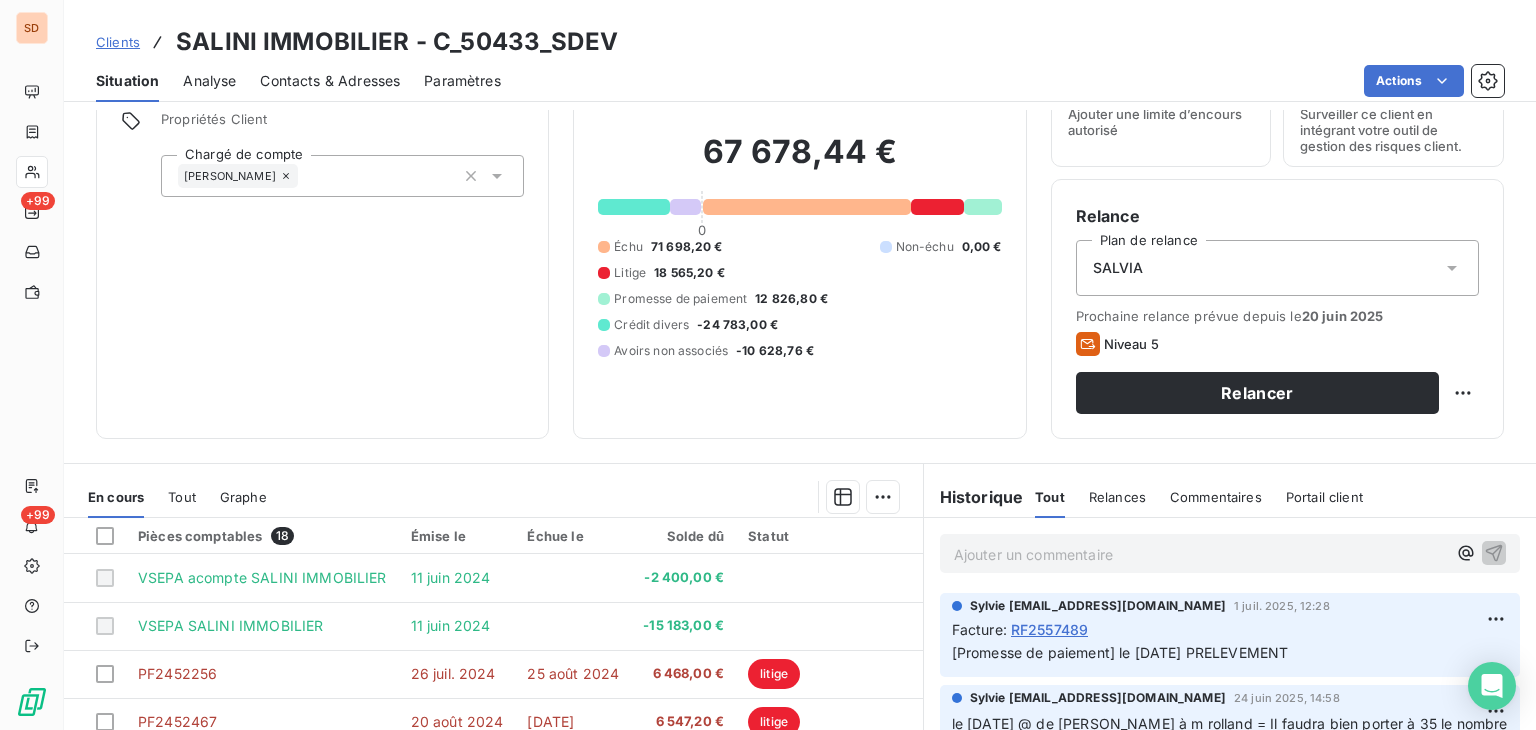 scroll, scrollTop: 200, scrollLeft: 0, axis: vertical 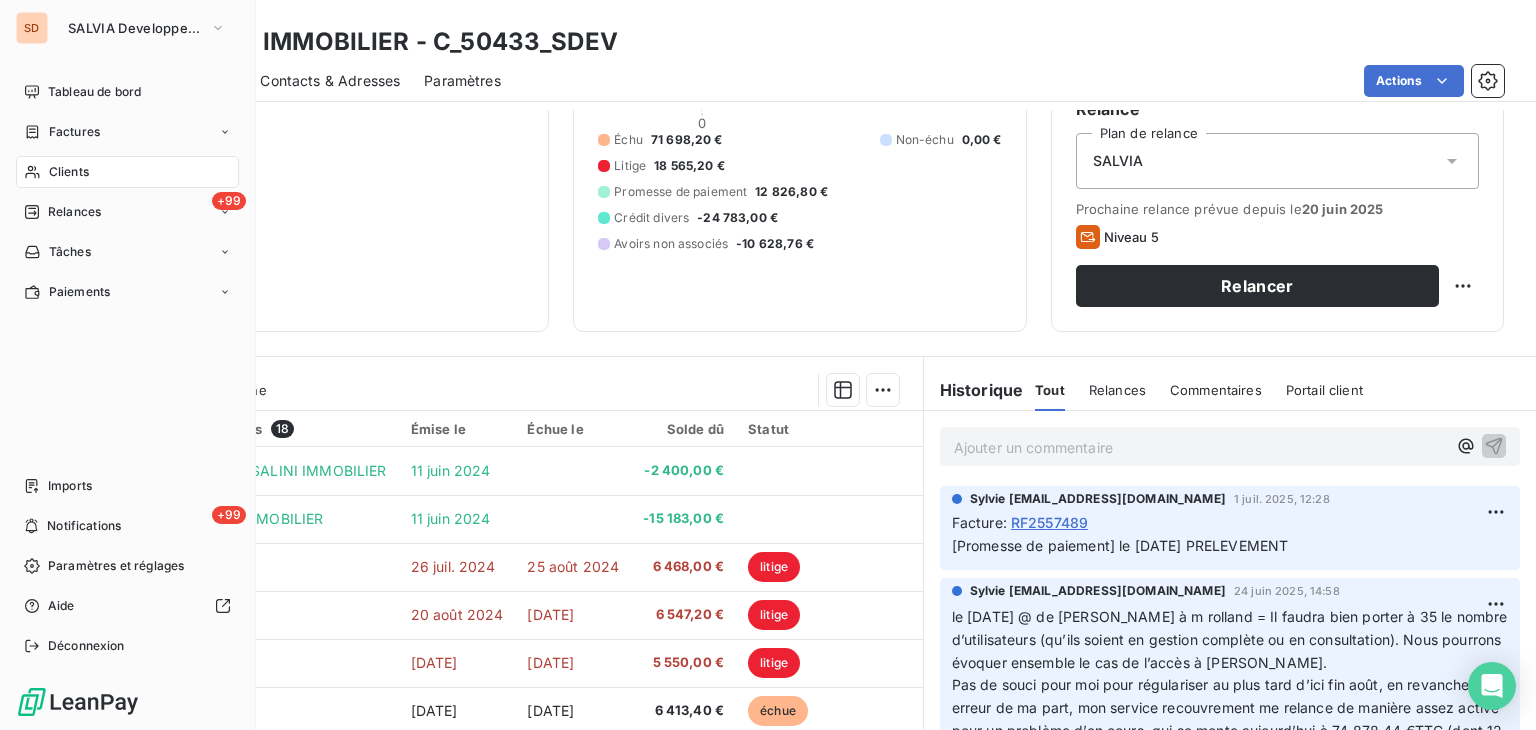 drag, startPoint x: 52, startPoint y: 180, endPoint x: 143, endPoint y: 173, distance: 91.26884 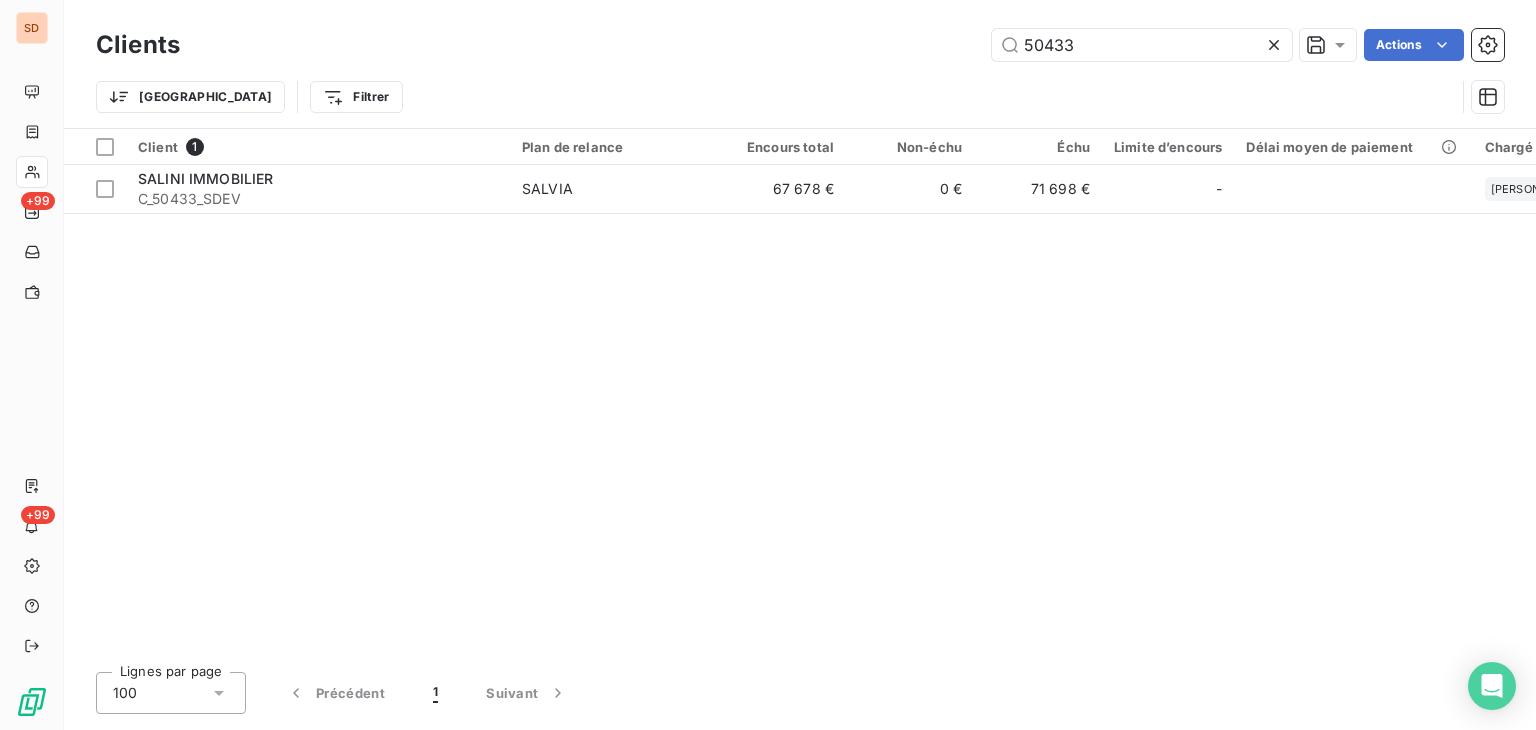 drag, startPoint x: 1081, startPoint y: 44, endPoint x: 960, endPoint y: 44, distance: 121 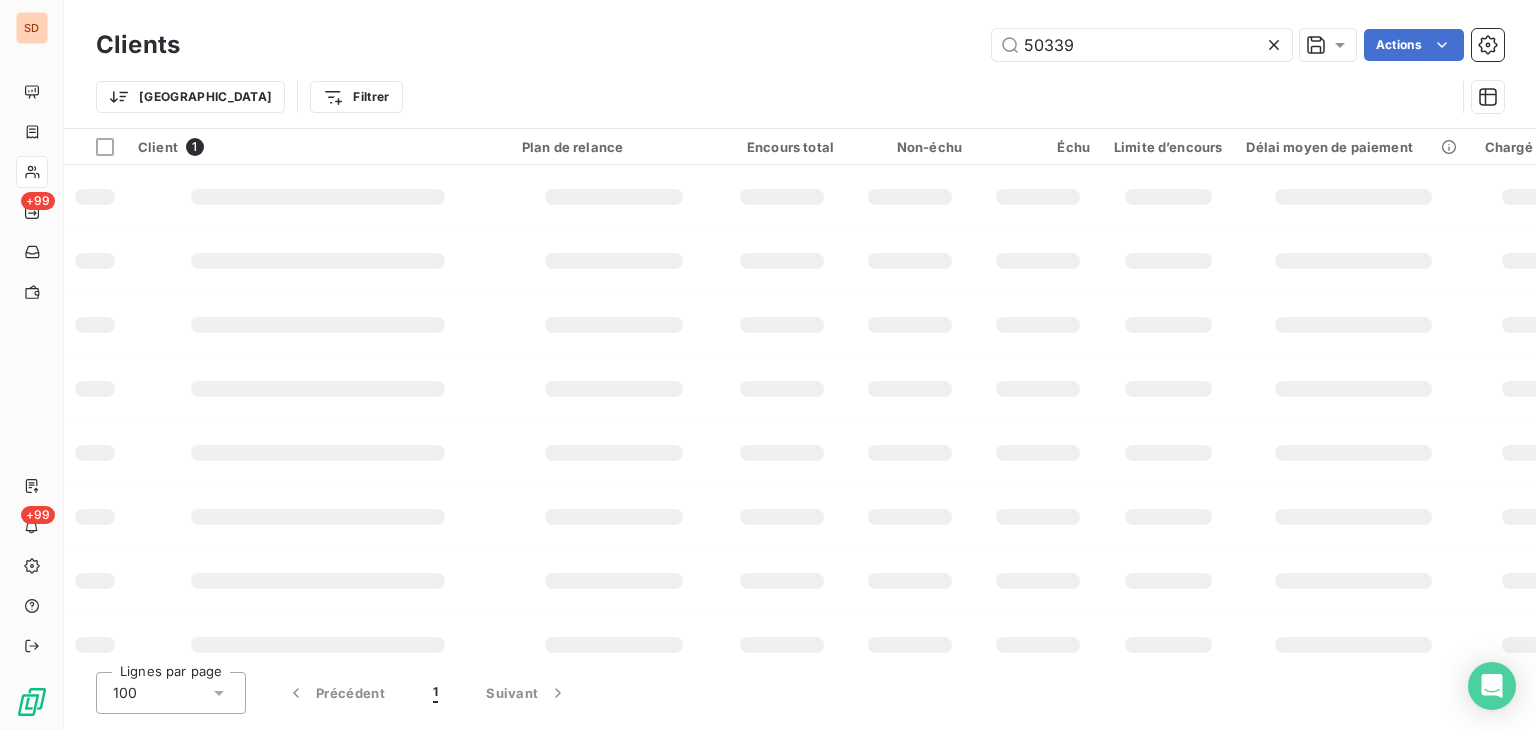 type on "50339" 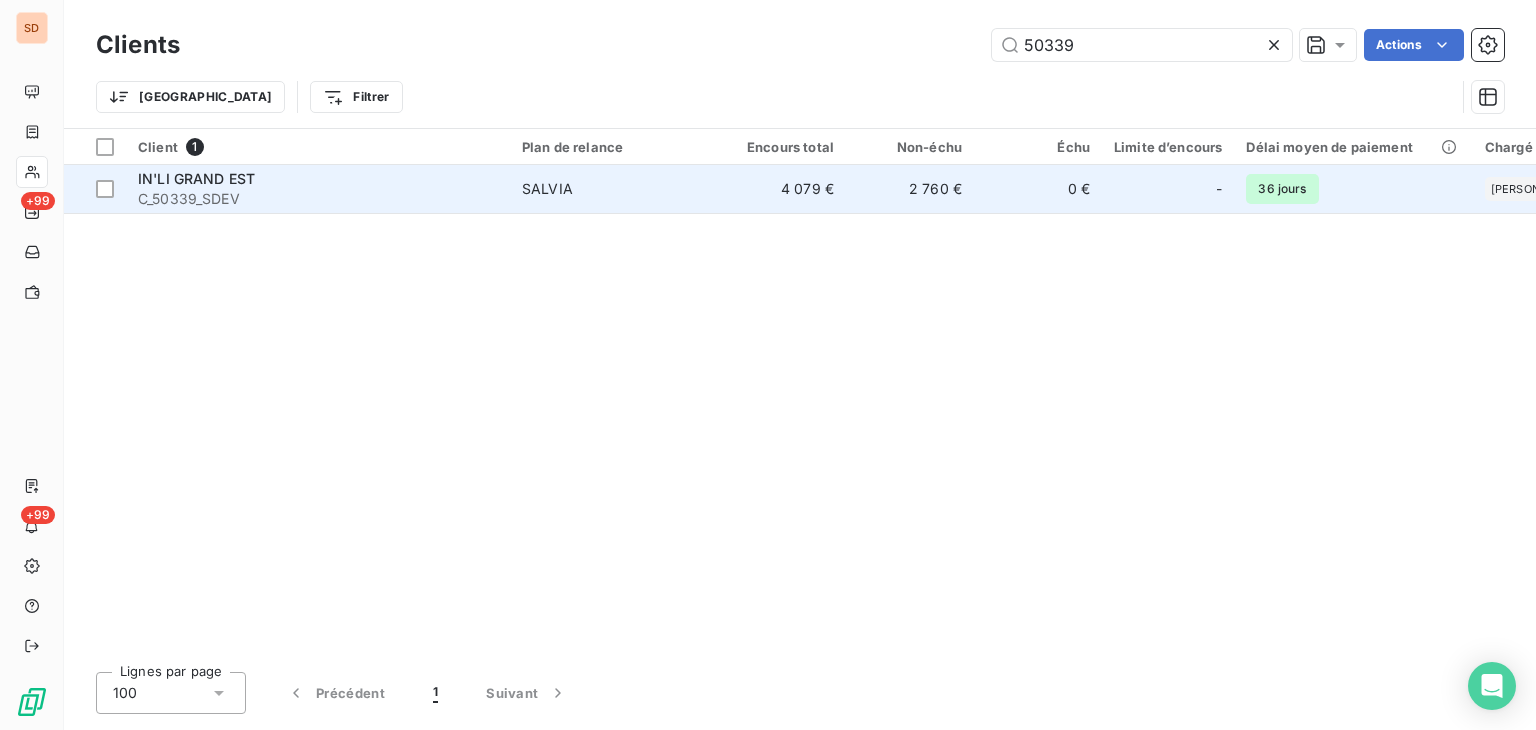 click on "IN'LI GRAND EST" at bounding box center (196, 178) 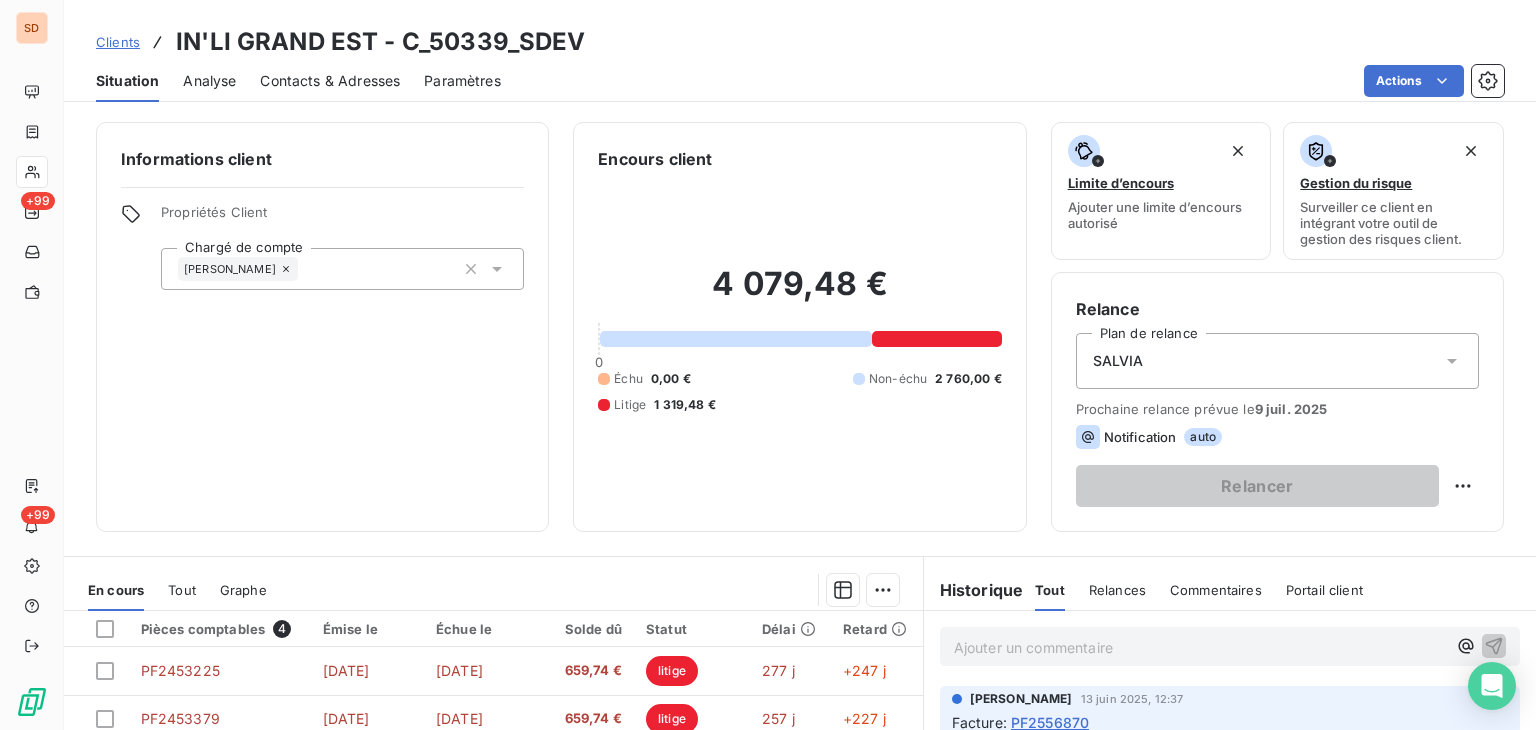 scroll, scrollTop: 200, scrollLeft: 0, axis: vertical 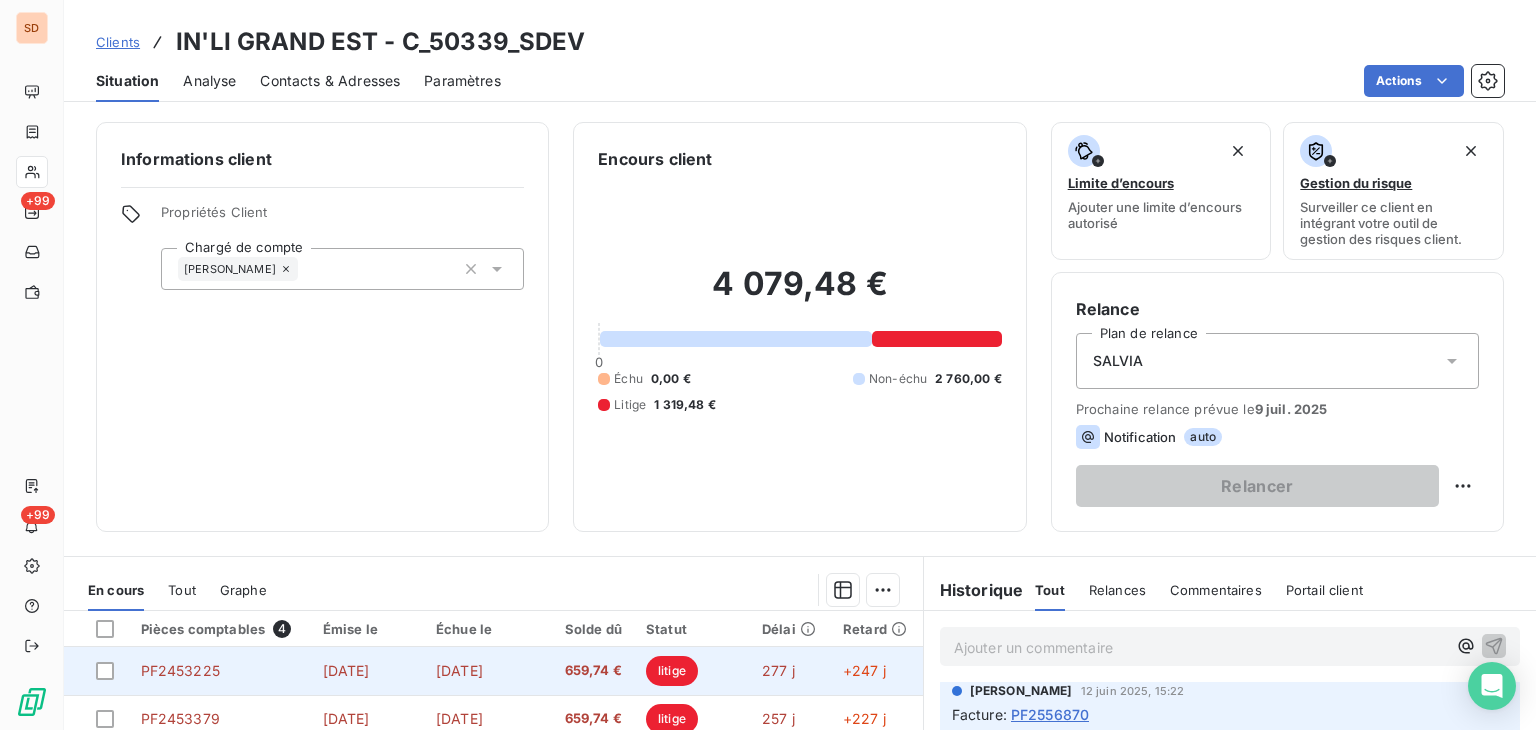 click on "PF2453225" at bounding box center (180, 670) 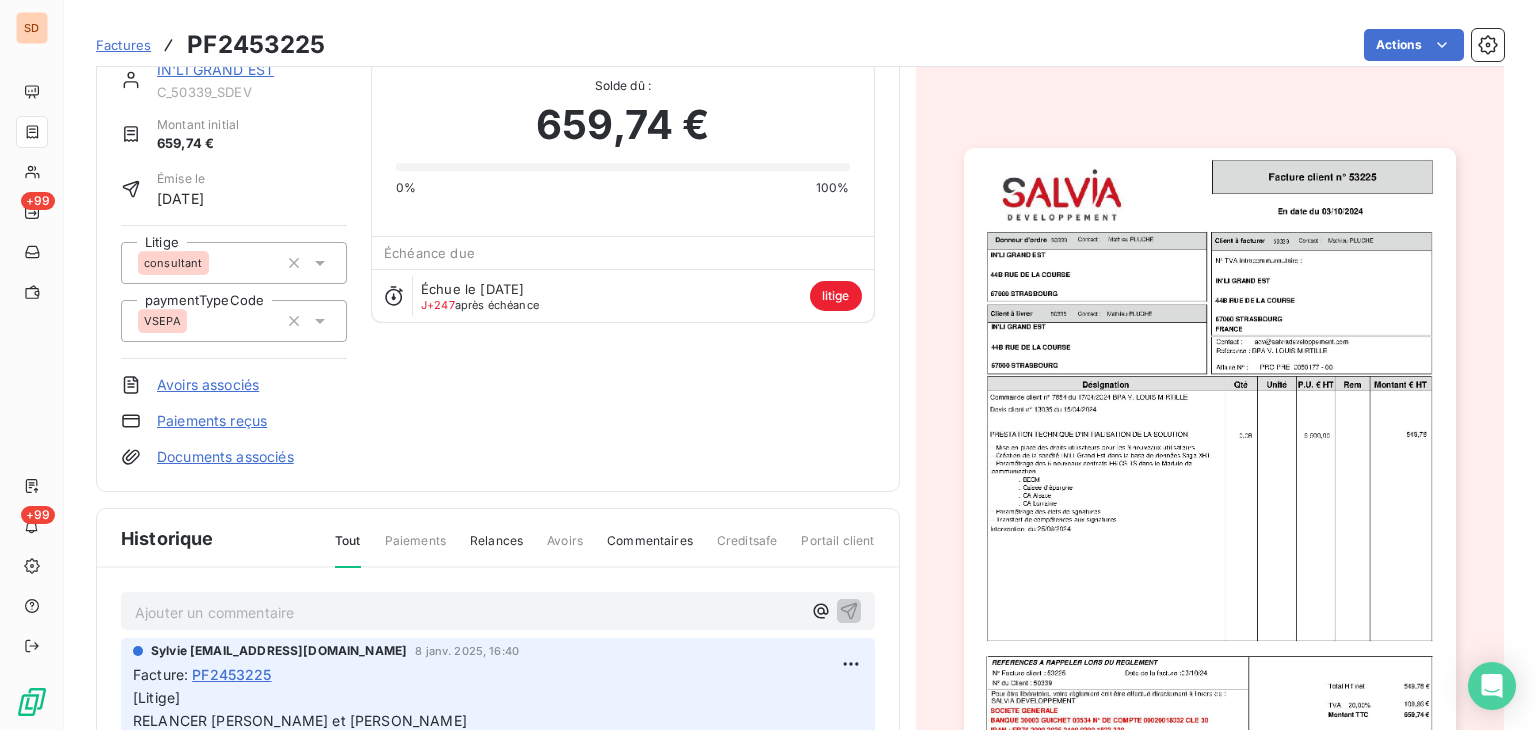 scroll, scrollTop: 202, scrollLeft: 0, axis: vertical 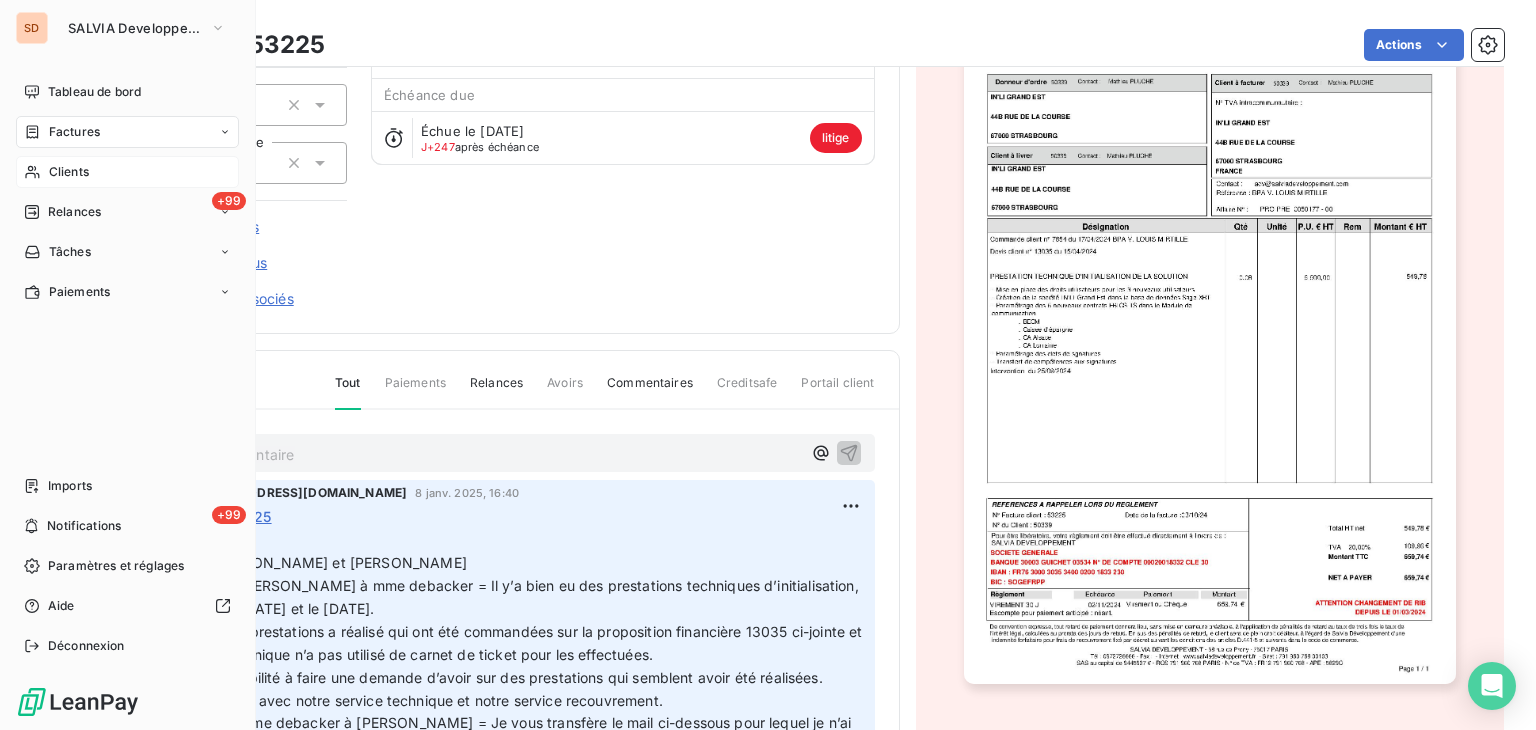 click on "Clients" at bounding box center (69, 172) 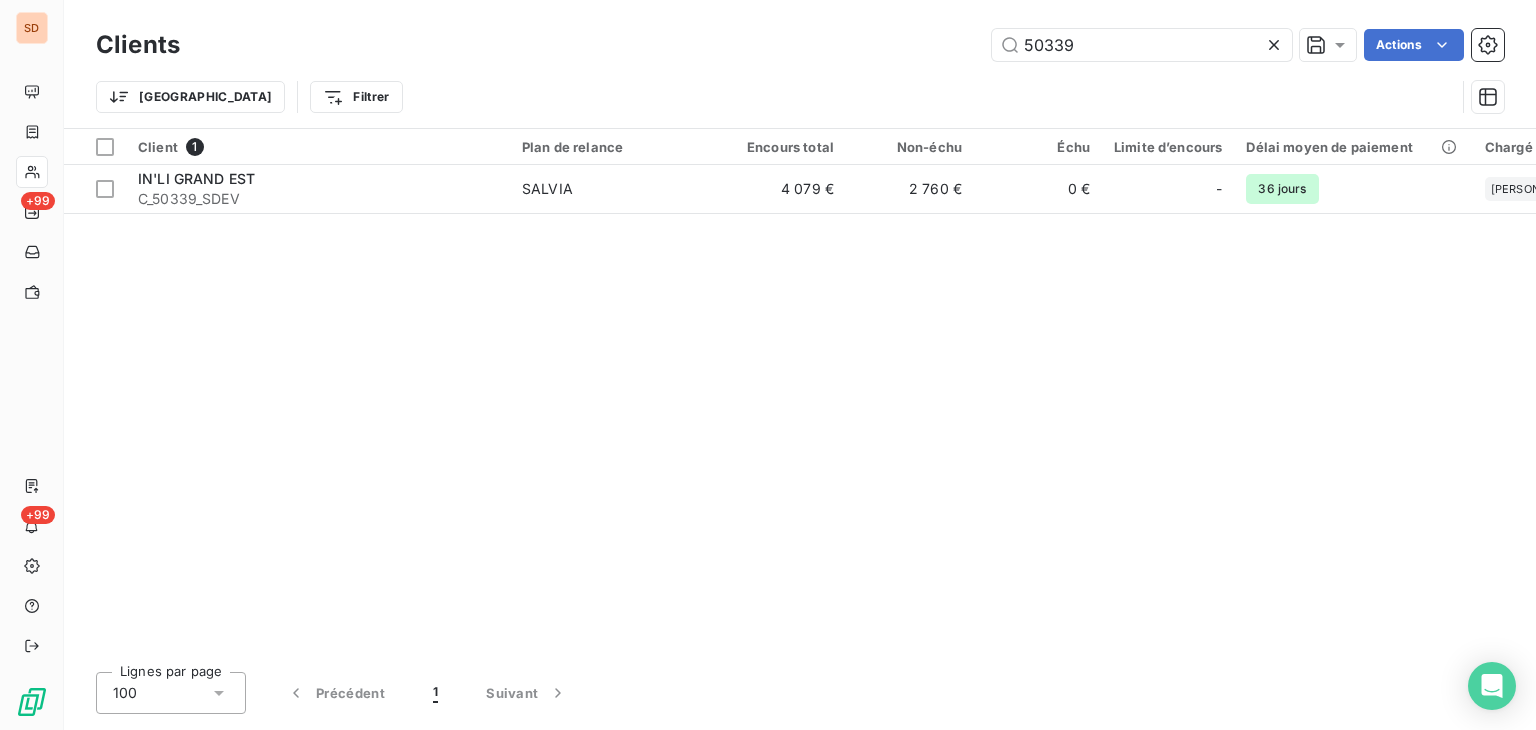 drag, startPoint x: 1077, startPoint y: 35, endPoint x: 953, endPoint y: 50, distance: 124.90396 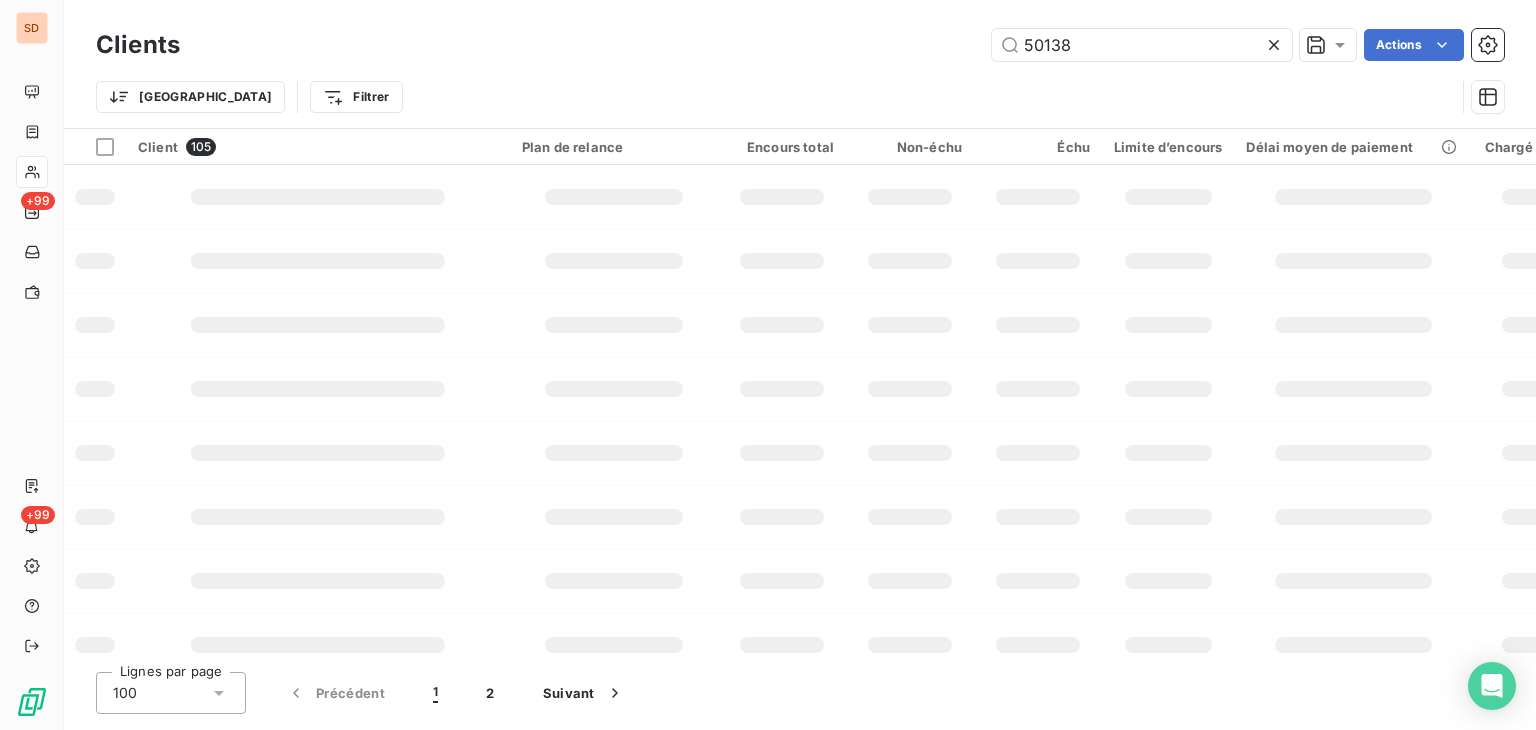 type on "50138" 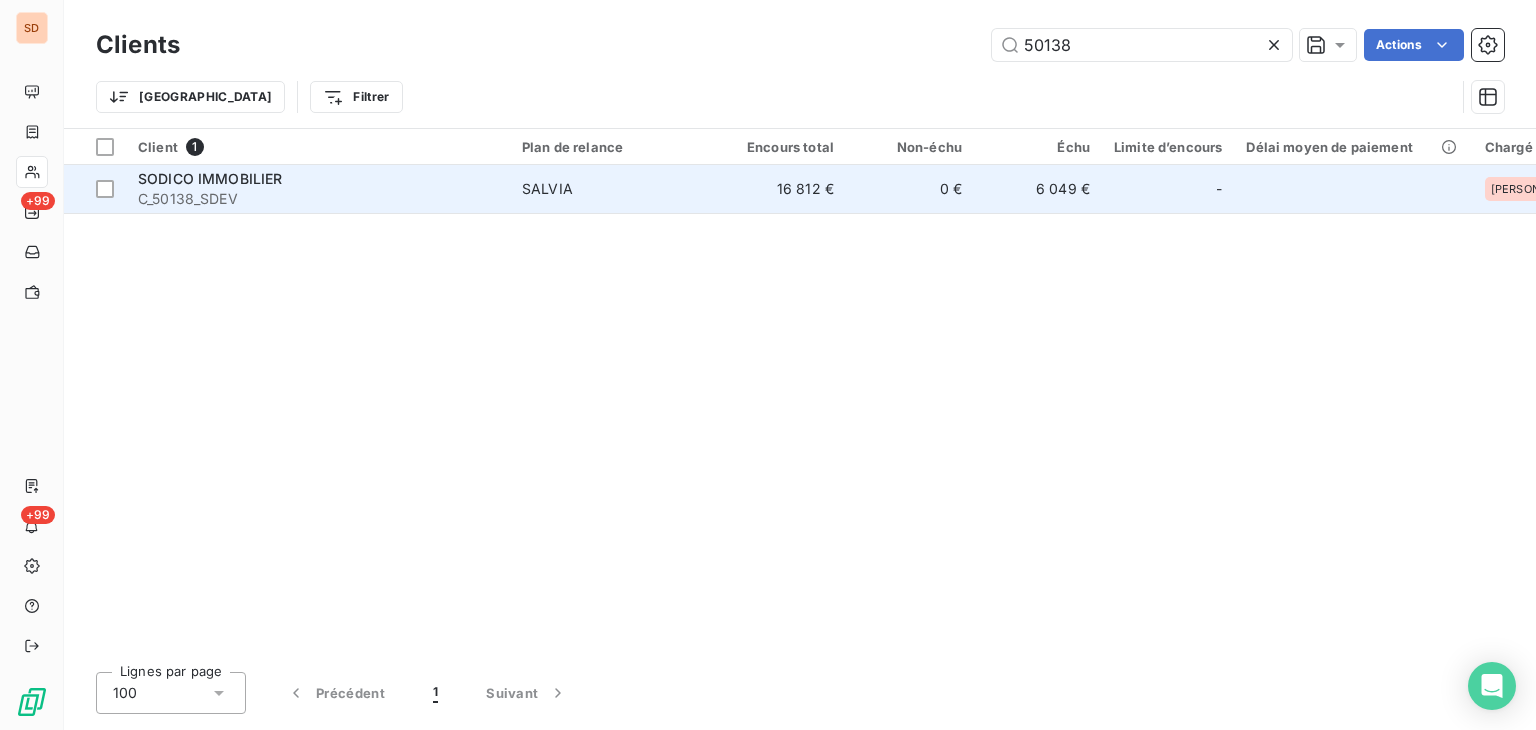 click on "C_50138_SDEV" at bounding box center [318, 199] 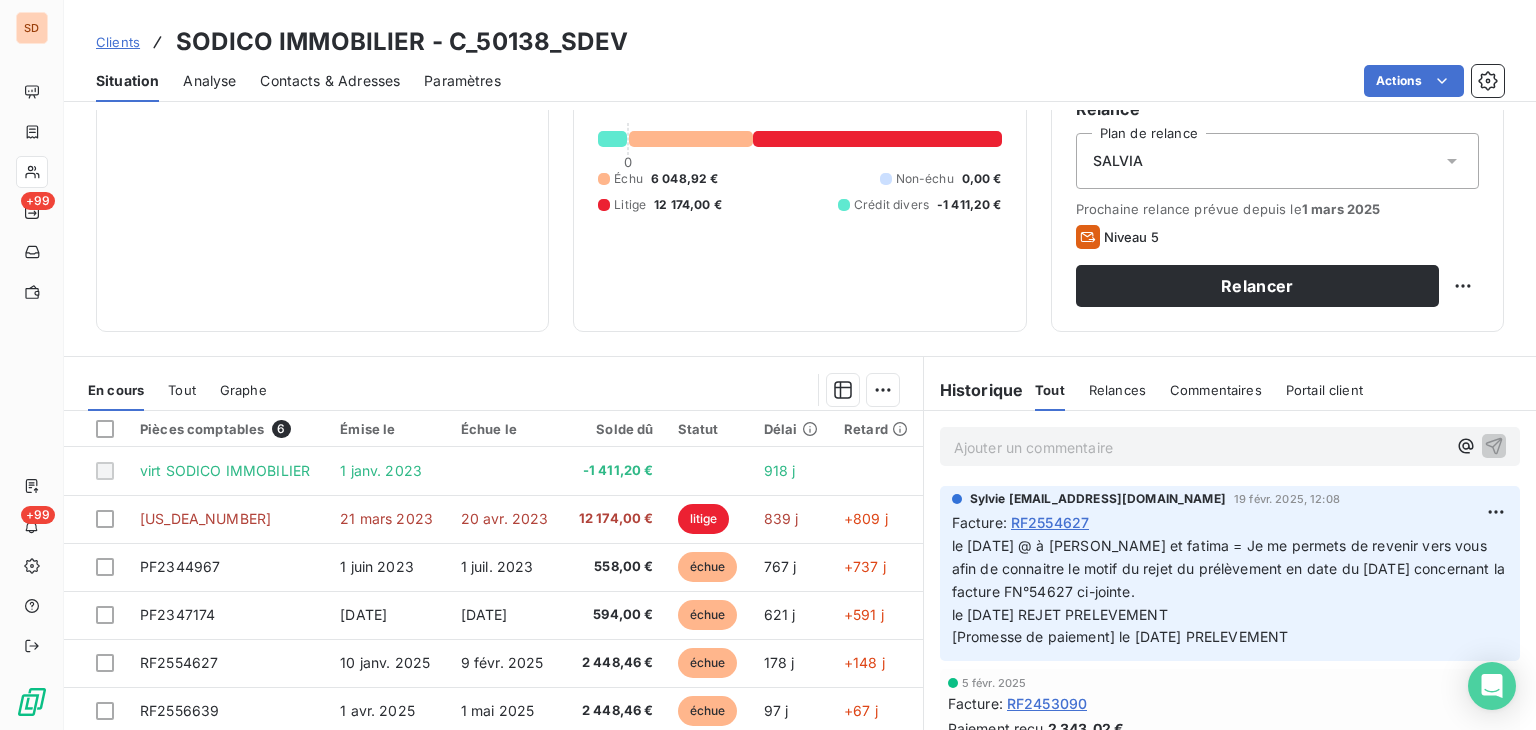 scroll, scrollTop: 300, scrollLeft: 0, axis: vertical 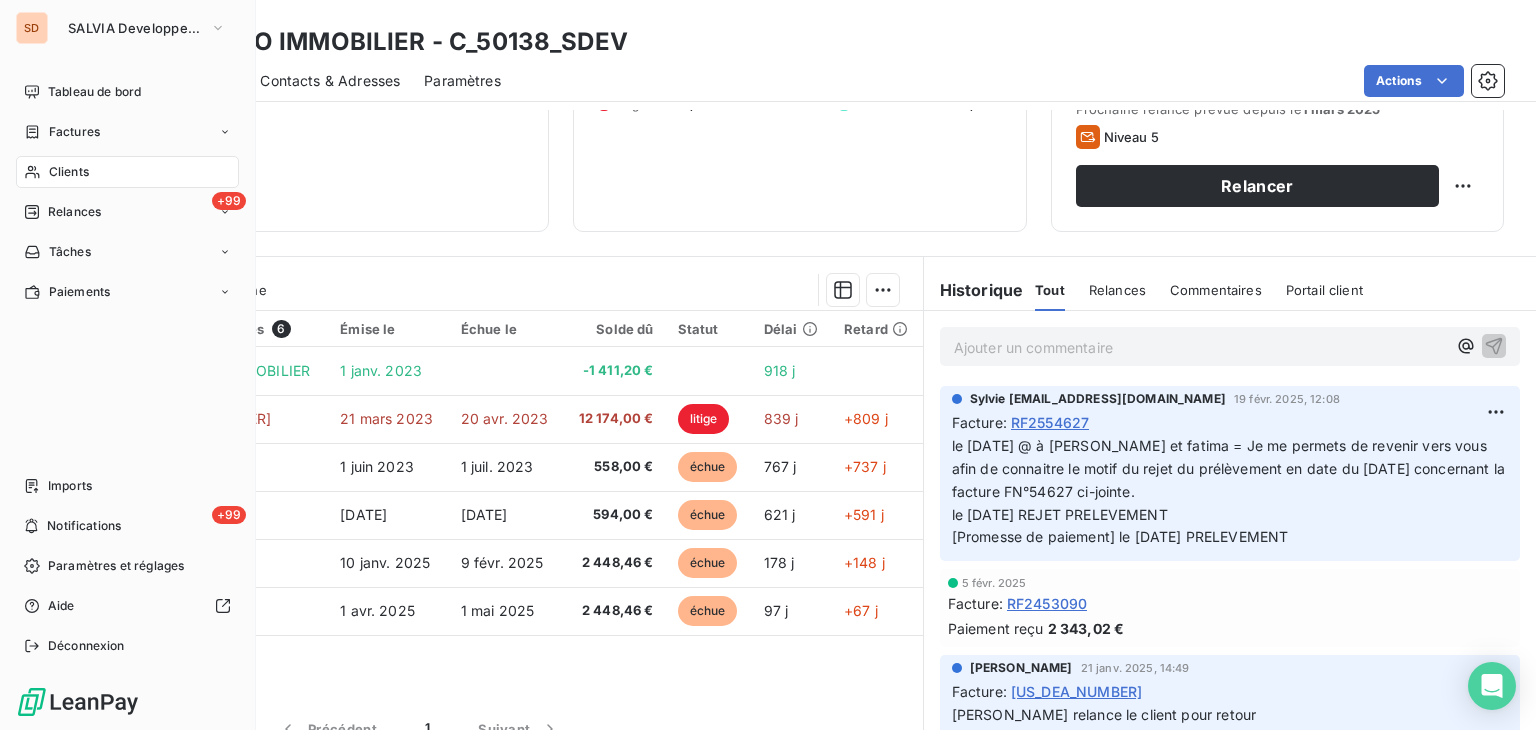 drag, startPoint x: 68, startPoint y: 165, endPoint x: 132, endPoint y: 163, distance: 64.03124 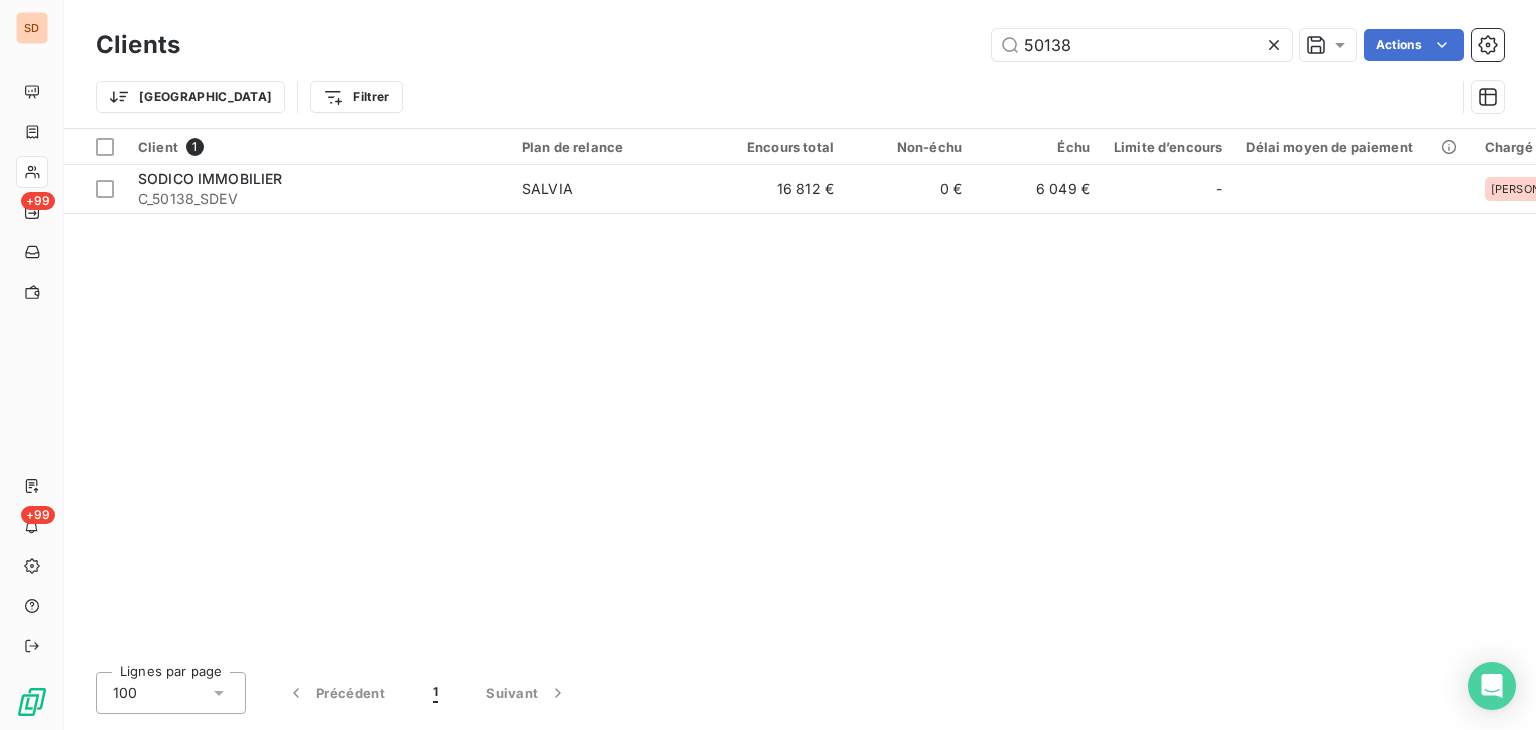 drag, startPoint x: 1013, startPoint y: 52, endPoint x: 972, endPoint y: 53, distance: 41.01219 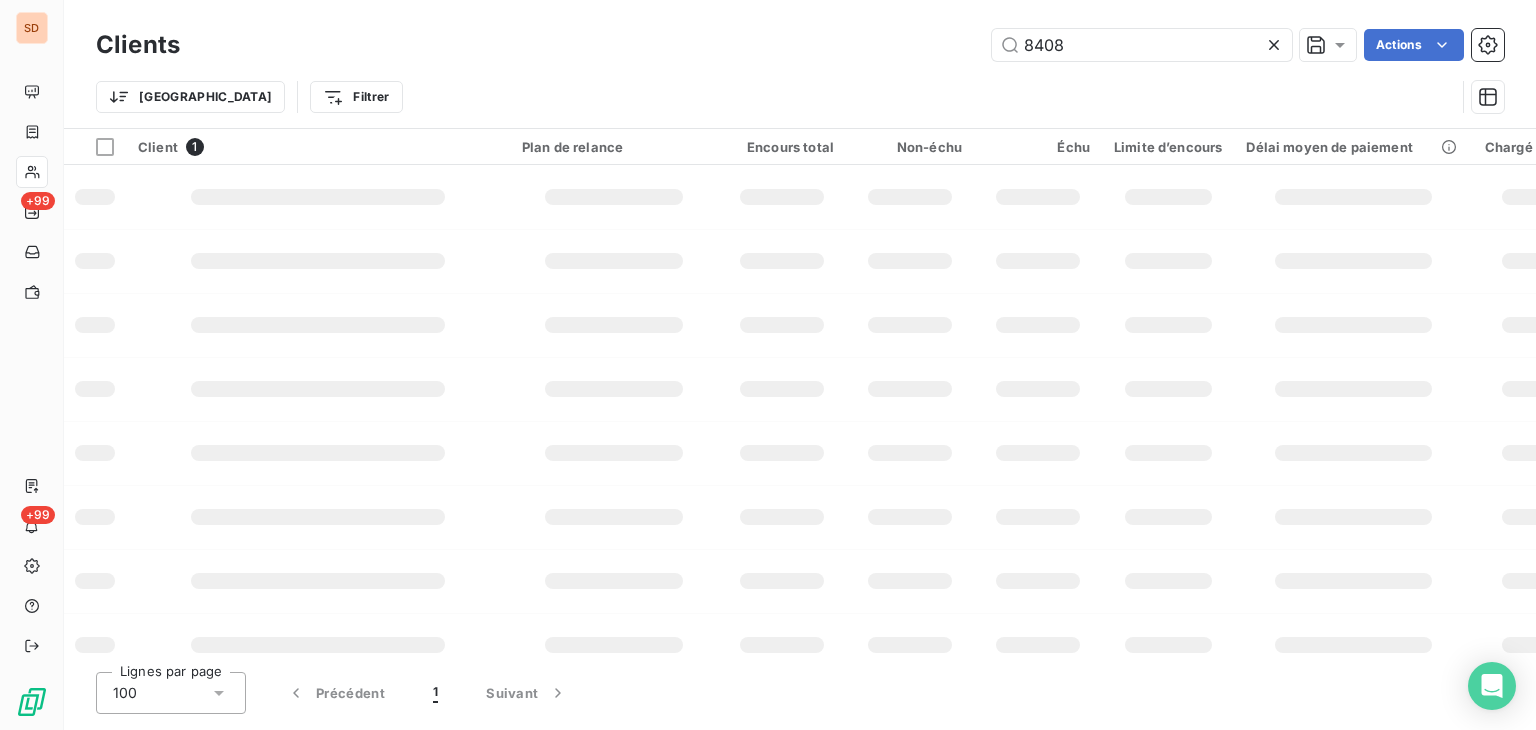 type on "8408" 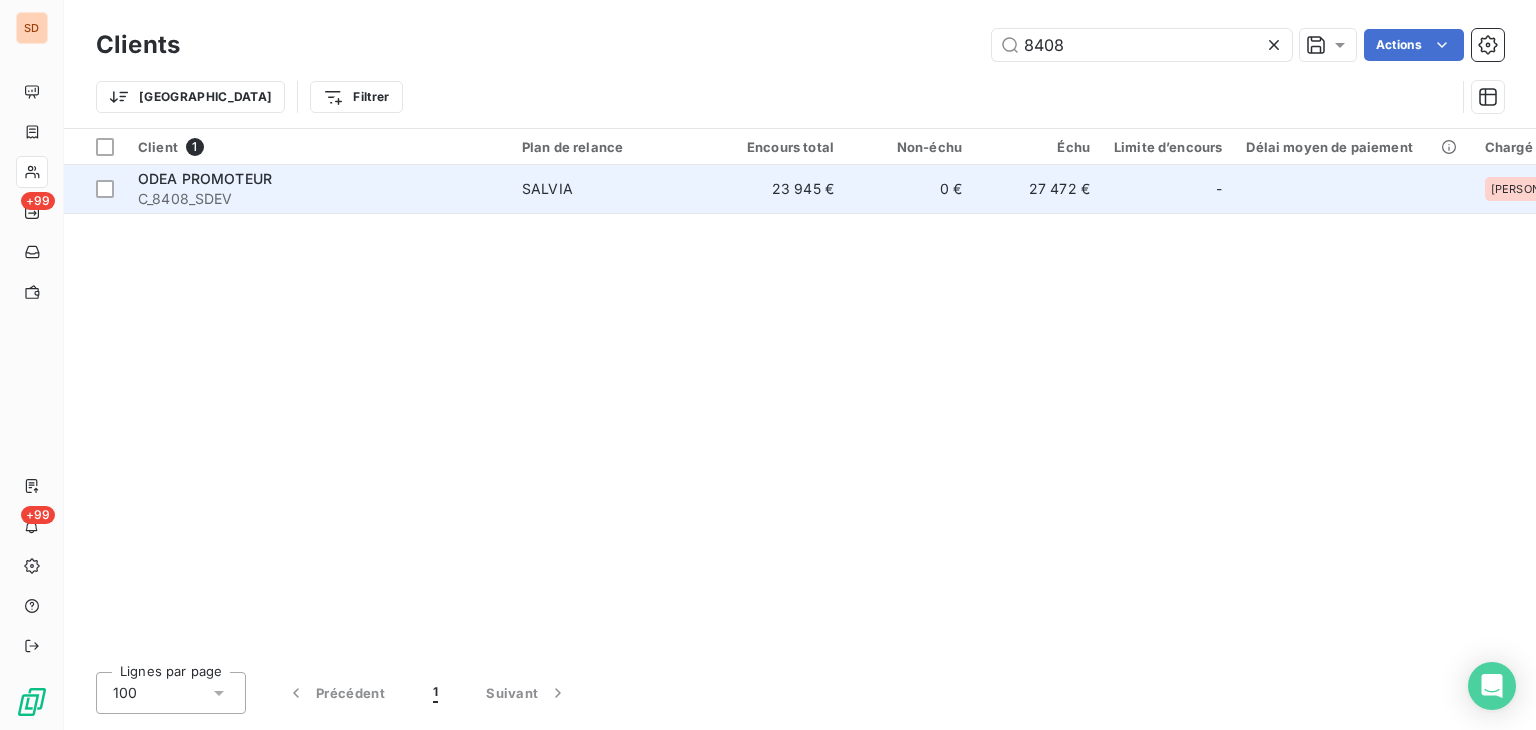 click on "ODEA PROMOTEUR" at bounding box center [205, 178] 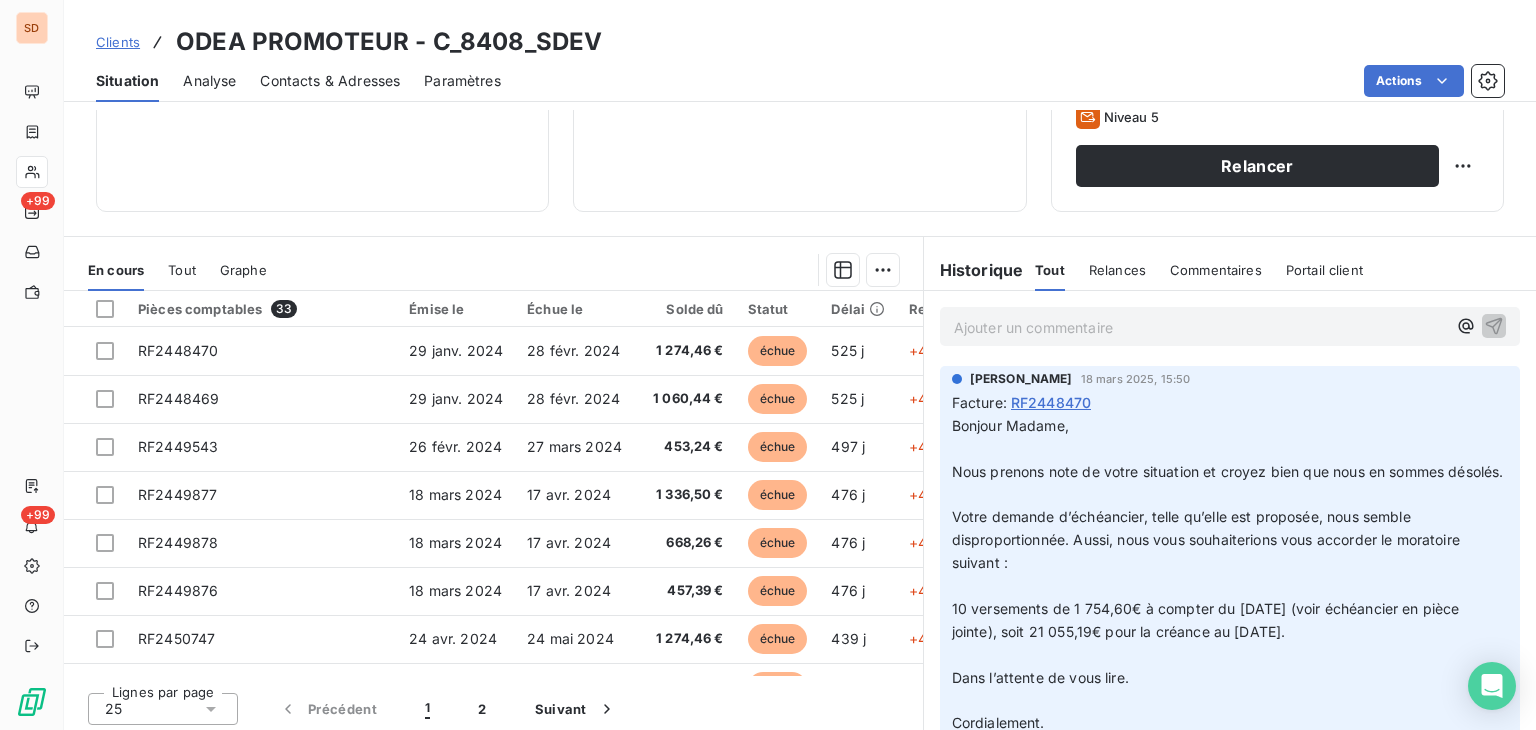 scroll, scrollTop: 325, scrollLeft: 0, axis: vertical 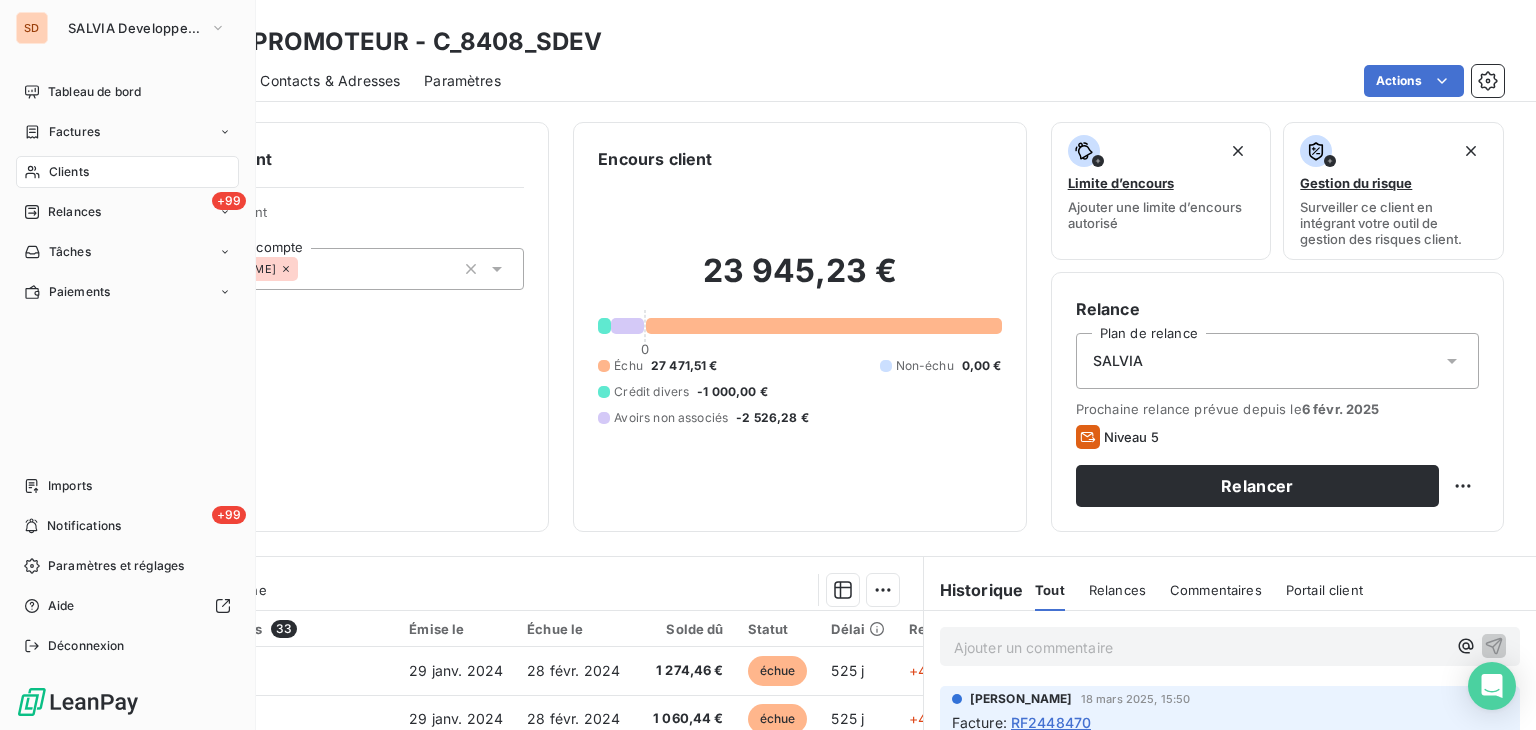 click on "Clients" at bounding box center [69, 172] 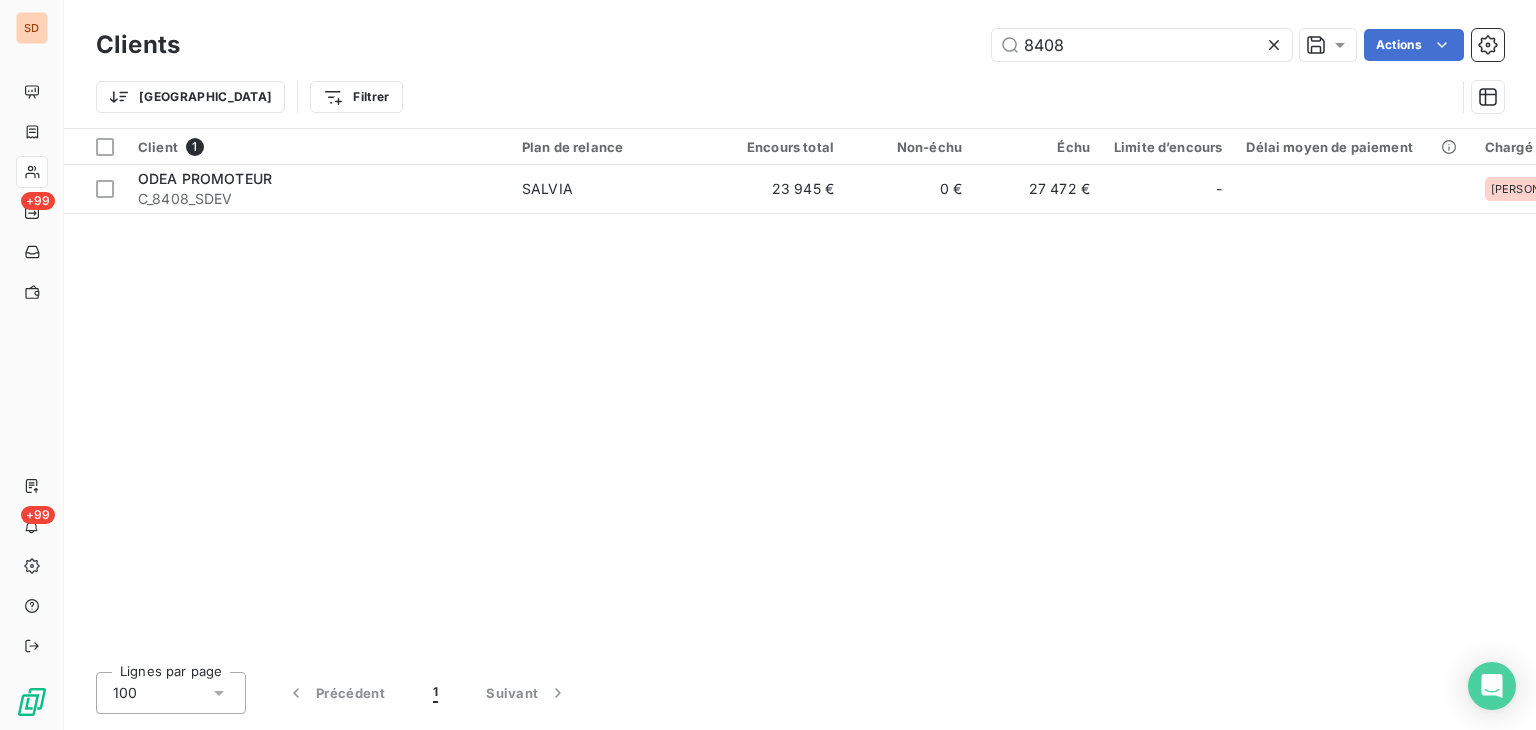 drag, startPoint x: 1076, startPoint y: 50, endPoint x: 965, endPoint y: 47, distance: 111.040535 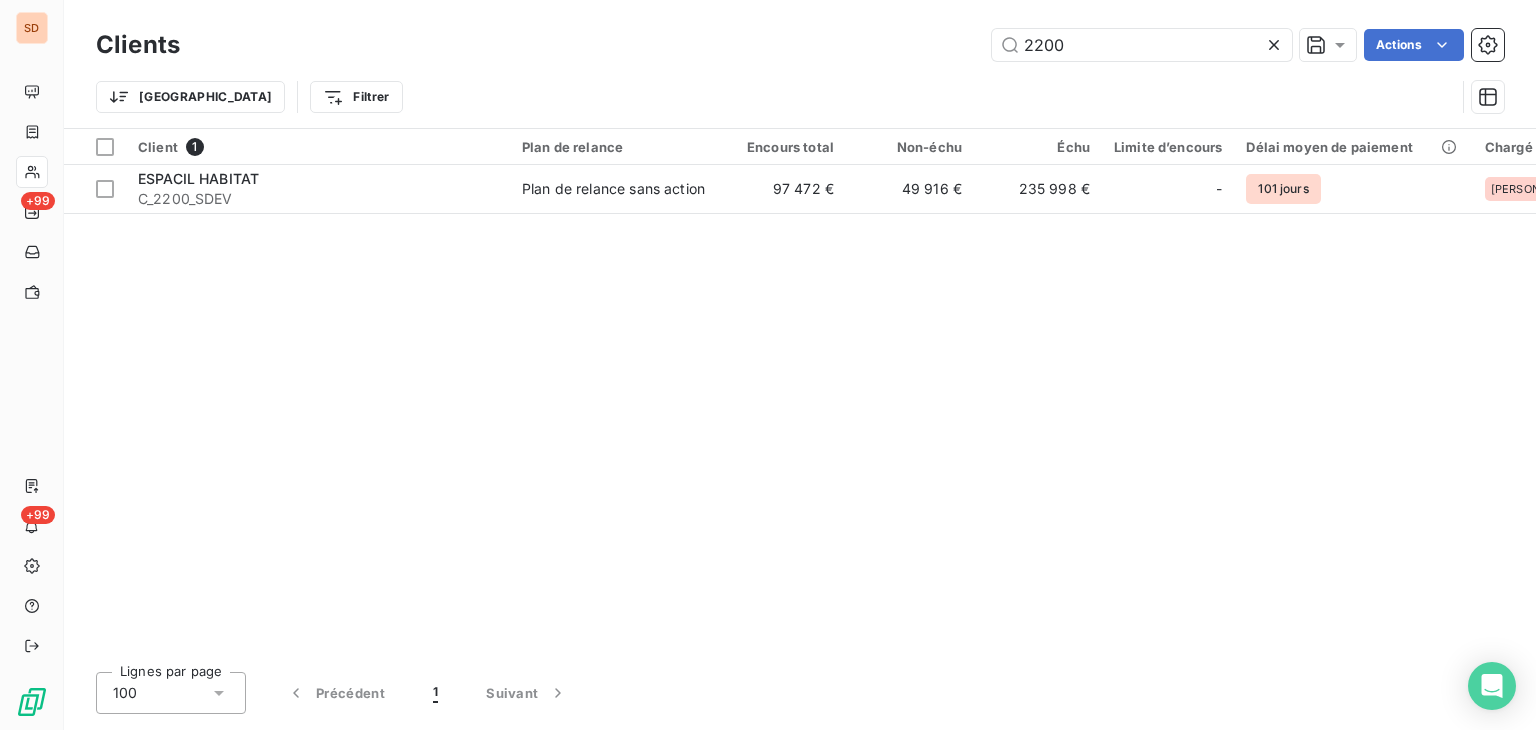 type on "2200" 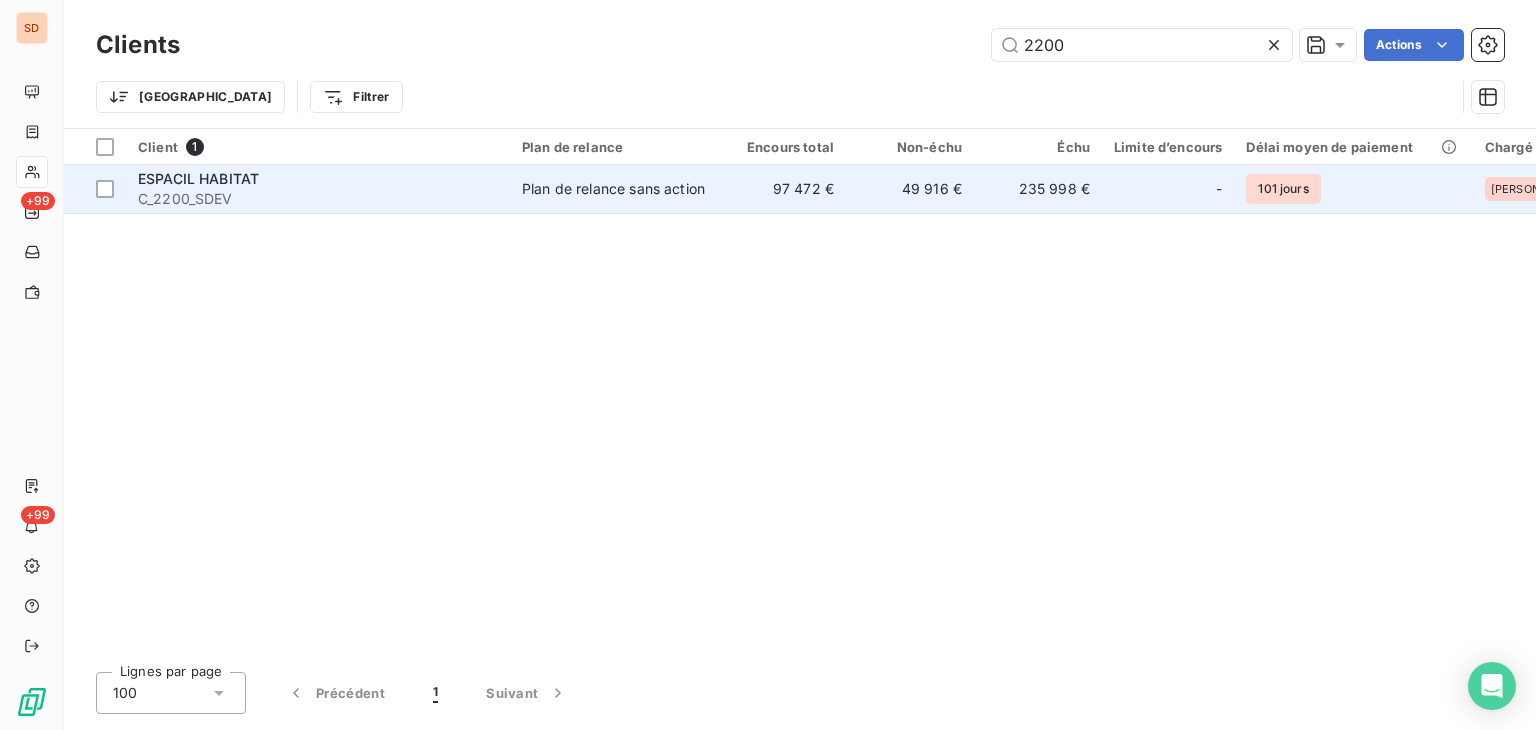 click on "ESPACIL HABITAT" at bounding box center [198, 178] 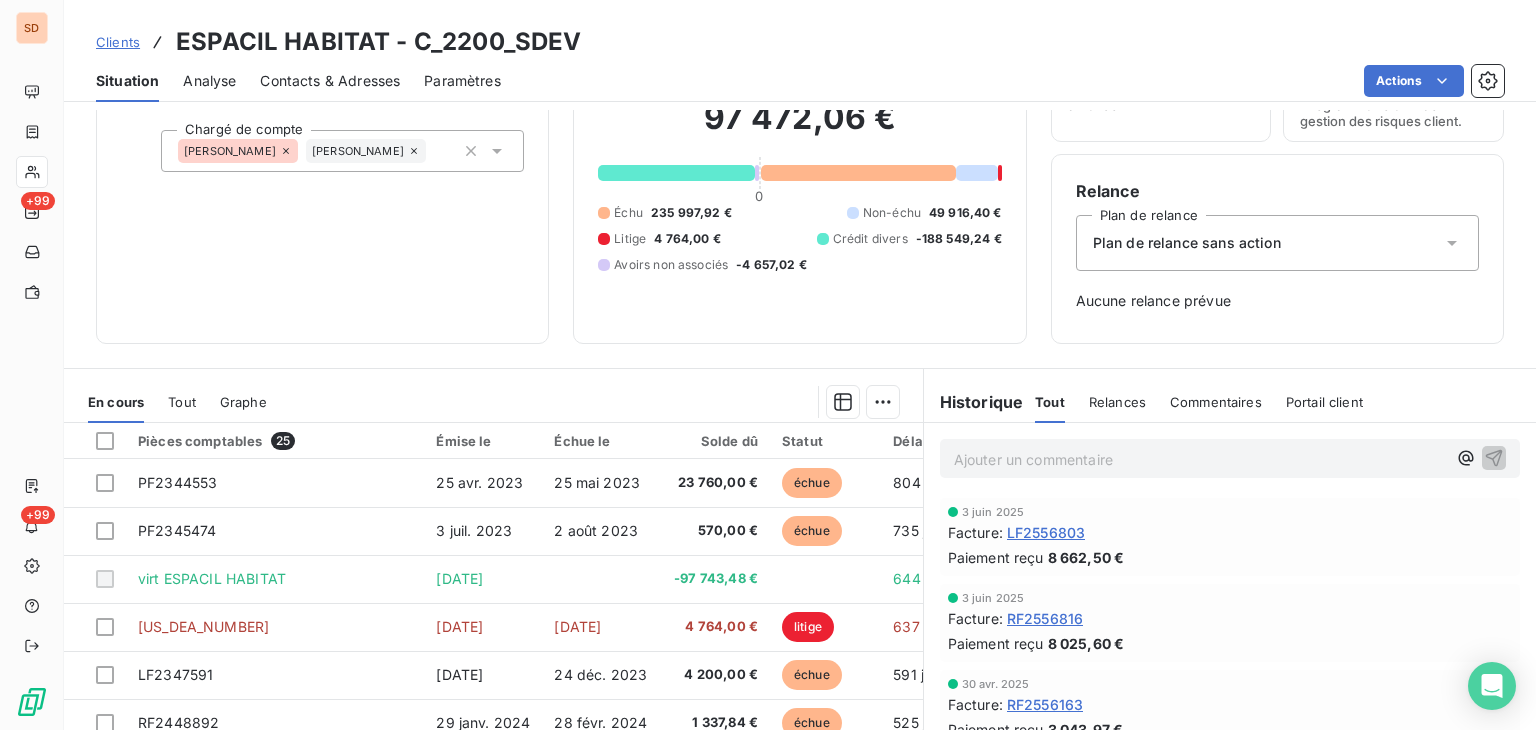 scroll, scrollTop: 255, scrollLeft: 0, axis: vertical 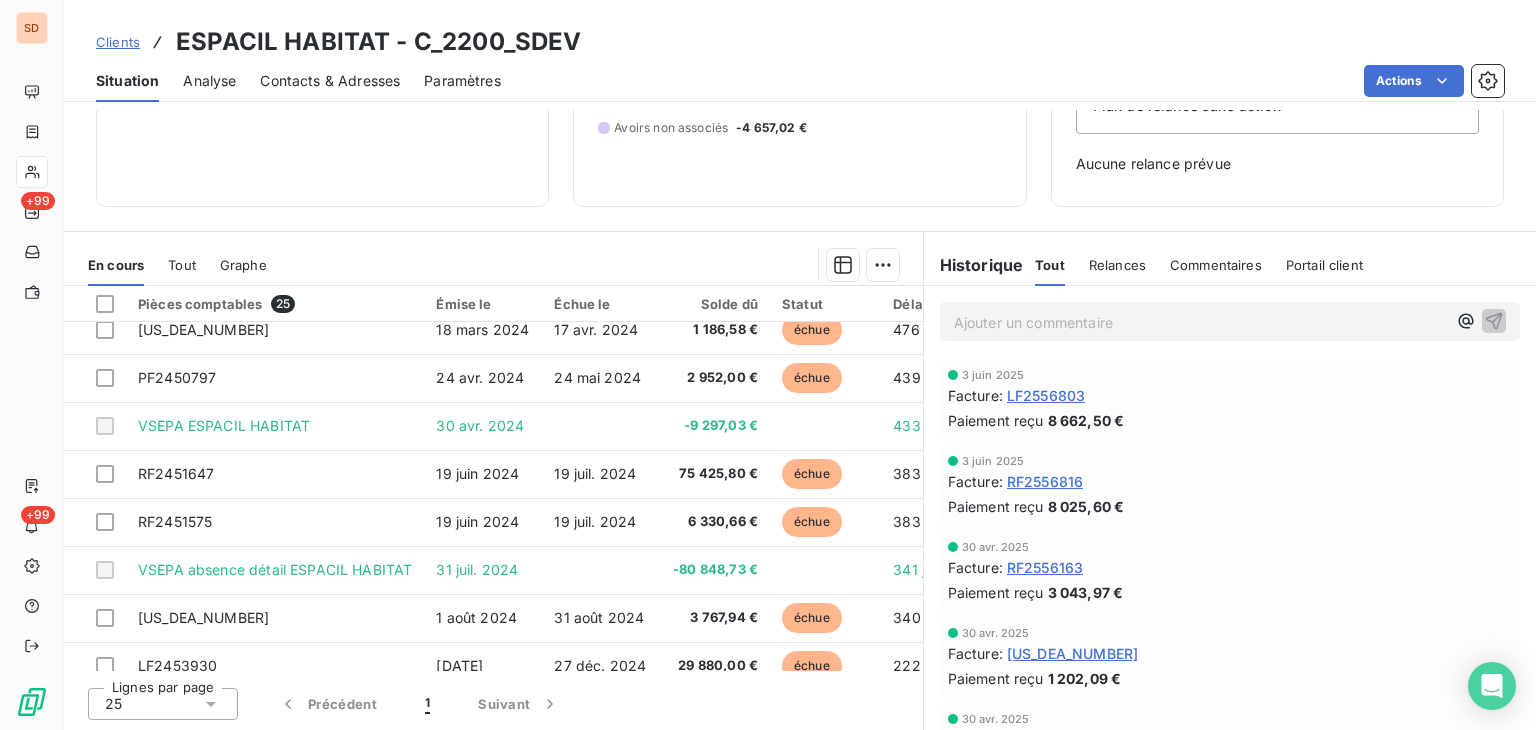 drag, startPoint x: 779, startPoint y: 672, endPoint x: 855, endPoint y: 670, distance: 76.02631 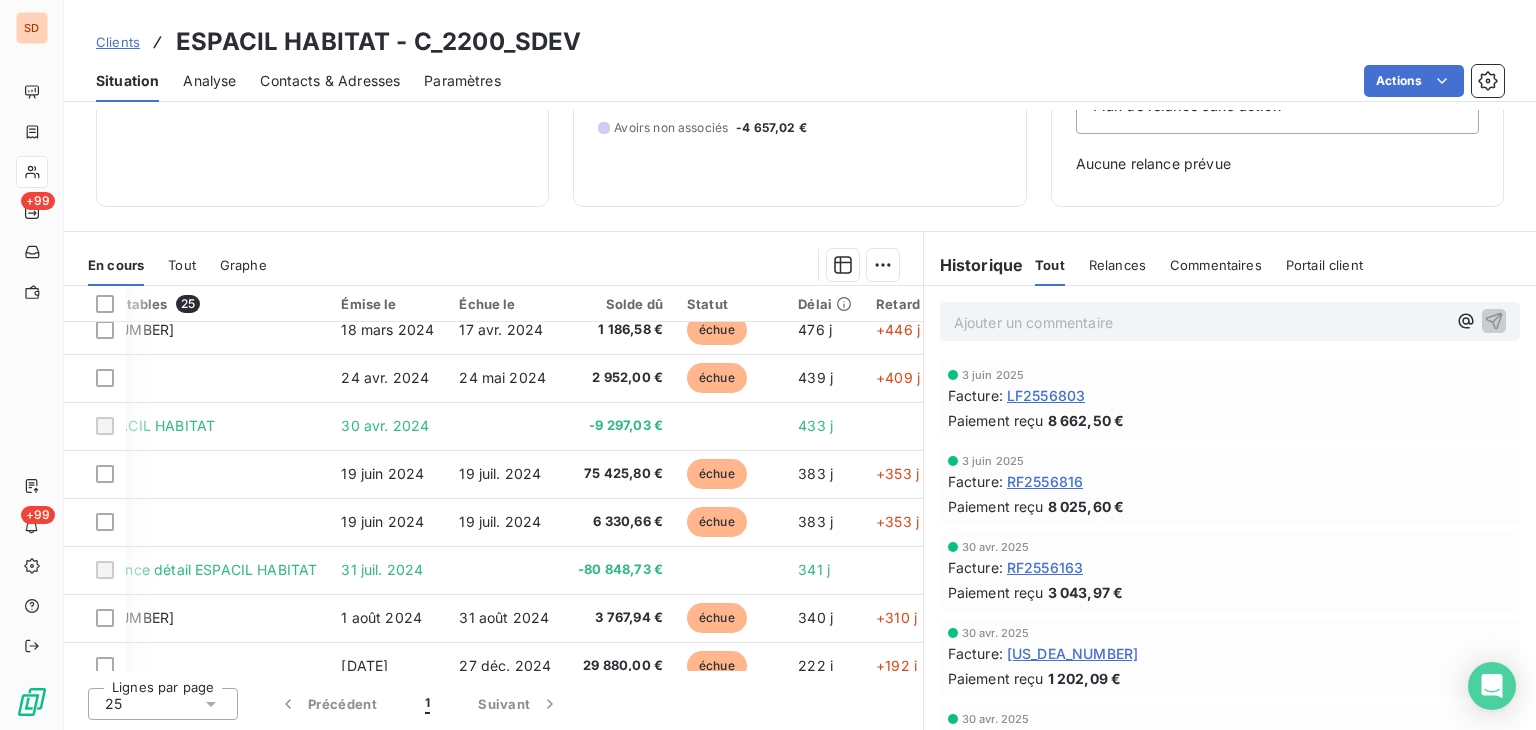scroll, scrollTop: 400, scrollLeft: 136, axis: both 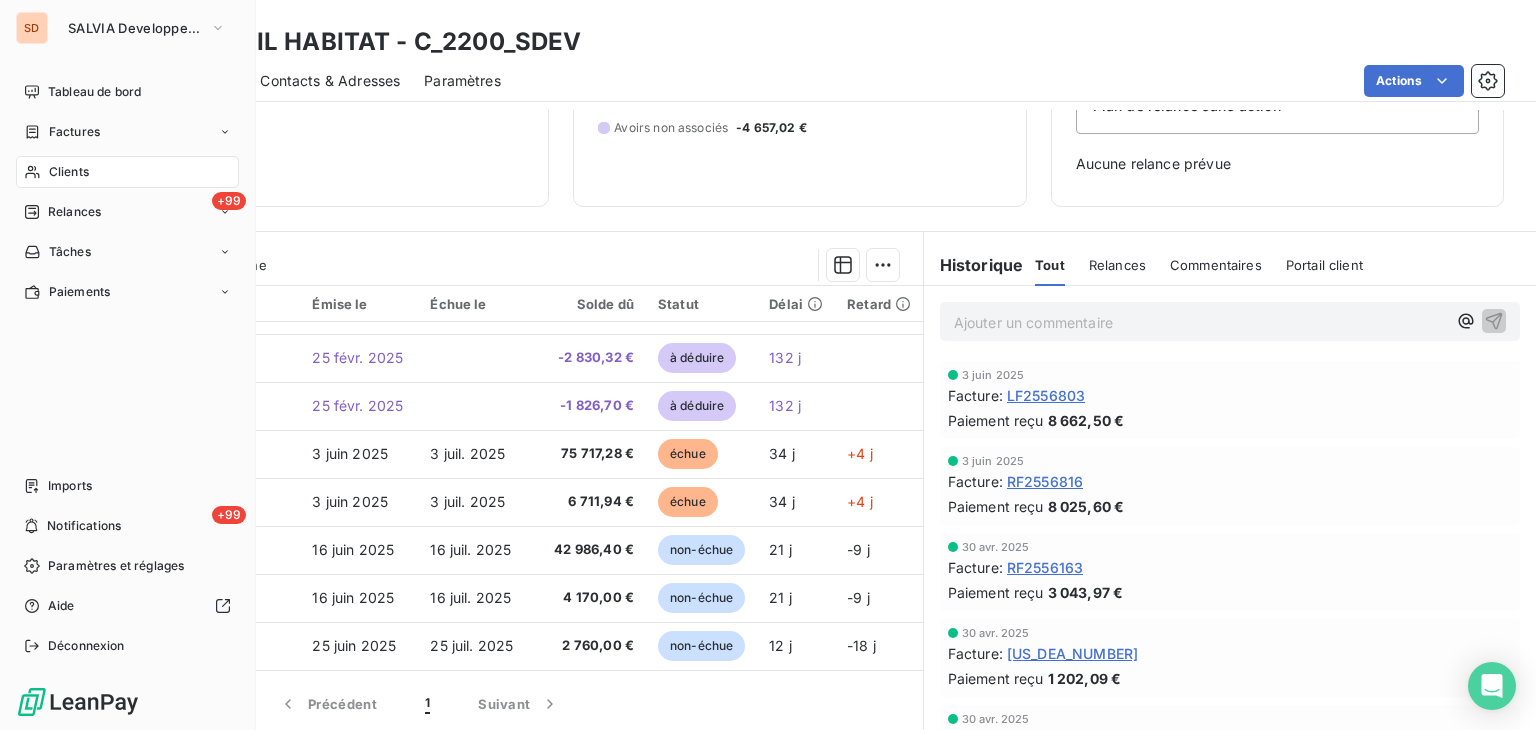 click on "Clients" at bounding box center (69, 172) 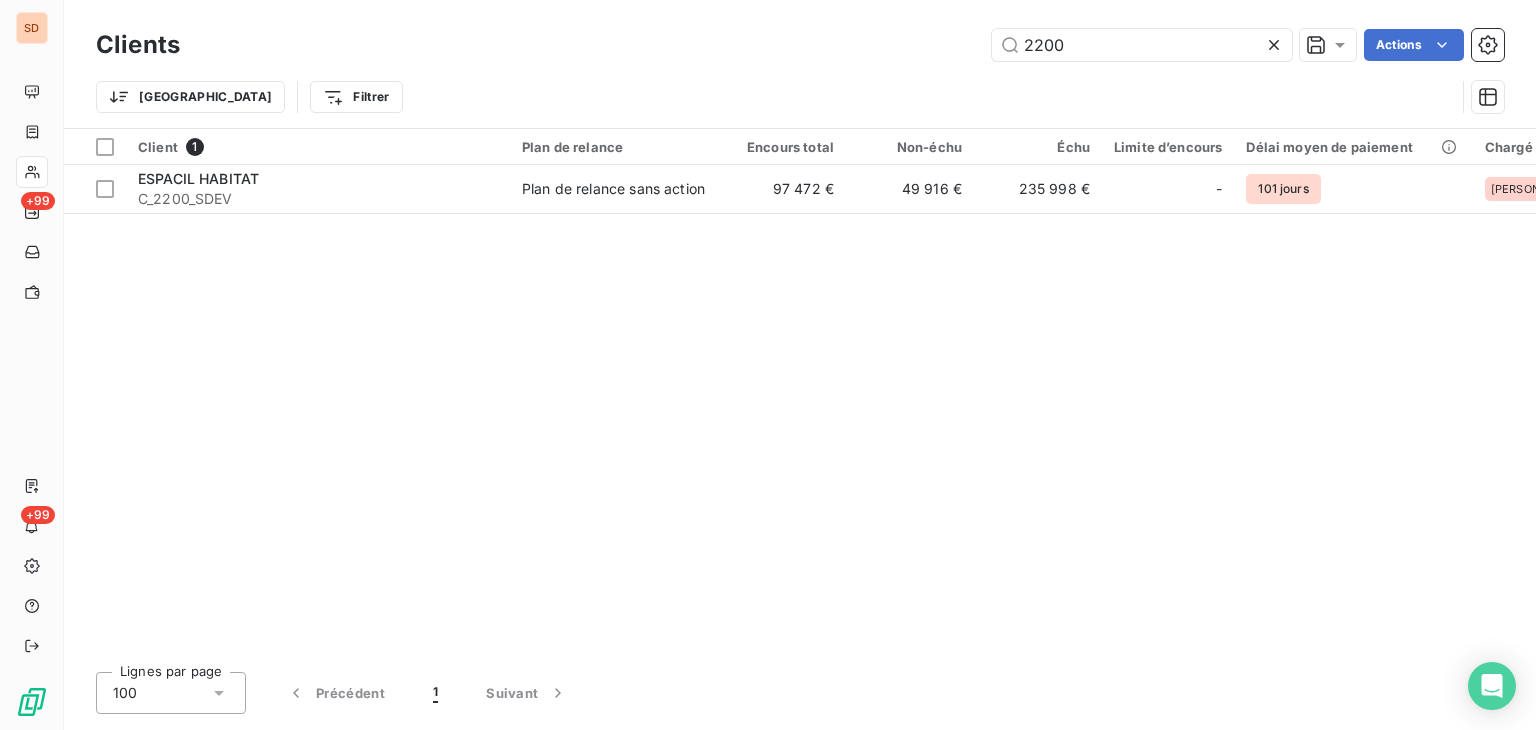 drag, startPoint x: 1073, startPoint y: 42, endPoint x: 915, endPoint y: 40, distance: 158.01266 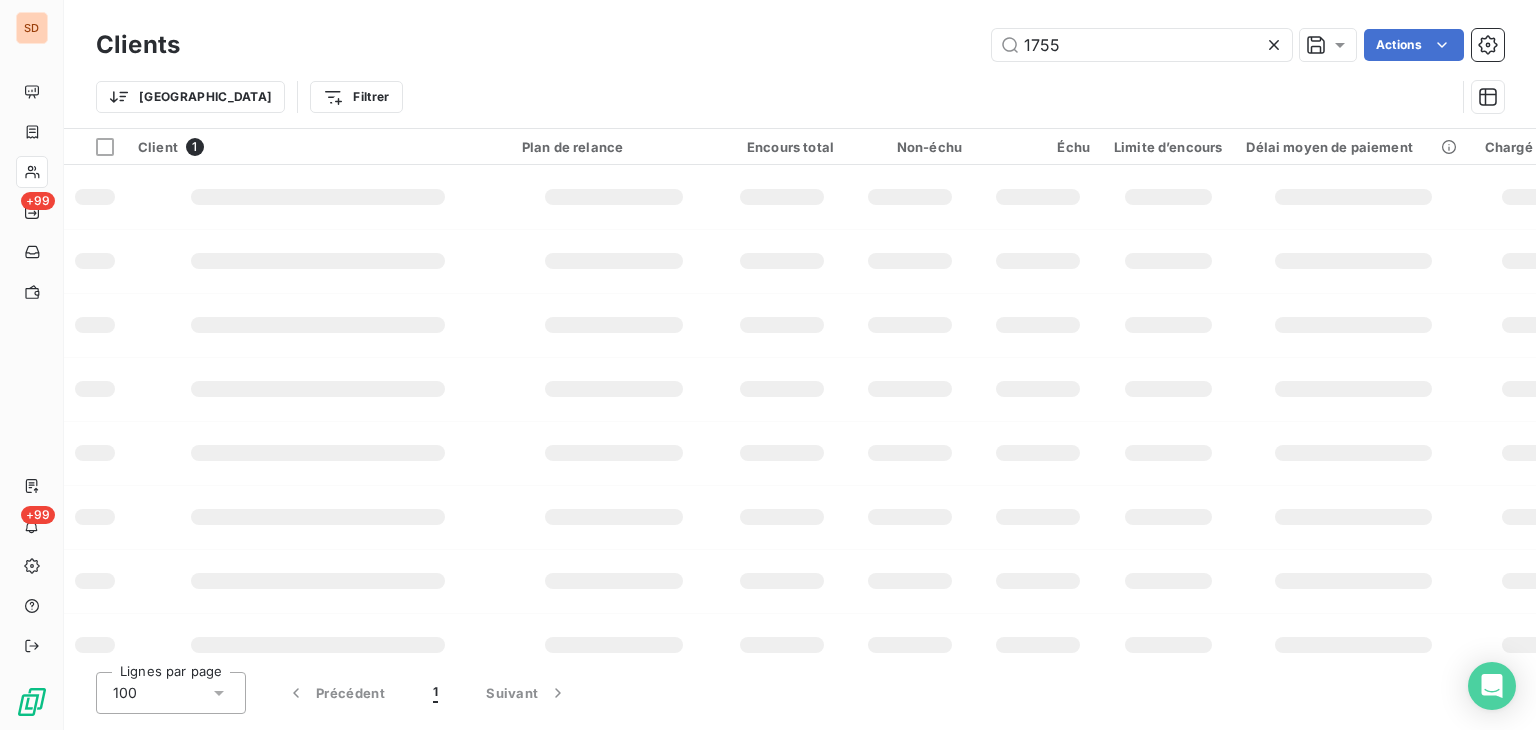 type on "1755" 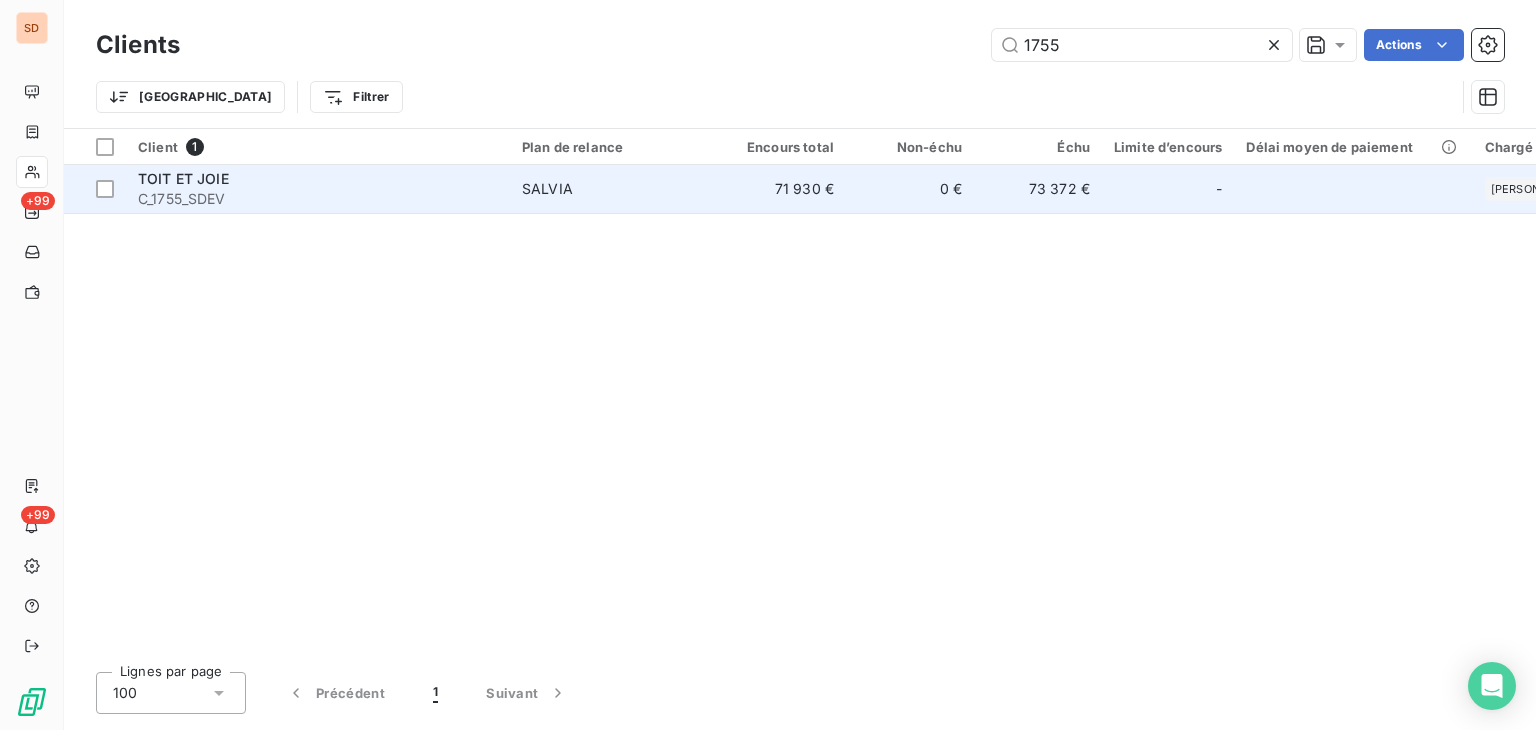 click on "C_1755_SDEV" at bounding box center (318, 199) 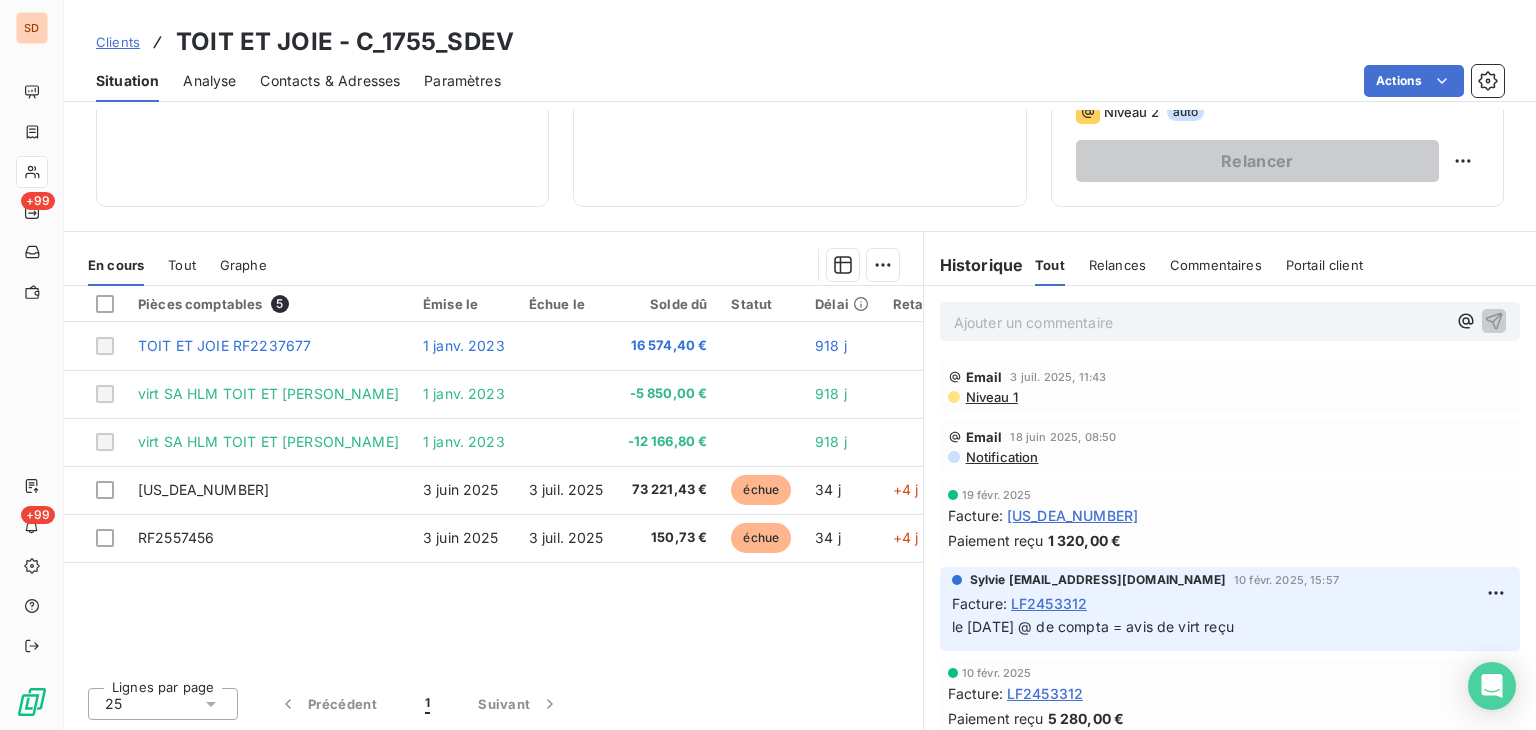 scroll, scrollTop: 125, scrollLeft: 0, axis: vertical 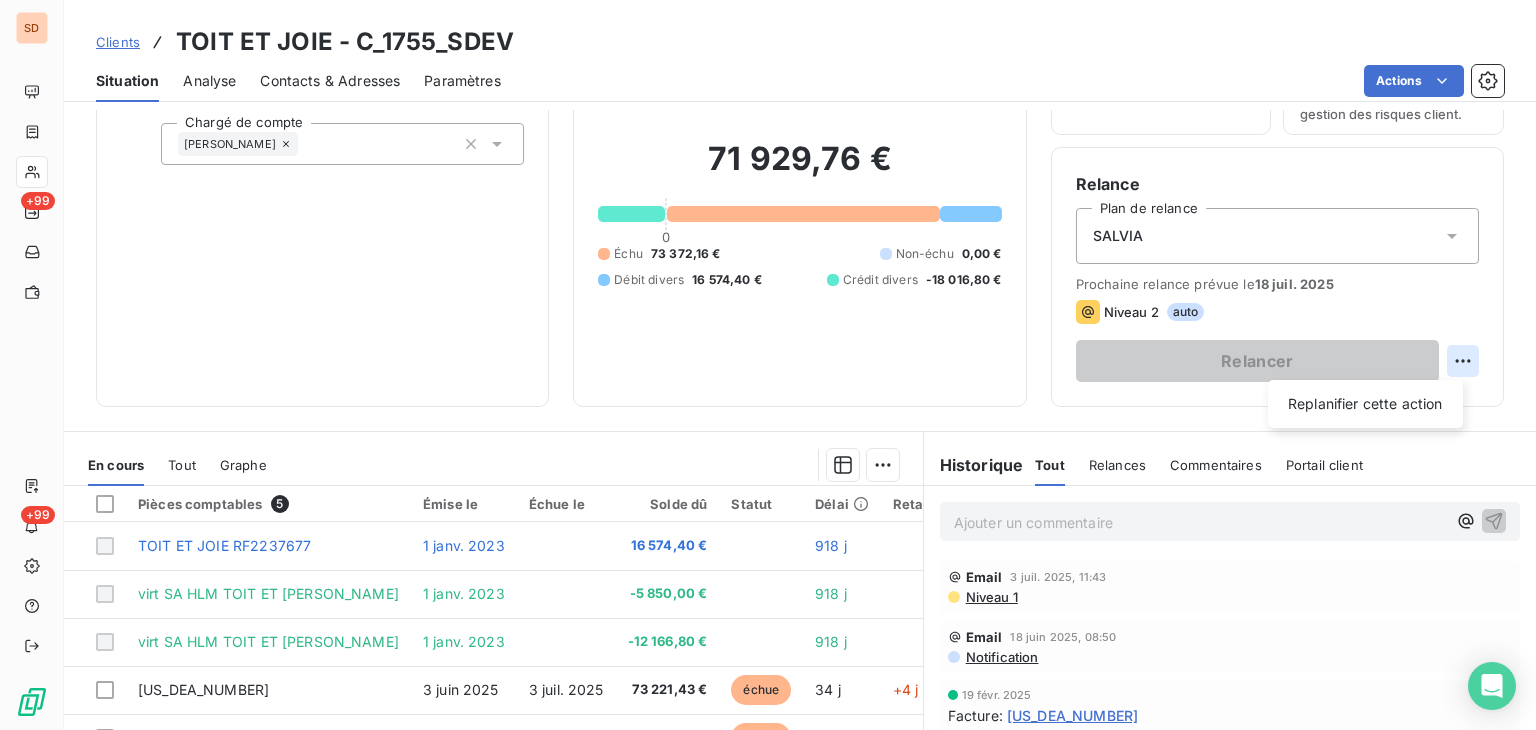 click on "SD +99 +99 Clients TOIT ET JOIE - C_1755_SDEV Situation Analyse Contacts & Adresses Paramètres Actions Informations client Propriétés Client Chargé de compte [PERSON_NAME] client   71 929,76 € 0 Échu 73 372,16 € Non-échu 0,00 €   Débit divers 16 574,40 € Crédit divers -18 016,80 €   Limite d’encours Ajouter une limite d’encours autorisé Gestion du risque Surveiller ce client en intégrant votre outil de gestion des risques client. Relance Plan de relance SALVIA Prochaine relance prévue le  [DATE] Niveau 2 auto Relancer Replanifier cette action En cours Tout Graphe Pièces comptables 5 Émise le Échue le Solde dû Statut Délai   Retard   TOIT ET JOIE RF2237677 [DATE] 16 574,40 € 918 j virt SA HLM TOIT ET JOIE [DATE] -5 850,00 € 918 j virt SA HLM TOIT ET JOIE [DATE] -12 166,80 € 918 j [US_DEA_NUMBER] [DATE] [DATE] 73 221,43 € échue 34 j +4 j RF2557456 [DATE] [DATE] 150,73 € échue 34 j +4 j 25 1 ﻿" at bounding box center (768, 365) 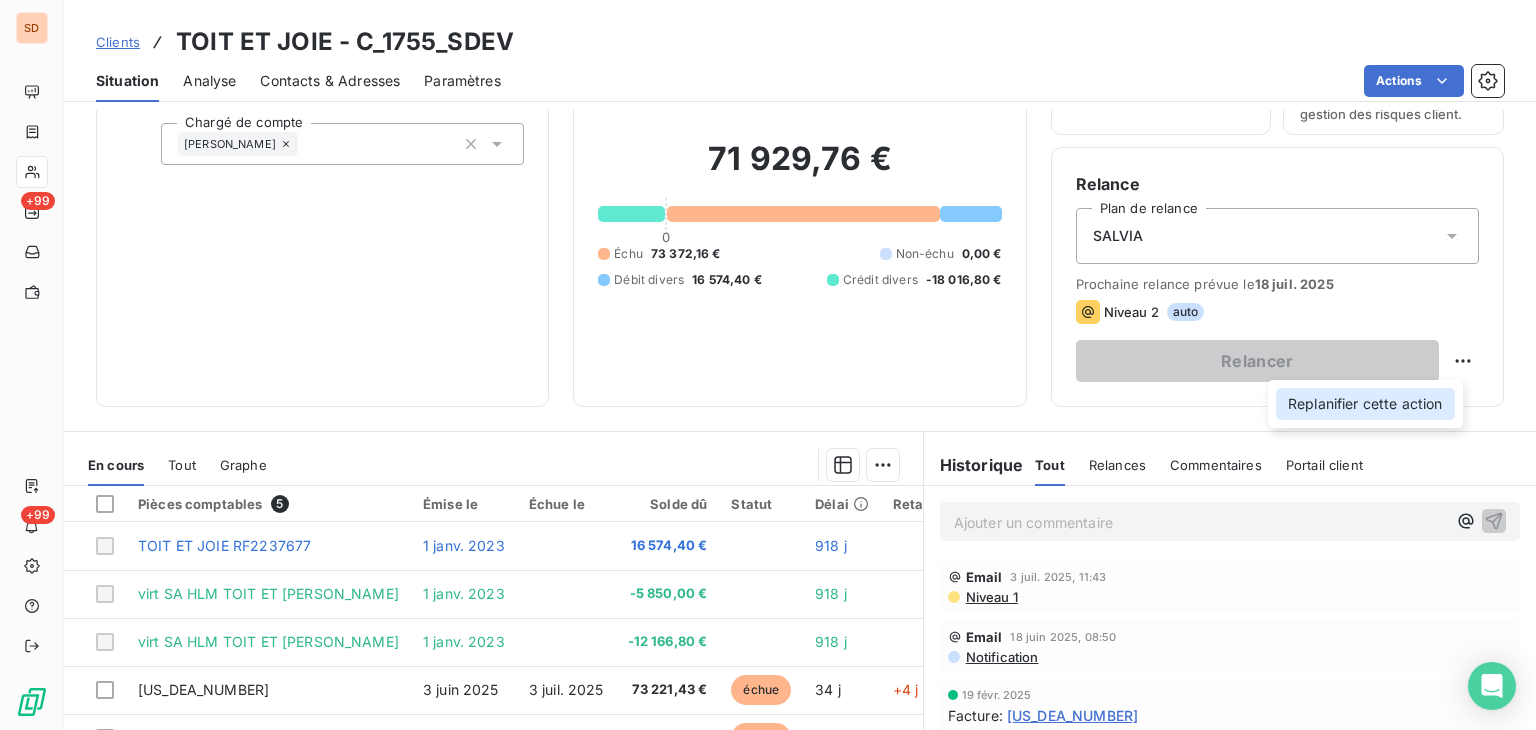click on "Replanifier cette action" at bounding box center (1365, 404) 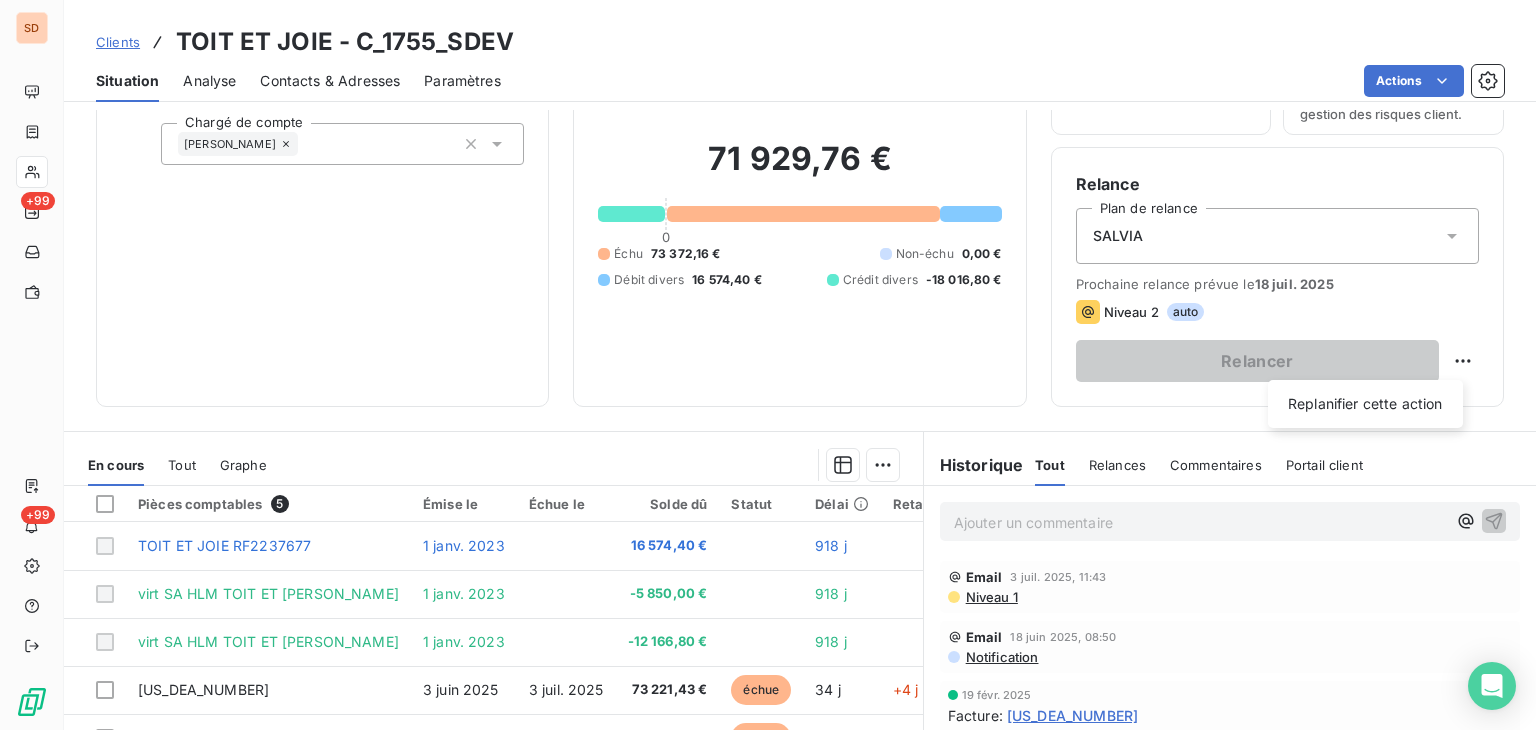 select on "6" 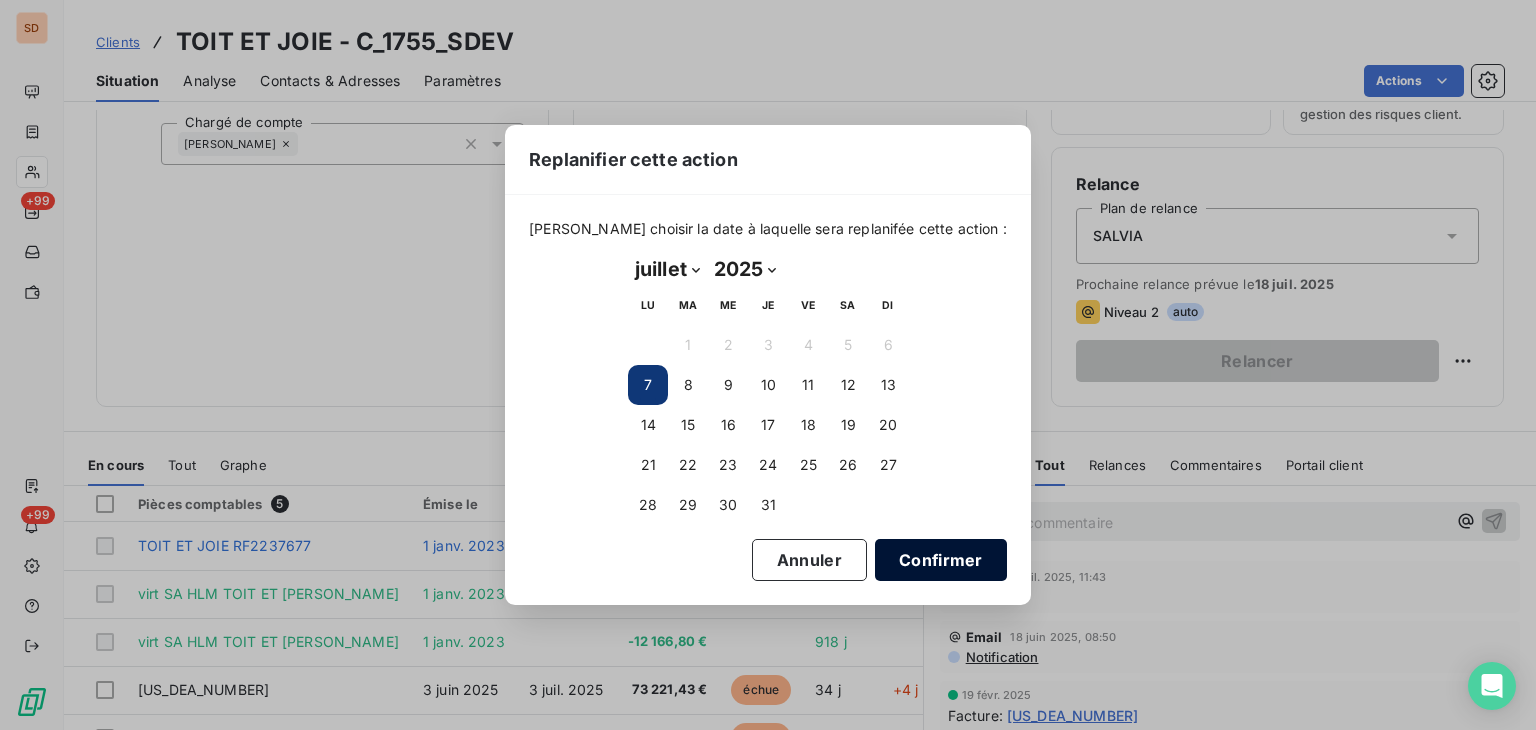 click on "Confirmer" at bounding box center [941, 560] 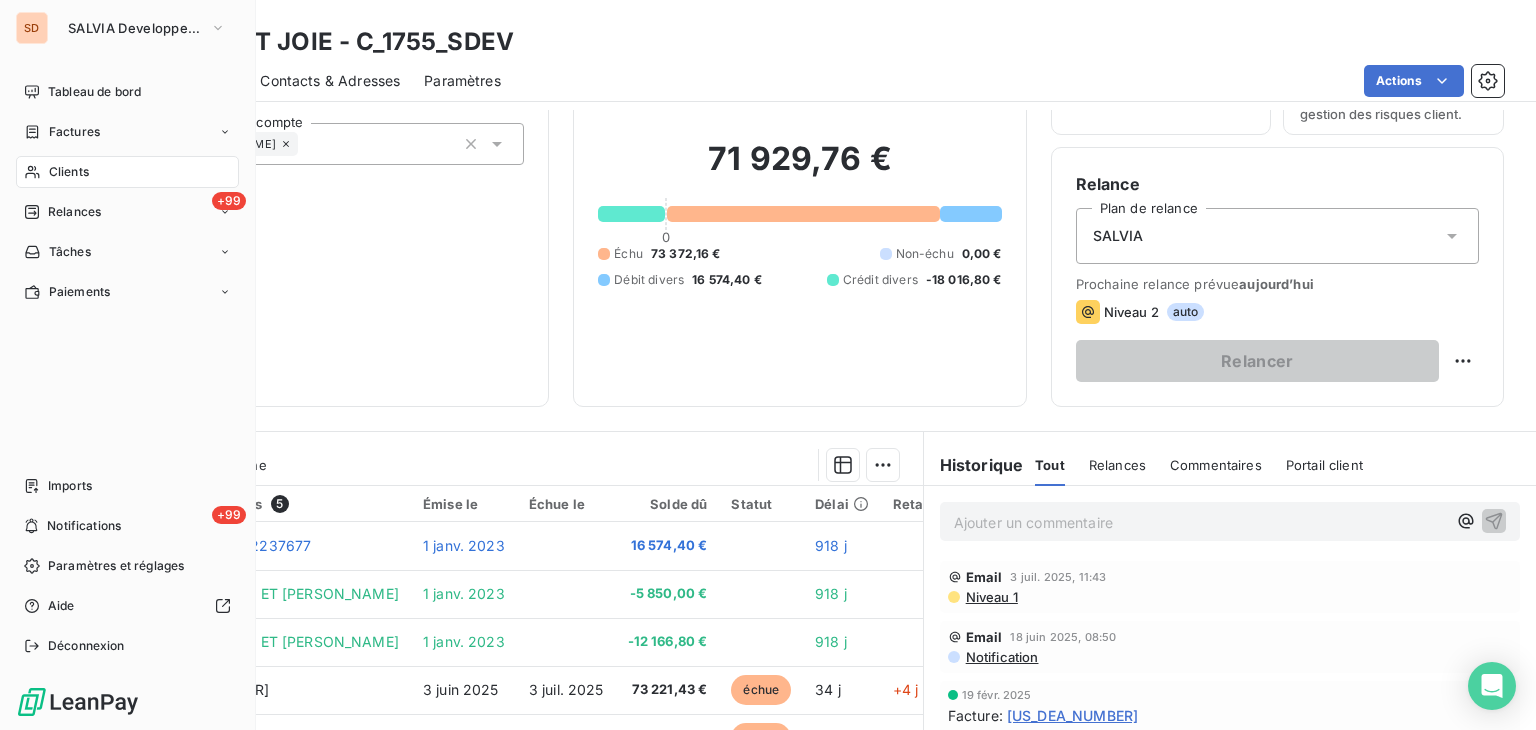 click on "Clients" at bounding box center [69, 172] 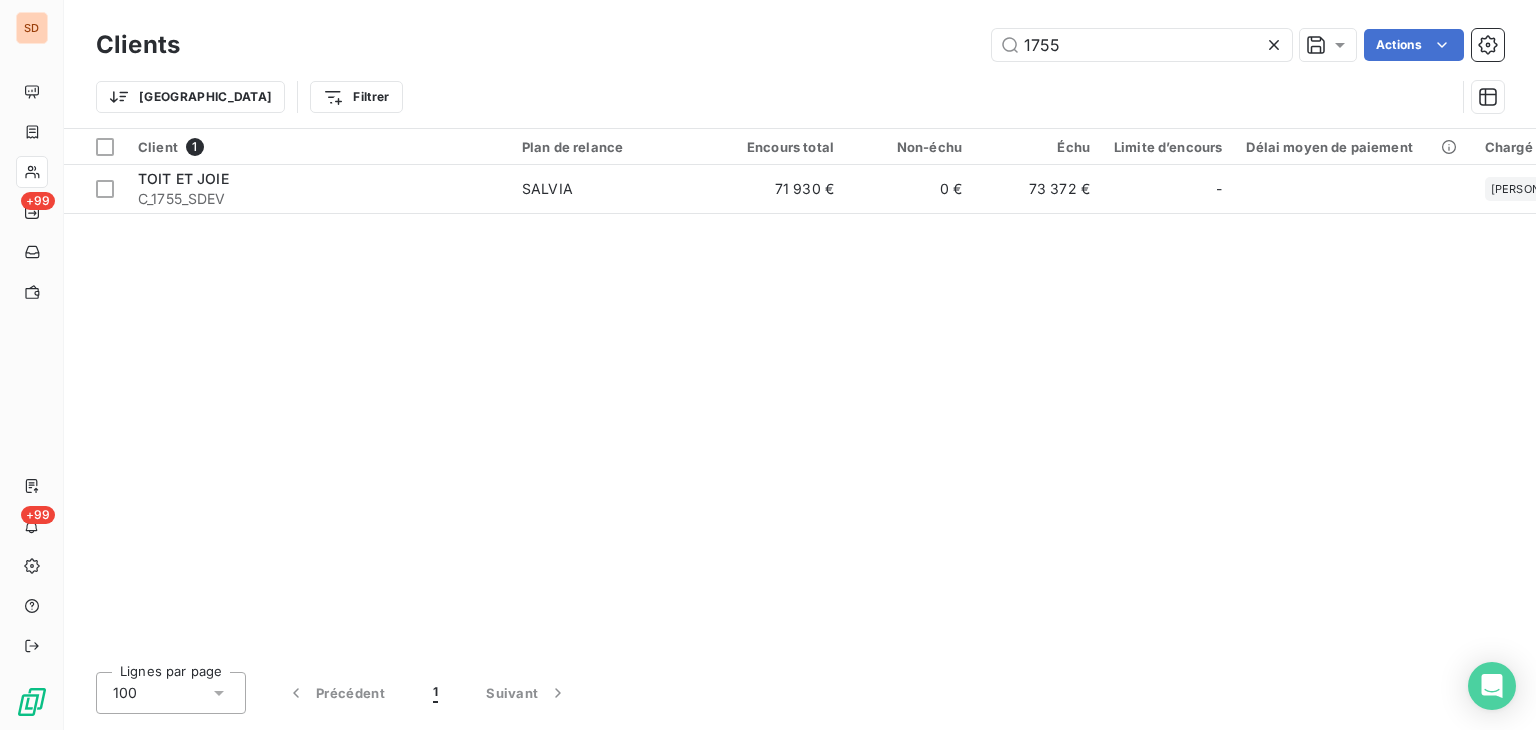 drag, startPoint x: 1004, startPoint y: 47, endPoint x: 911, endPoint y: 59, distance: 93.770996 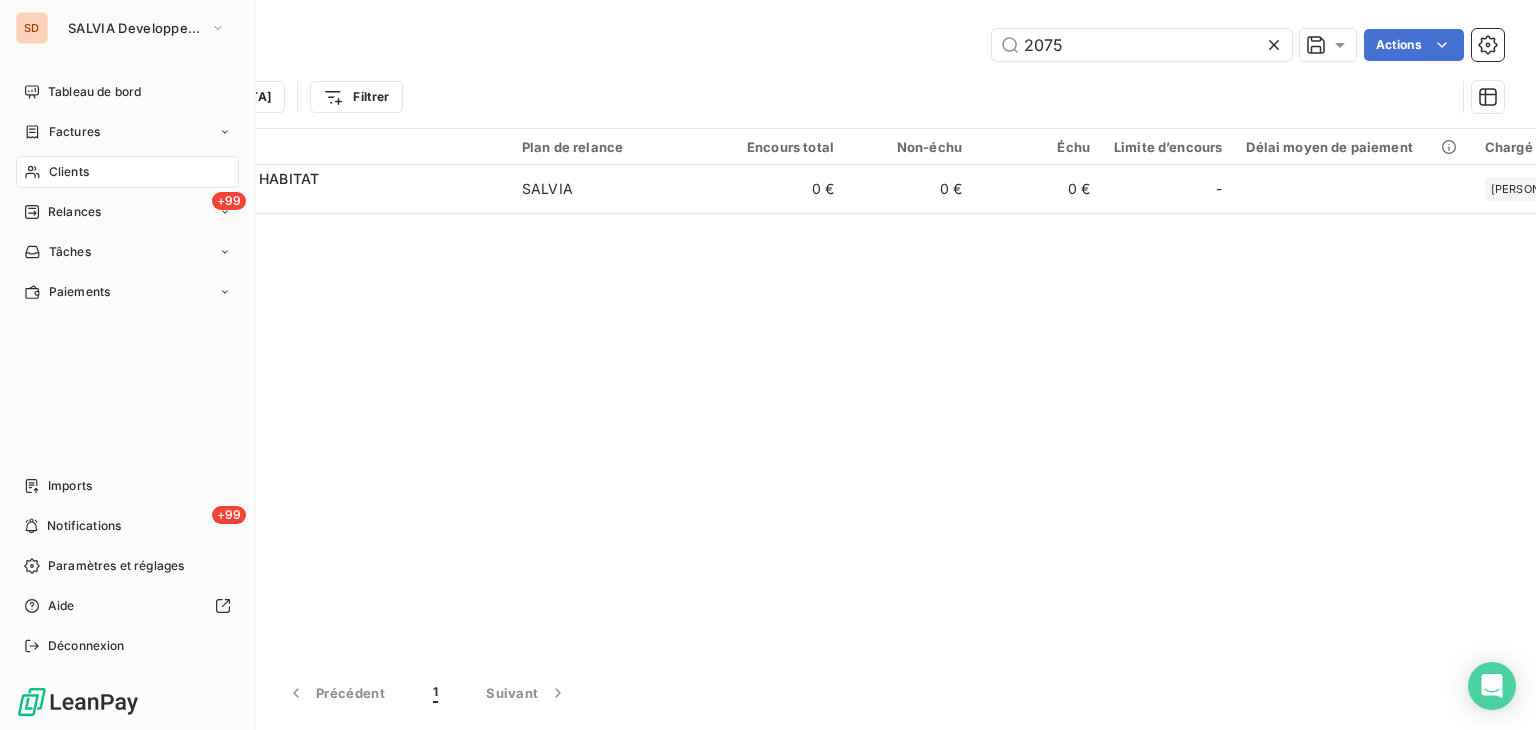 click on "Clients" at bounding box center [69, 172] 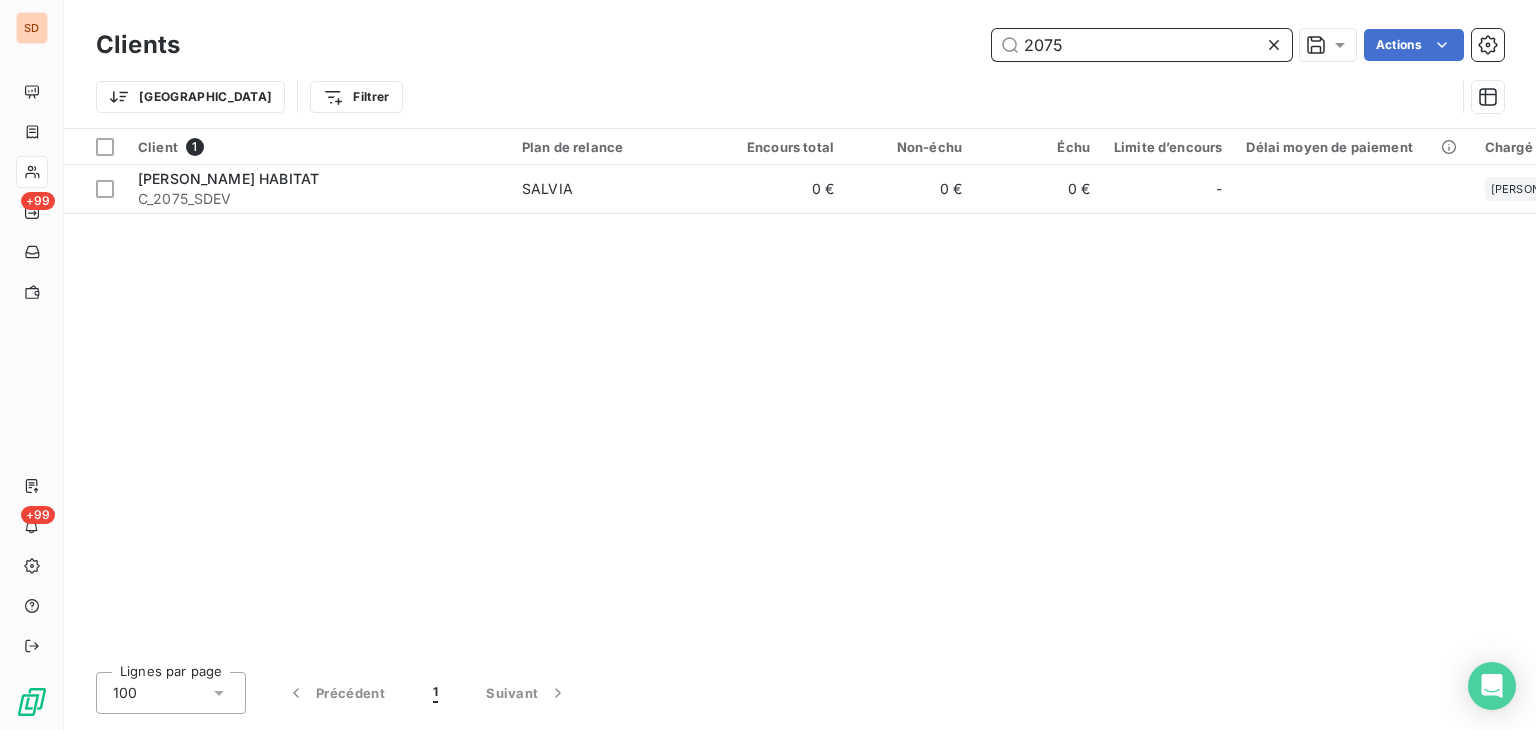 click on "2075" at bounding box center (1142, 45) 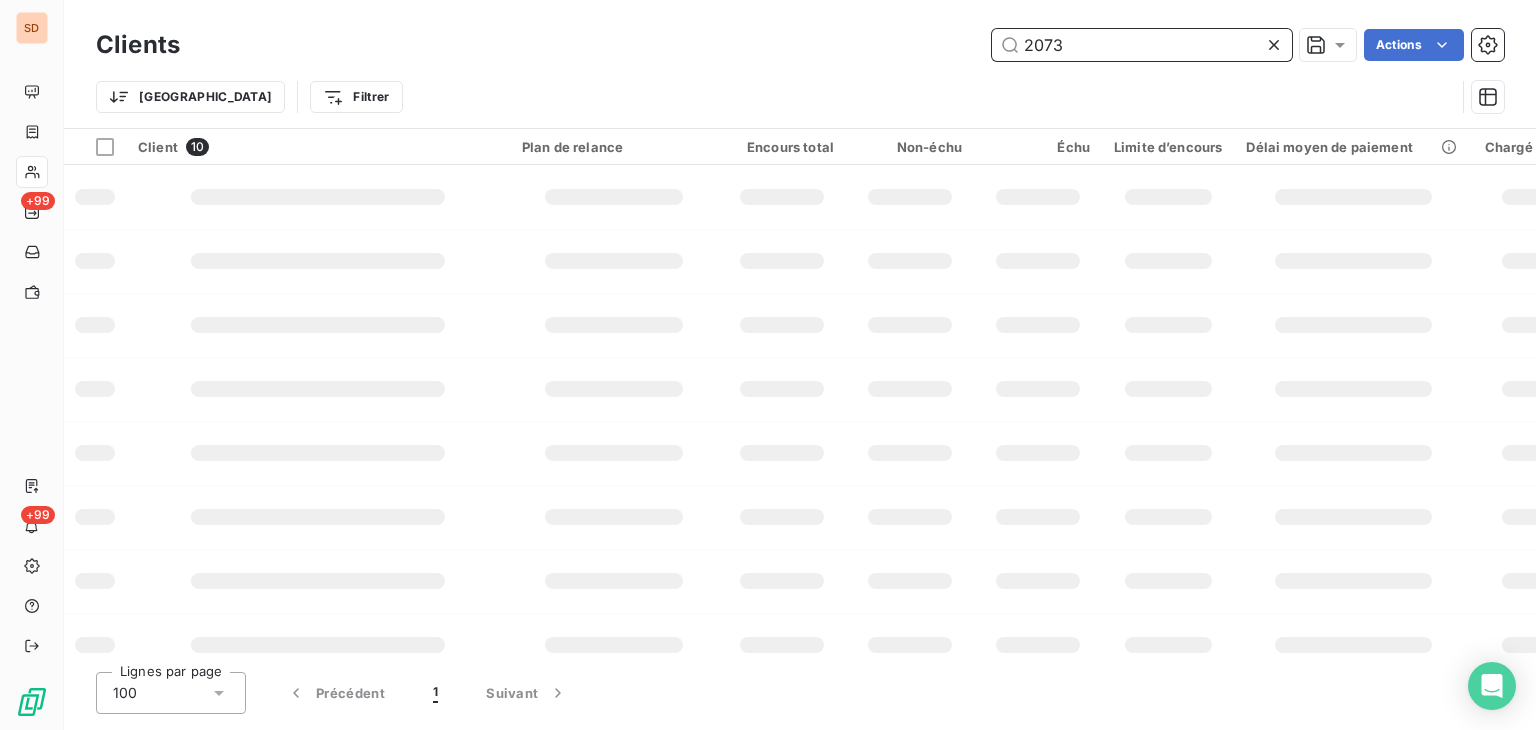 type on "2073" 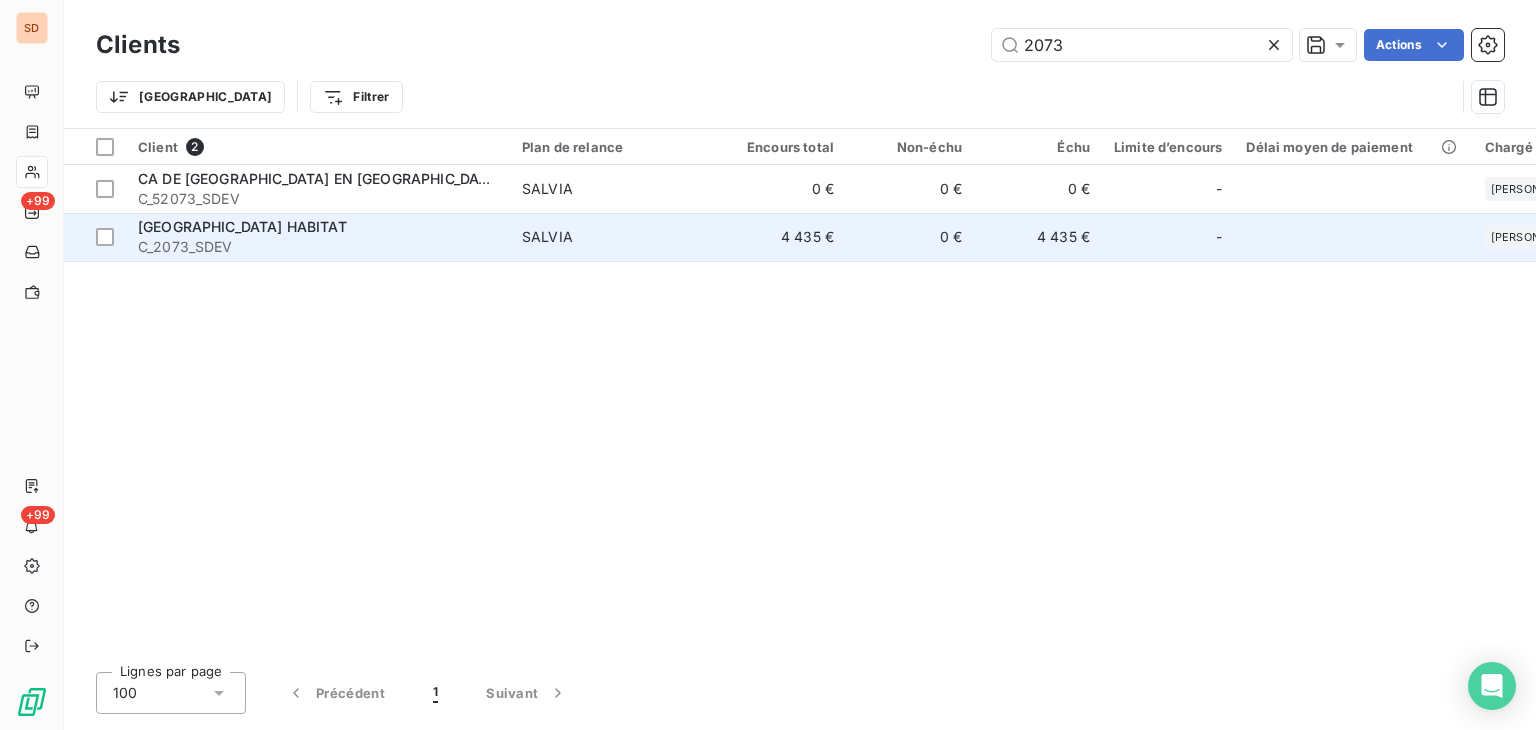 click on "C_2073_SDEV" at bounding box center (318, 247) 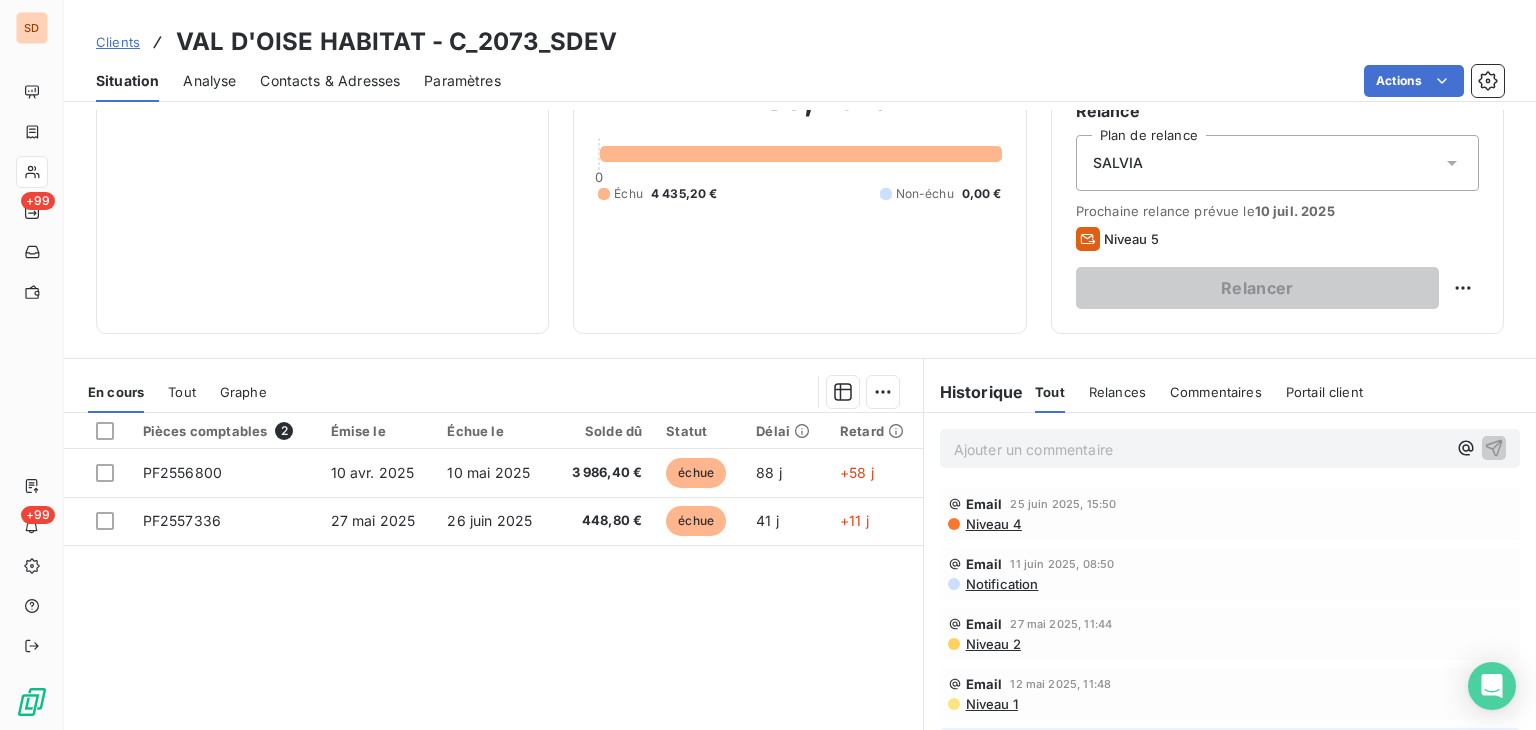 scroll, scrollTop: 200, scrollLeft: 0, axis: vertical 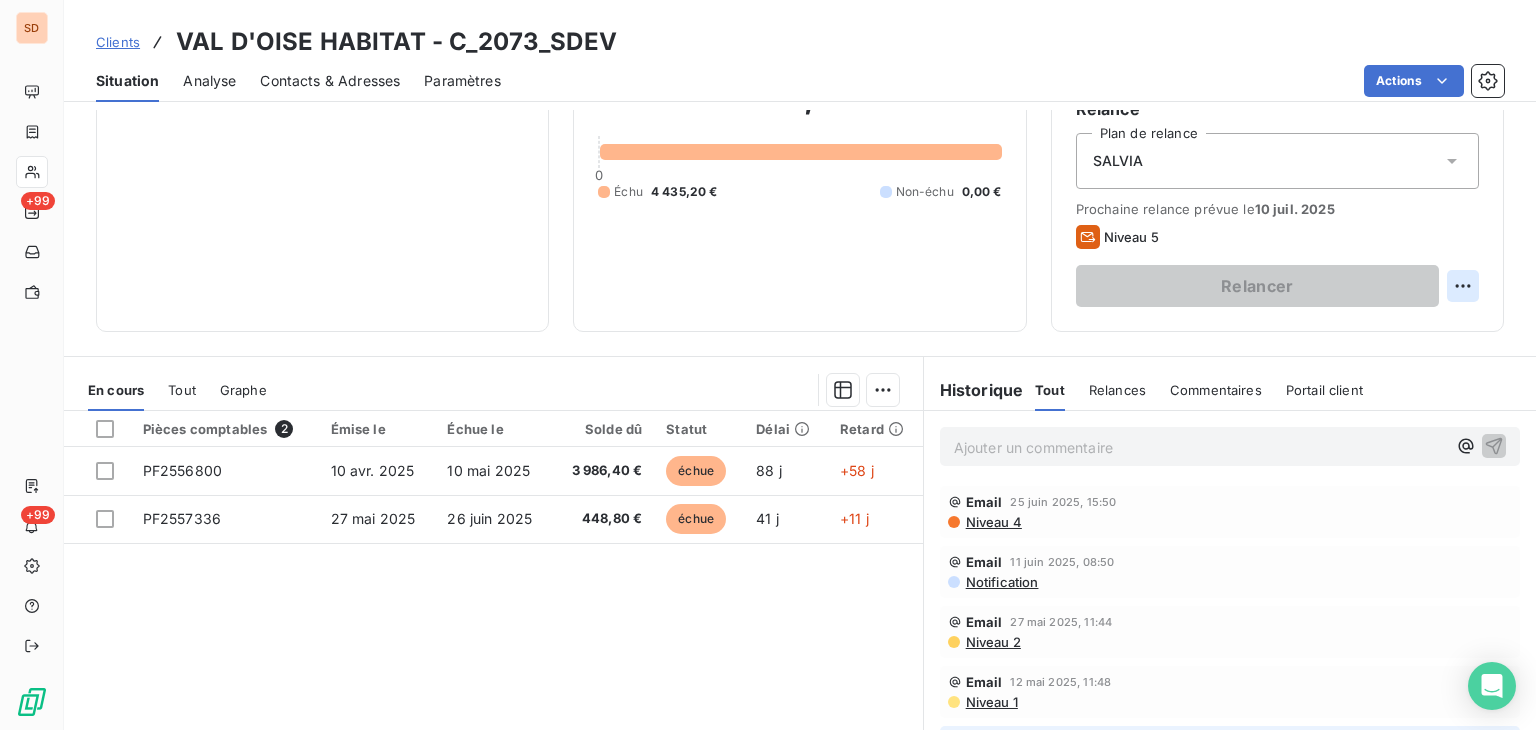click on "SD +99 +99 Clients VAL D'OISE HABITAT - C_2073_SDEV Situation Analyse Contacts & Adresses Paramètres Actions Informations client Propriétés Client Chargé de compte [PERSON_NAME] client   4 435,20 € 0 Échu 4 435,20 € Non-échu 0,00 €     Limite d’encours Ajouter une limite d’encours autorisé Gestion du risque Surveiller ce client en intégrant votre outil de gestion des risques client. Relance Plan de relance SALVIA Prochaine relance prévue le  [DATE] Niveau 5 Relancer En cours Tout Graphe Pièces comptables 2 Émise le Échue le Solde dû Statut Délai   Retard   PF2556800 [DATE] [DATE] 3 986,40 € échue 88 j +58 j PF2557336 [DATE] [DATE] 448,80 € échue 41 j +11 j Lignes par page 25 Précédent 1 Suivant Historique Tout Relances Commentaires Portail client Tout Relances Commentaires Portail client Ajouter un commentaire ﻿ Email [DATE] 15:50 Niveau 4 Email [DATE] 08:50 Notification Email [DATE] 11:44 Niveau 2  :" at bounding box center (768, 365) 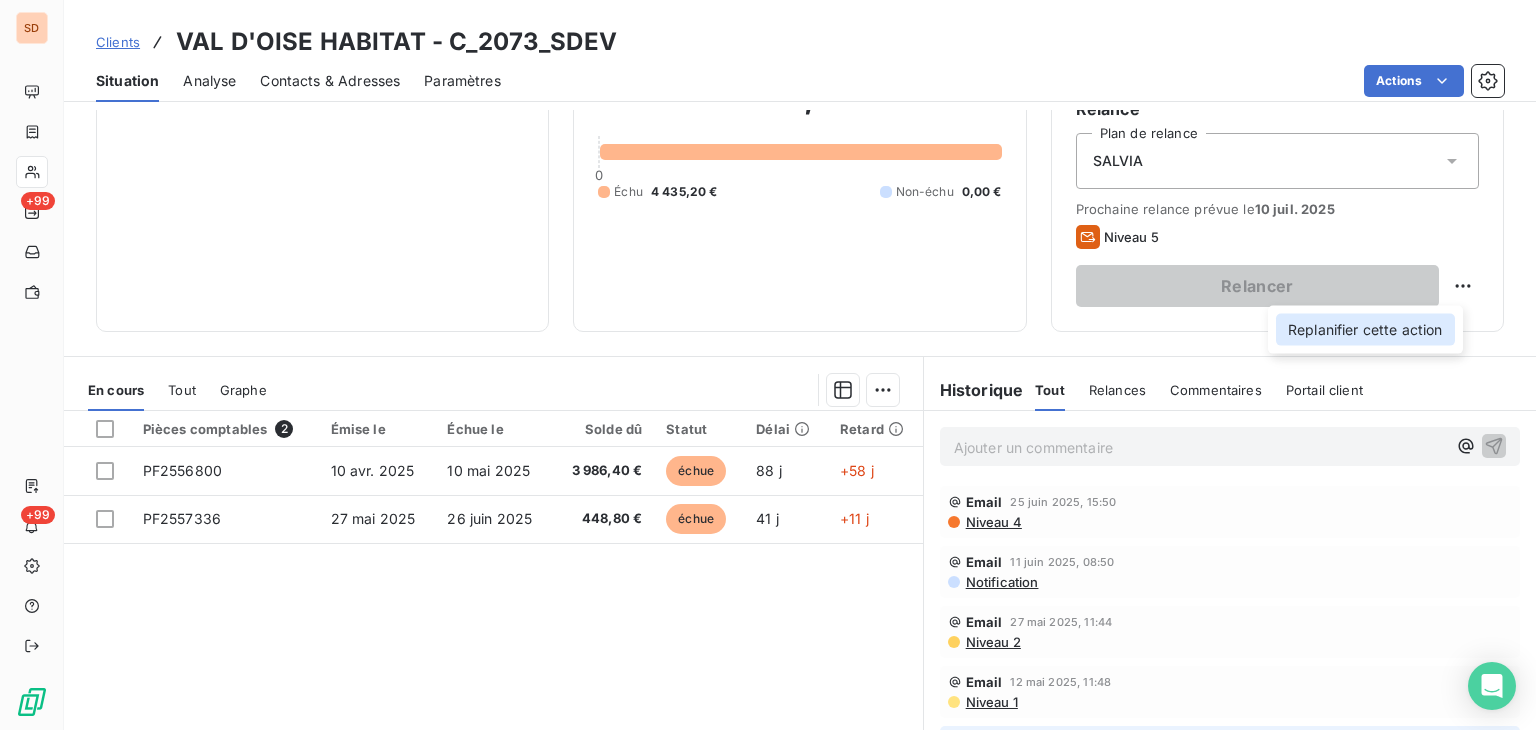 click on "Replanifier cette action" at bounding box center [1365, 330] 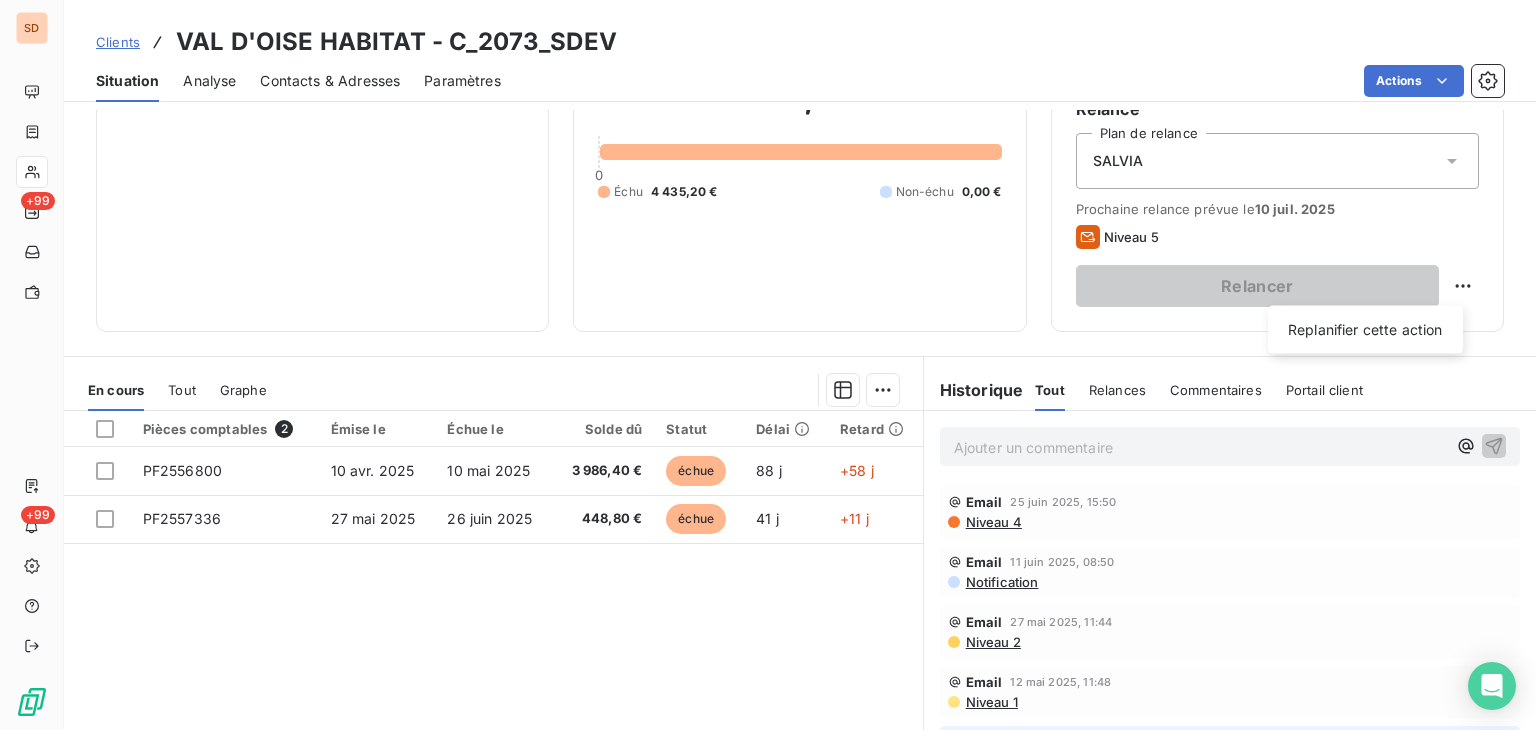 select on "6" 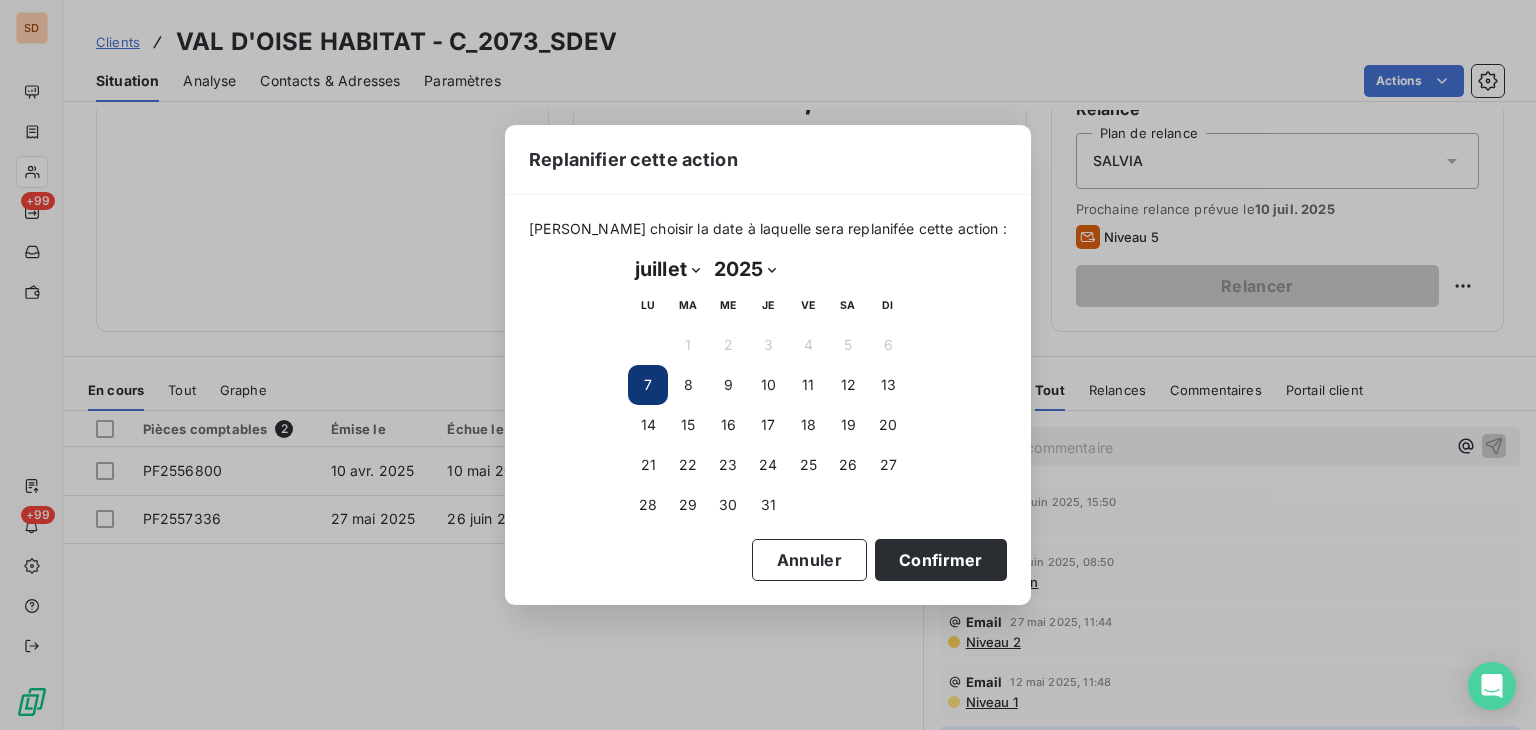 click on "7" at bounding box center [648, 385] 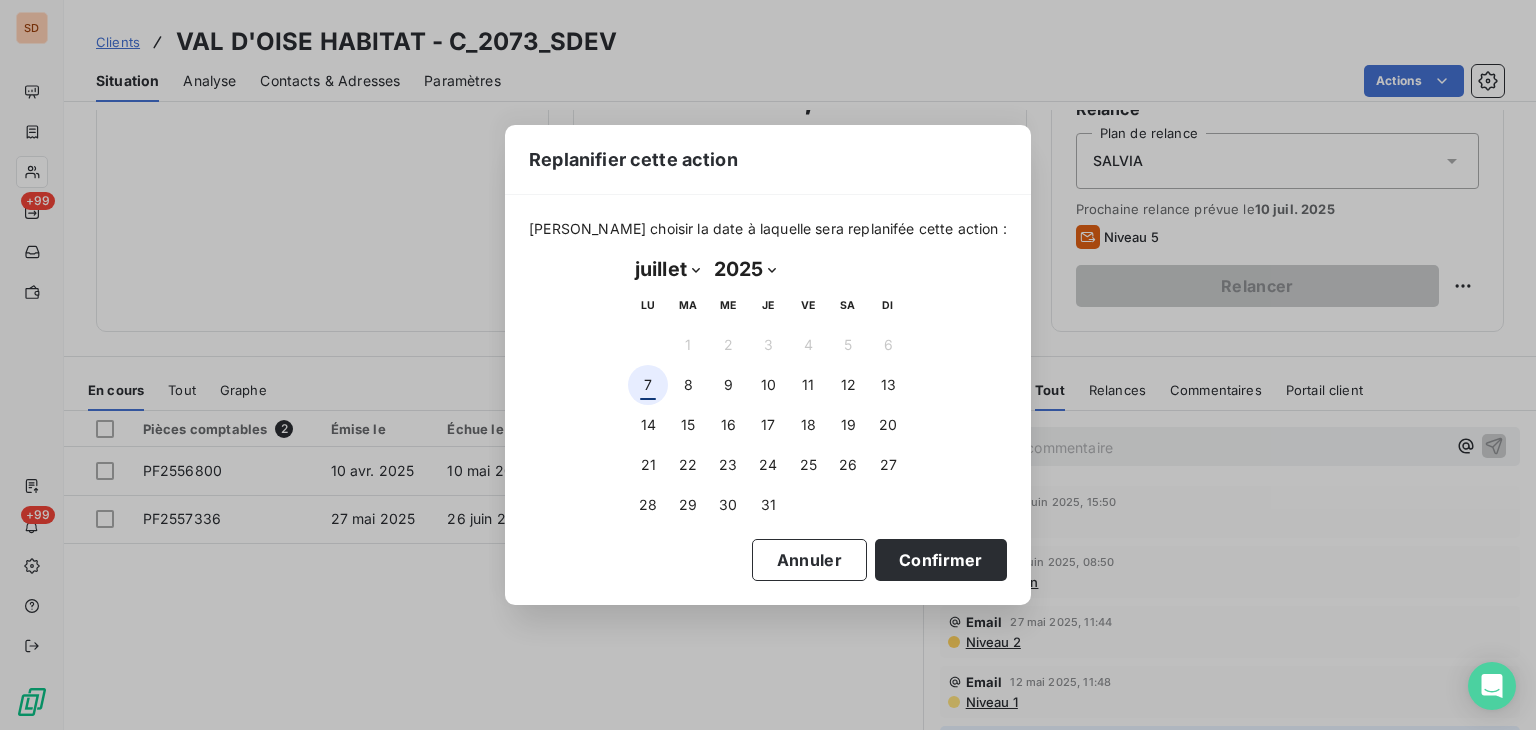 click on "7" at bounding box center (648, 385) 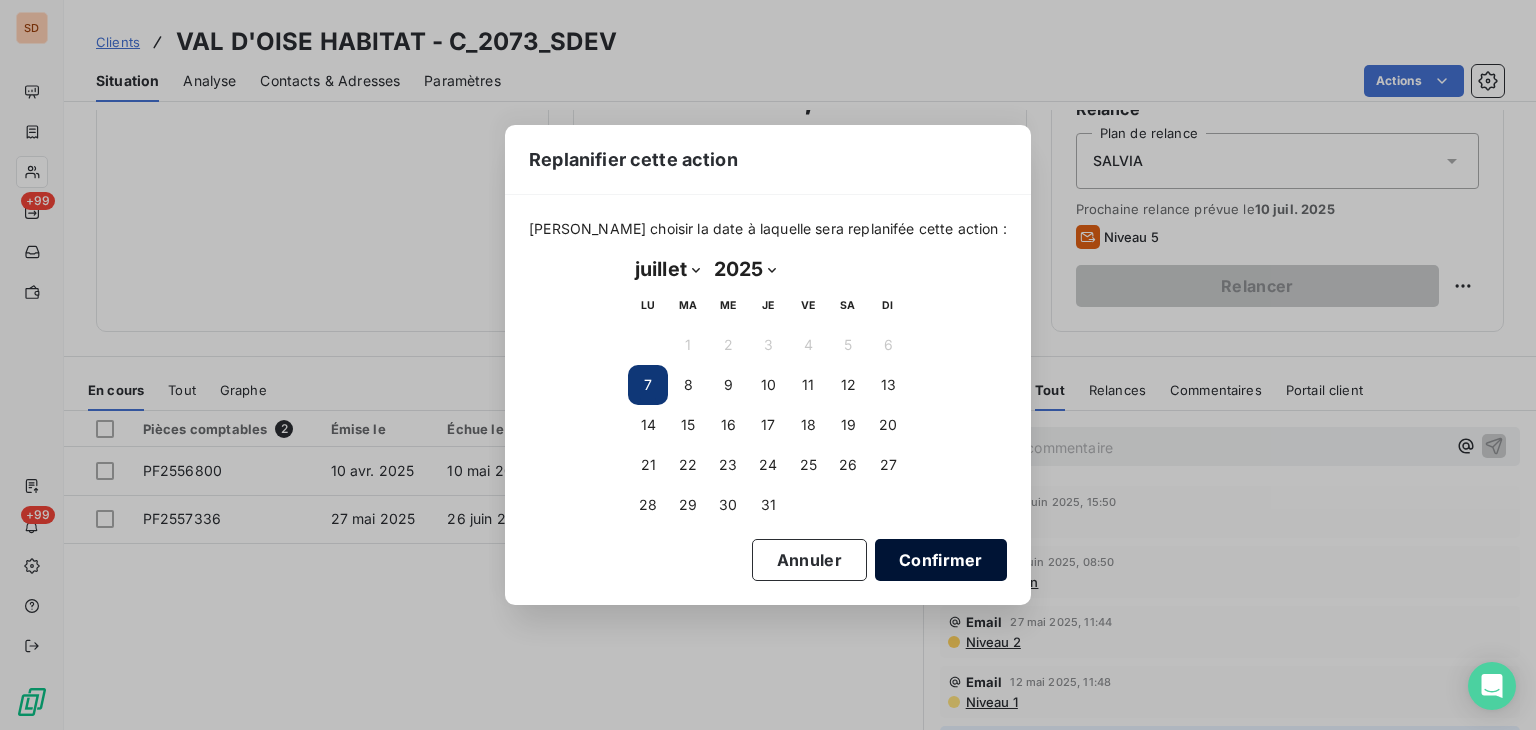 click on "Confirmer" at bounding box center (941, 560) 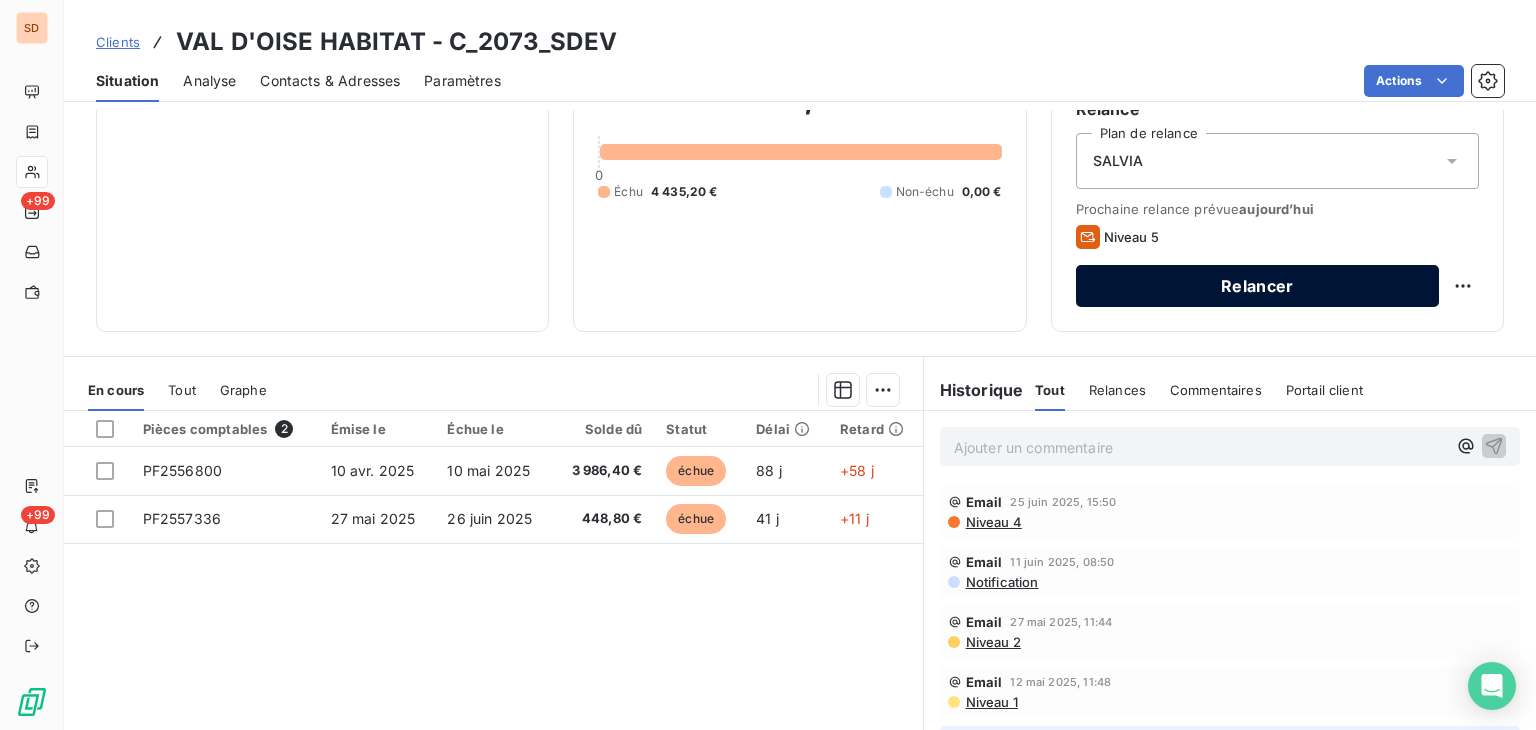 click on "Relancer" at bounding box center [1257, 286] 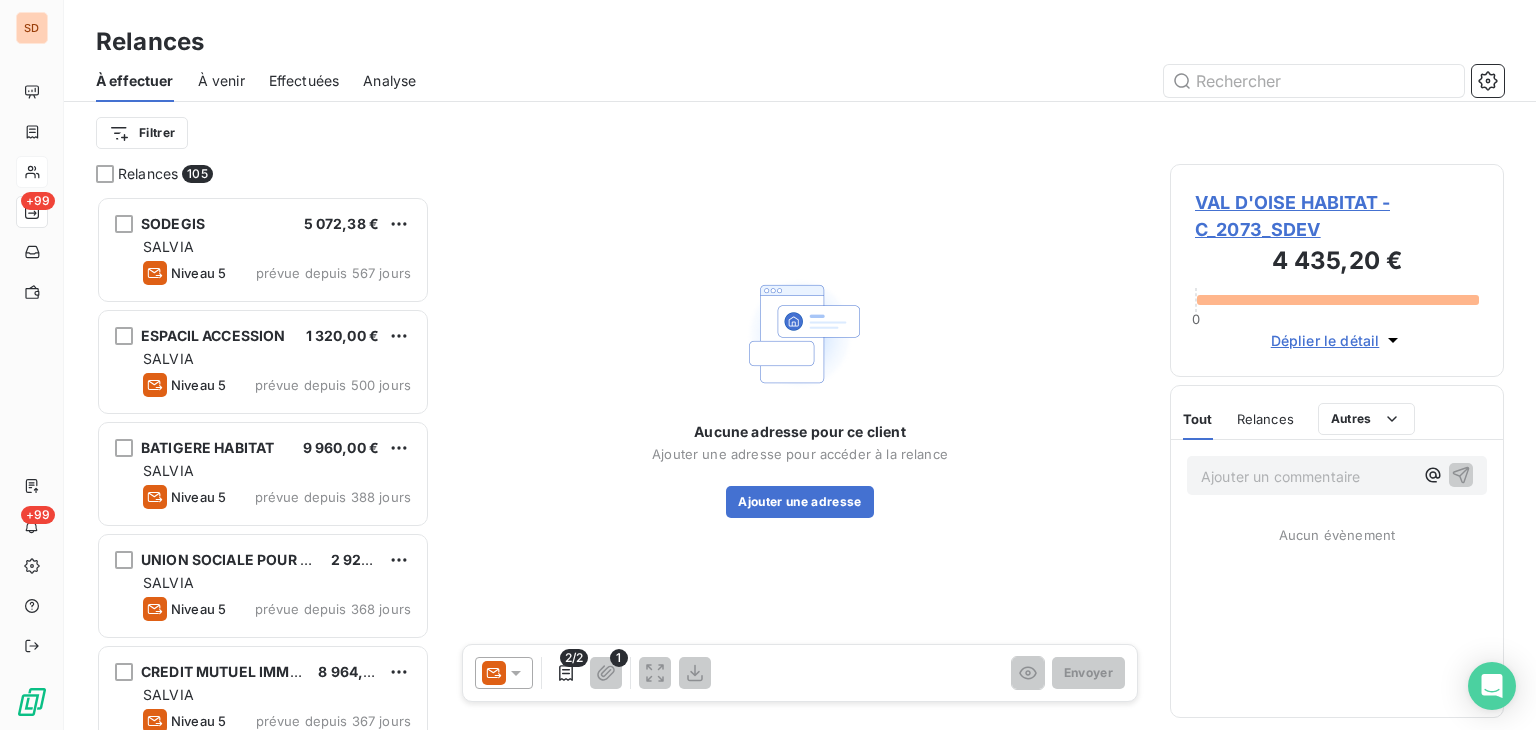 scroll, scrollTop: 16, scrollLeft: 16, axis: both 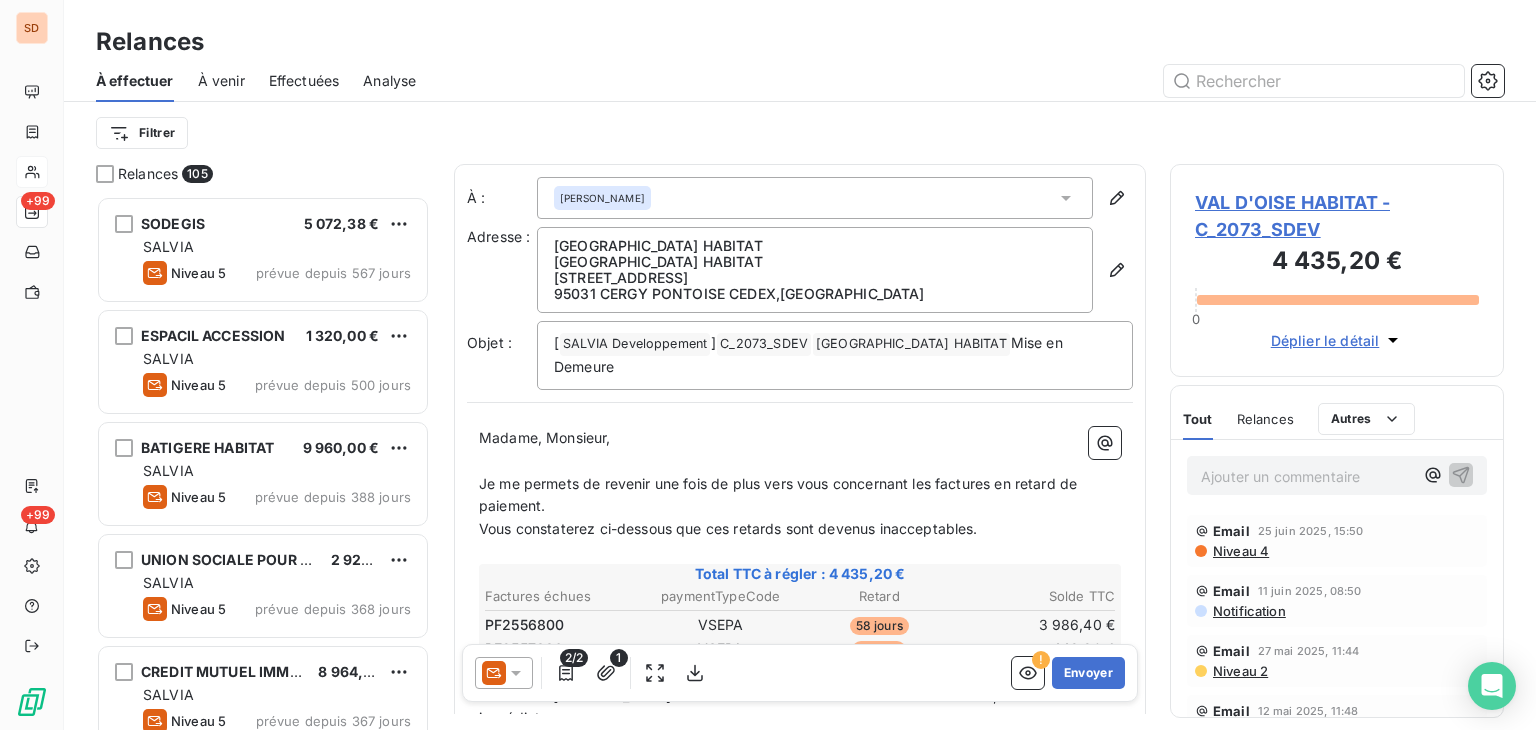 click 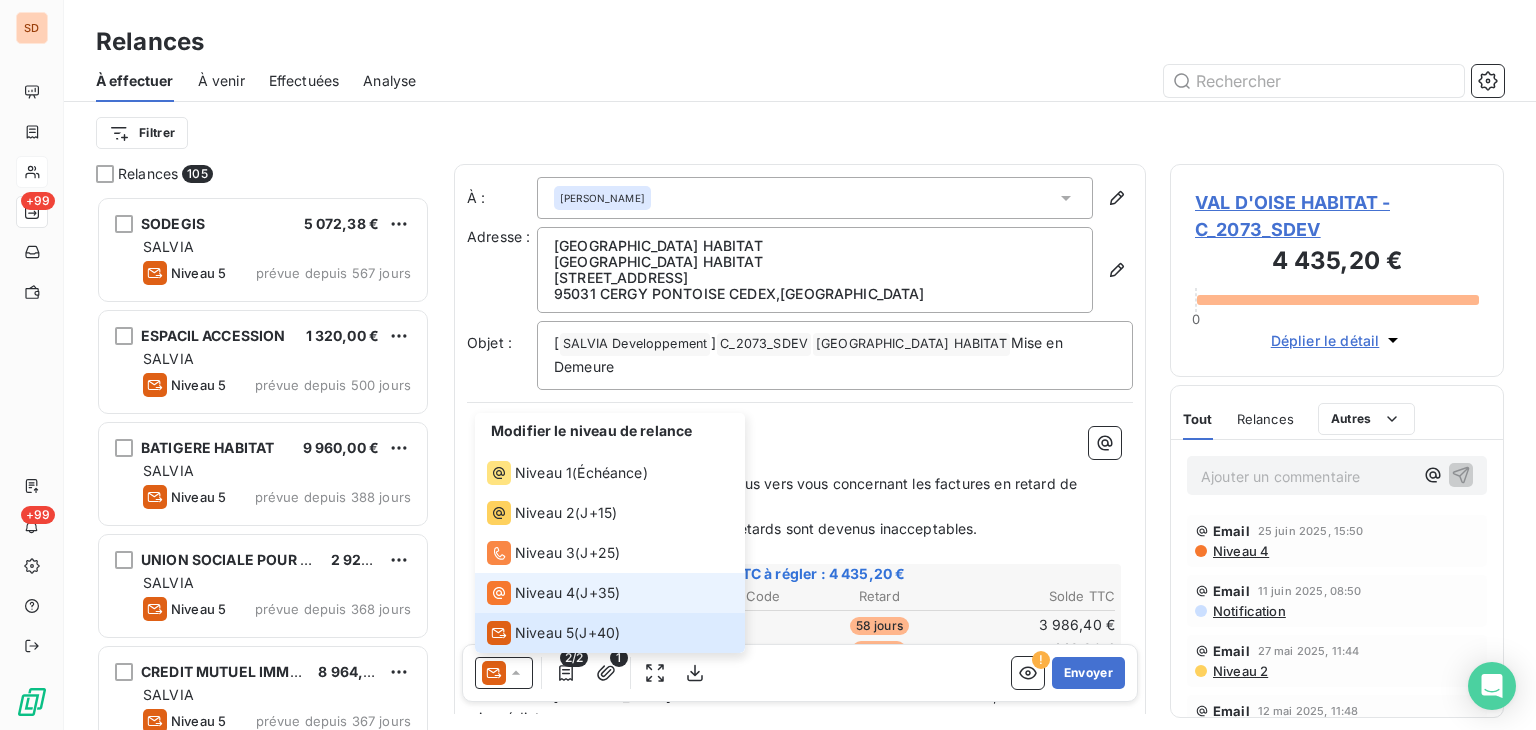click on "Niveau 4" at bounding box center [545, 593] 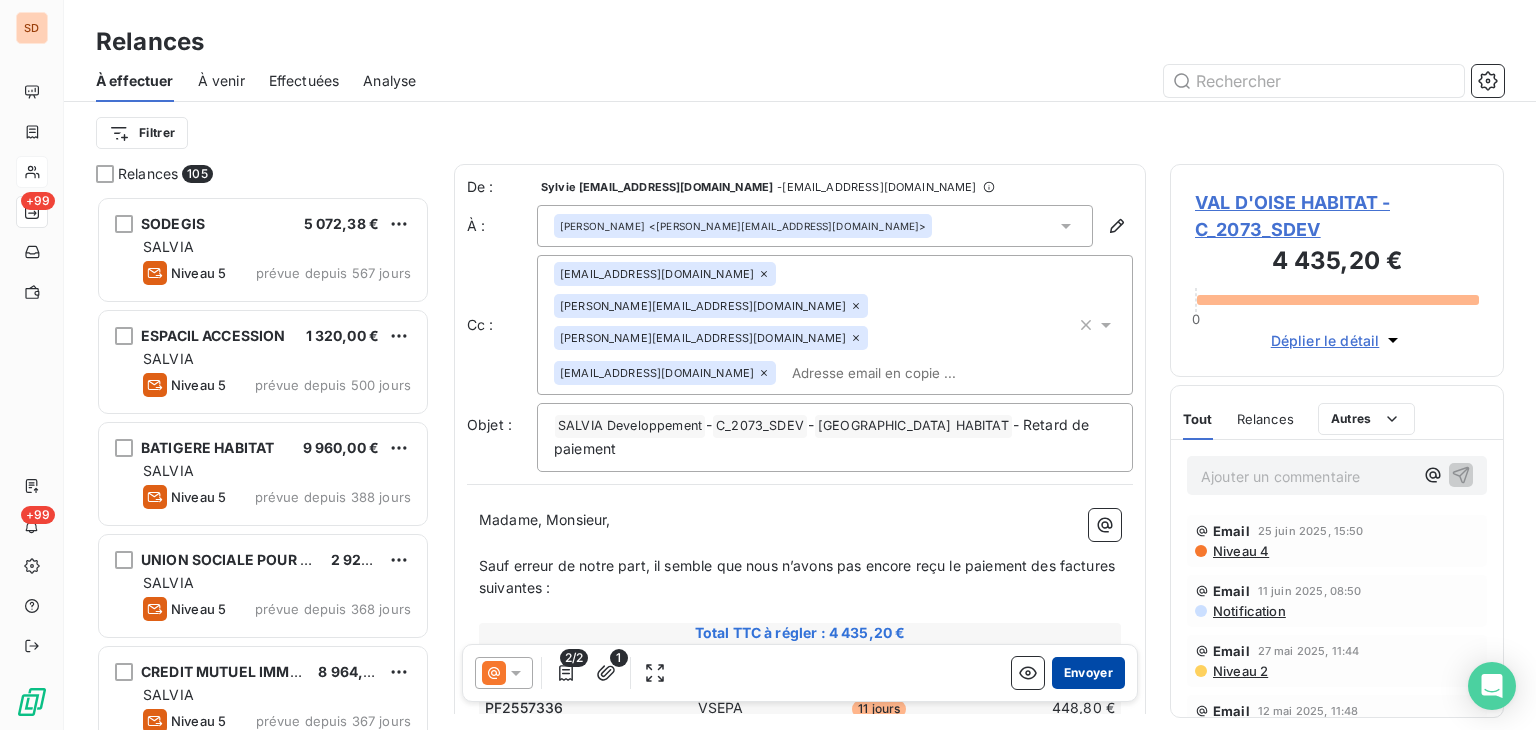 click on "Envoyer" at bounding box center (1088, 673) 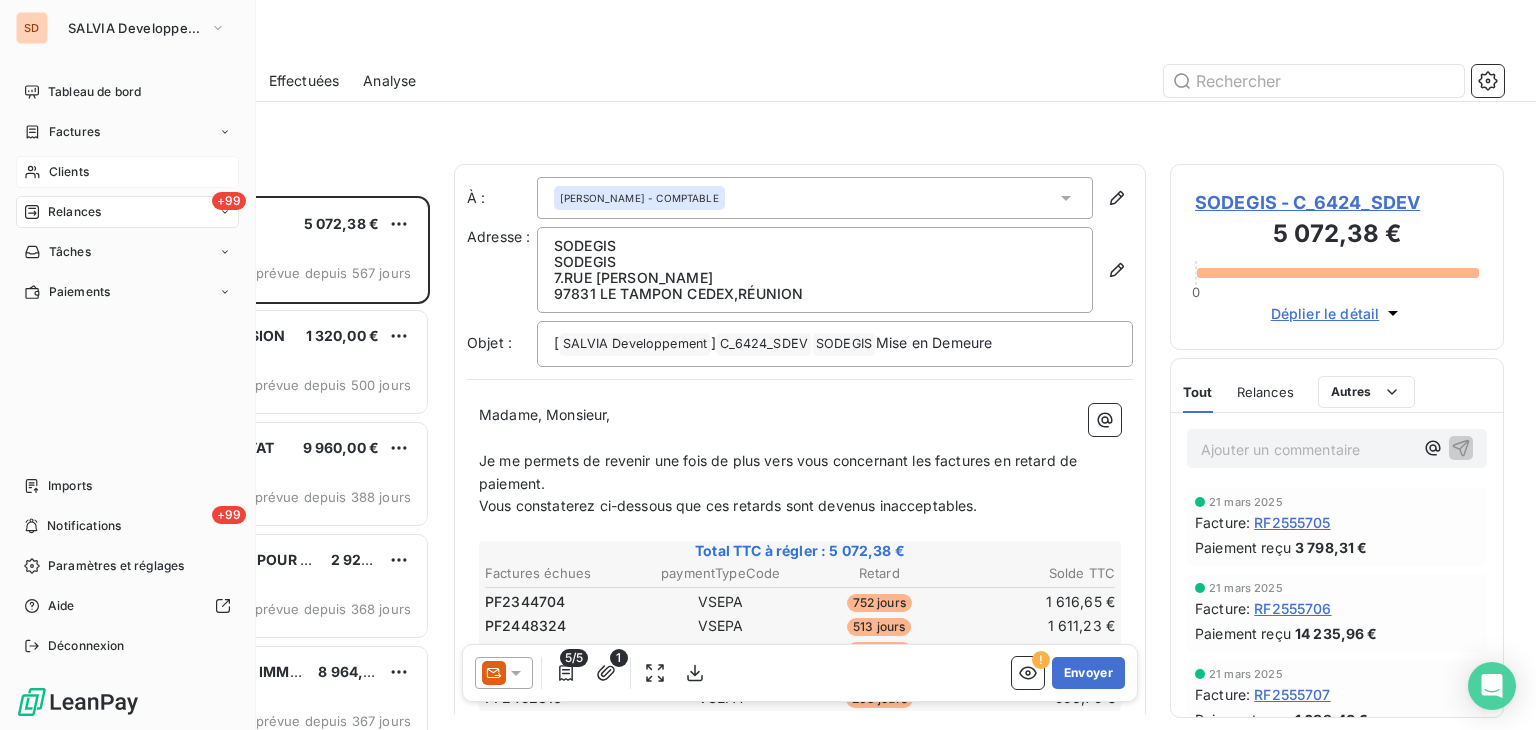 click on "Clients" at bounding box center [69, 172] 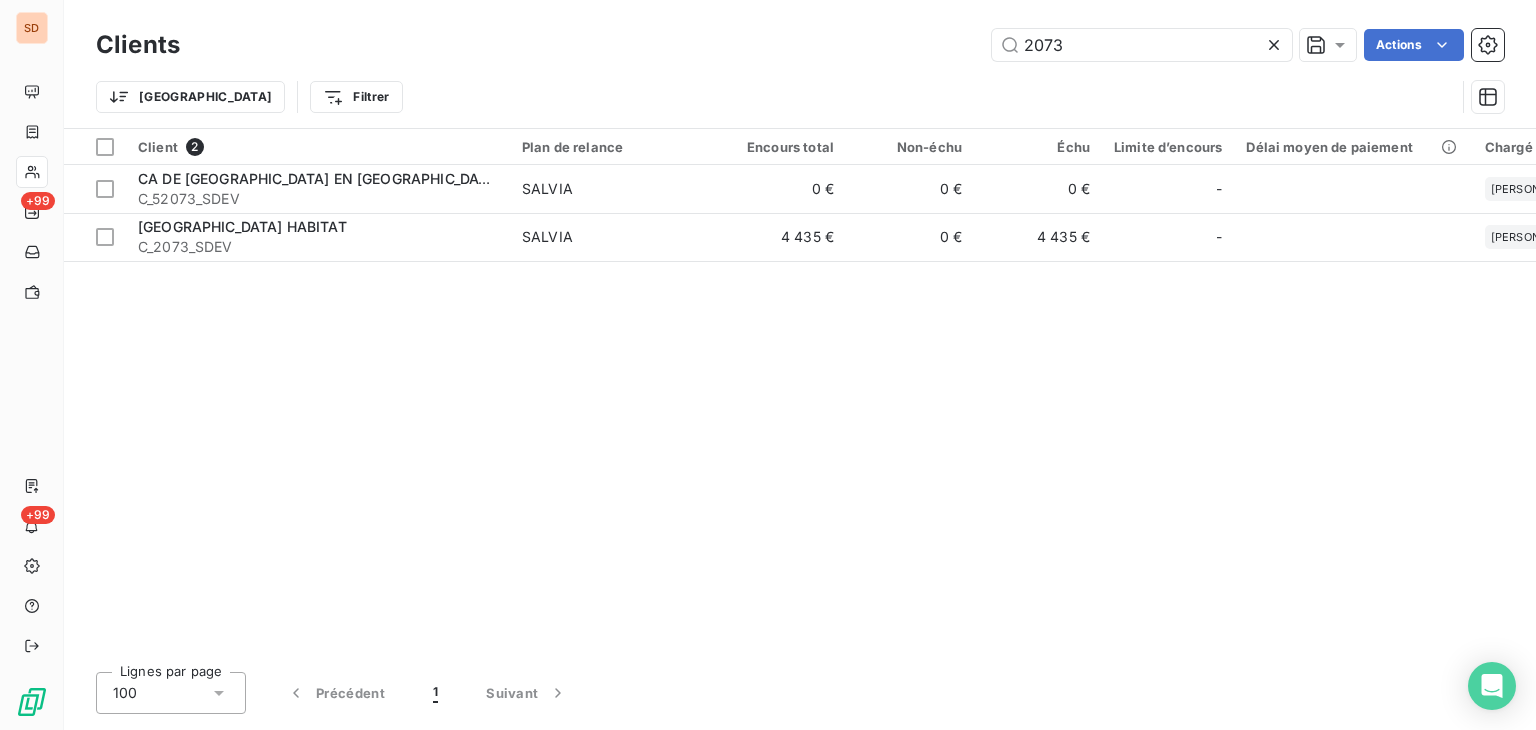 drag, startPoint x: 1069, startPoint y: 45, endPoint x: 938, endPoint y: 46, distance: 131.00381 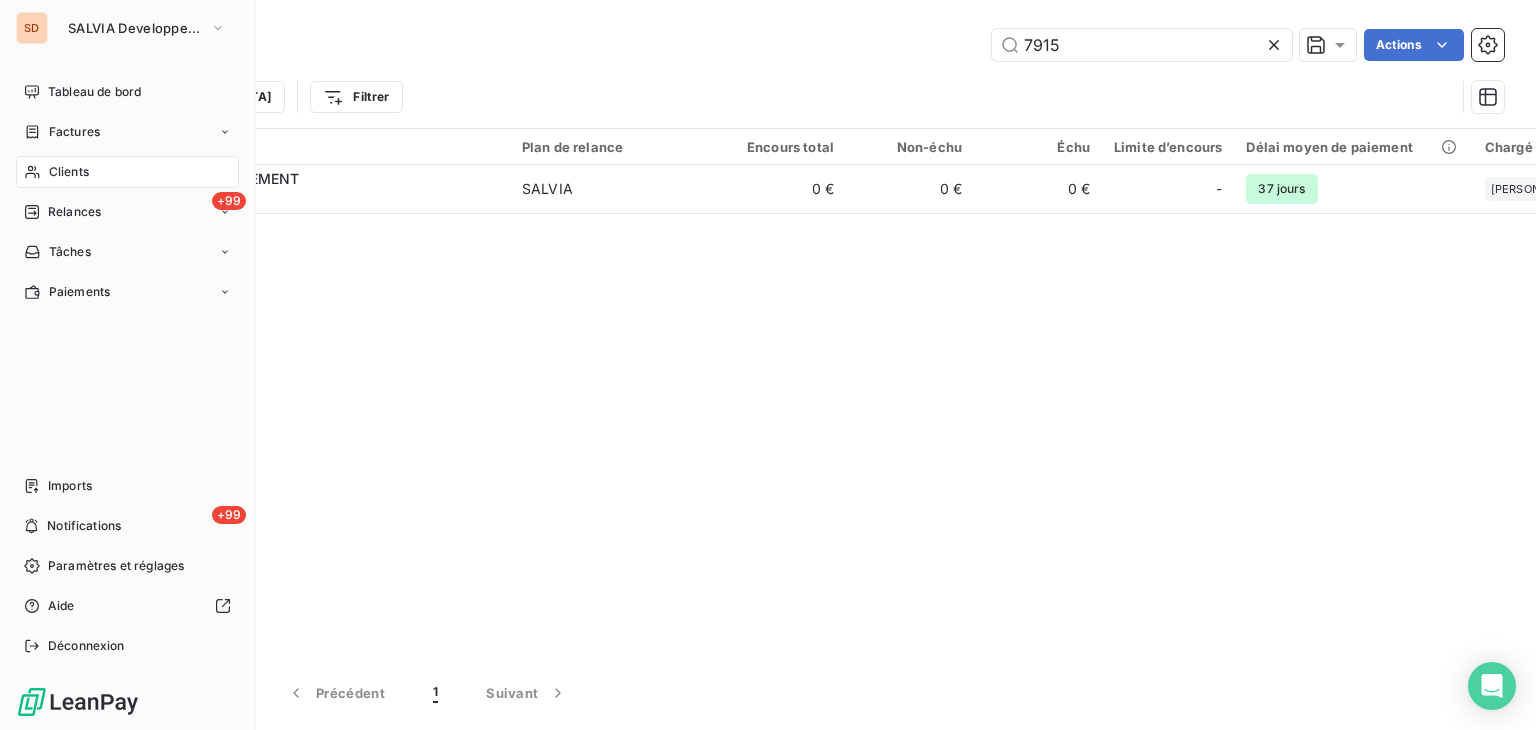 click on "Clients" at bounding box center (69, 172) 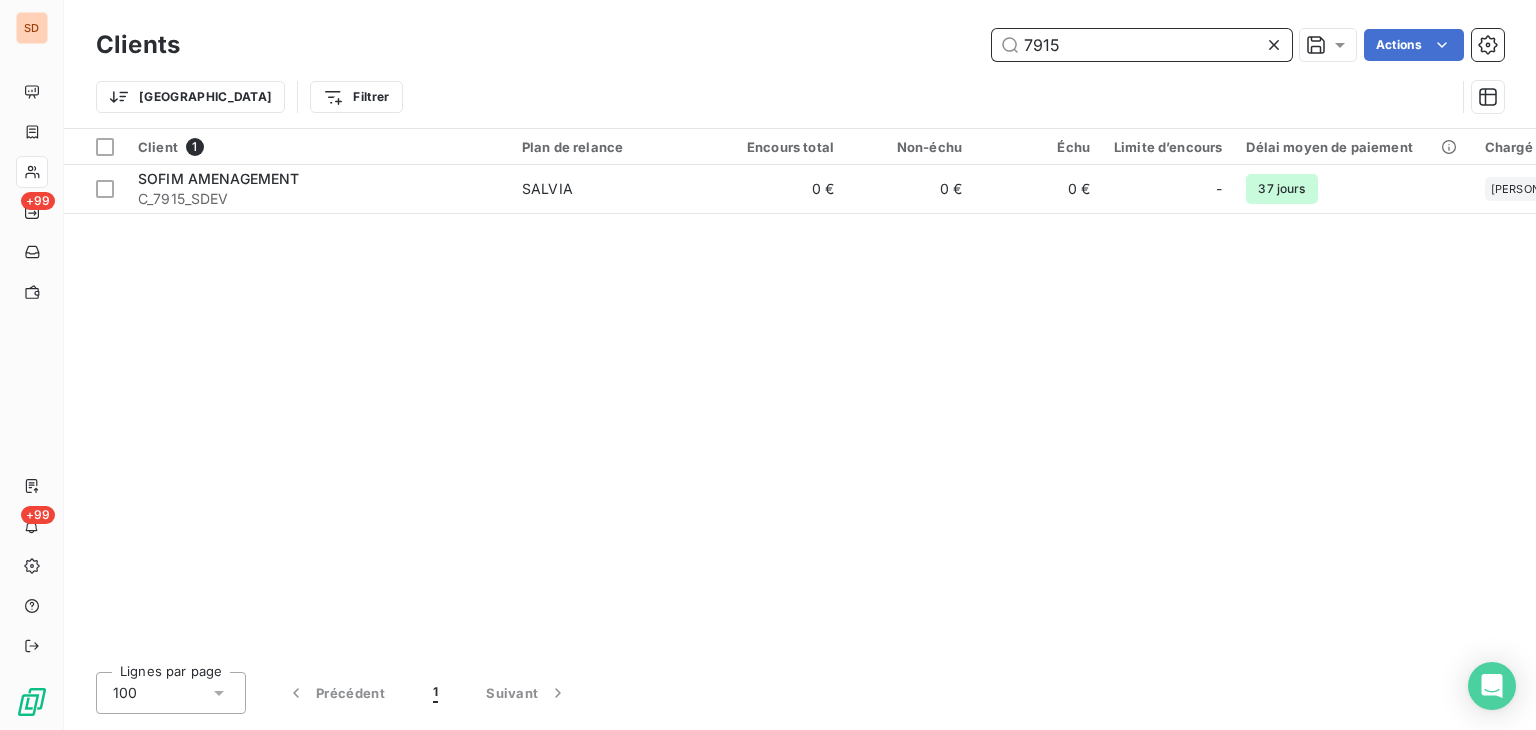 click on "7915" at bounding box center (1142, 45) 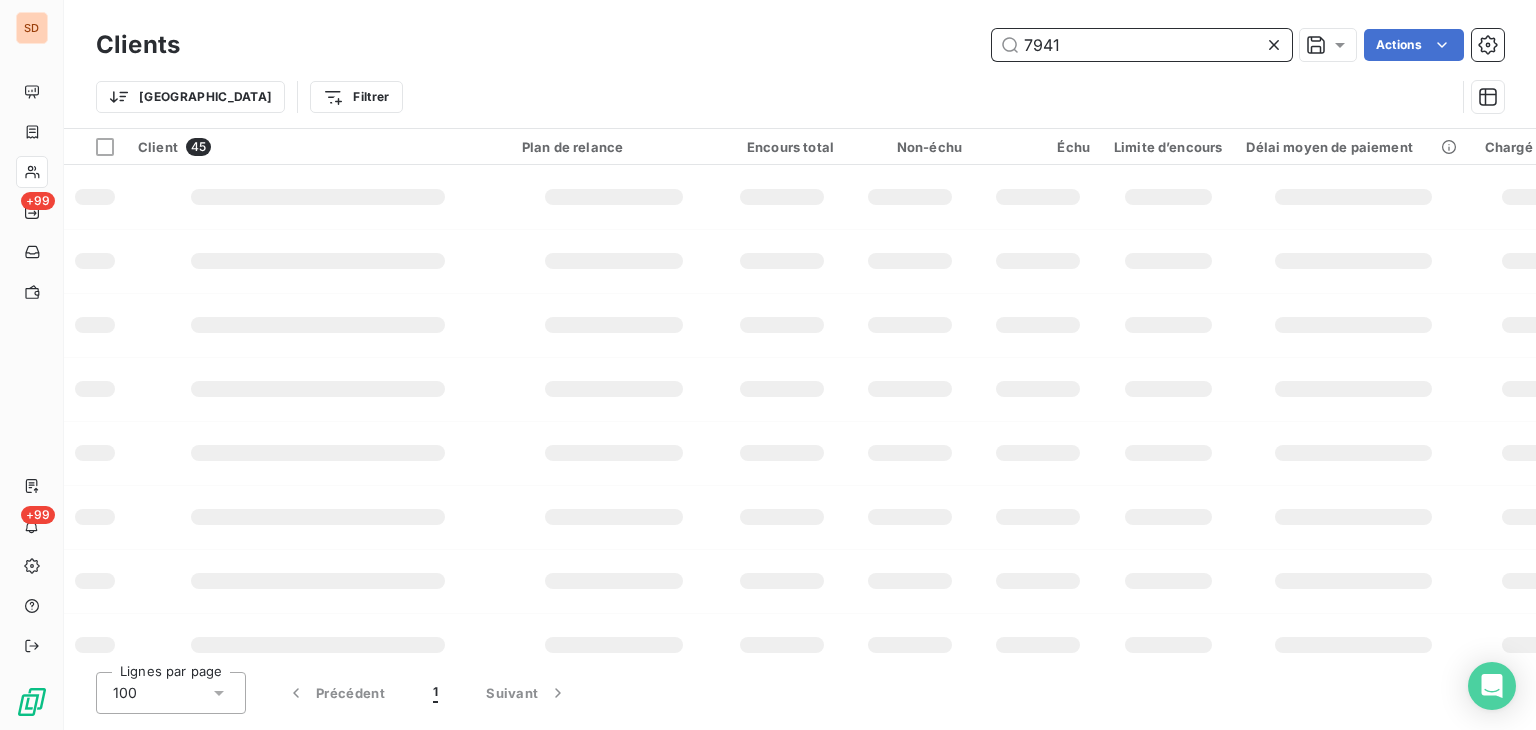 type on "7941" 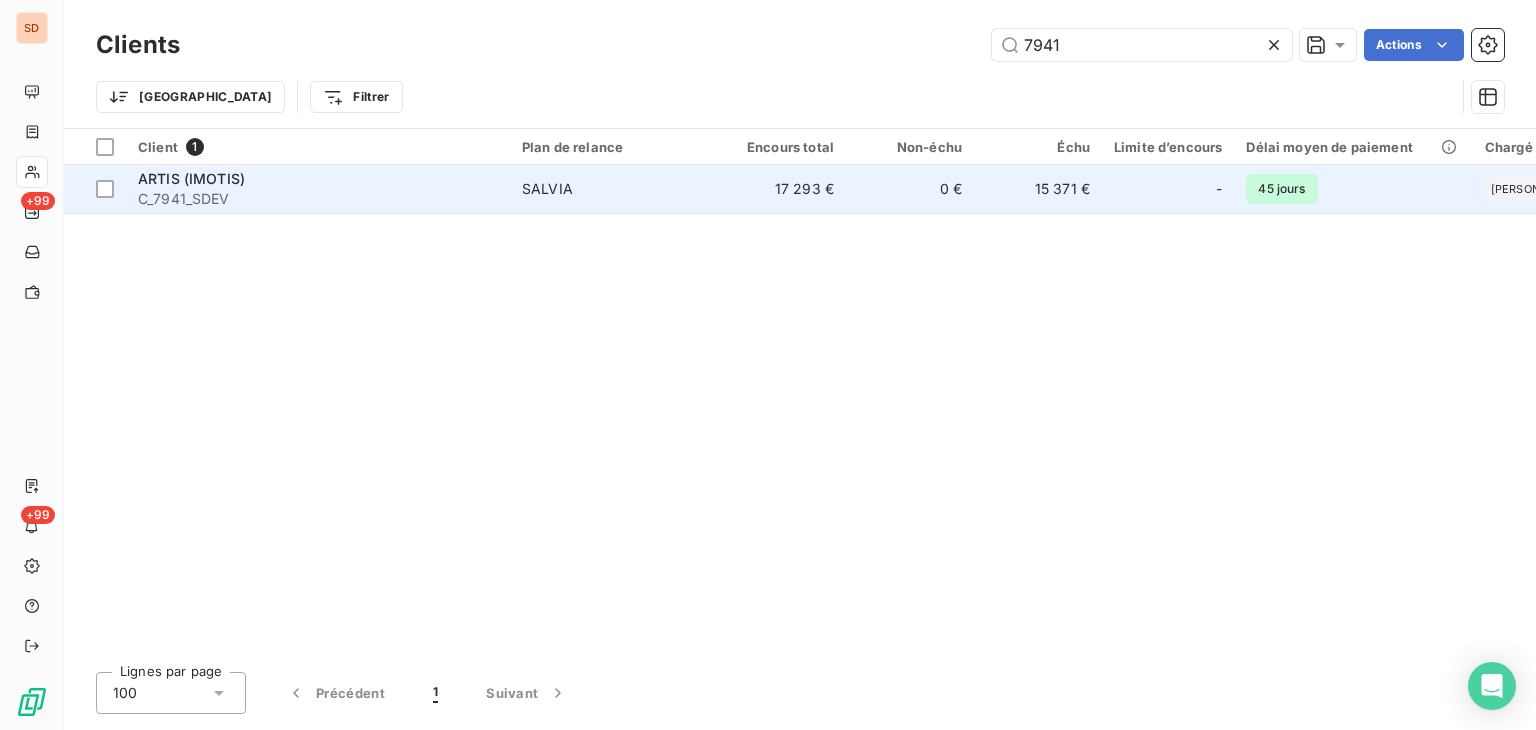 click on "C_7941_SDEV" at bounding box center [318, 199] 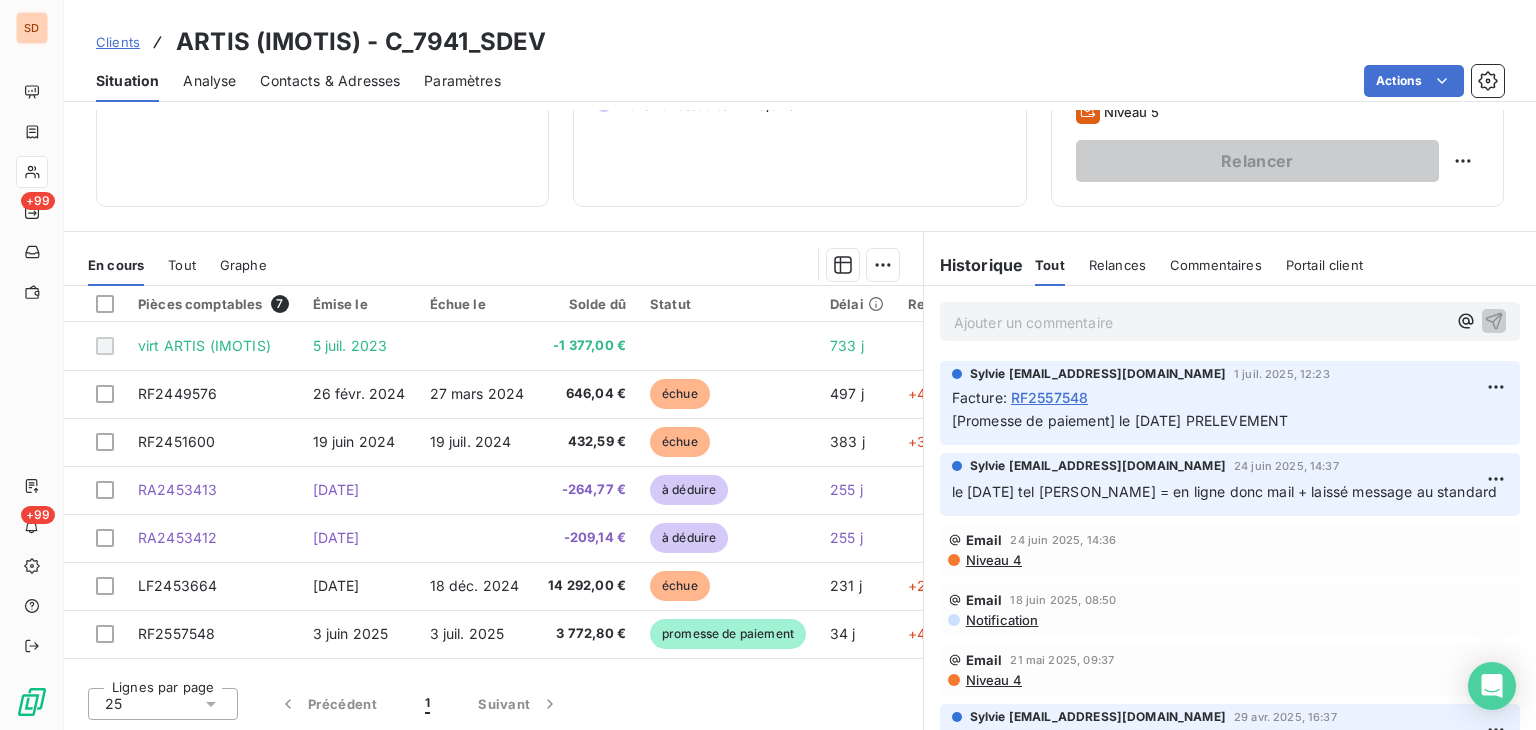 scroll, scrollTop: 25, scrollLeft: 0, axis: vertical 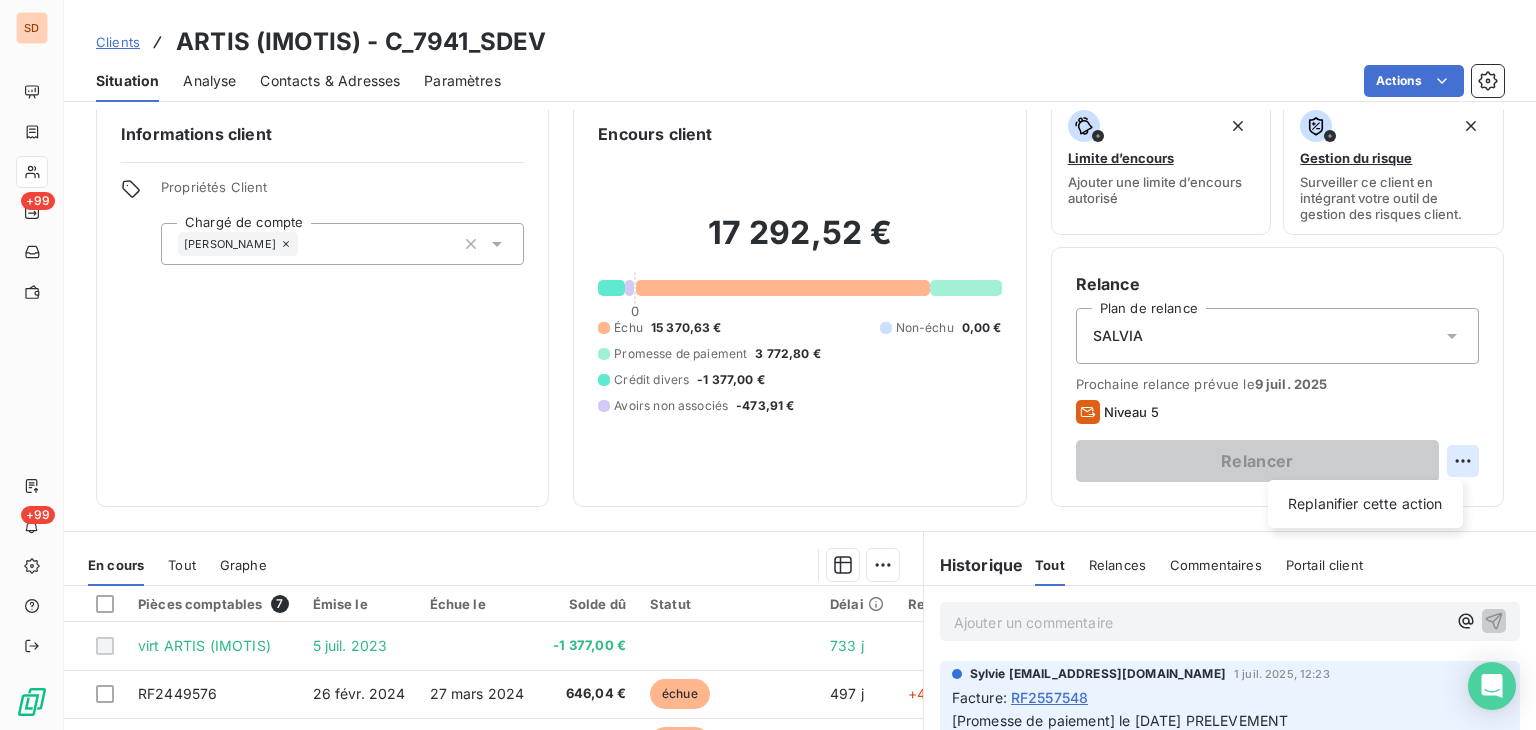 click on "SD +99 +99 Clients ARTIS (IMOTIS) - C_7941_SDEV Situation Analyse Contacts & Adresses Paramètres Actions Informations client Propriétés Client Chargé de compte [PERSON_NAME] client   17 292,52 € 0 Échu 15 370,63 € Non-échu 0,00 €   Promesse de paiement 3 772,80 € Crédit divers -1 377,00 € Avoirs non associés -473,91 €   Limite d’encours Ajouter une limite d’encours autorisé Gestion du risque Surveiller ce client en intégrant votre outil de gestion des risques client. Relance Plan de relance SALVIA Prochaine relance prévue le  [DATE] Niveau 5 Relancer Replanifier cette action En cours Tout Graphe Pièces comptables 7 Émise le Échue le Solde dû Statut Délai   Retard   virt ARTIS (IMOTIS) [DATE] -1 377,00 € 733 j RF2449576 [DATE] [DATE] 646,04 € échue 497 j +467 j RF2451600 [DATE] [DATE] 432,59 € échue 383 j +353 j RA2453413 [DATE] -264,77 € à déduire 255 j RA2453412 [DATE] -209,14 €" at bounding box center (768, 365) 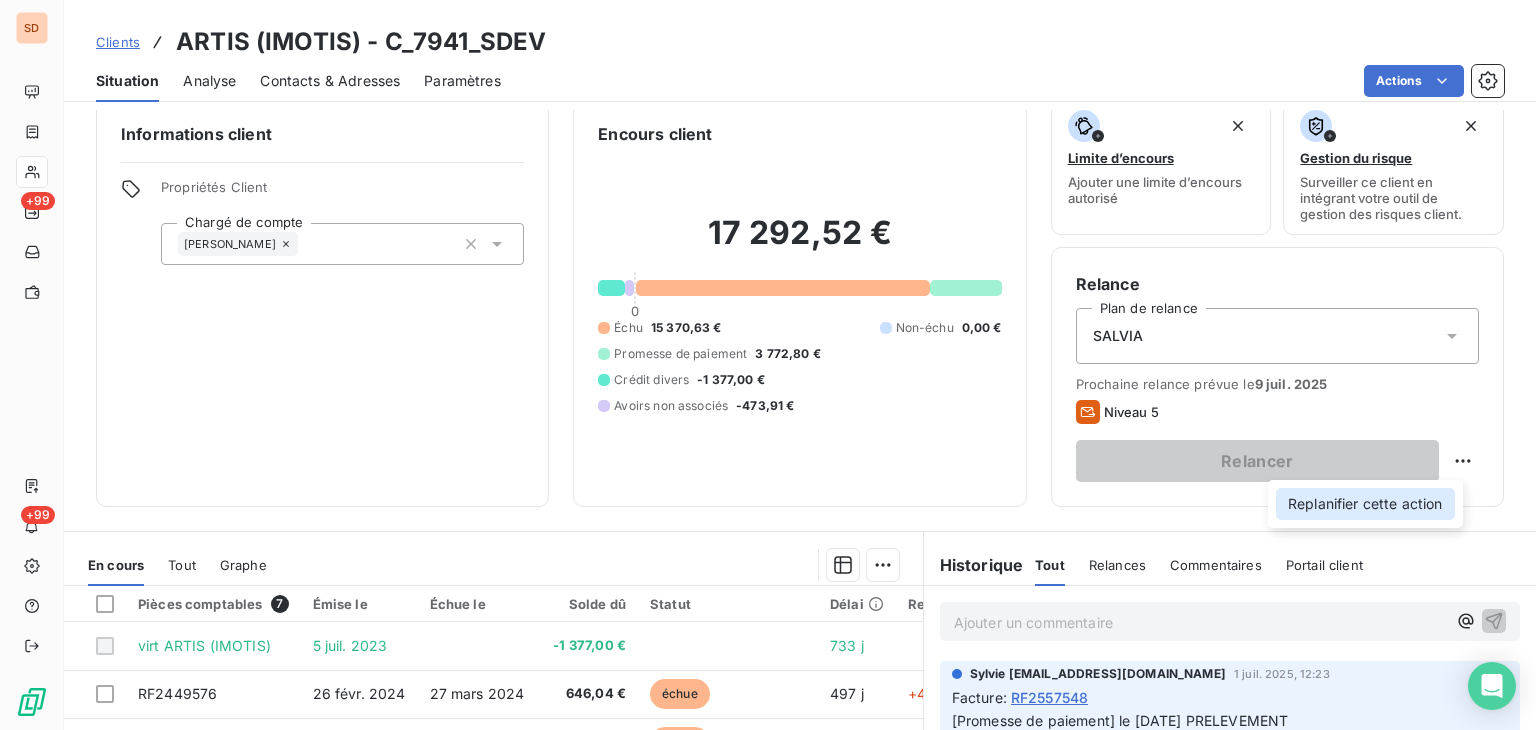 click on "Replanifier cette action" at bounding box center [1365, 504] 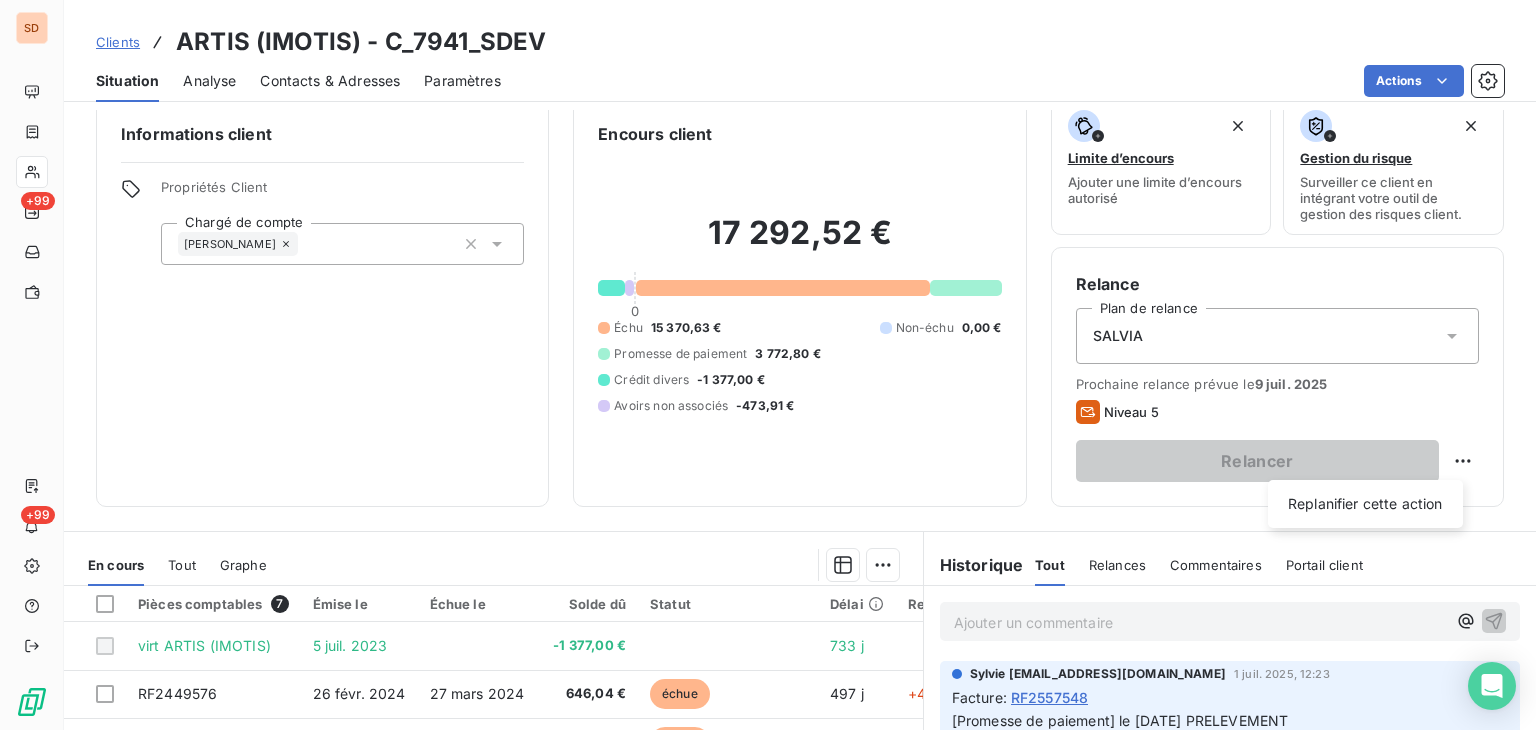 select on "6" 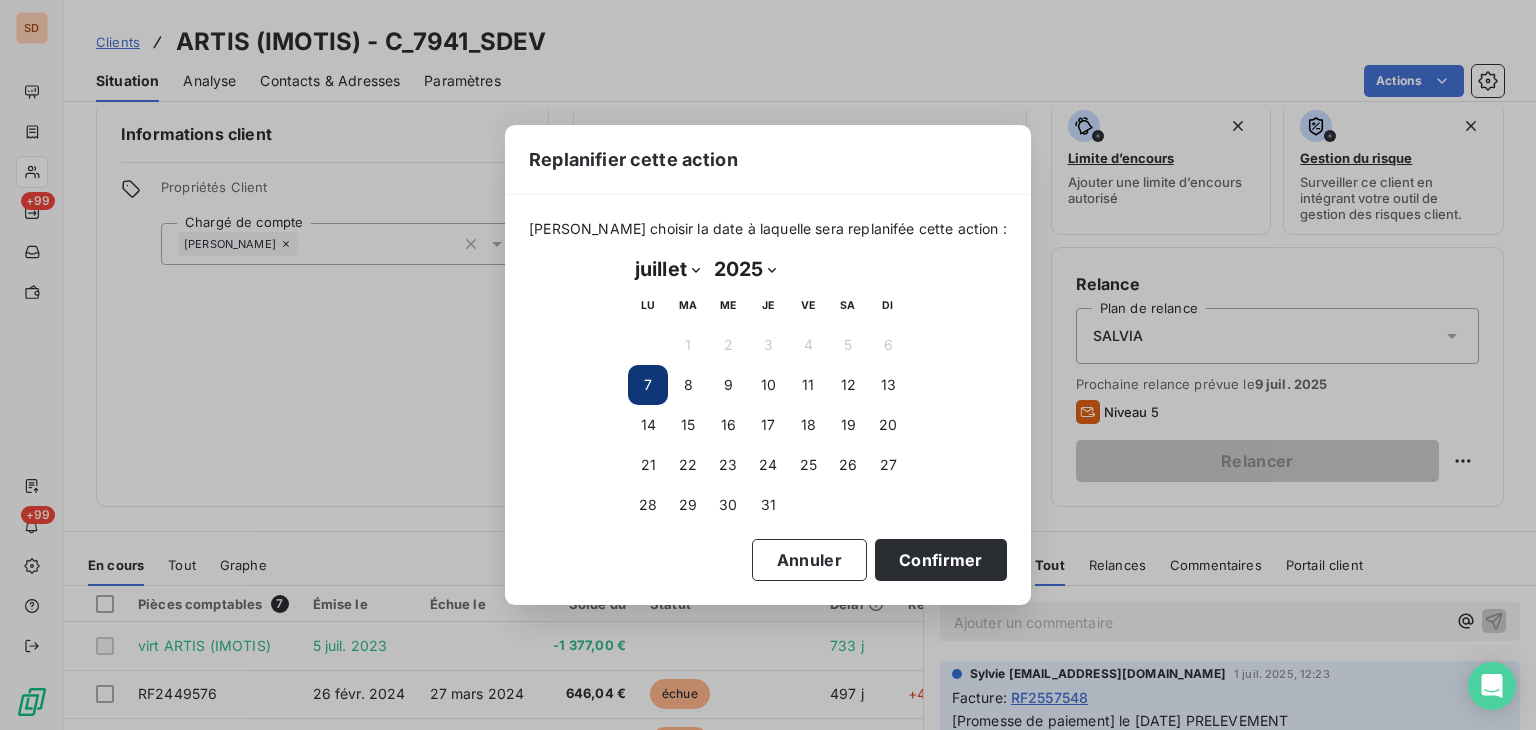 click on "7" at bounding box center [648, 385] 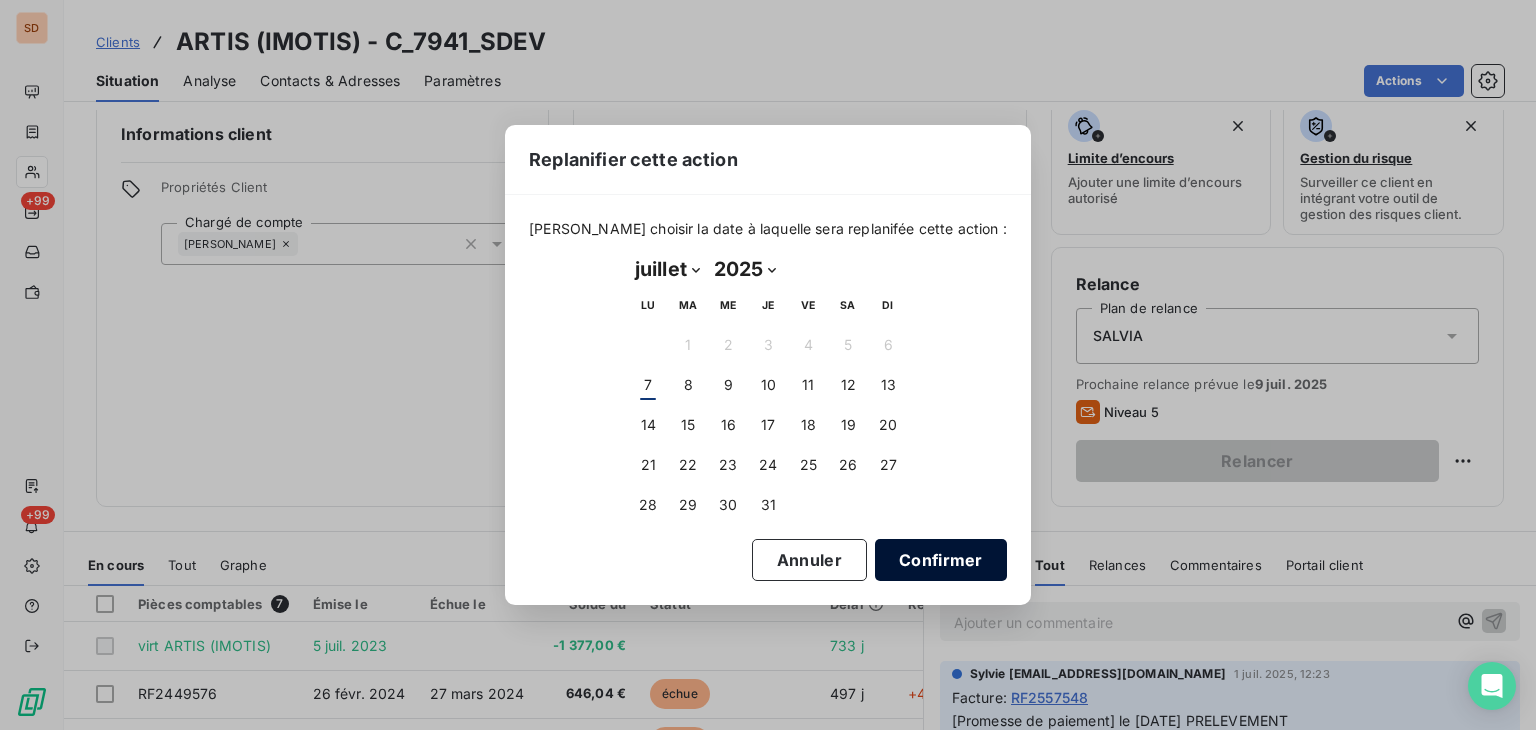 click on "Confirmer" at bounding box center (941, 560) 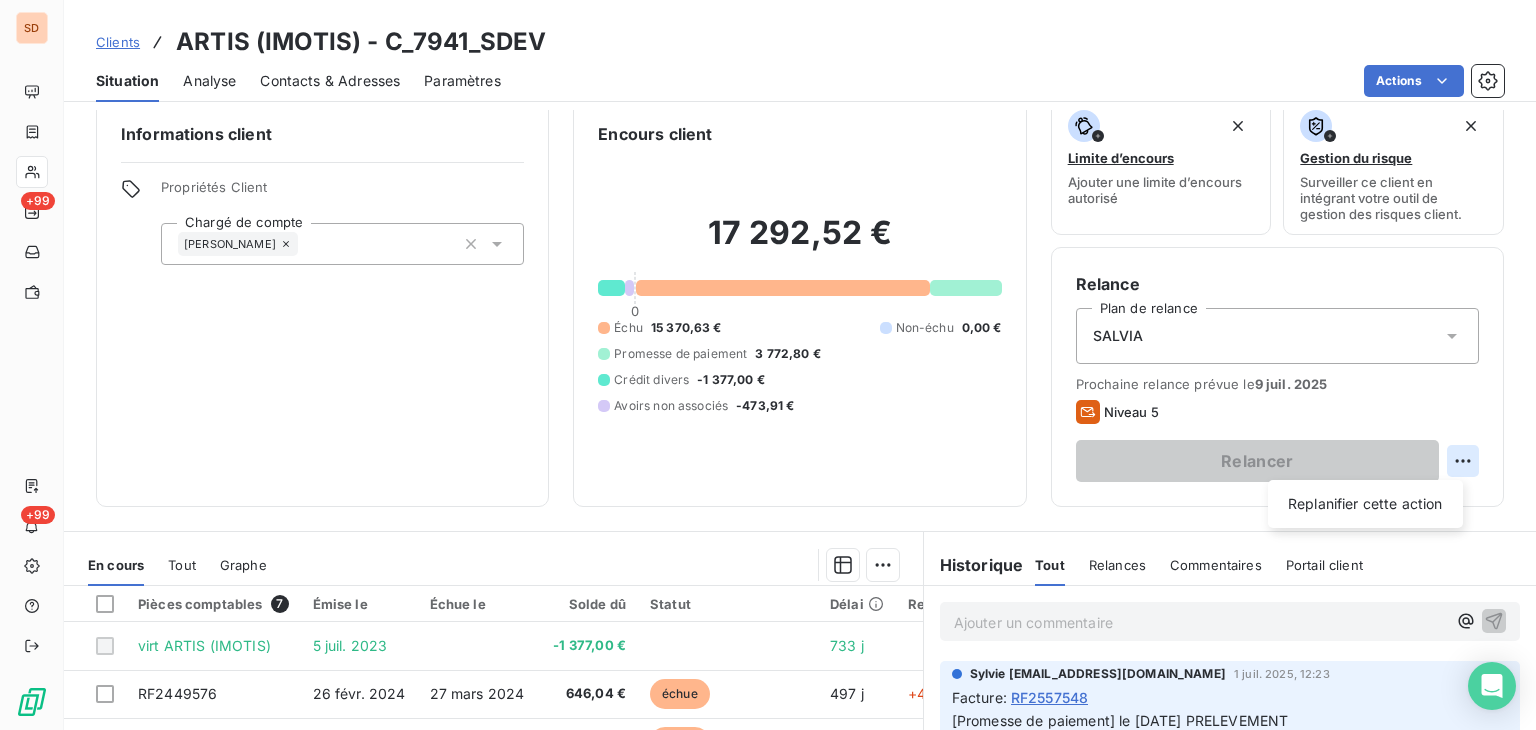 click on "SD +99 +99 Clients ARTIS (IMOTIS) - C_7941_SDEV Situation Analyse Contacts & Adresses Paramètres Actions Informations client Propriétés Client Chargé de compte [PERSON_NAME] client   17 292,52 € 0 Échu 15 370,63 € Non-échu 0,00 €   Promesse de paiement 3 772,80 € Crédit divers -1 377,00 € Avoirs non associés -473,91 €   Limite d’encours Ajouter une limite d’encours autorisé Gestion du risque Surveiller ce client en intégrant votre outil de gestion des risques client. Relance Plan de relance SALVIA Prochaine relance prévue le  [DATE] Niveau 5 Relancer Replanifier cette action En cours Tout Graphe Pièces comptables 7 Émise le Échue le Solde dû Statut Délai   Retard   virt ARTIS (IMOTIS) [DATE] -1 377,00 € 733 j RF2449576 [DATE] [DATE] 646,04 € échue 497 j +467 j RF2451600 [DATE] [DATE] 432,59 € échue 383 j +353 j RA2453413 [DATE] -264,77 € à déduire 255 j RA2453412 [DATE] -209,14 €" at bounding box center (768, 365) 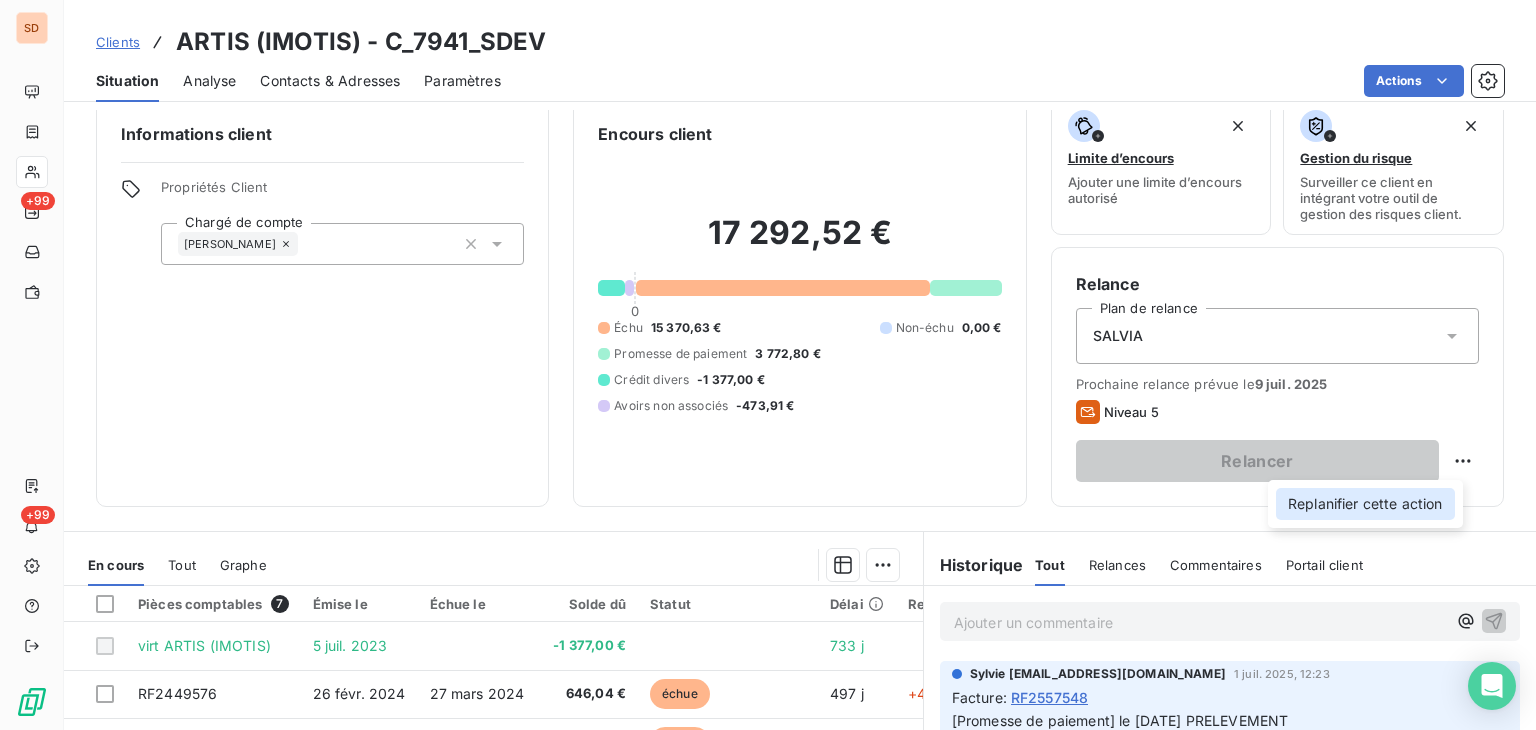 click on "Replanifier cette action" at bounding box center (1365, 504) 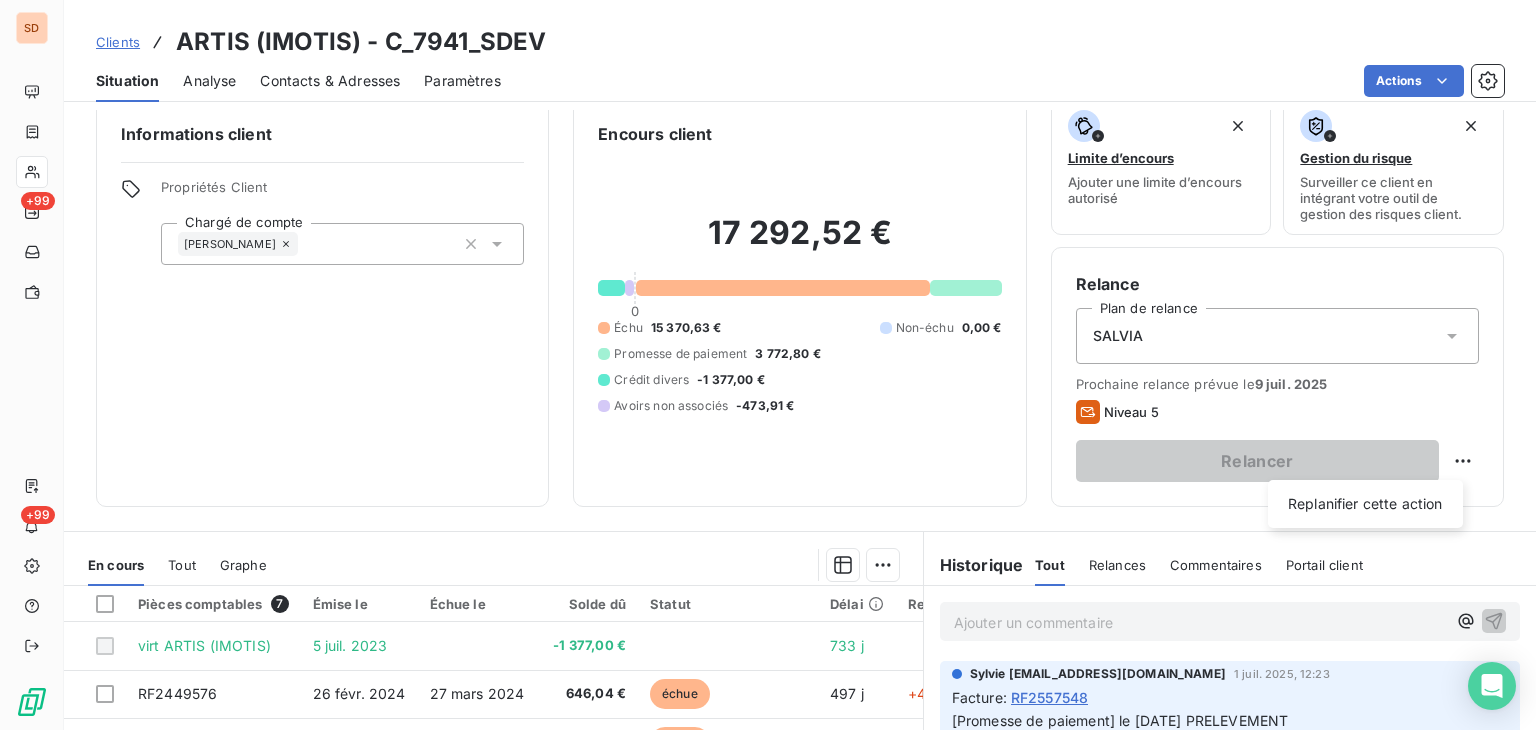 select on "6" 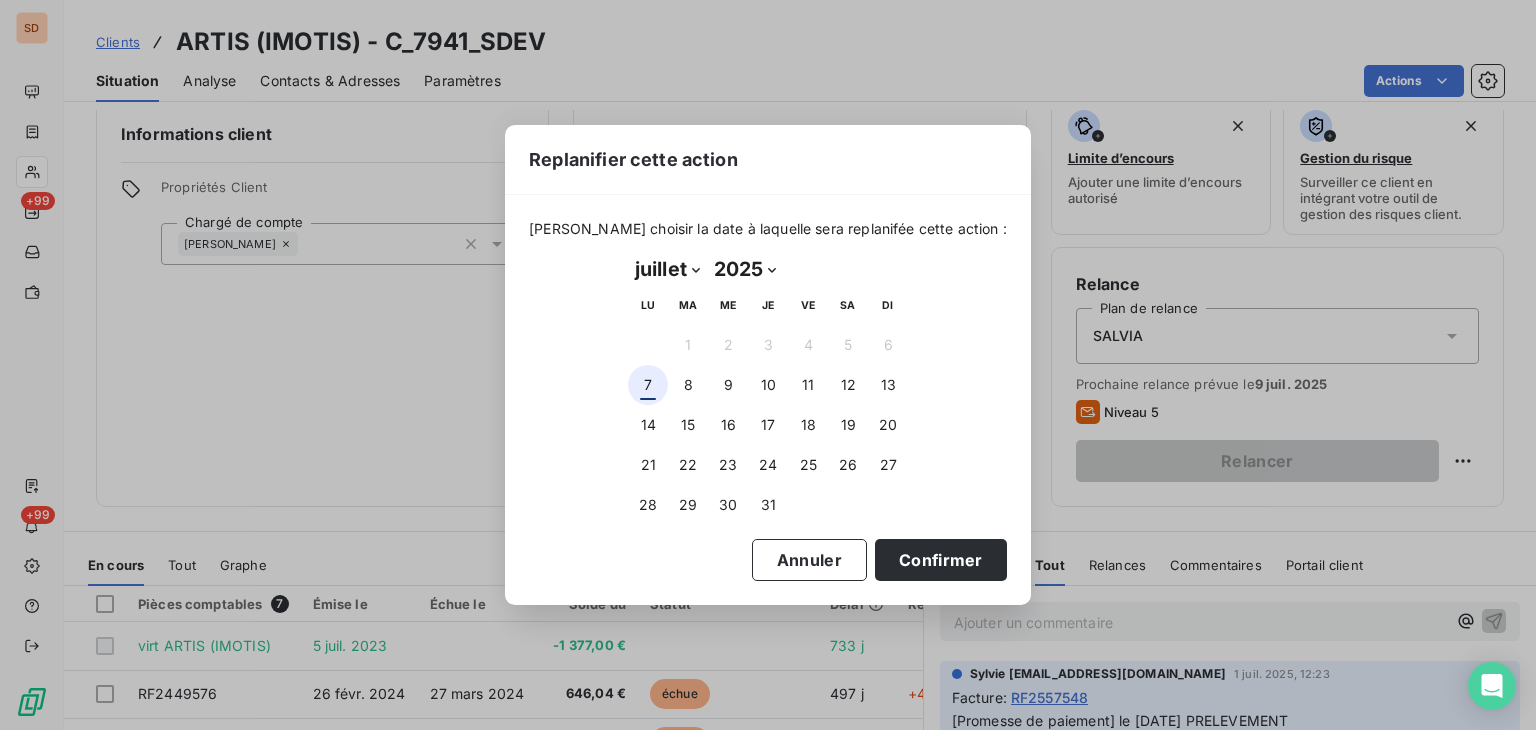 click on "7" at bounding box center [648, 385] 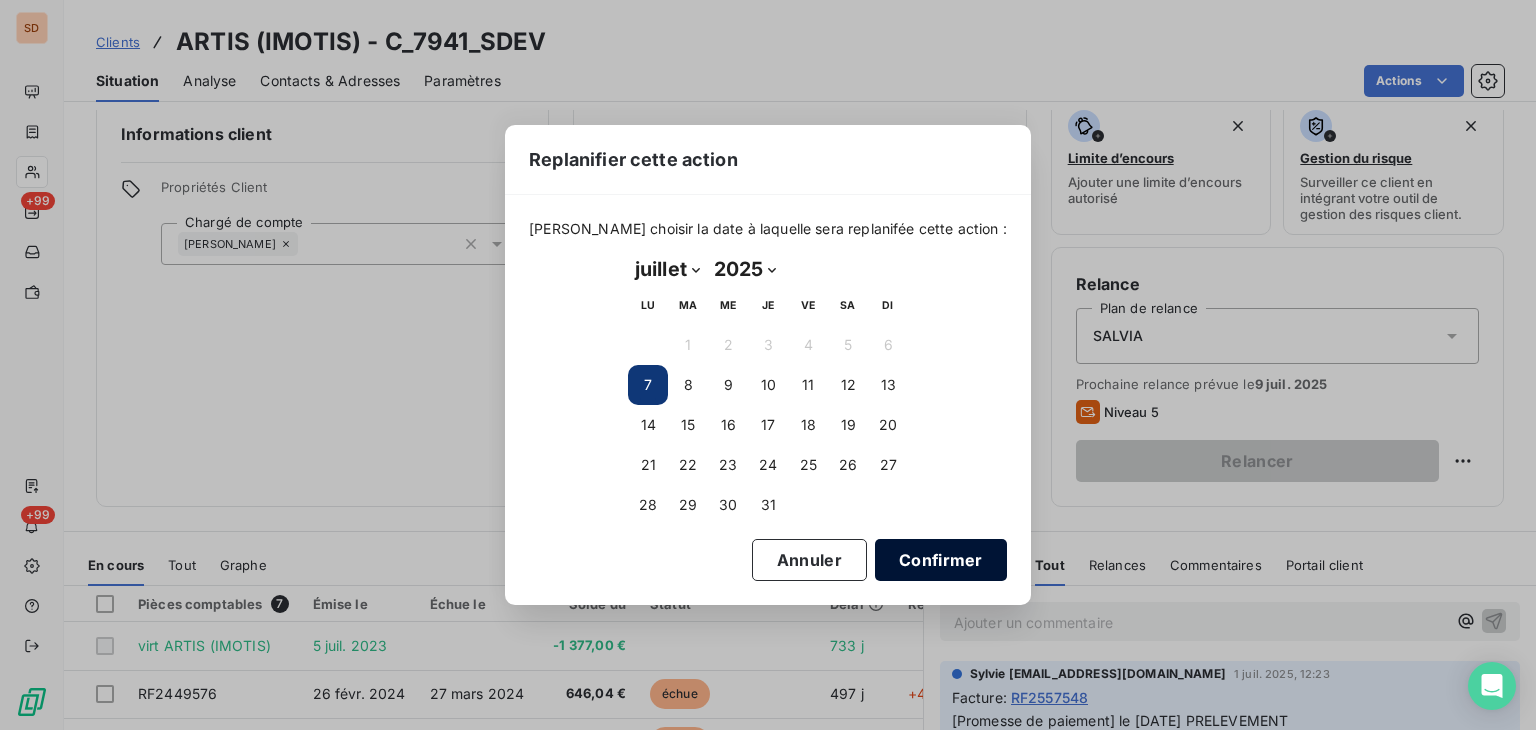 click on "Confirmer" at bounding box center (941, 560) 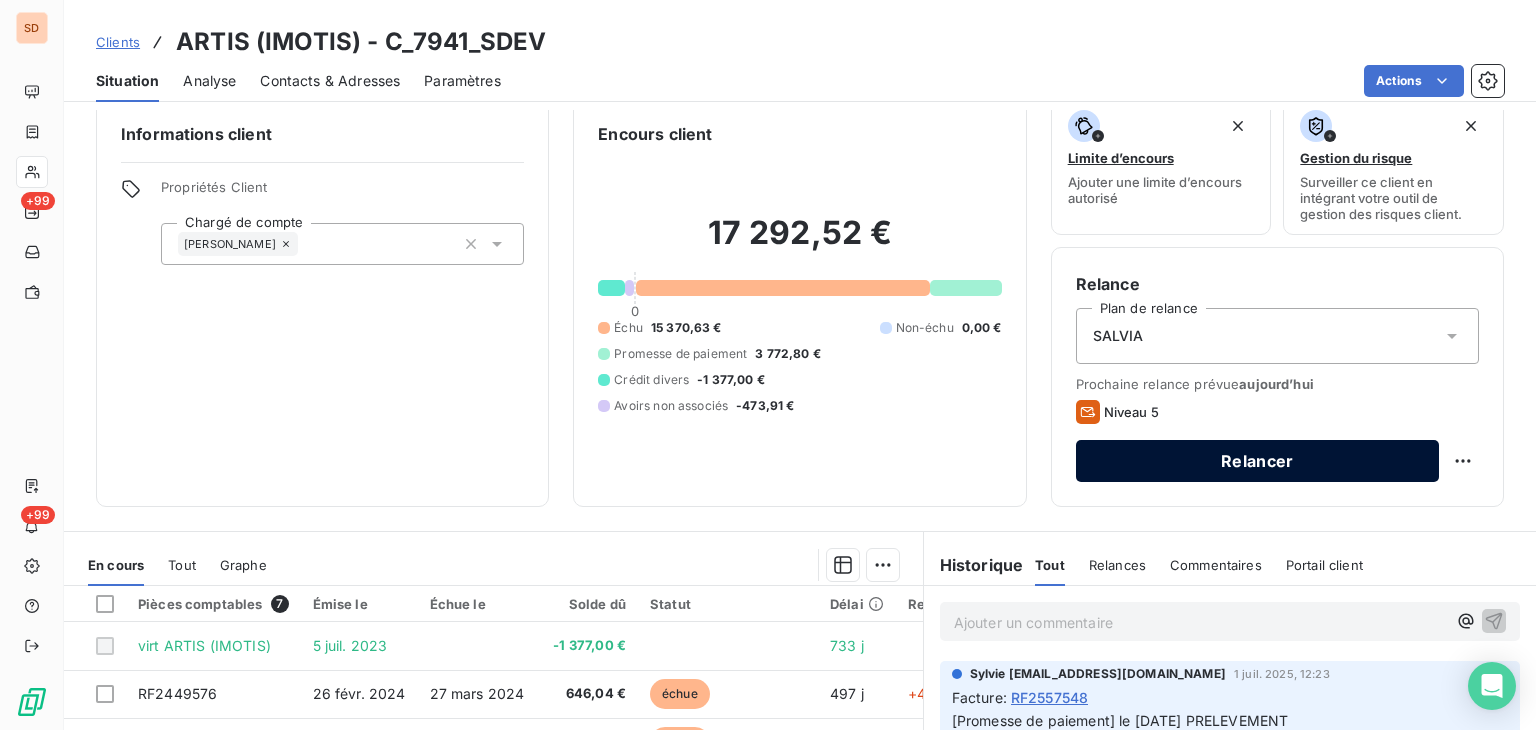 click on "Relancer" at bounding box center (1257, 461) 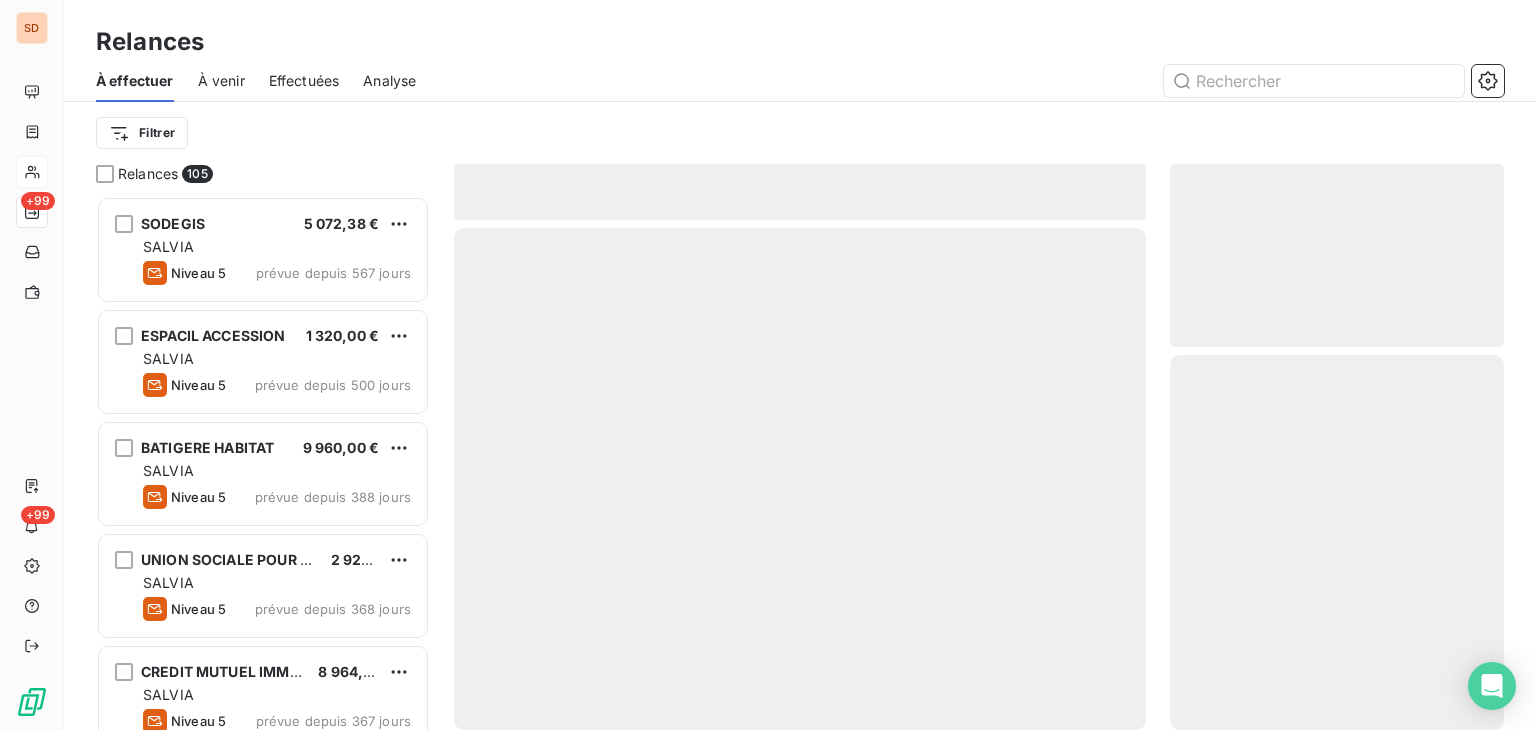 scroll, scrollTop: 16, scrollLeft: 16, axis: both 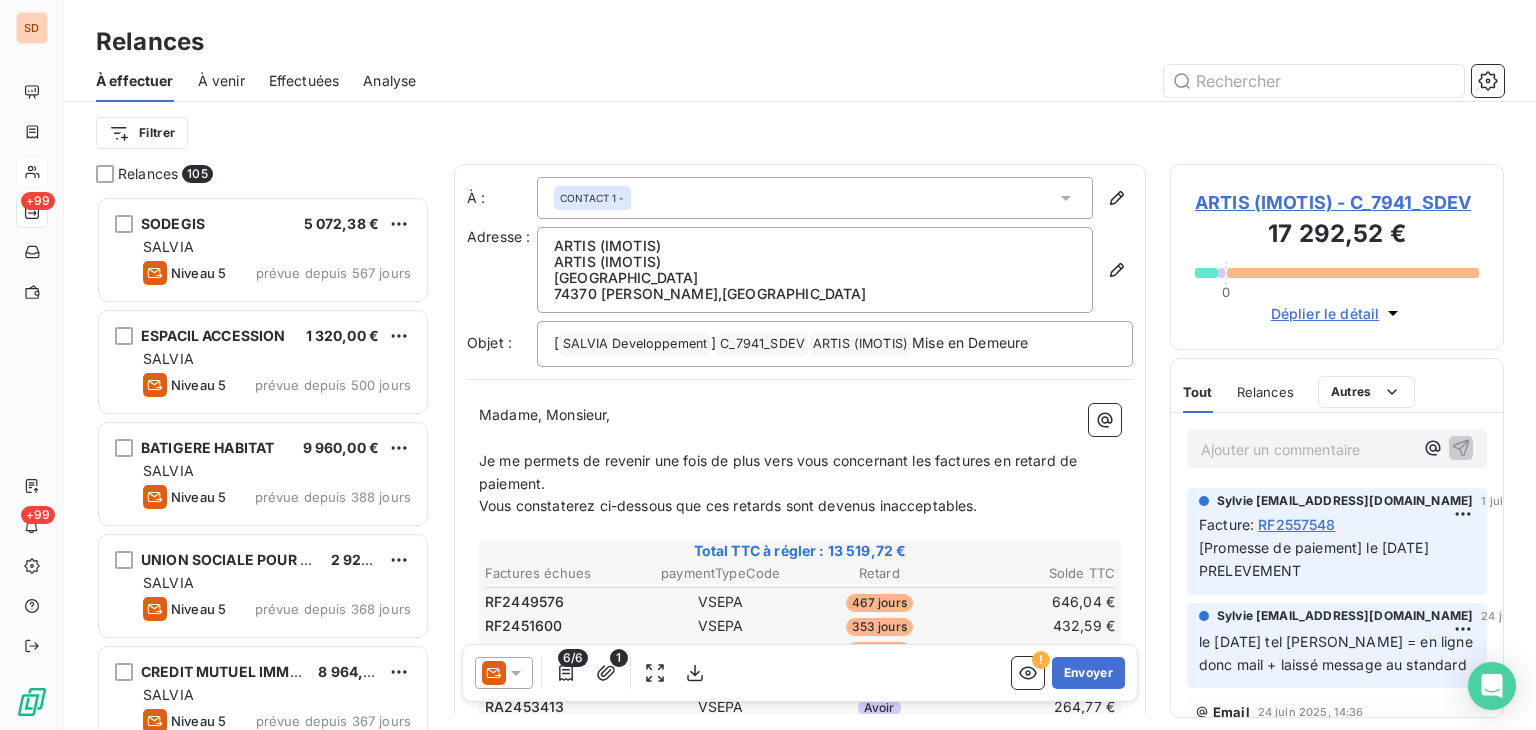 click 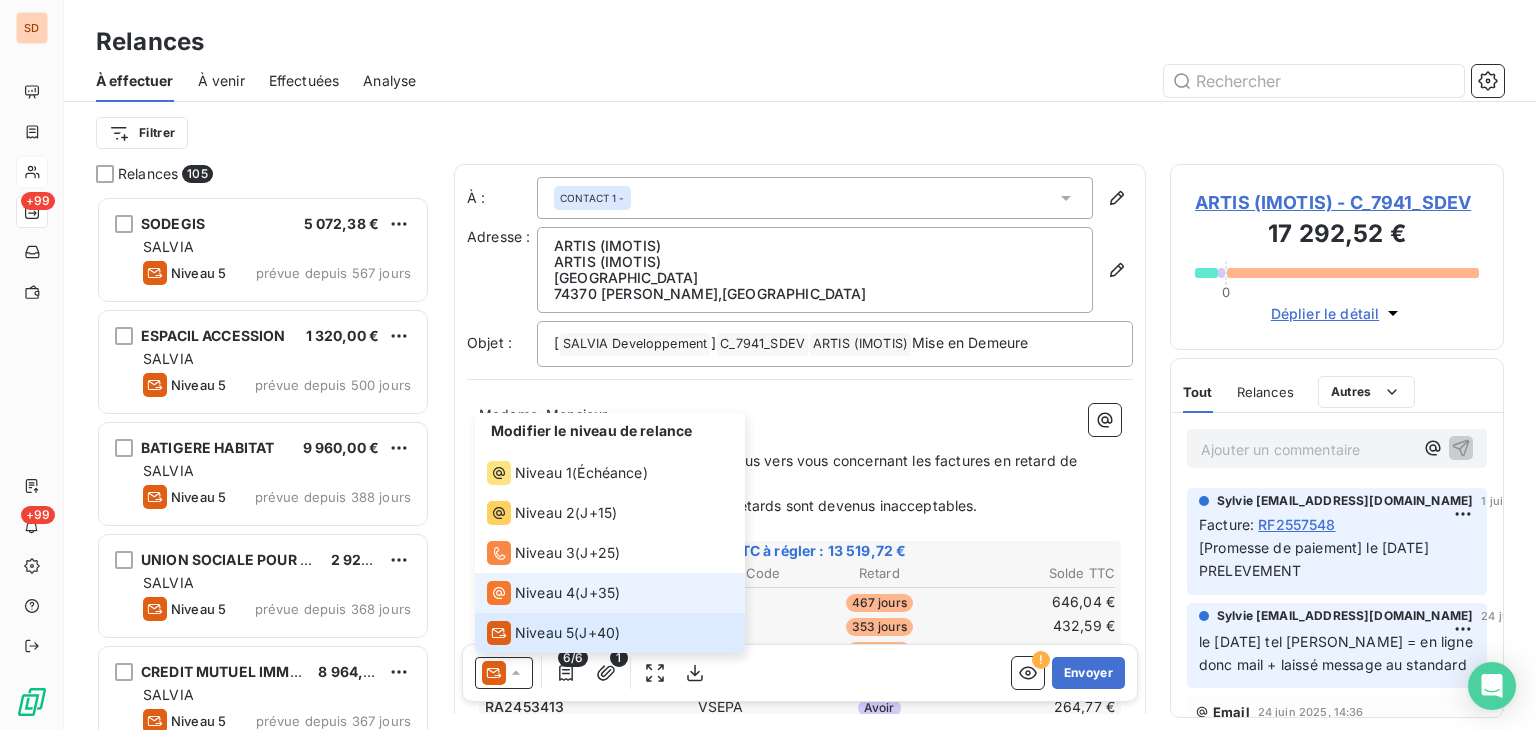 click on "Niveau 4" at bounding box center (545, 593) 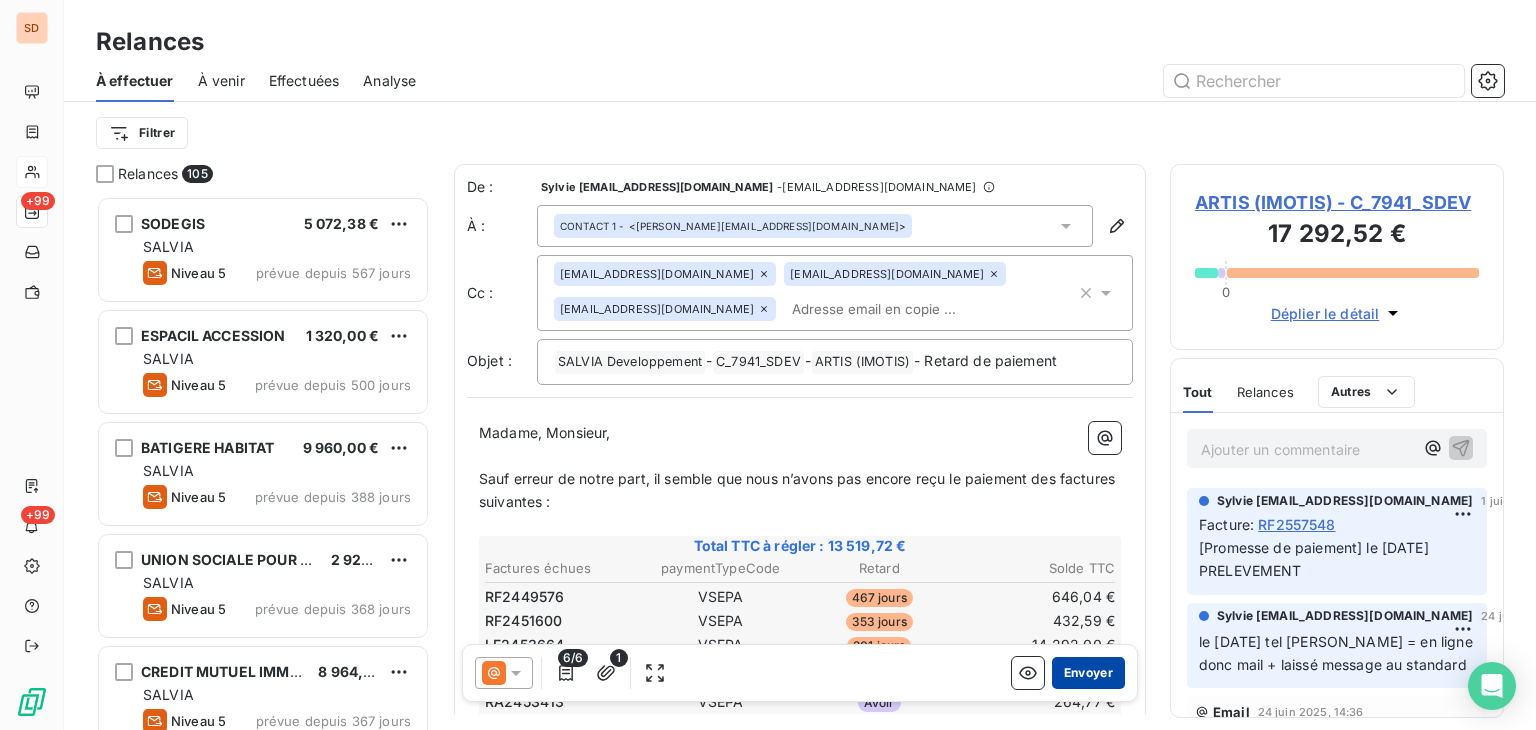 click on "Envoyer" at bounding box center (1088, 673) 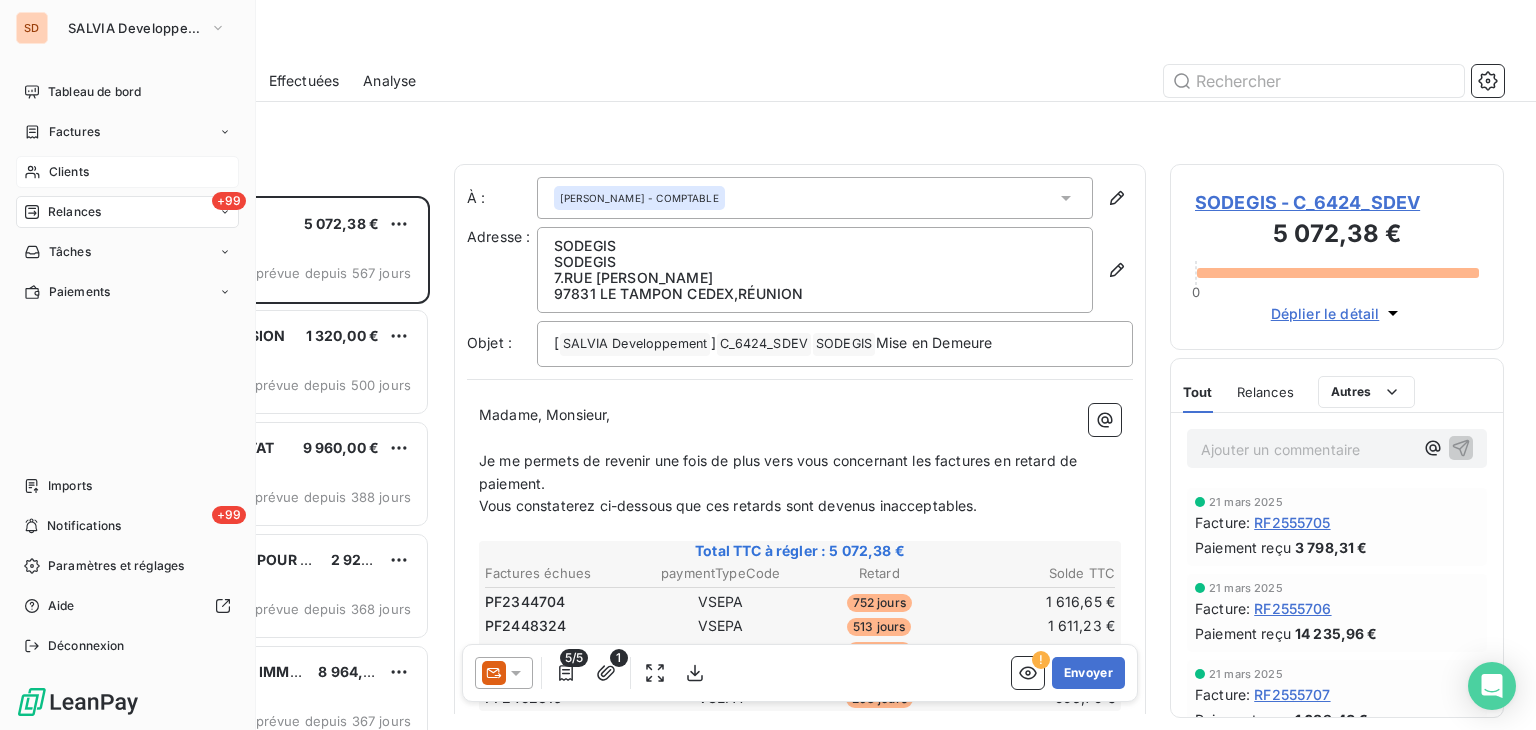 click on "Clients" at bounding box center [69, 172] 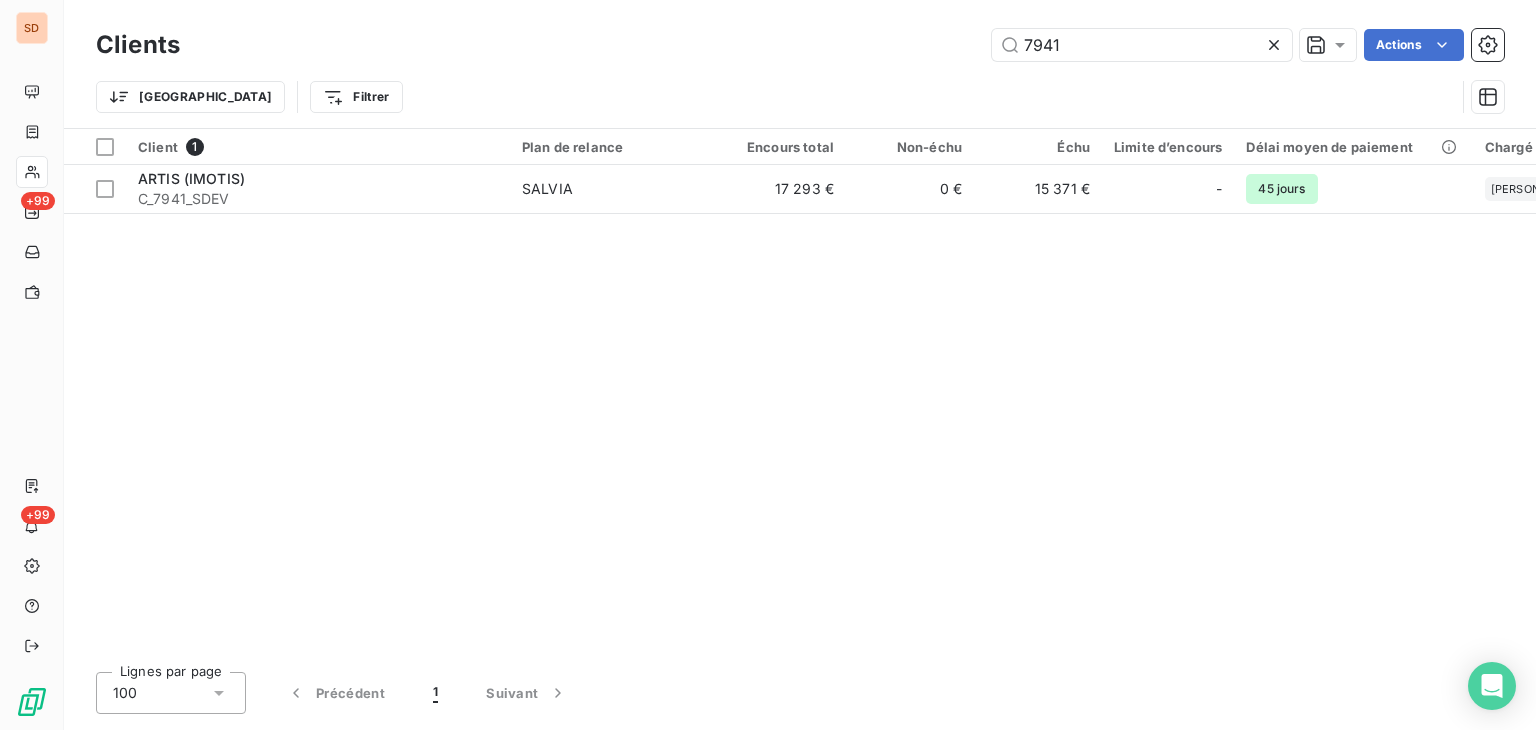 drag, startPoint x: 1001, startPoint y: 42, endPoint x: 928, endPoint y: 51, distance: 73.552704 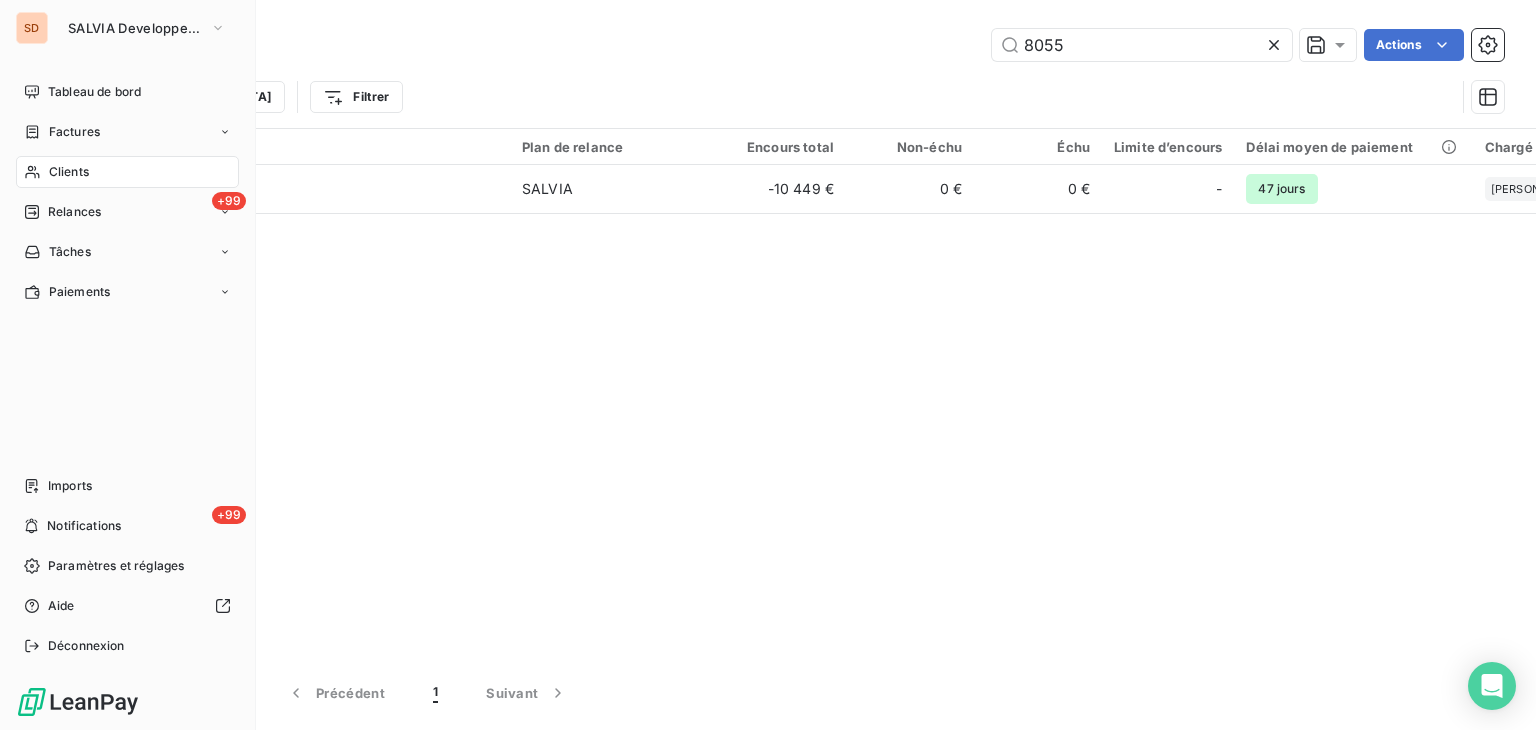 click on "Clients" at bounding box center [69, 172] 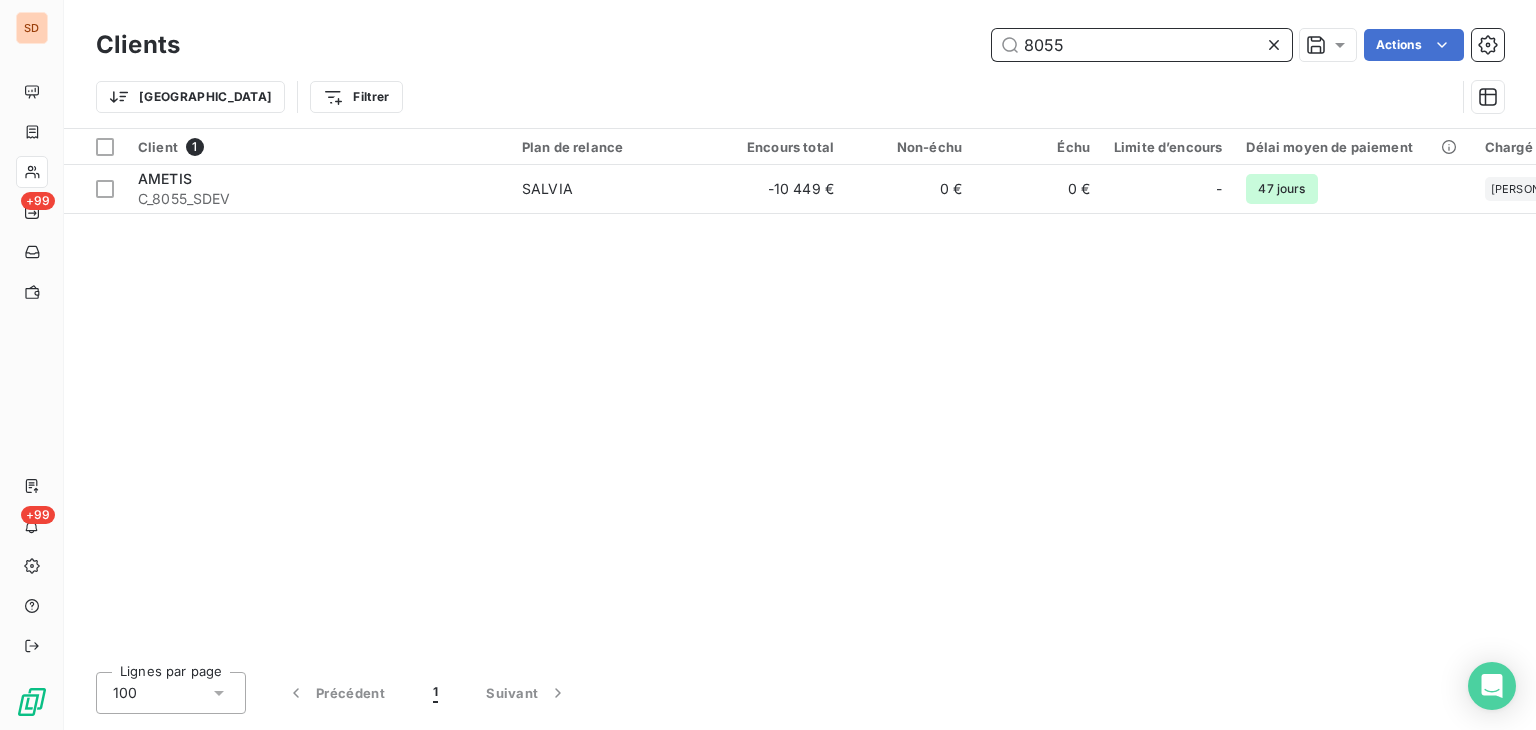 drag, startPoint x: 1087, startPoint y: 47, endPoint x: 1015, endPoint y: 44, distance: 72.06247 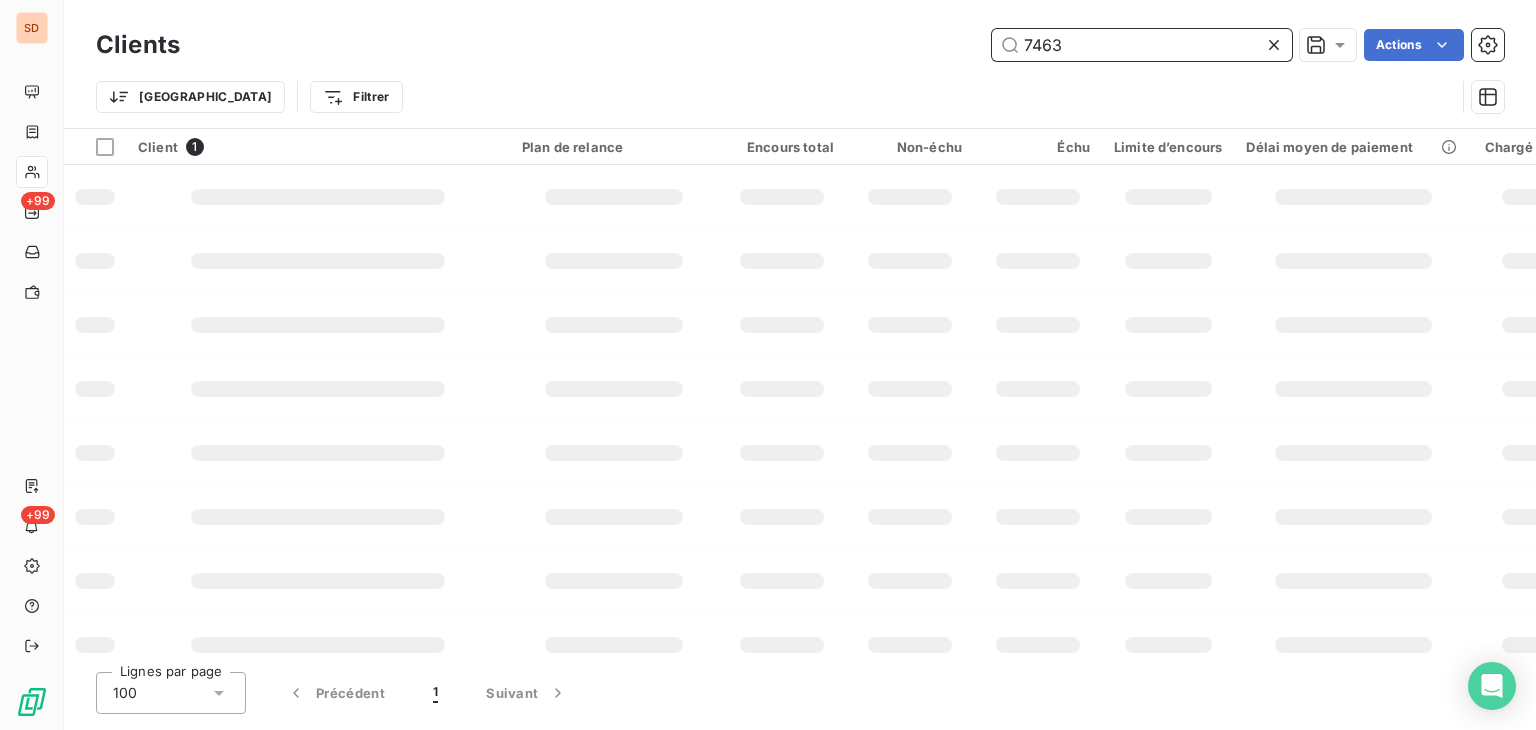 type on "7463" 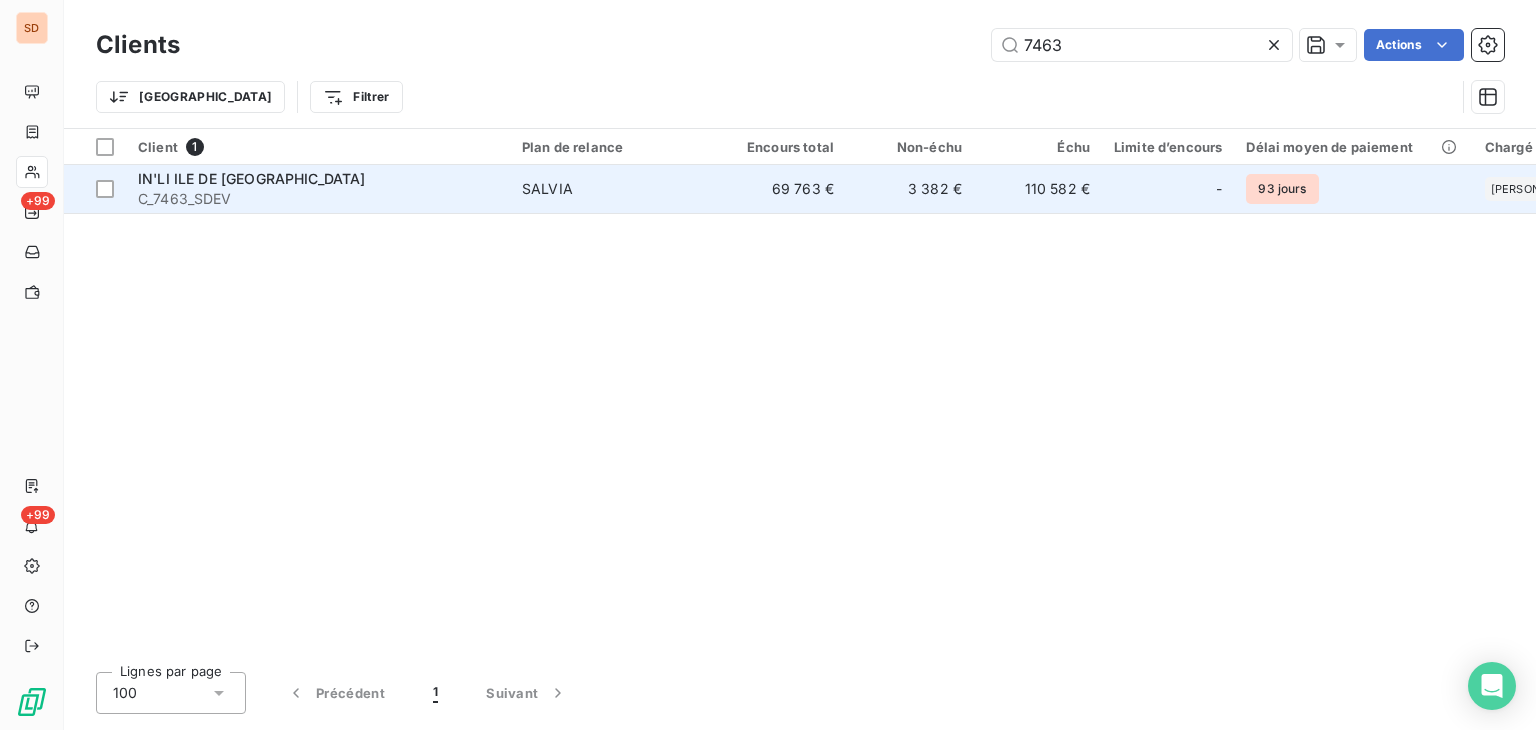 click on "C_7463_SDEV" at bounding box center [318, 199] 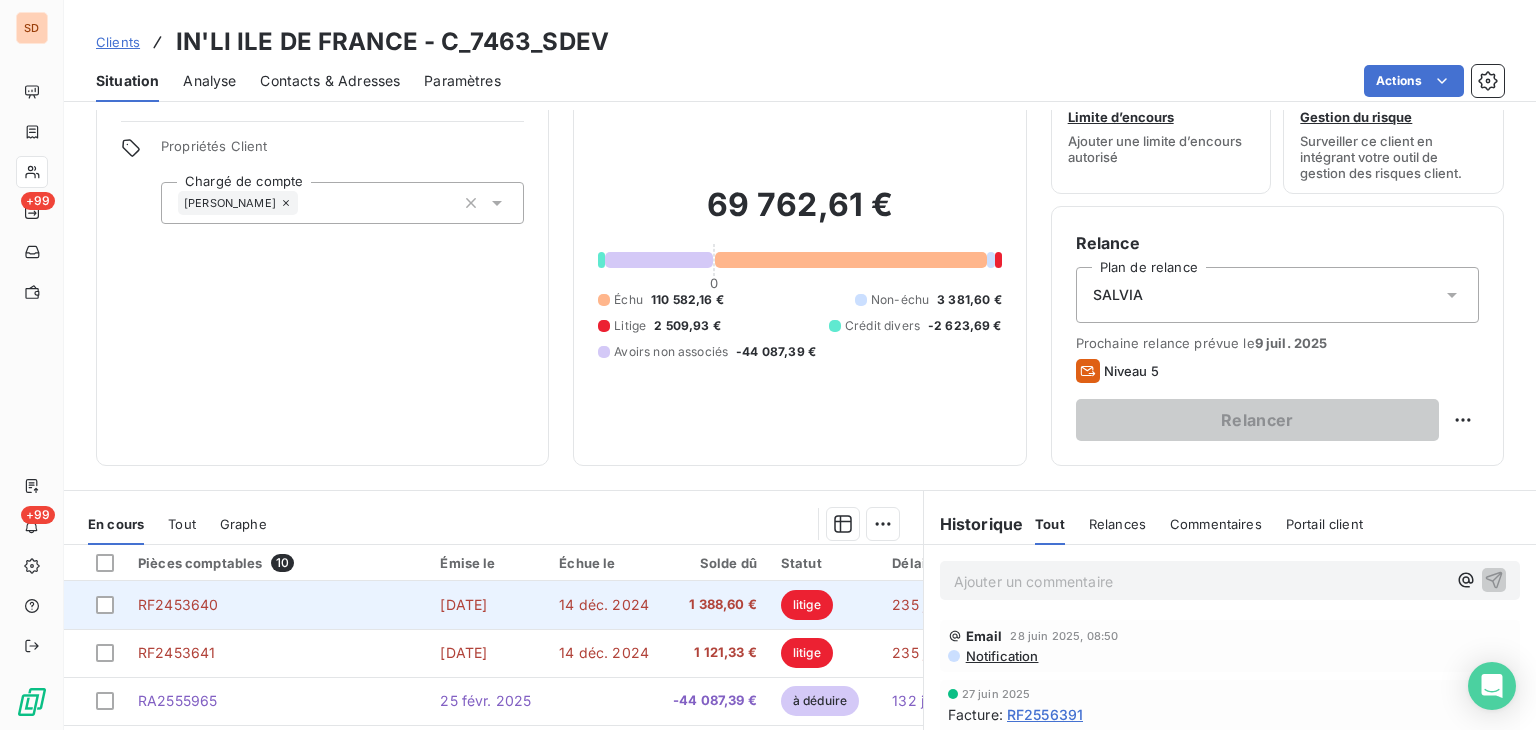 scroll, scrollTop: 200, scrollLeft: 0, axis: vertical 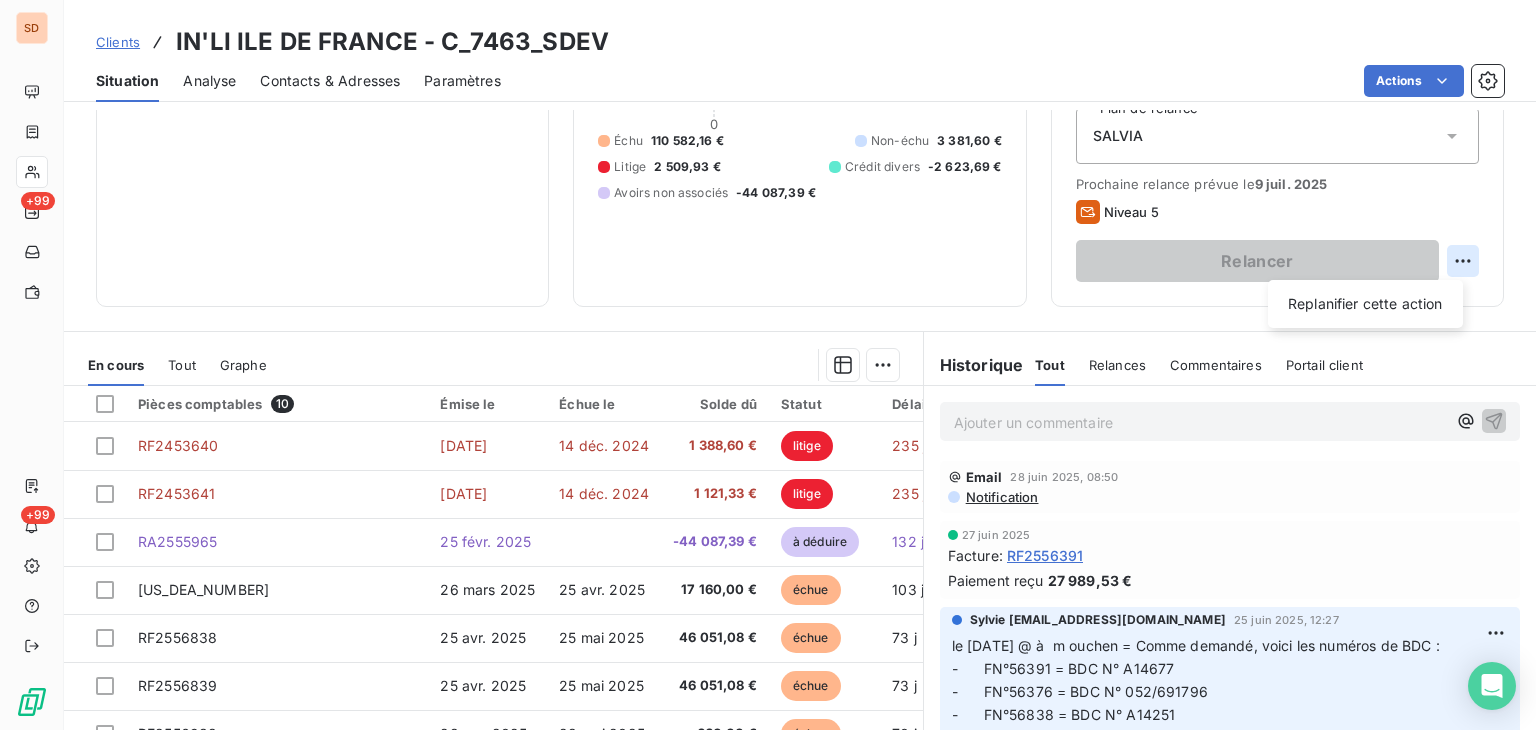 click on "SD +99 +99 Clients IN'LI ILE DE FRANCE - C_7463_SDEV Situation Analyse Contacts & Adresses Paramètres Actions Informations client Propriétés Client Chargé de compte [PERSON_NAME] client   69 762,61 € 0 Échu 110 582,16 € Non-échu 3 381,60 €   Litige 2 509,93 € Crédit divers -2 623,69 € Avoirs non associés -44 087,39 €   Limite d’encours Ajouter une limite d’encours autorisé Gestion du risque Surveiller ce client en intégrant votre outil de gestion des risques client. Relance Plan de relance SALVIA Prochaine relance prévue le  [DATE] Niveau 5 Relancer Replanifier cette action En cours Tout Graphe Pièces comptables 10 Émise le Échue le Solde dû Statut Délai   Retard   RF2453640 [DATE] [DATE] 1 388,60 € litige 235 j +205 j RF2453641 [DATE] [DATE] 1 121,33 € litige 235 j +205 j RA2555965 [DATE] -44 087,39 € à déduire 132 j [US_DEA_NUMBER] [DATE] [DATE] 17 160,00 € échue 103 j +73 j échue" at bounding box center [768, 365] 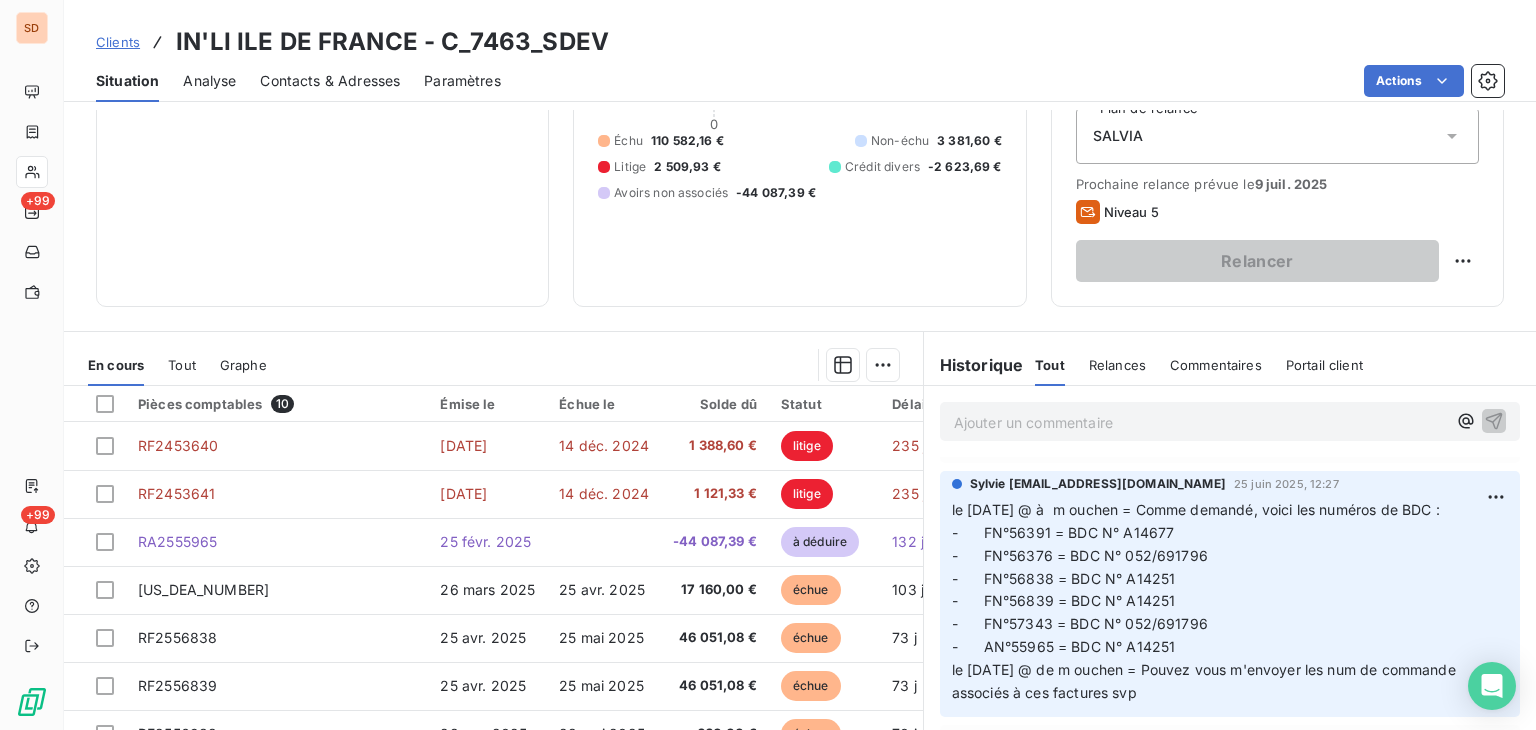 scroll, scrollTop: 144, scrollLeft: 0, axis: vertical 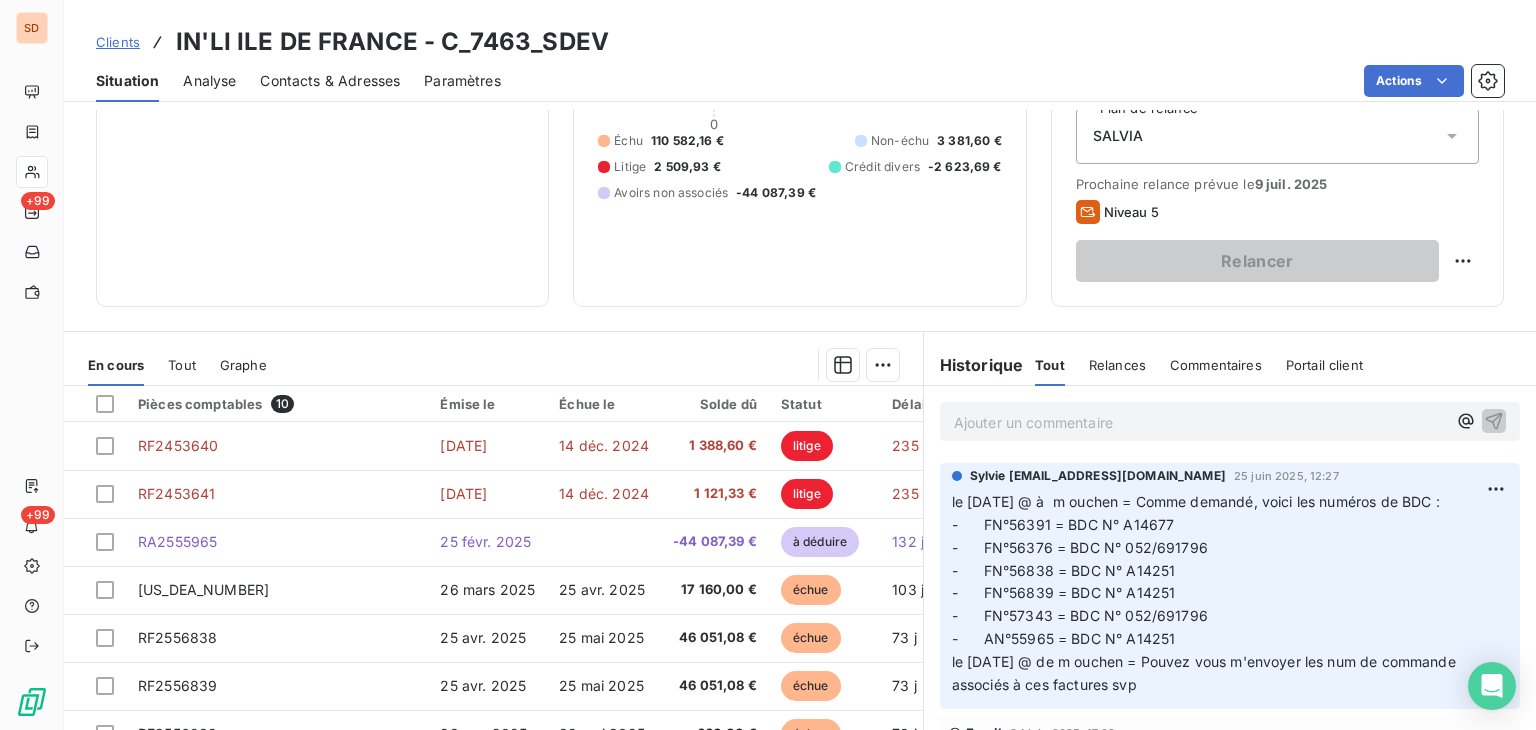 drag, startPoint x: 1516, startPoint y: 465, endPoint x: 1513, endPoint y: 493, distance: 28.160255 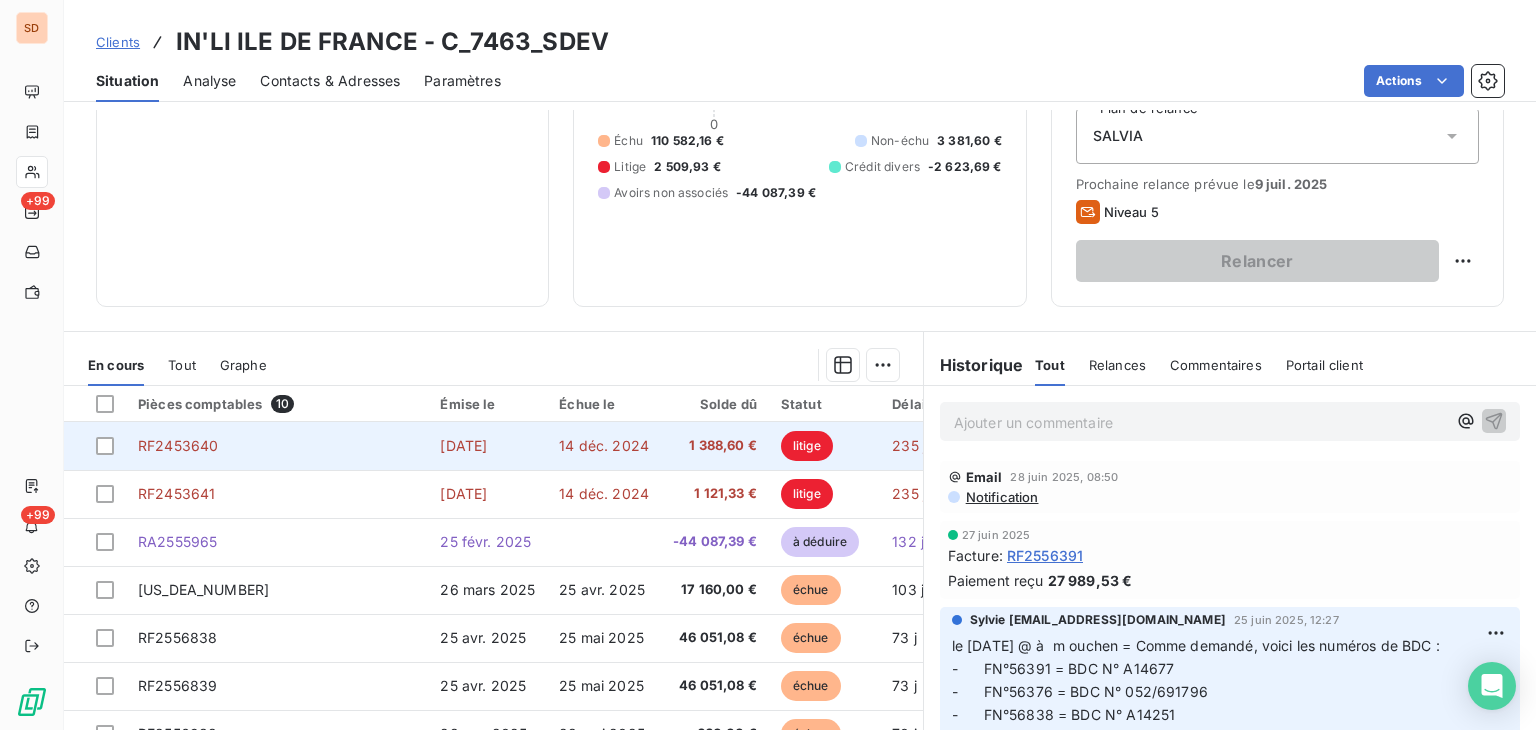 click on "RF2453640" at bounding box center (178, 445) 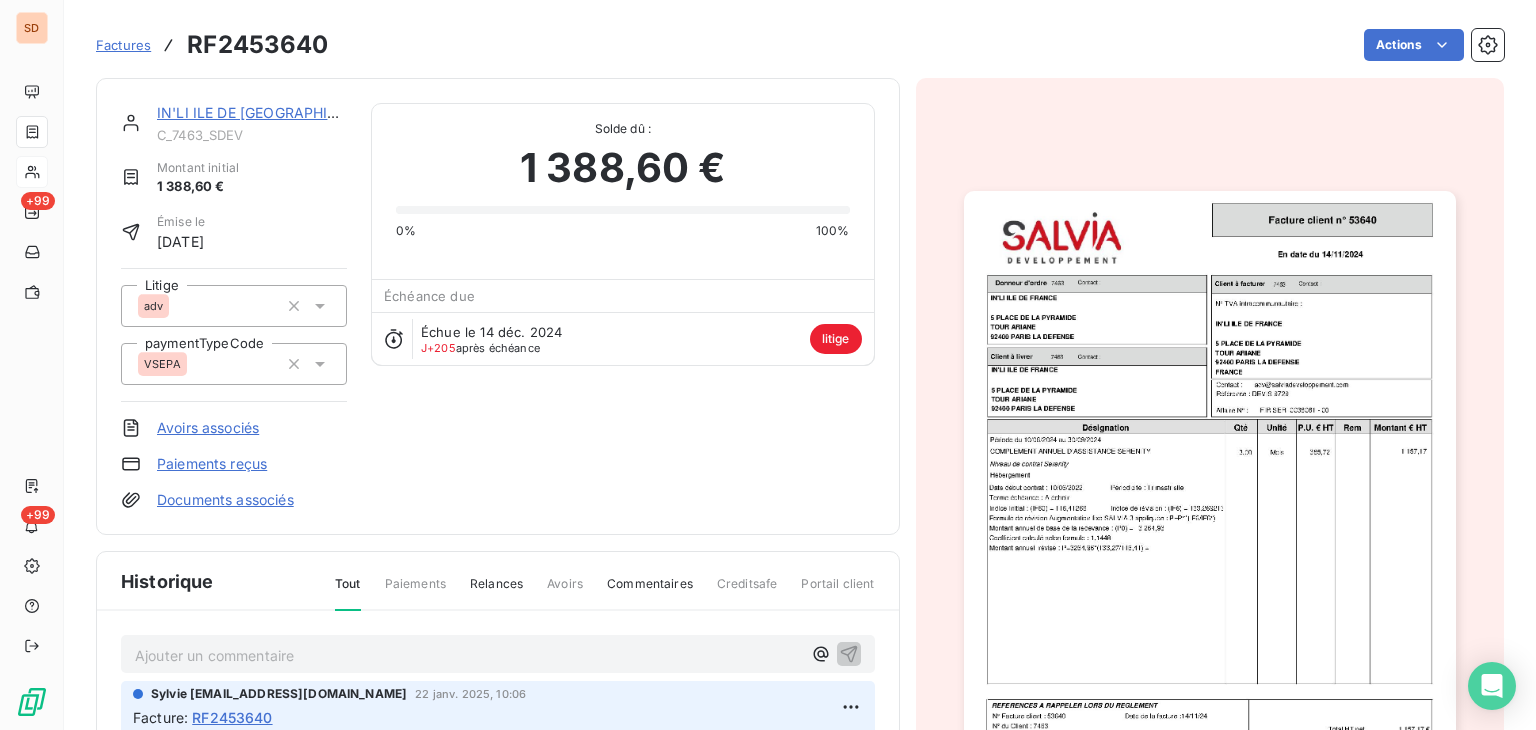 scroll, scrollTop: 0, scrollLeft: 0, axis: both 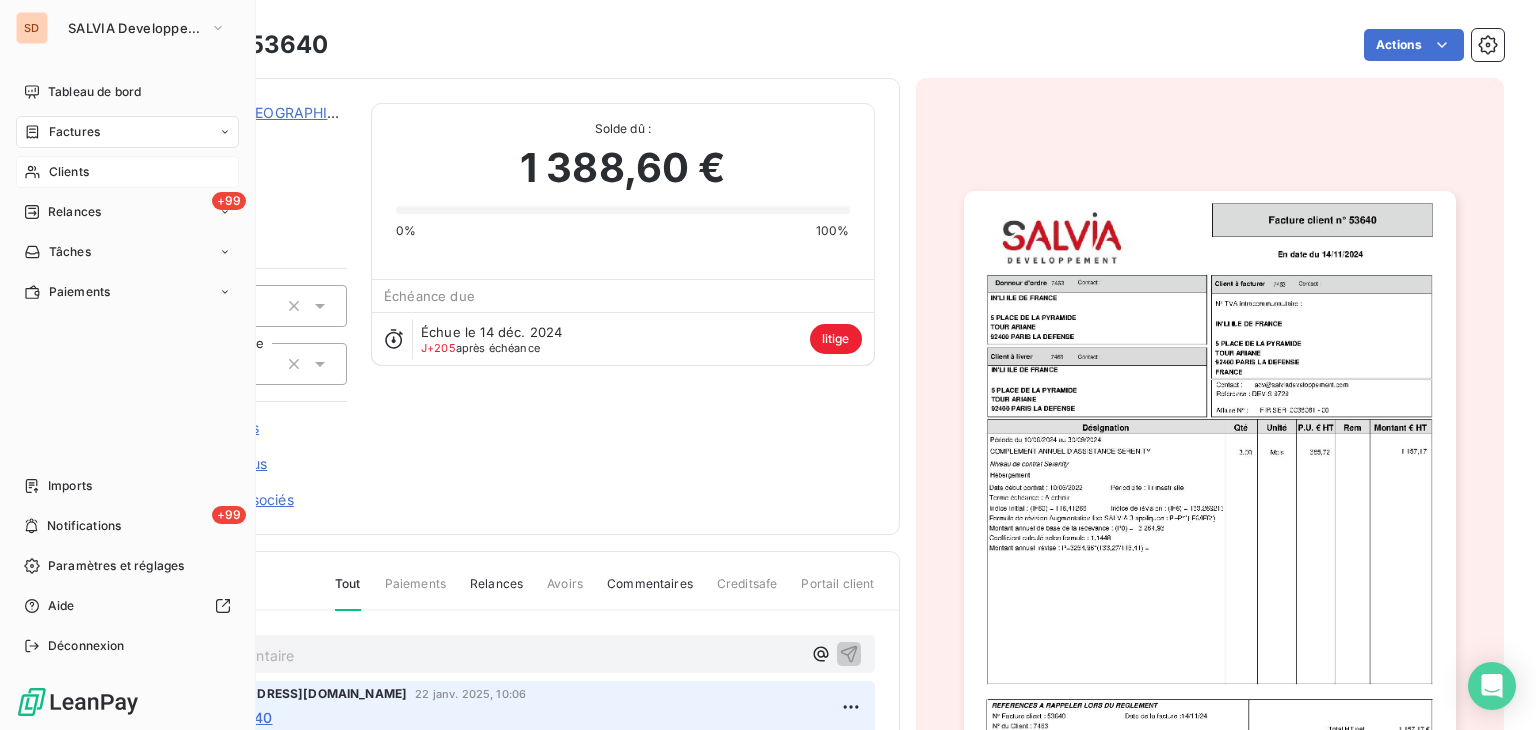 click on "Clients" at bounding box center [127, 172] 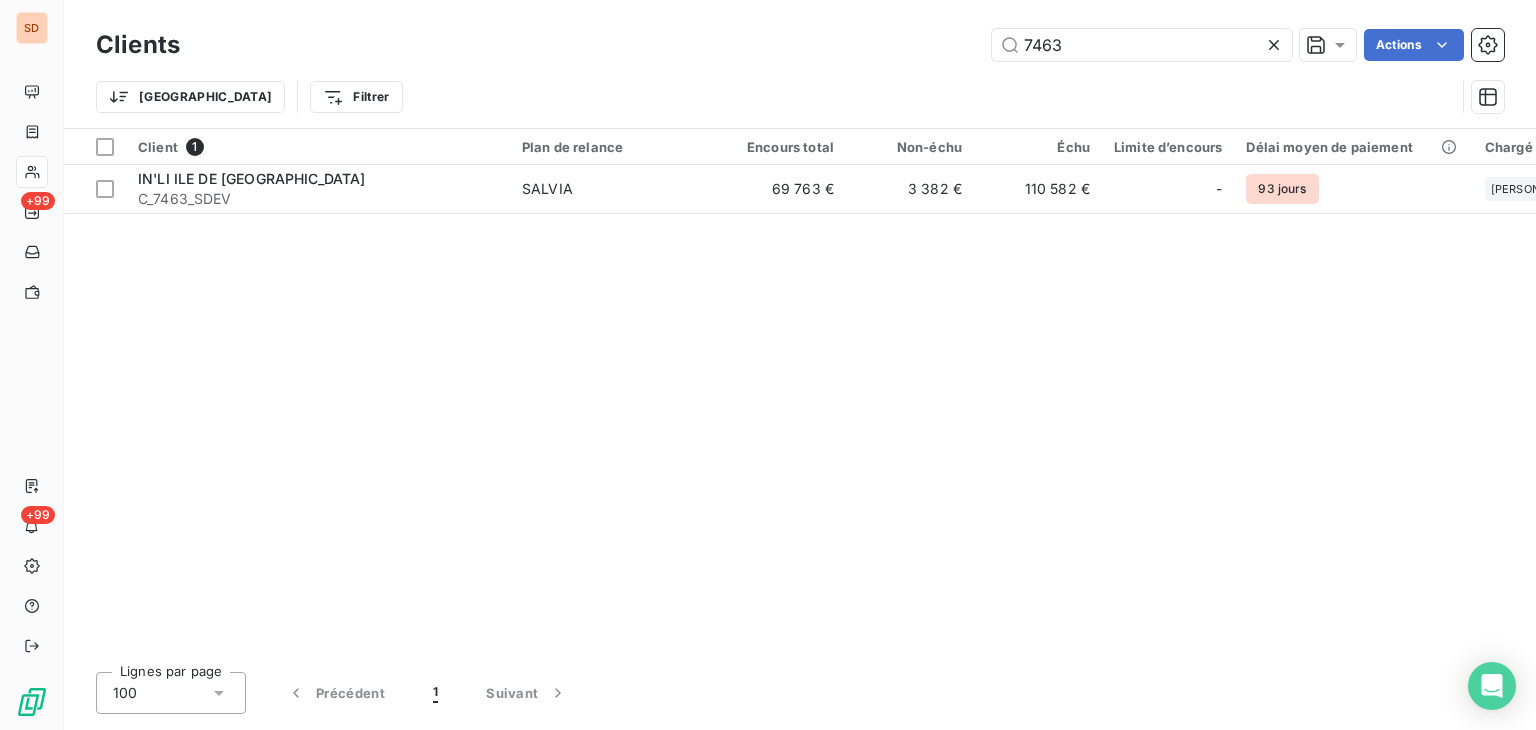 drag, startPoint x: 1068, startPoint y: 40, endPoint x: 960, endPoint y: 48, distance: 108.29589 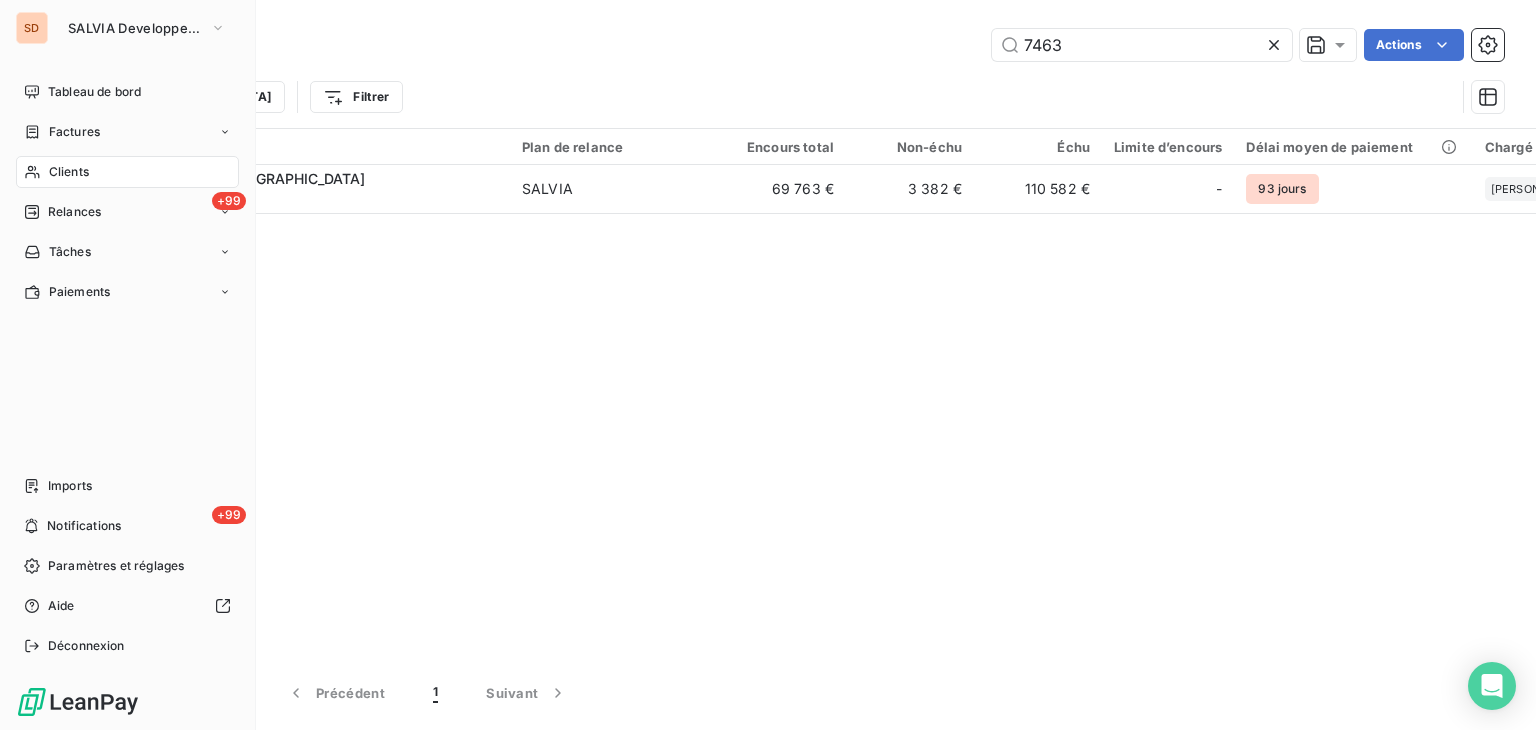 click on "Clients" at bounding box center (69, 172) 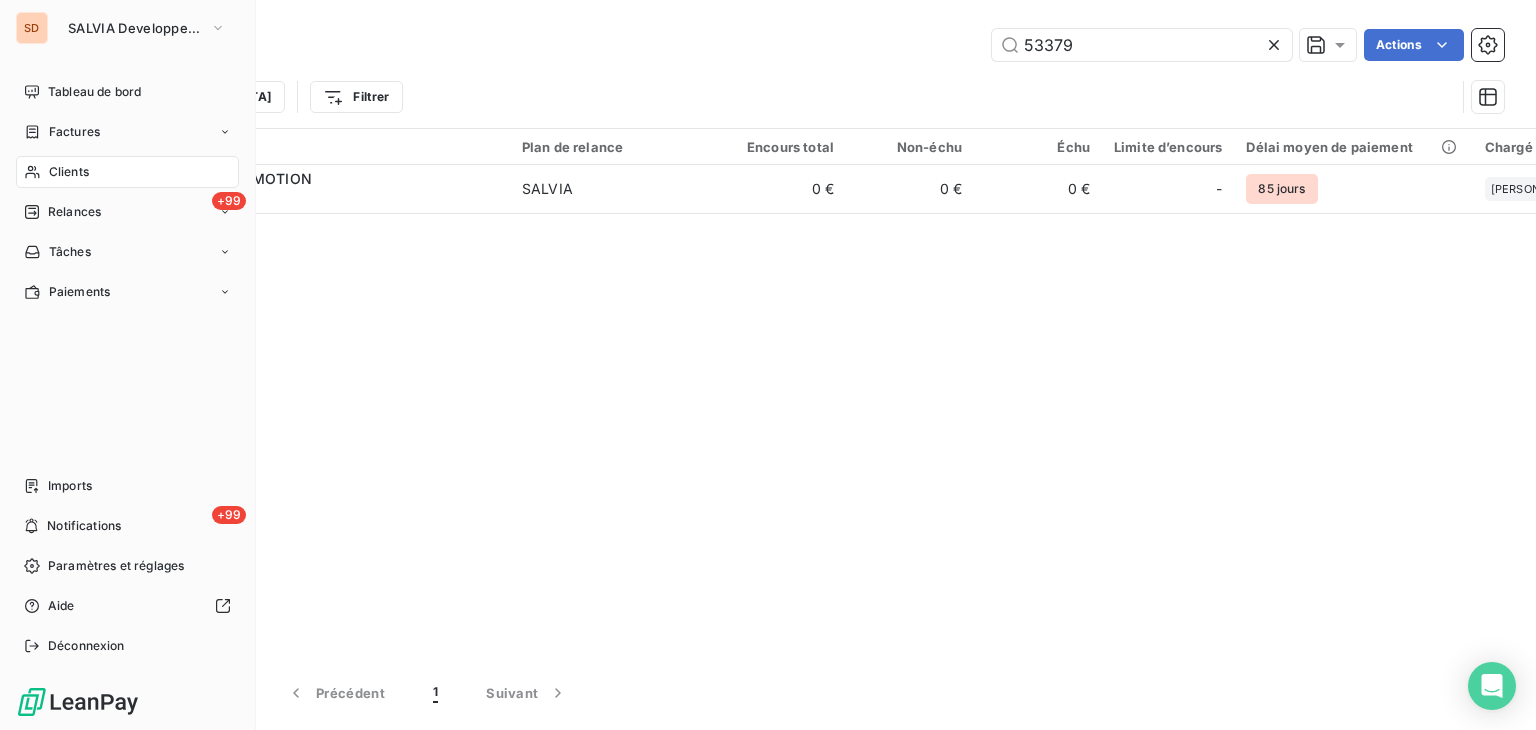 click on "Clients" at bounding box center [127, 172] 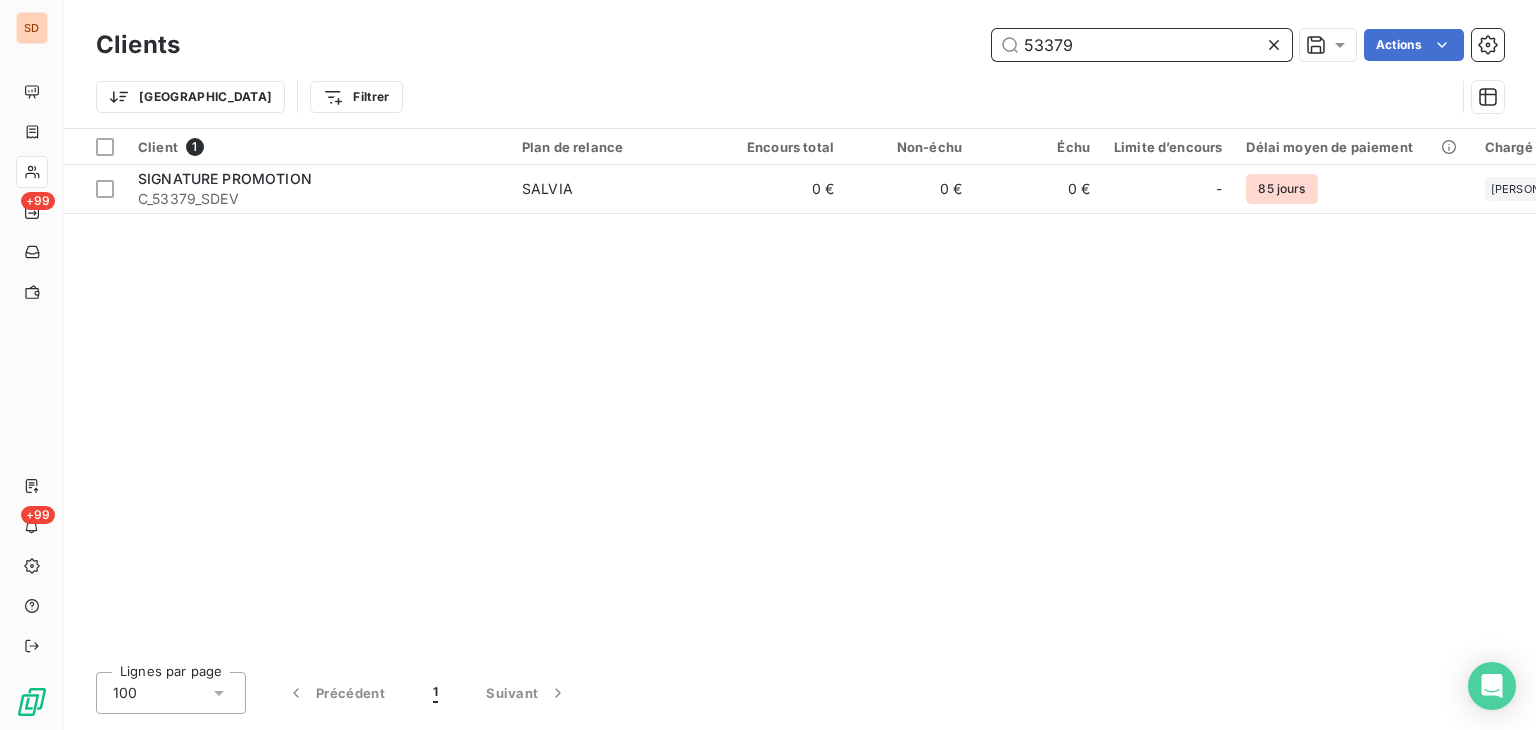 click on "53379" at bounding box center (1142, 45) 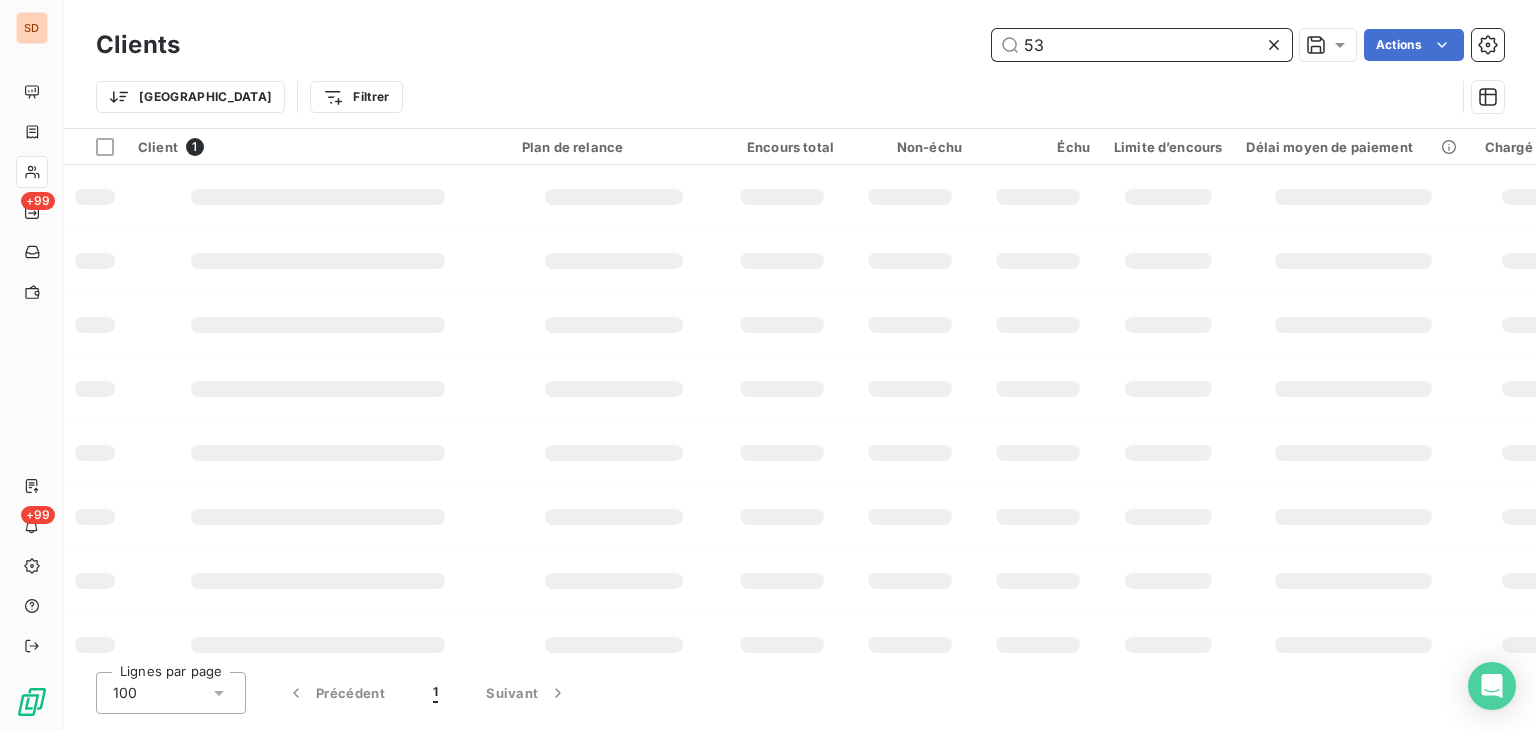 type on "5" 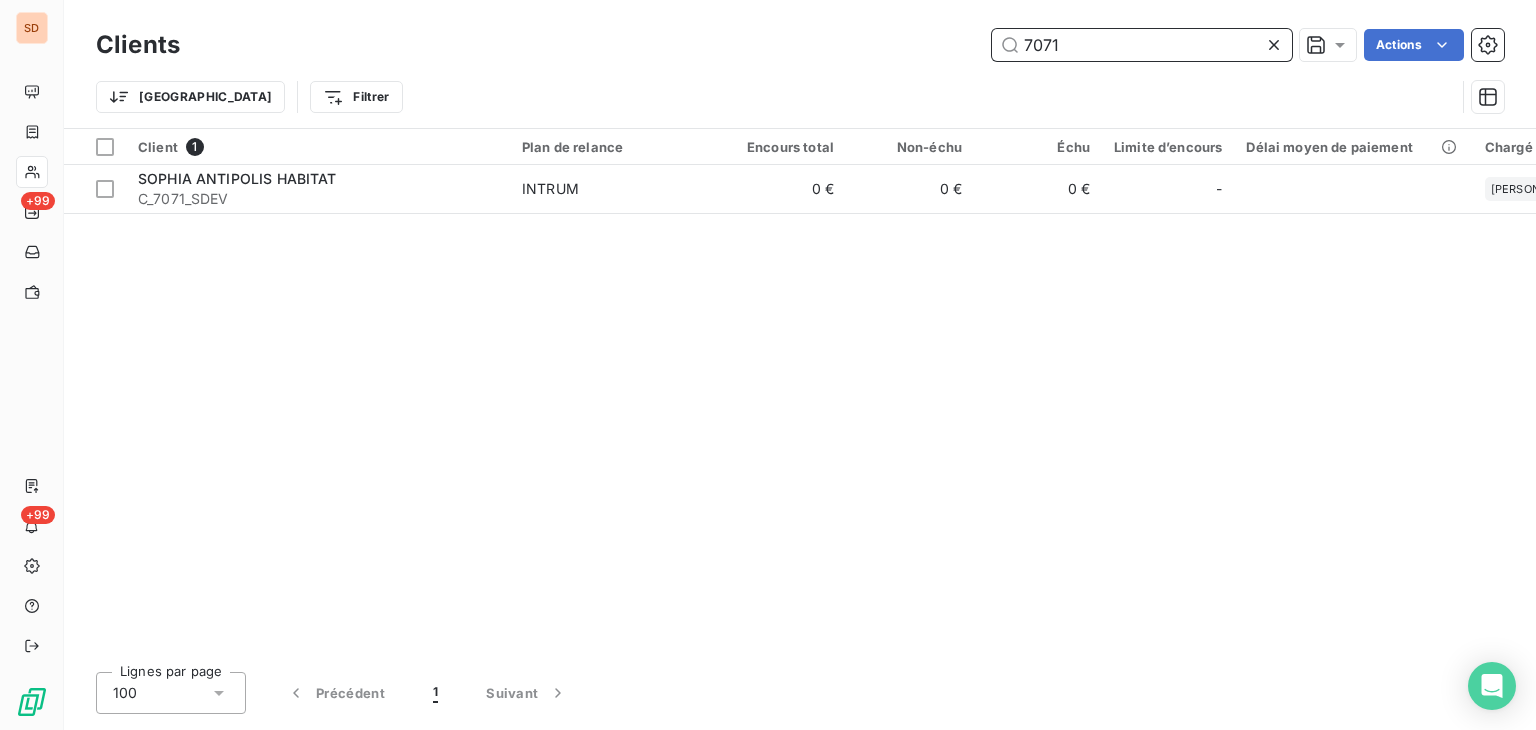 drag, startPoint x: 1068, startPoint y: 46, endPoint x: 962, endPoint y: 43, distance: 106.04244 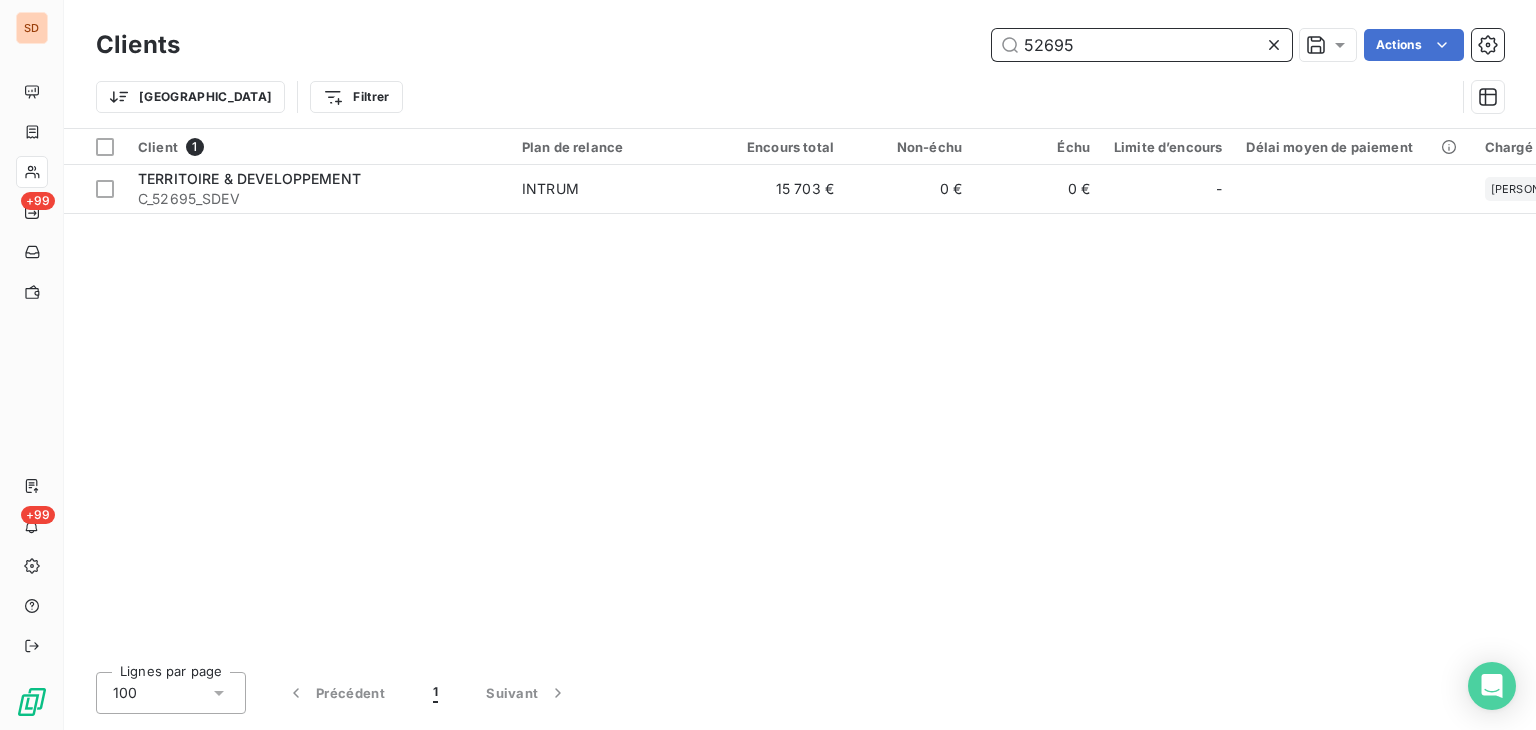 drag, startPoint x: 1047, startPoint y: 42, endPoint x: 972, endPoint y: 53, distance: 75.802376 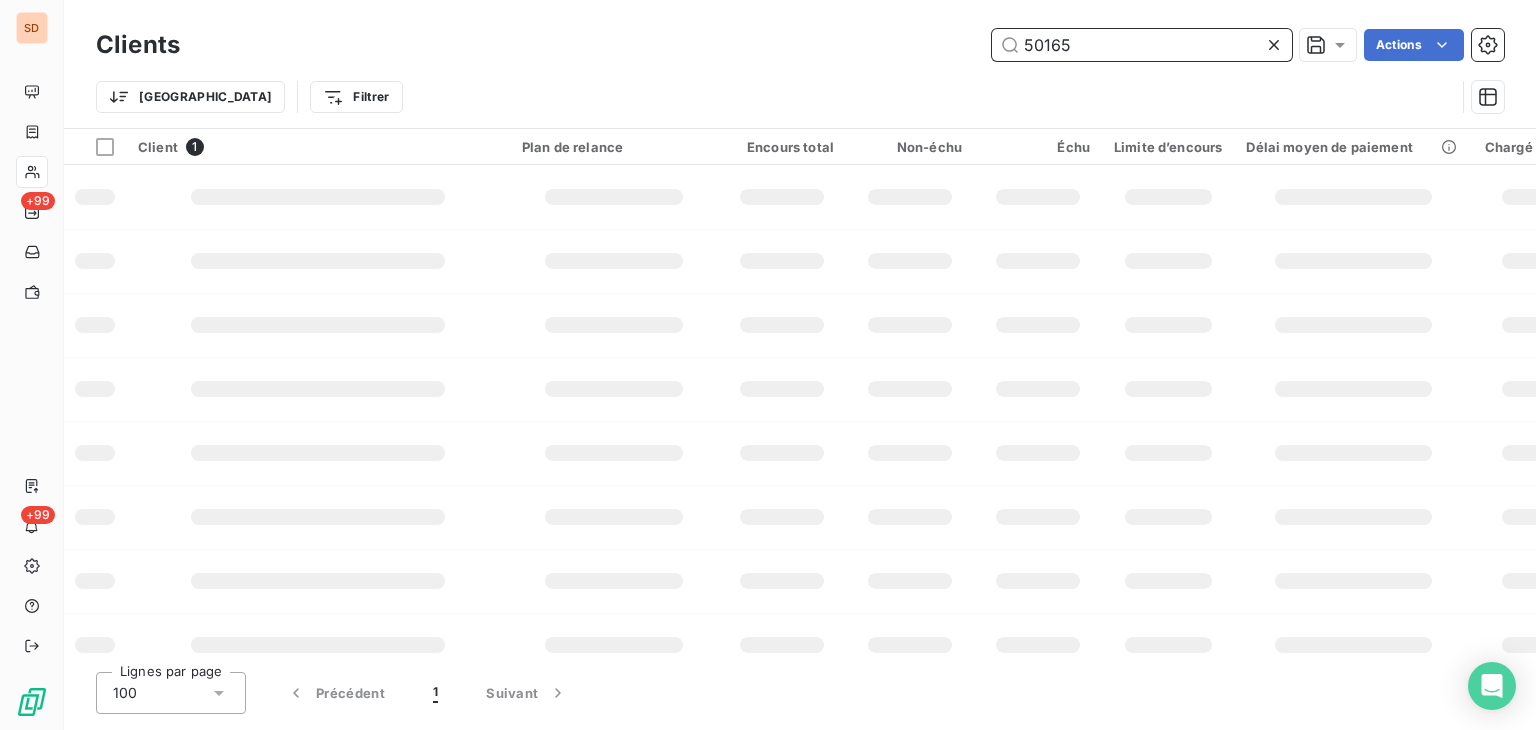 type on "50165" 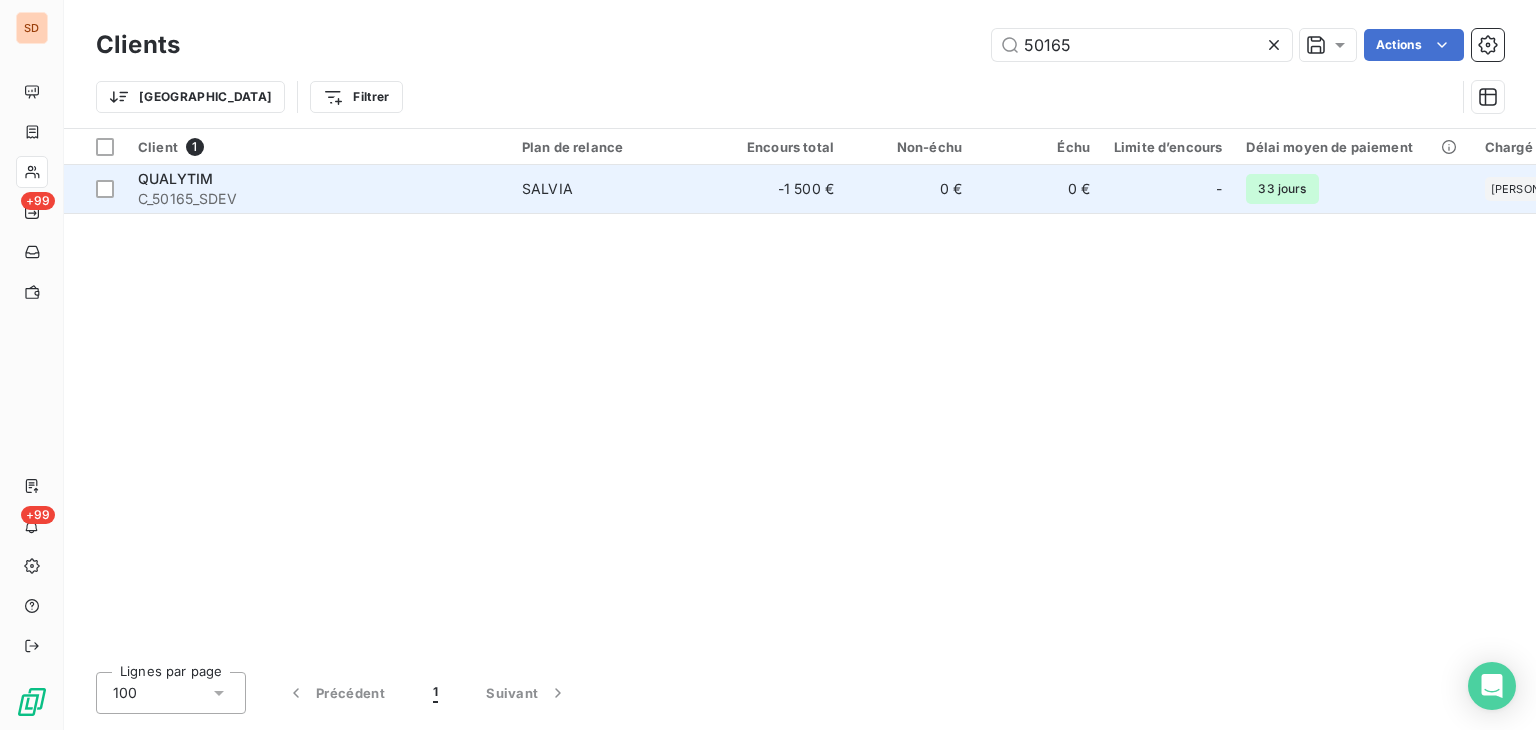 click on "C_50165_SDEV" at bounding box center (318, 199) 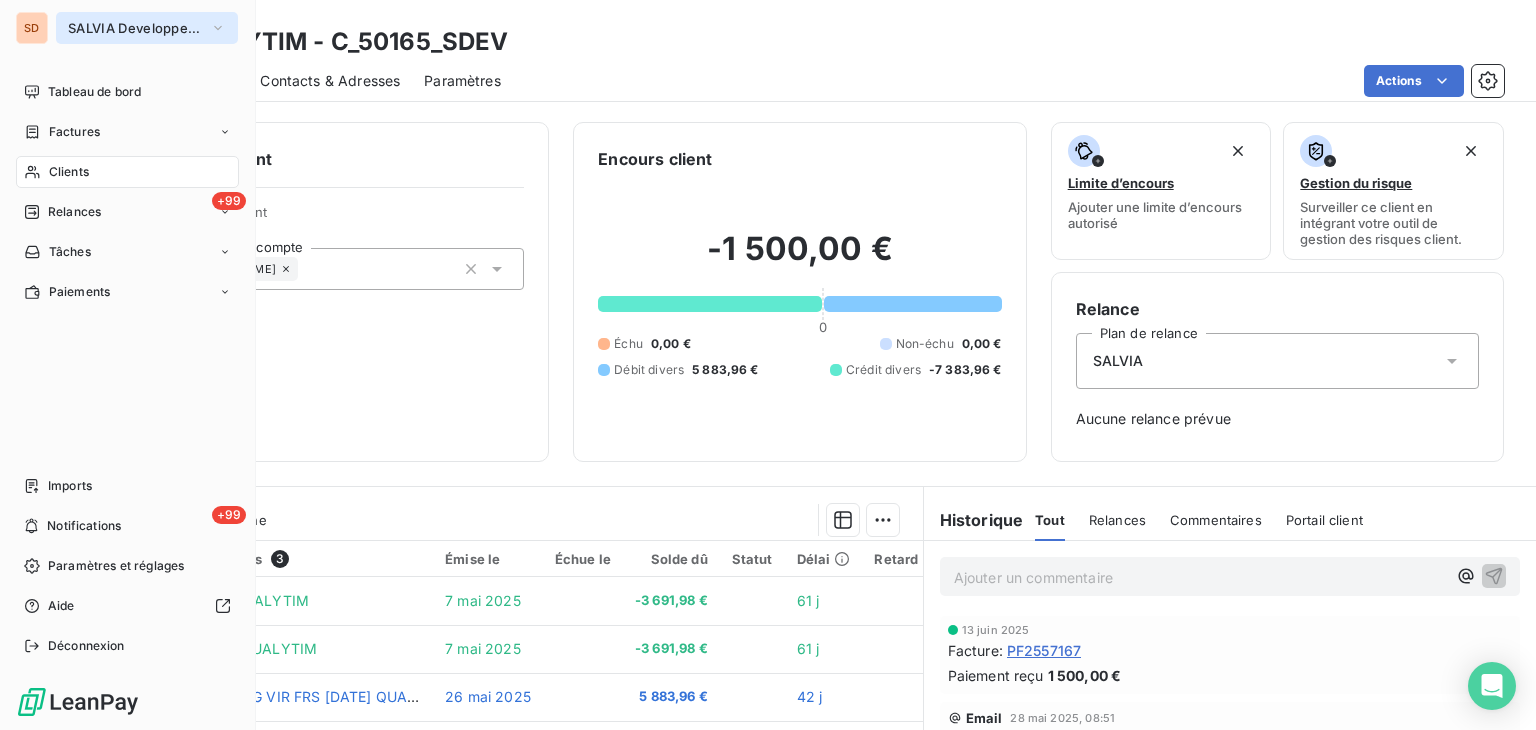 click 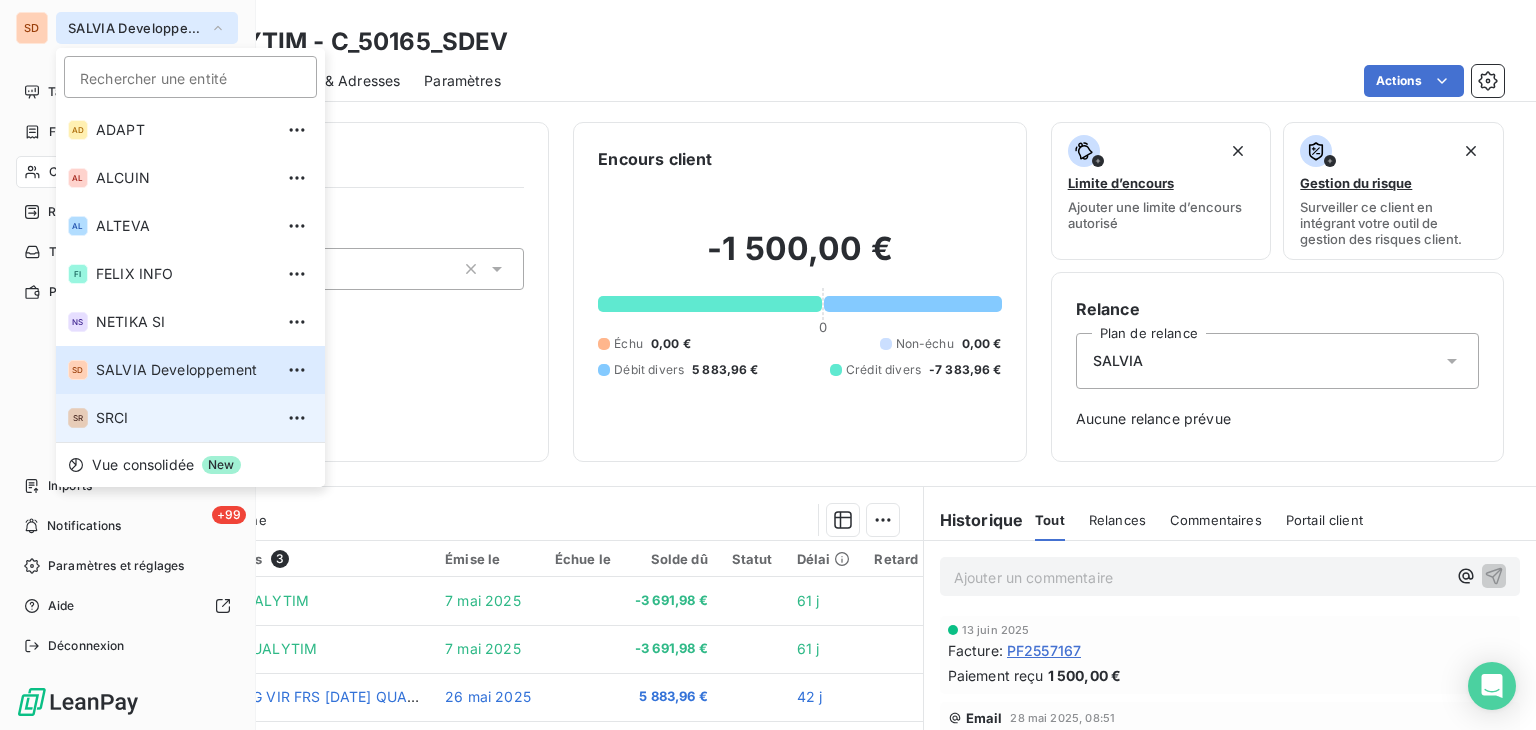 click on "SRCI" at bounding box center [184, 418] 